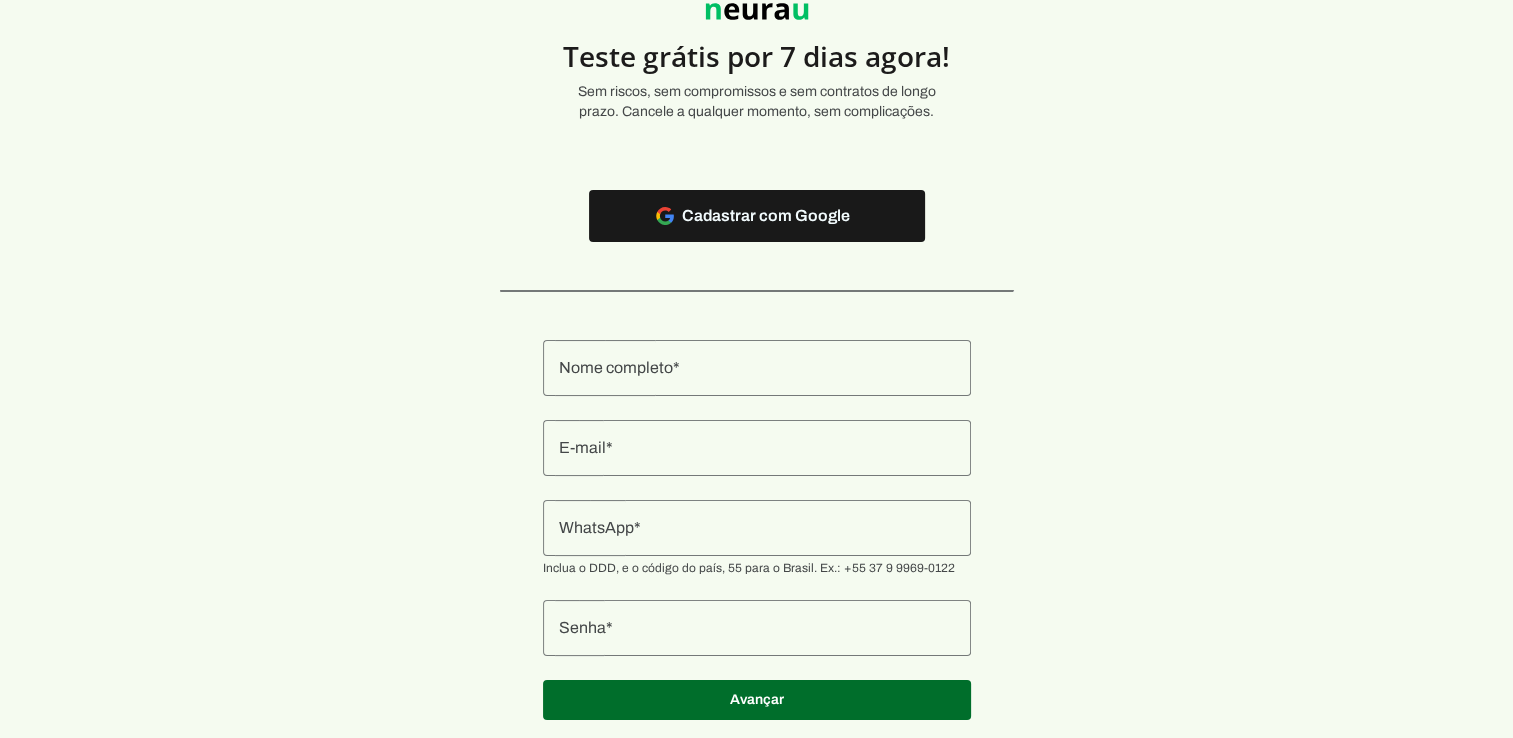 scroll, scrollTop: 144, scrollLeft: 0, axis: vertical 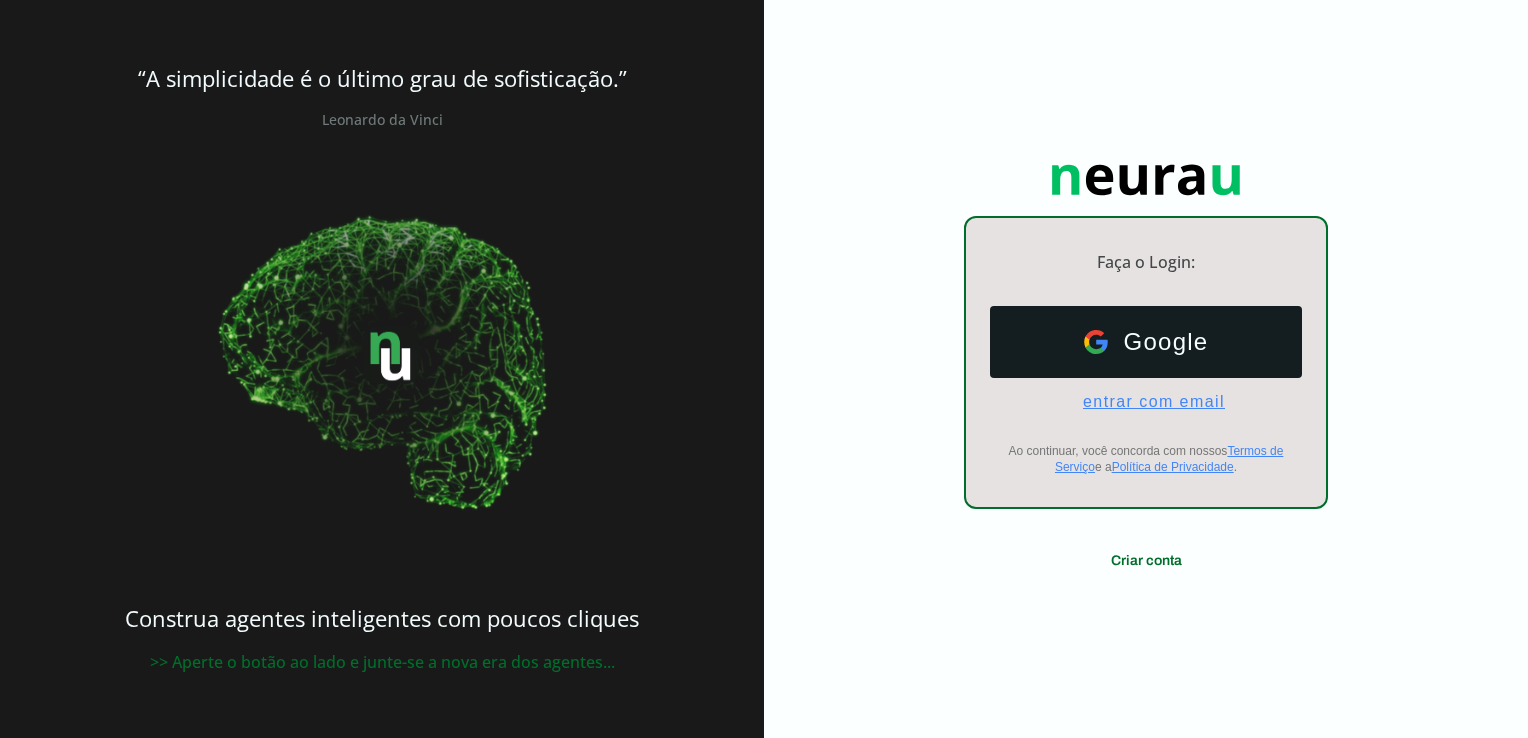 click on "entrar com email" at bounding box center [1146, 402] 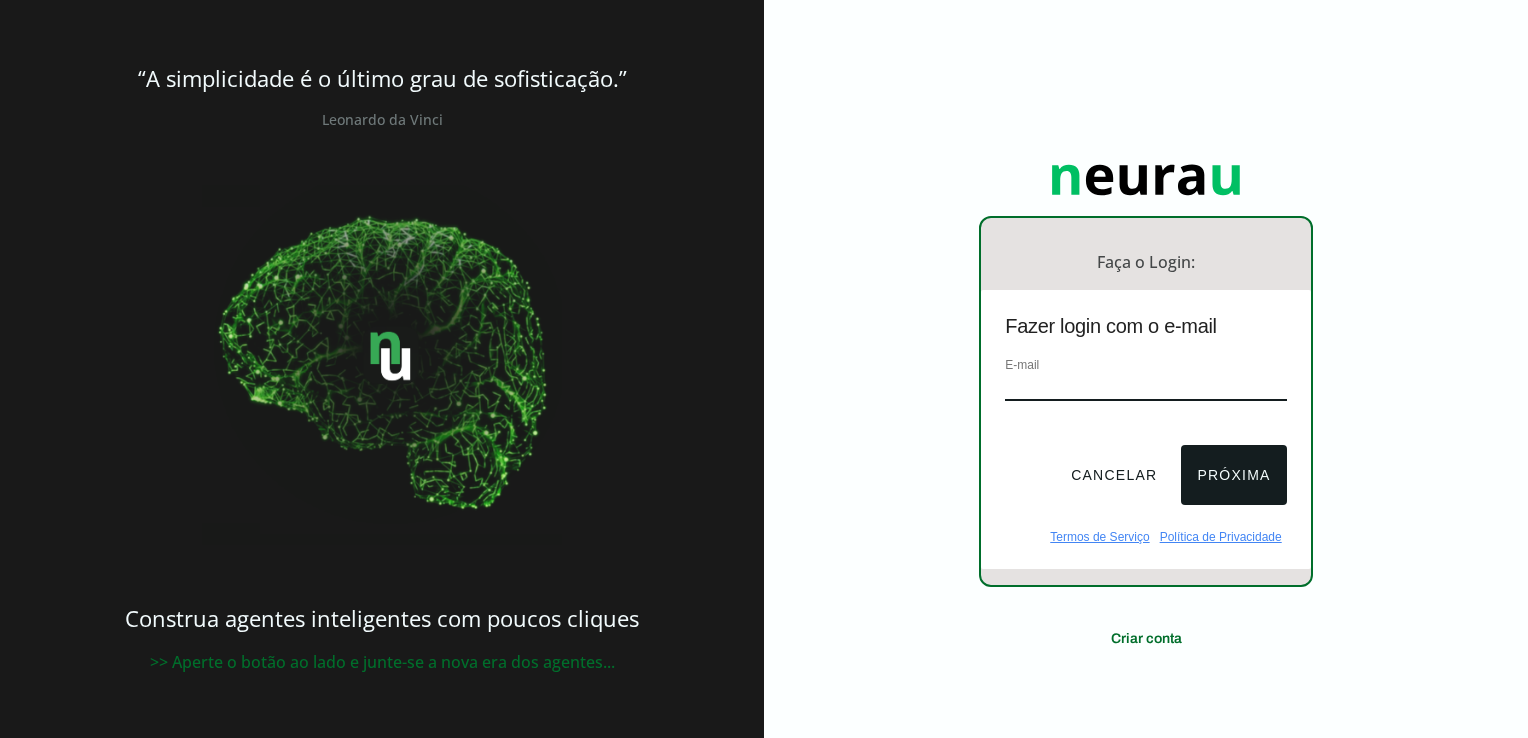 click on "E-mail" at bounding box center (1145, 387) 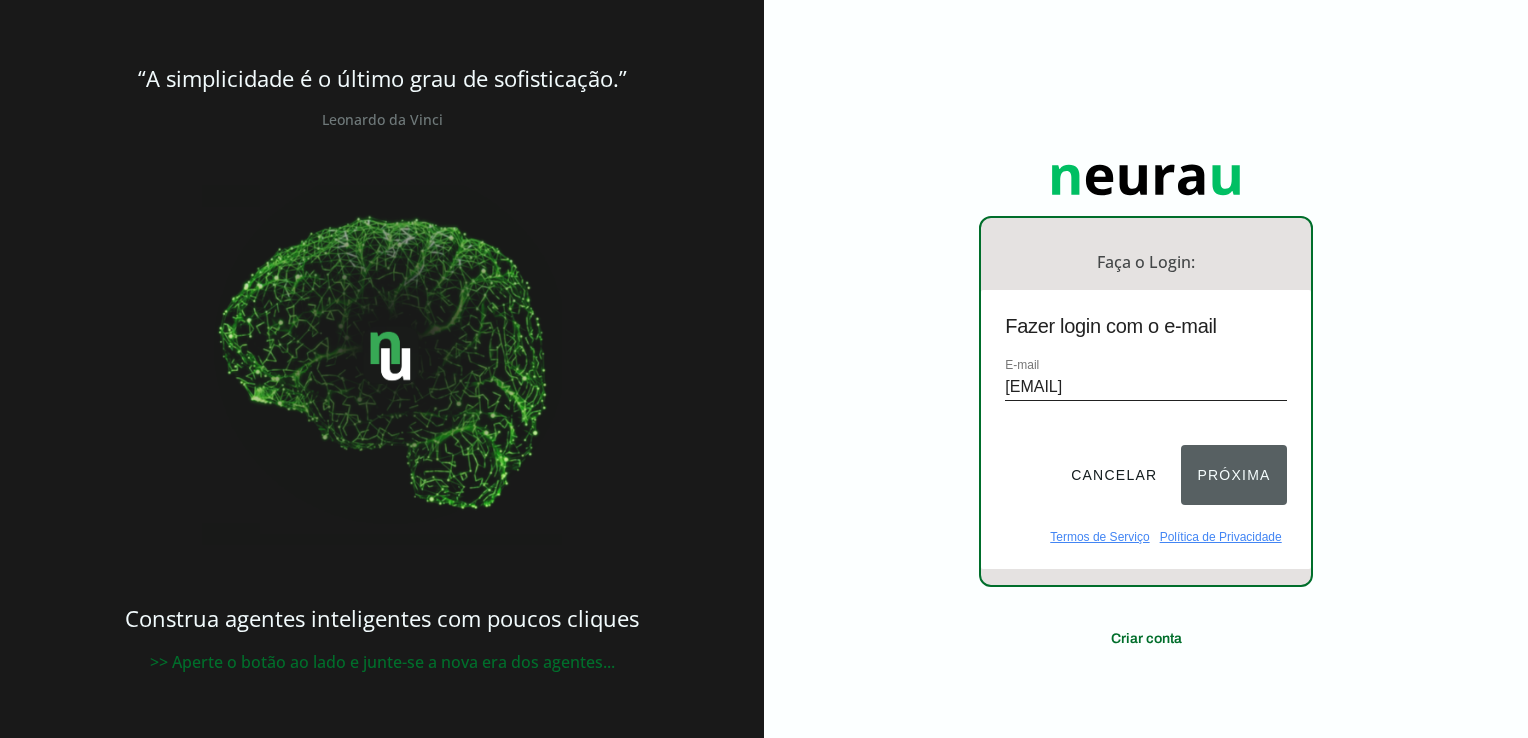 click on "Próxima" at bounding box center [1233, 475] 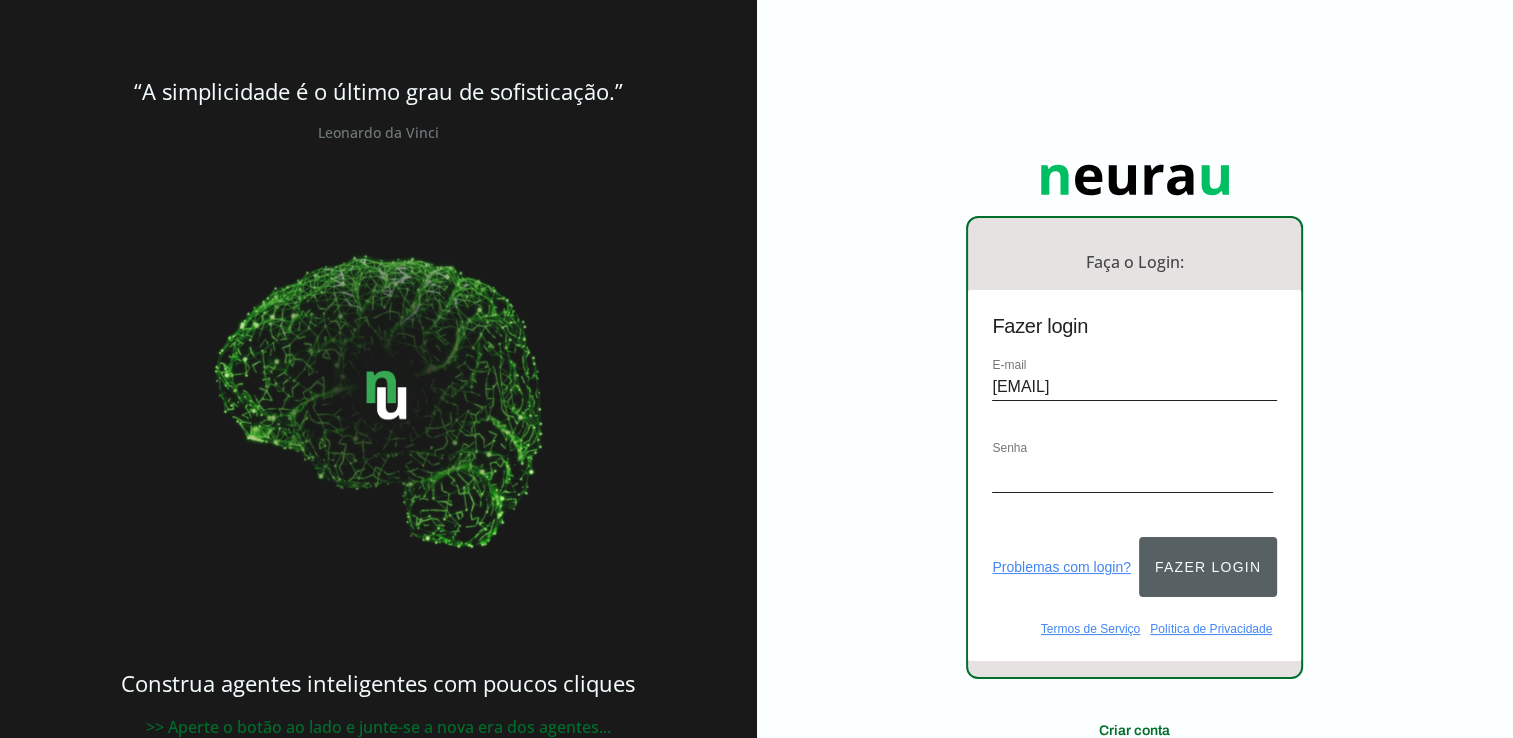 click on "Fazer login" at bounding box center [1208, 567] 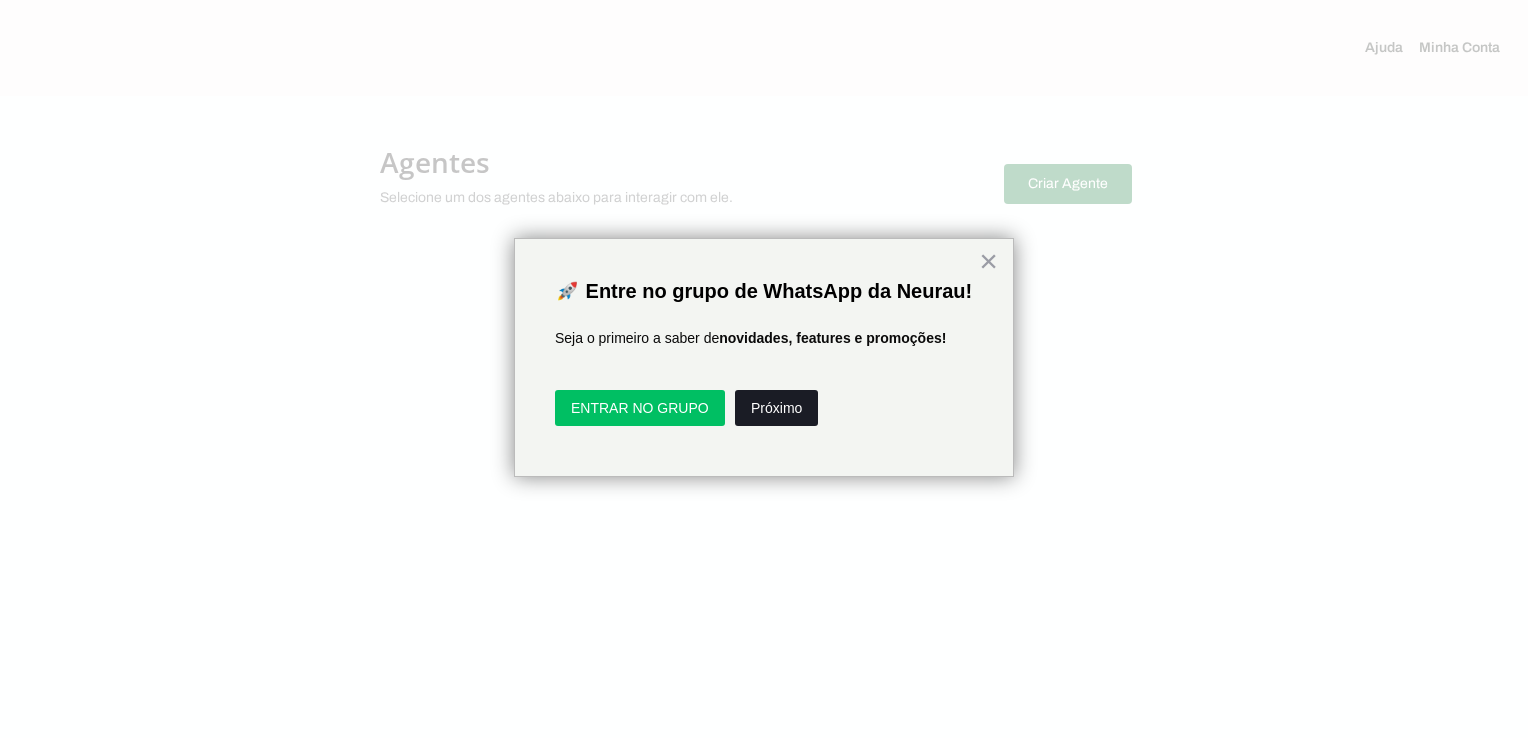 click on "Próximo" at bounding box center [776, 408] 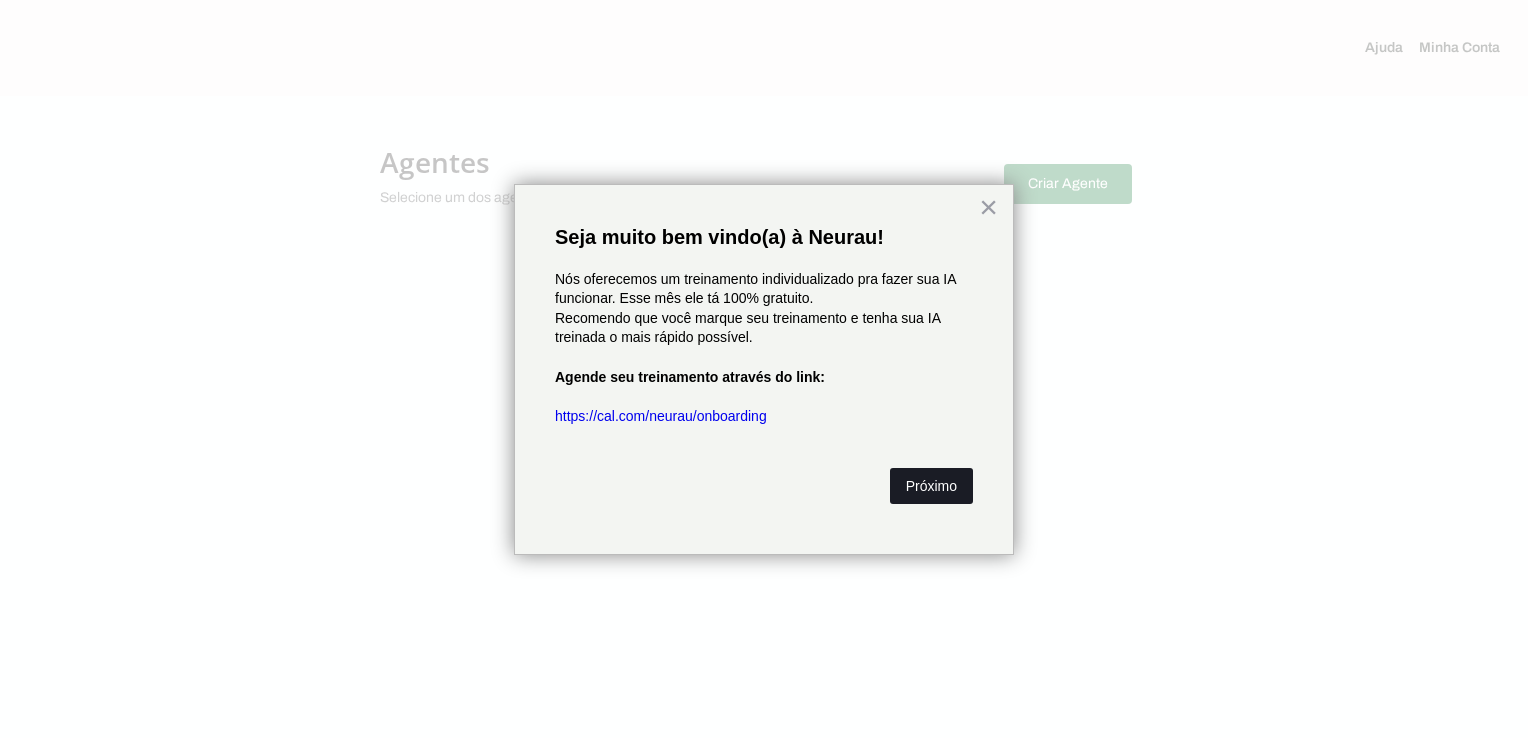click on "Próximo" at bounding box center (931, 486) 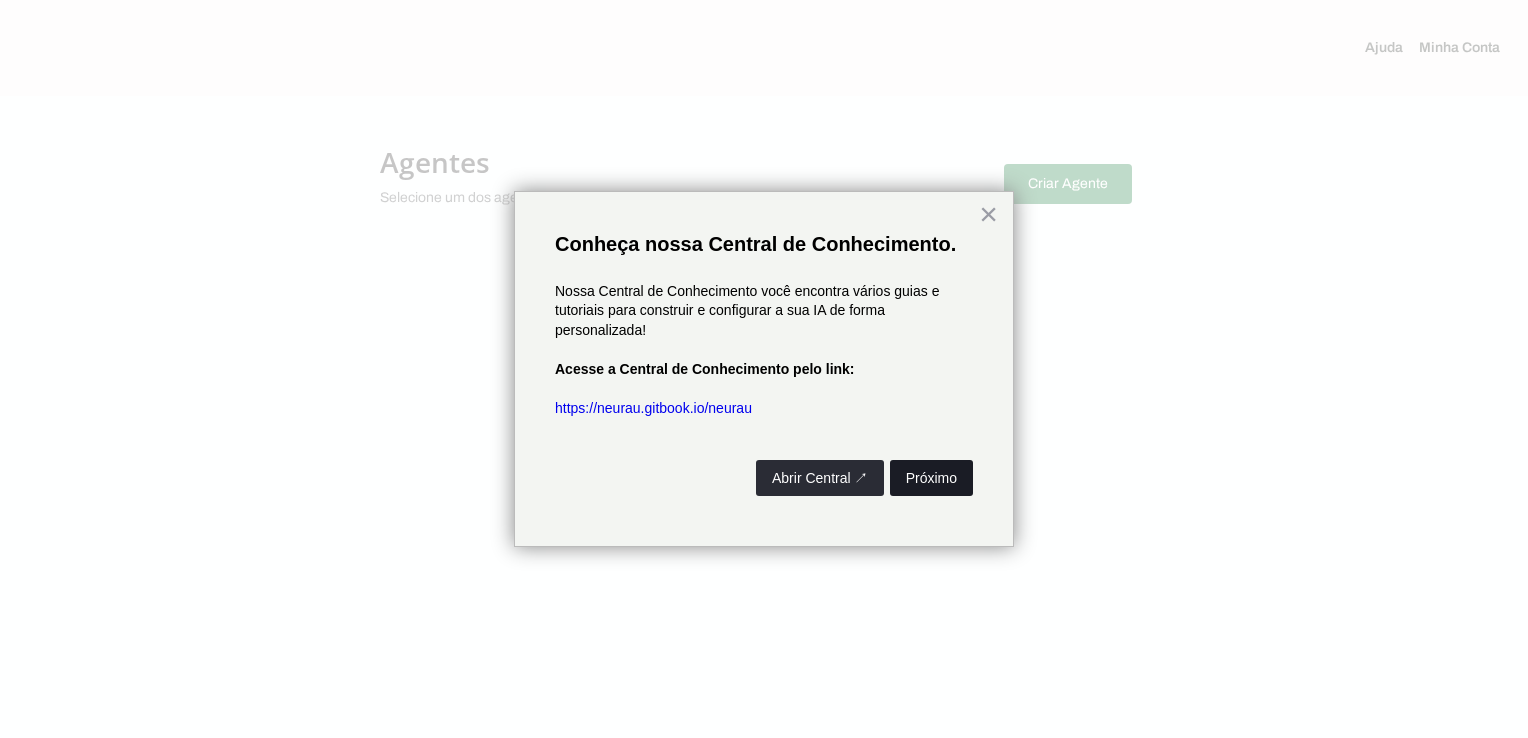 click on "Próximo" at bounding box center [931, 478] 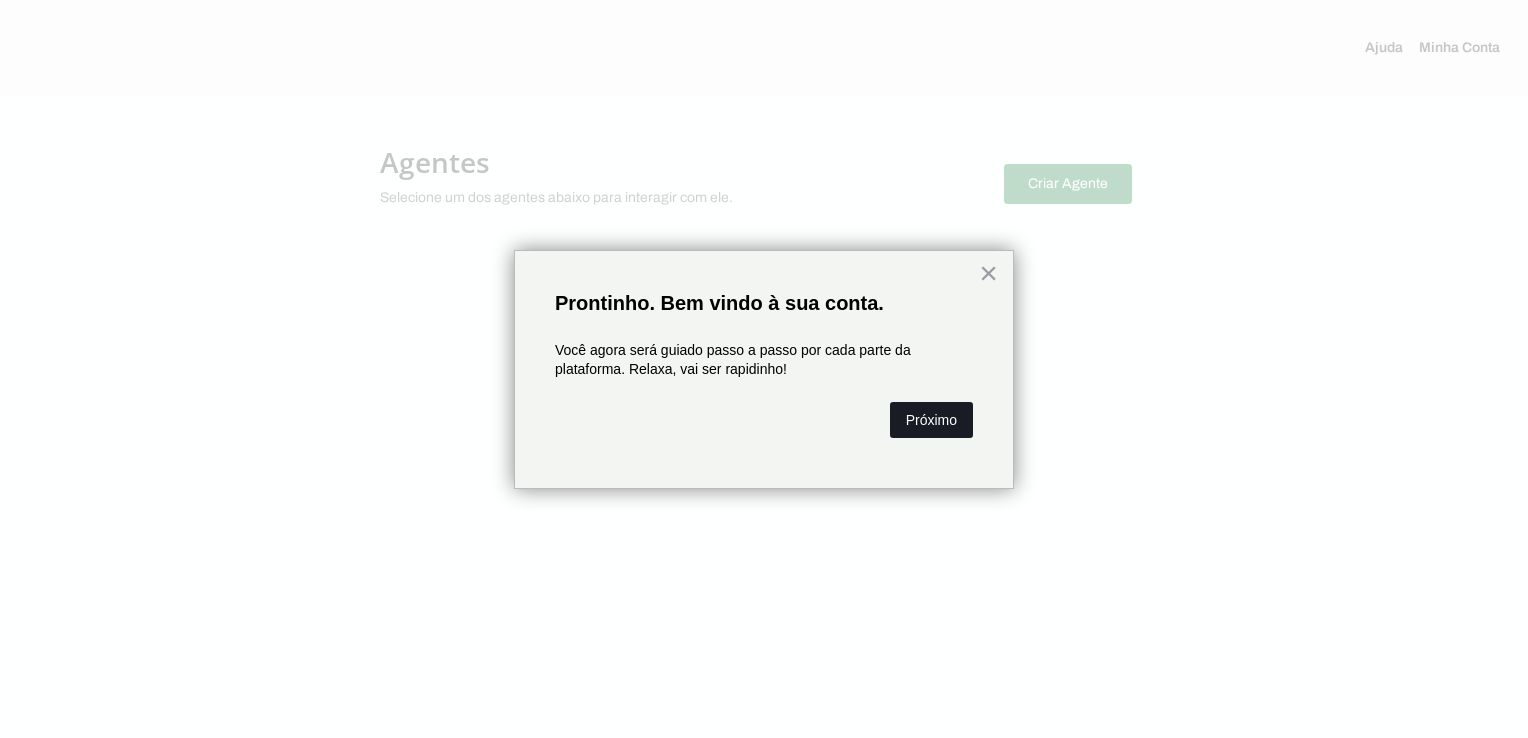 click on "Próximo" at bounding box center (931, 420) 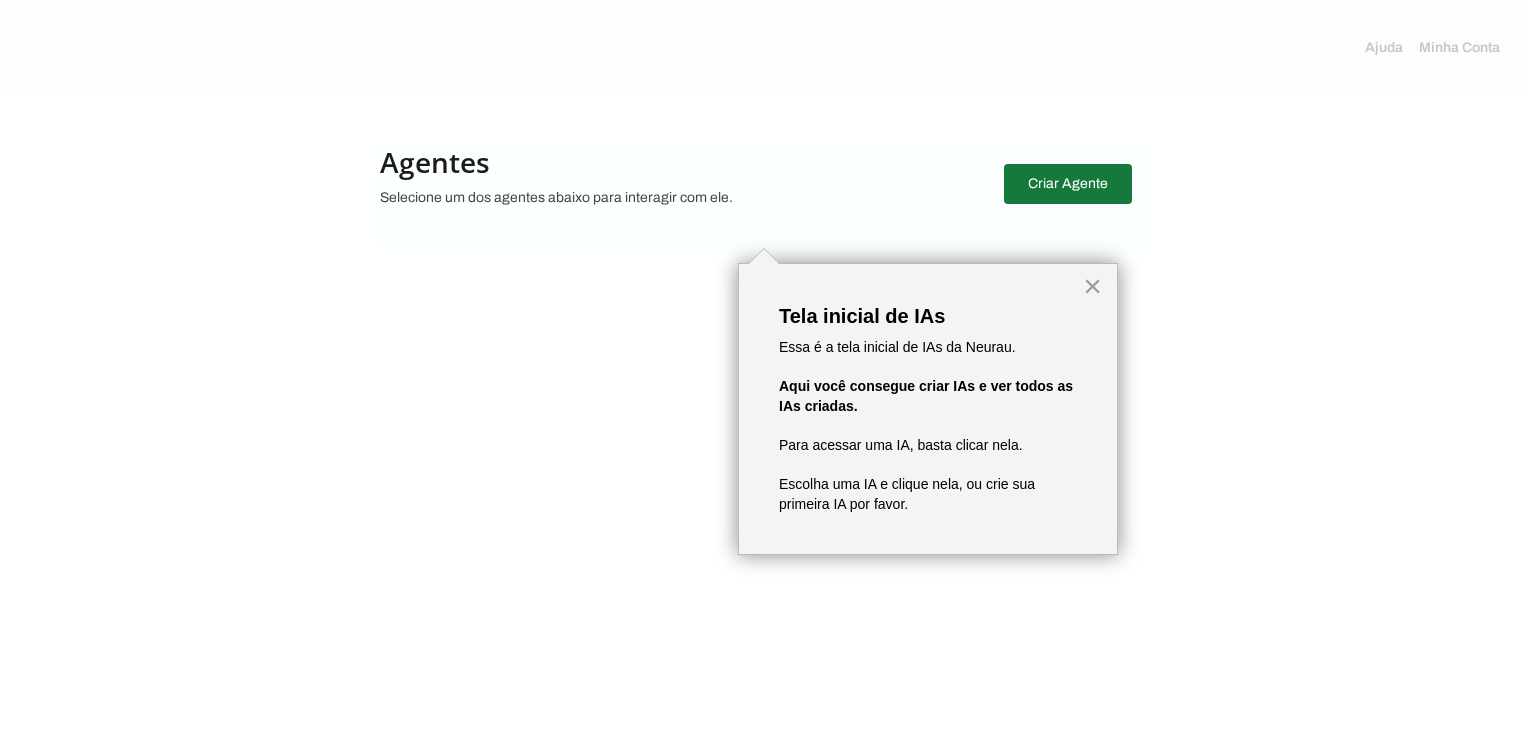 click at bounding box center [1068, 184] 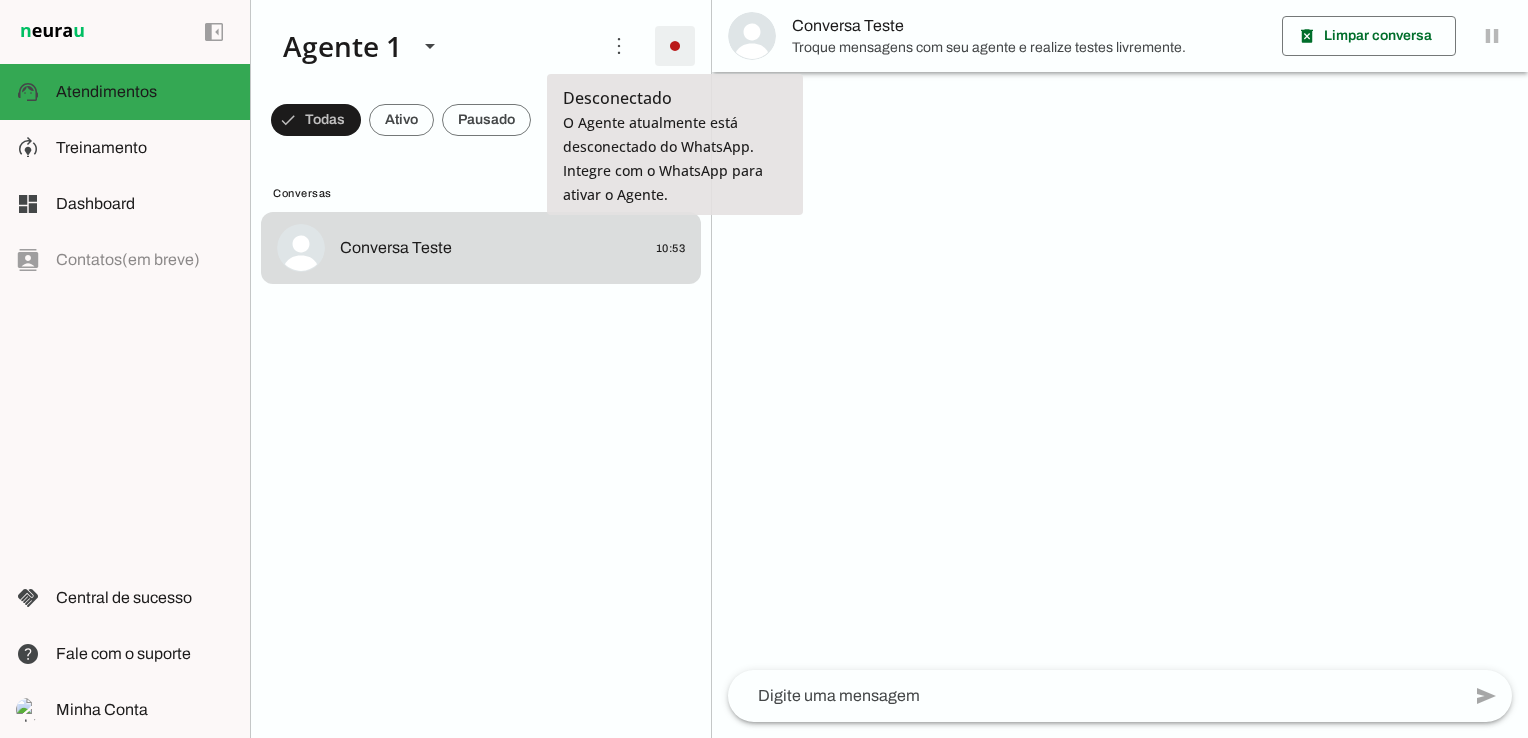 click at bounding box center (675, 46) 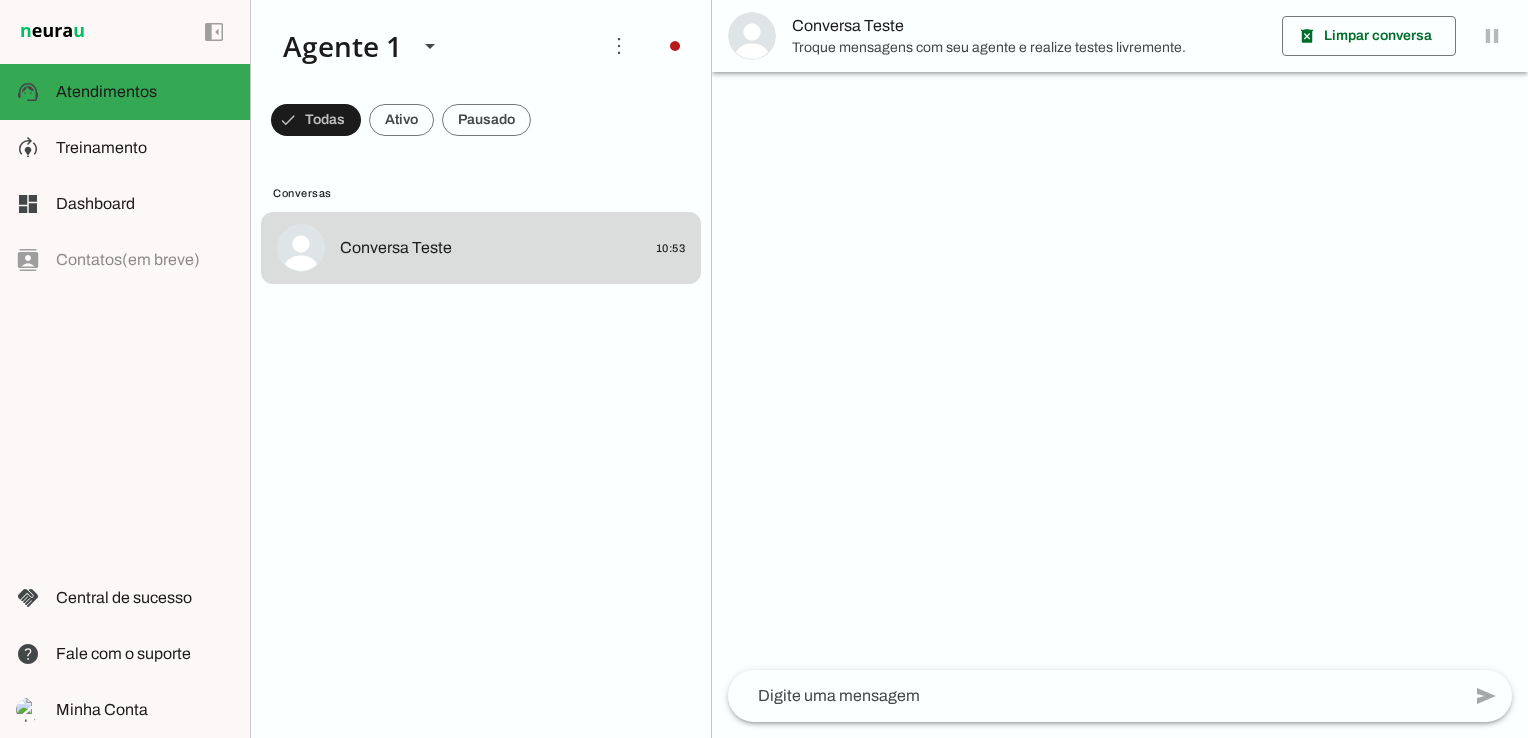 click on "Conversa Teste
[TIME]" 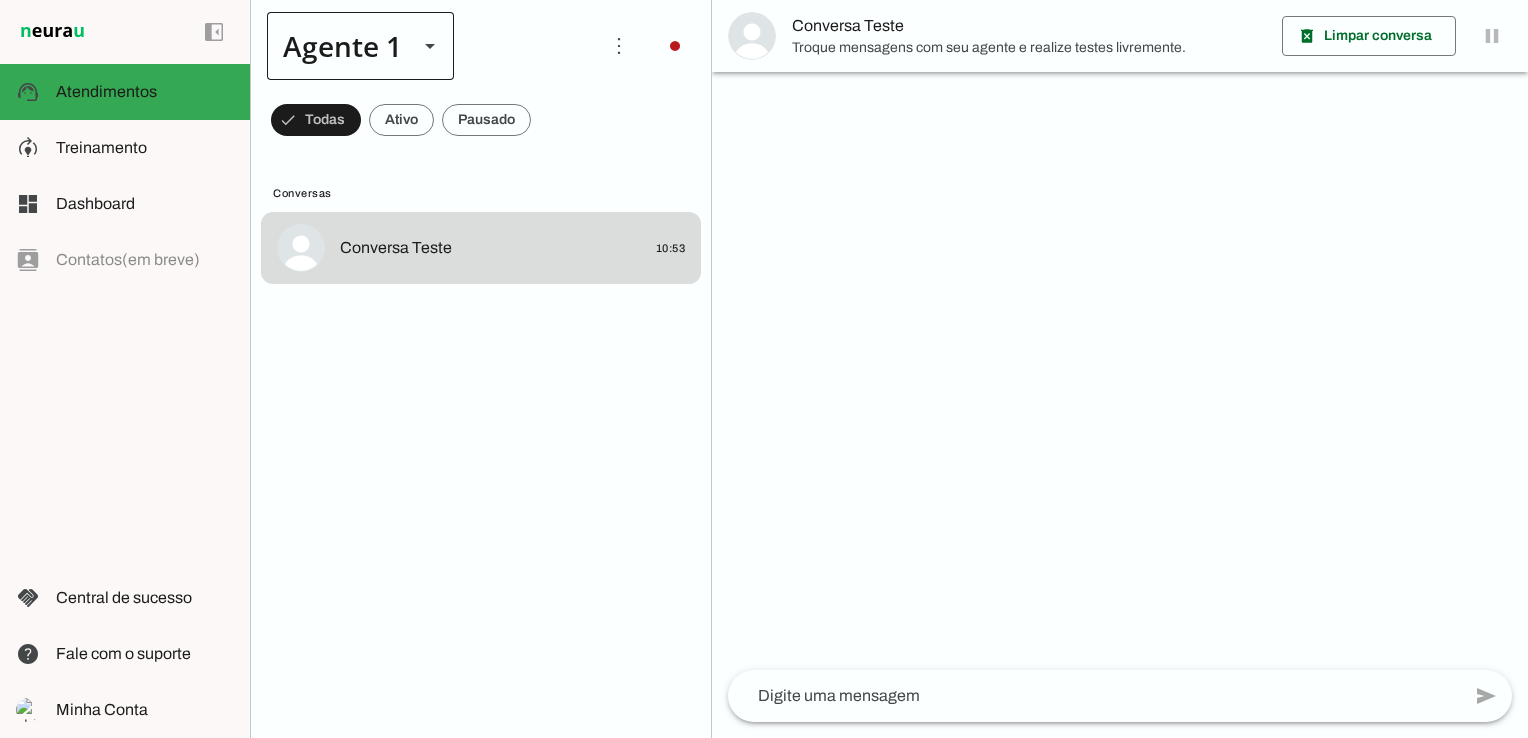 click on "Agente 1" at bounding box center (360, 46) 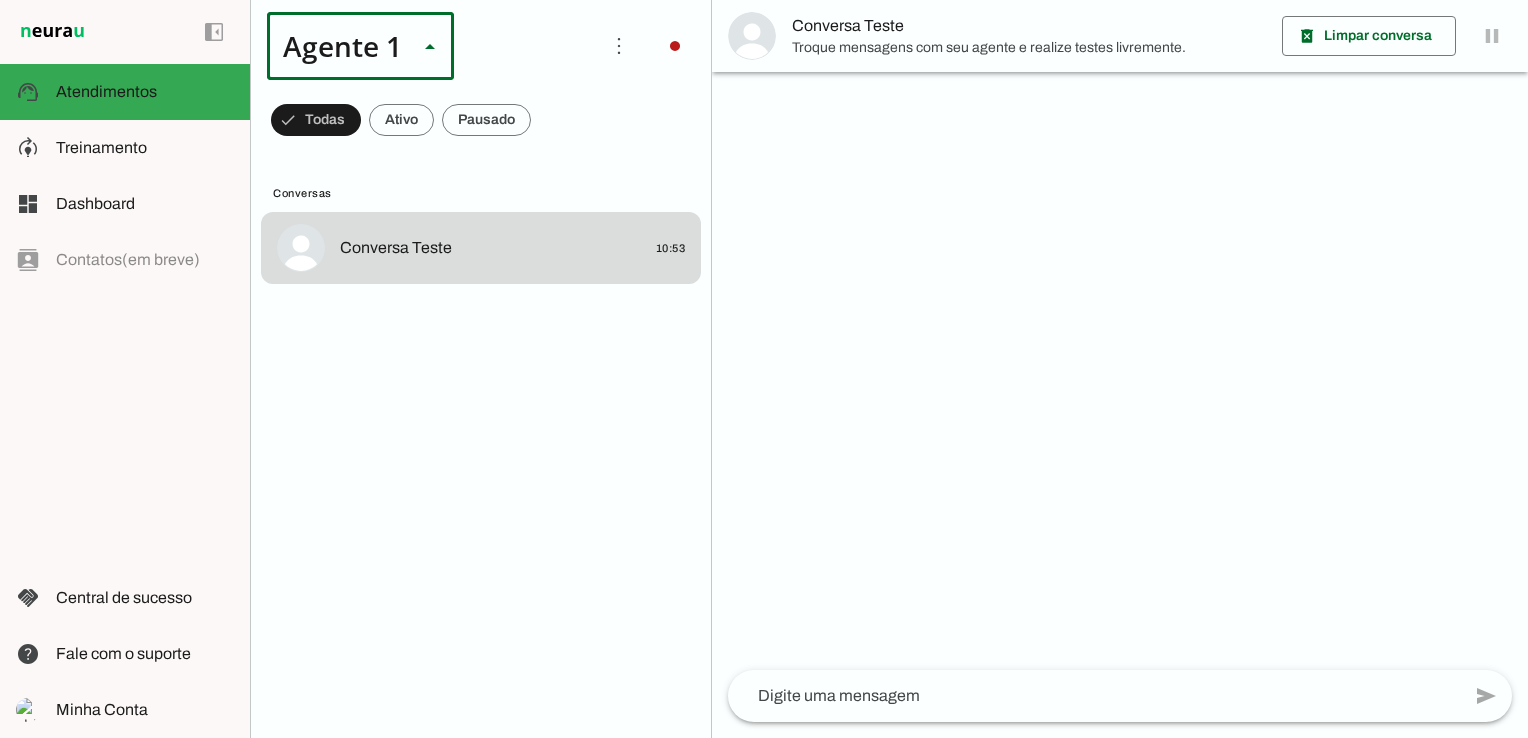 click on "Agente 1" at bounding box center (0, 0) 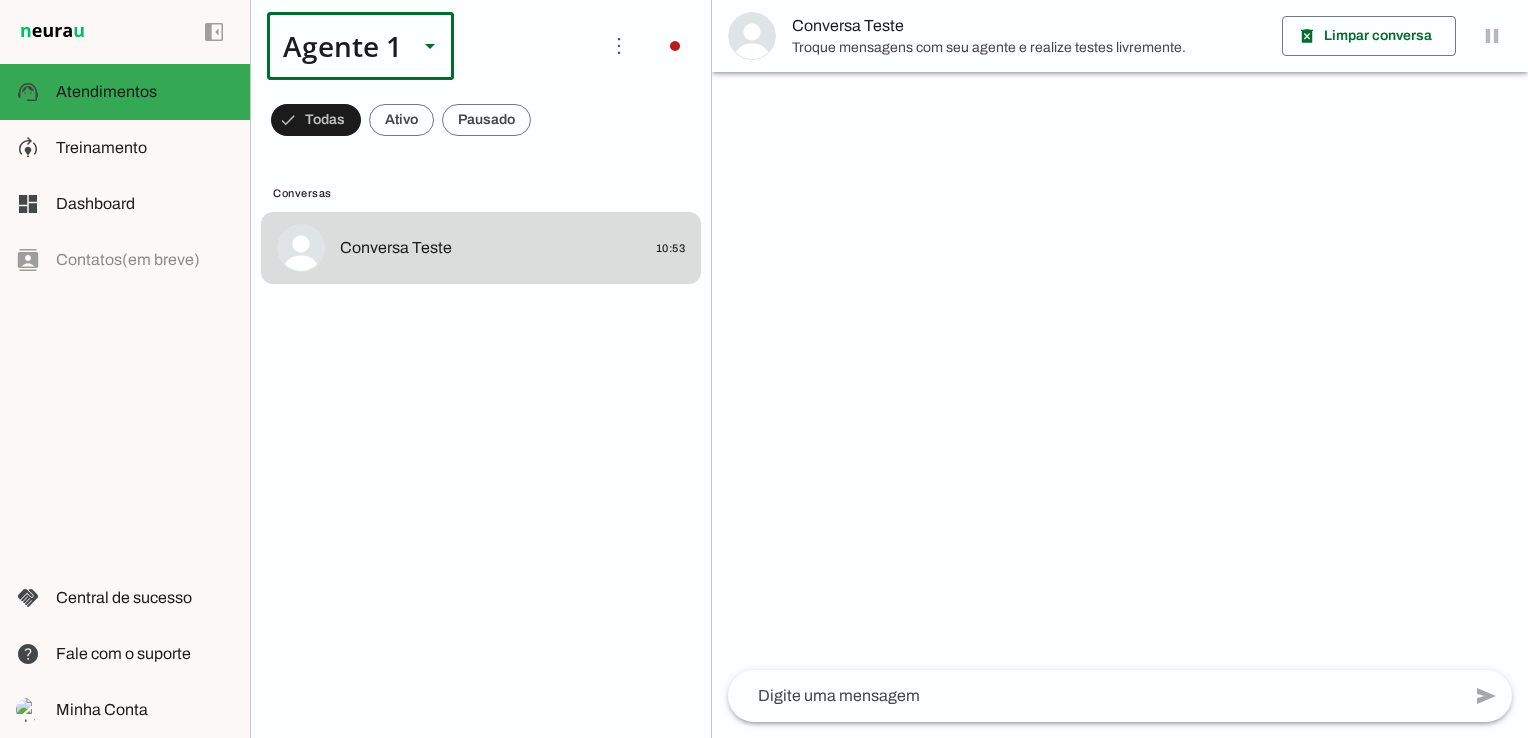 click at bounding box center [430, 46] 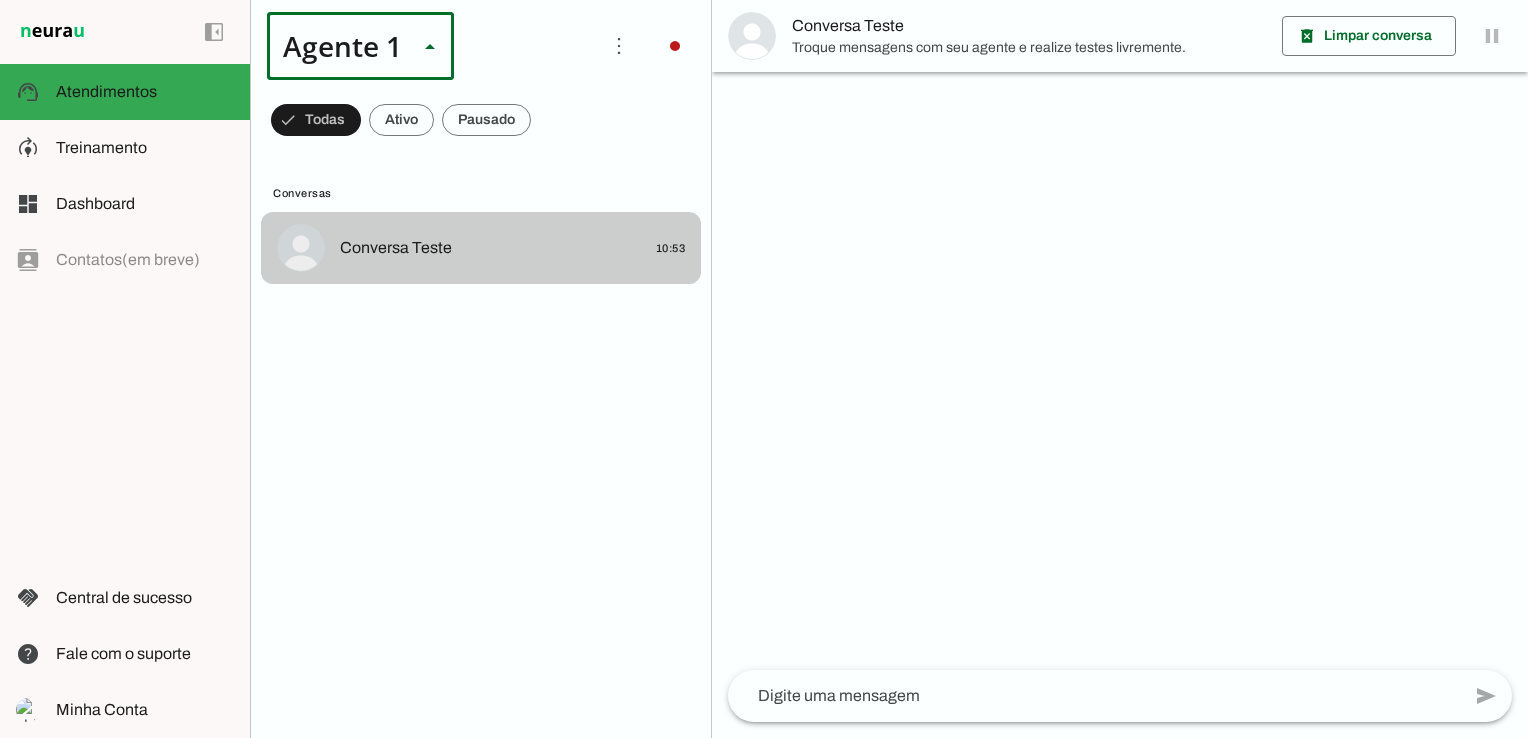 click on "Conversa Teste
[TIME]" 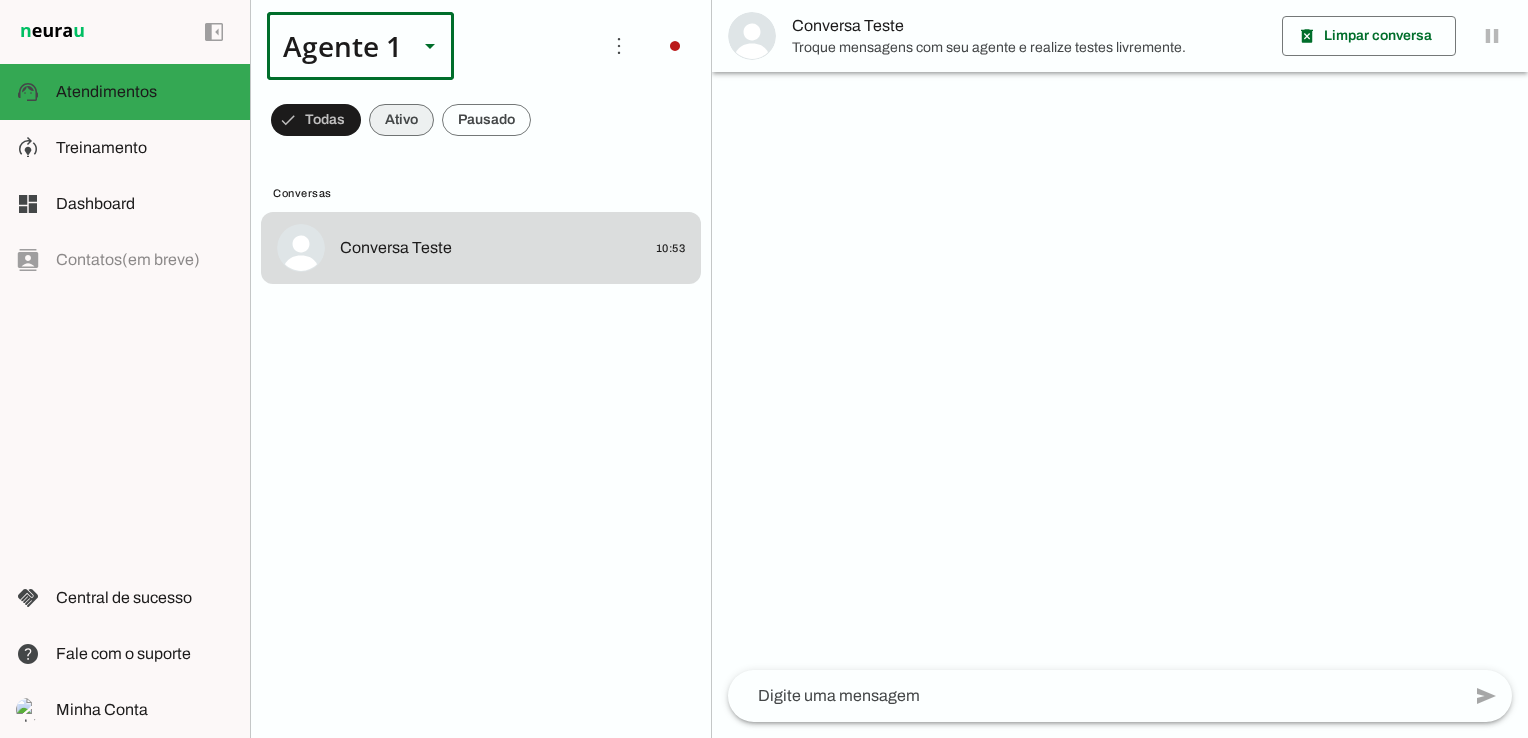 click at bounding box center [316, 120] 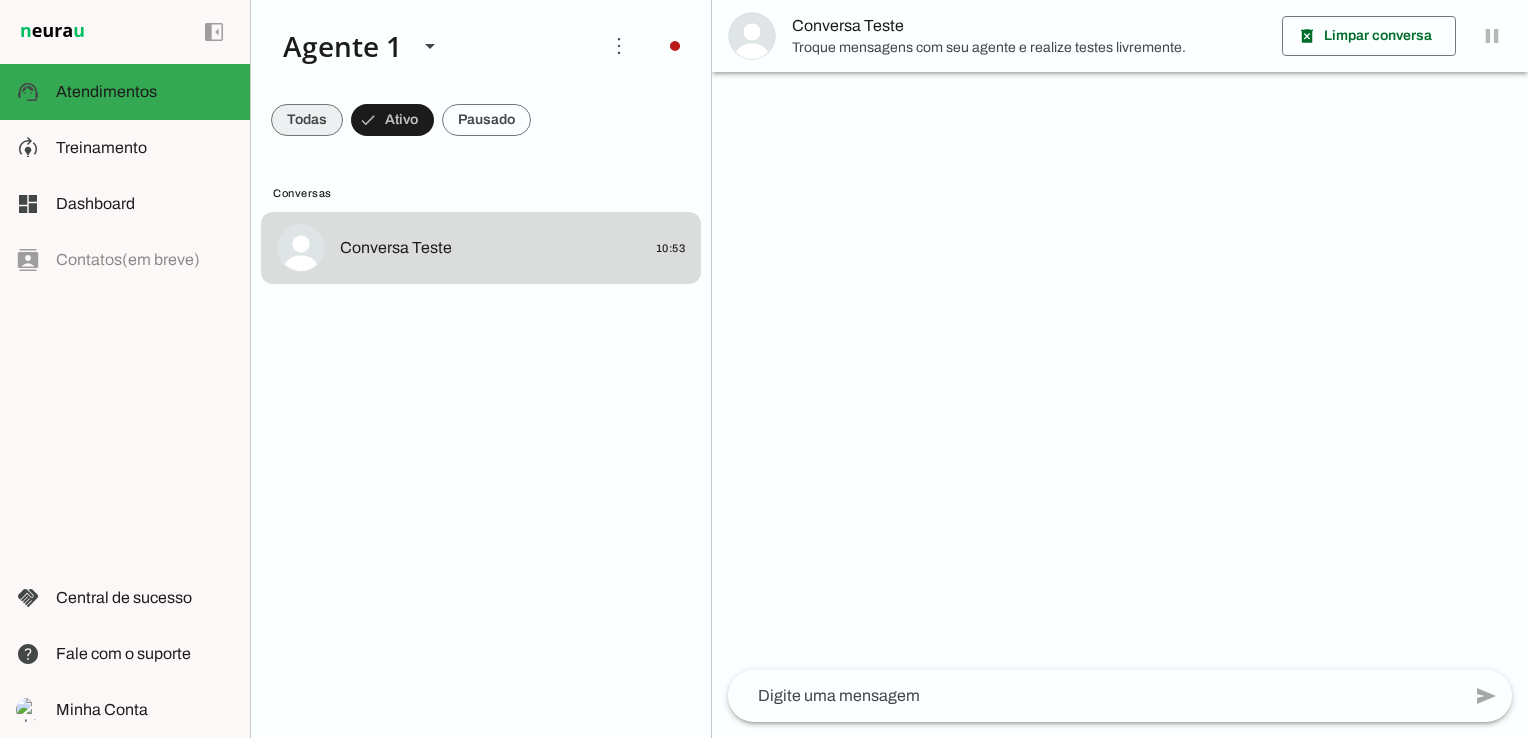 click at bounding box center [307, 120] 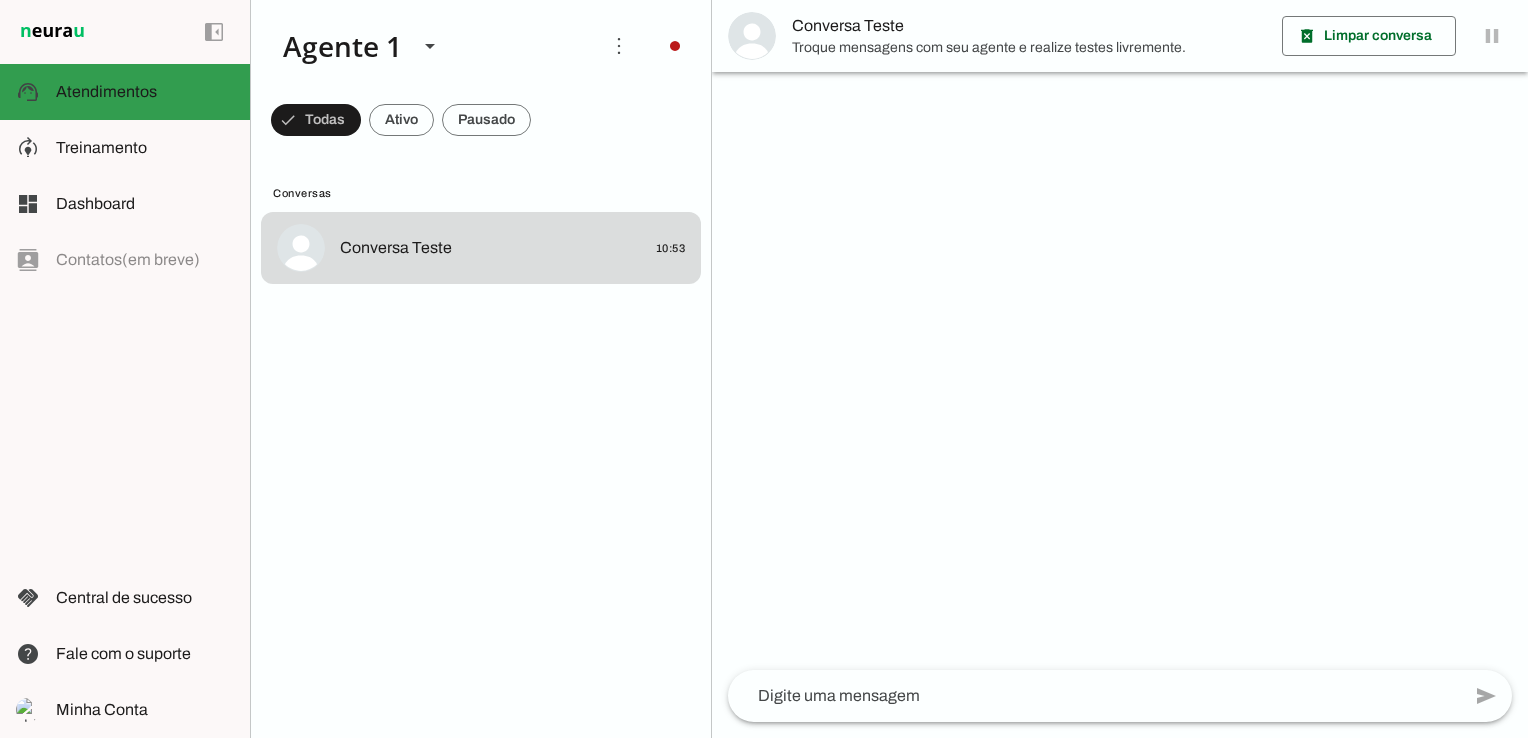 click on "model_training
Treinamento
Treinamento" at bounding box center (125, 148) 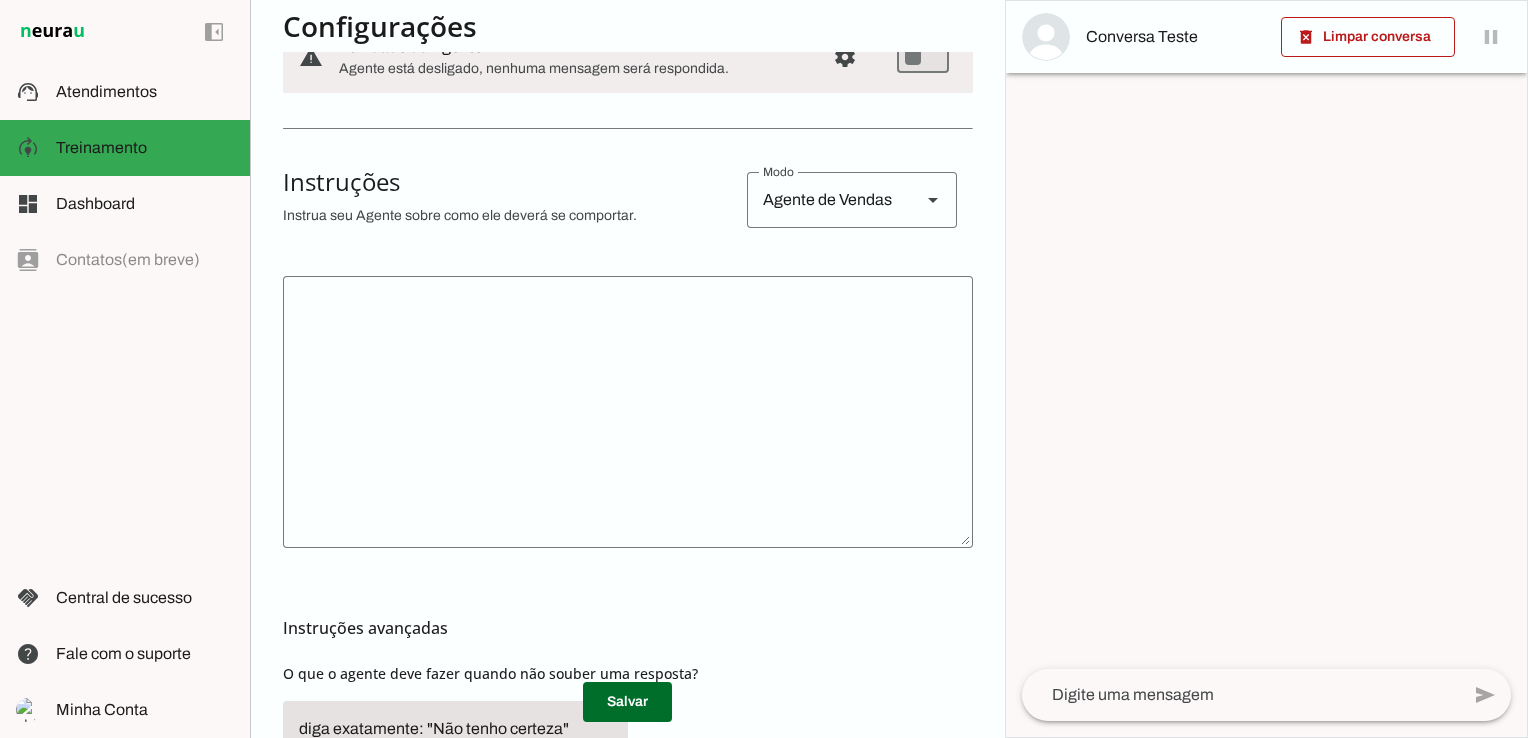 scroll, scrollTop: 300, scrollLeft: 0, axis: vertical 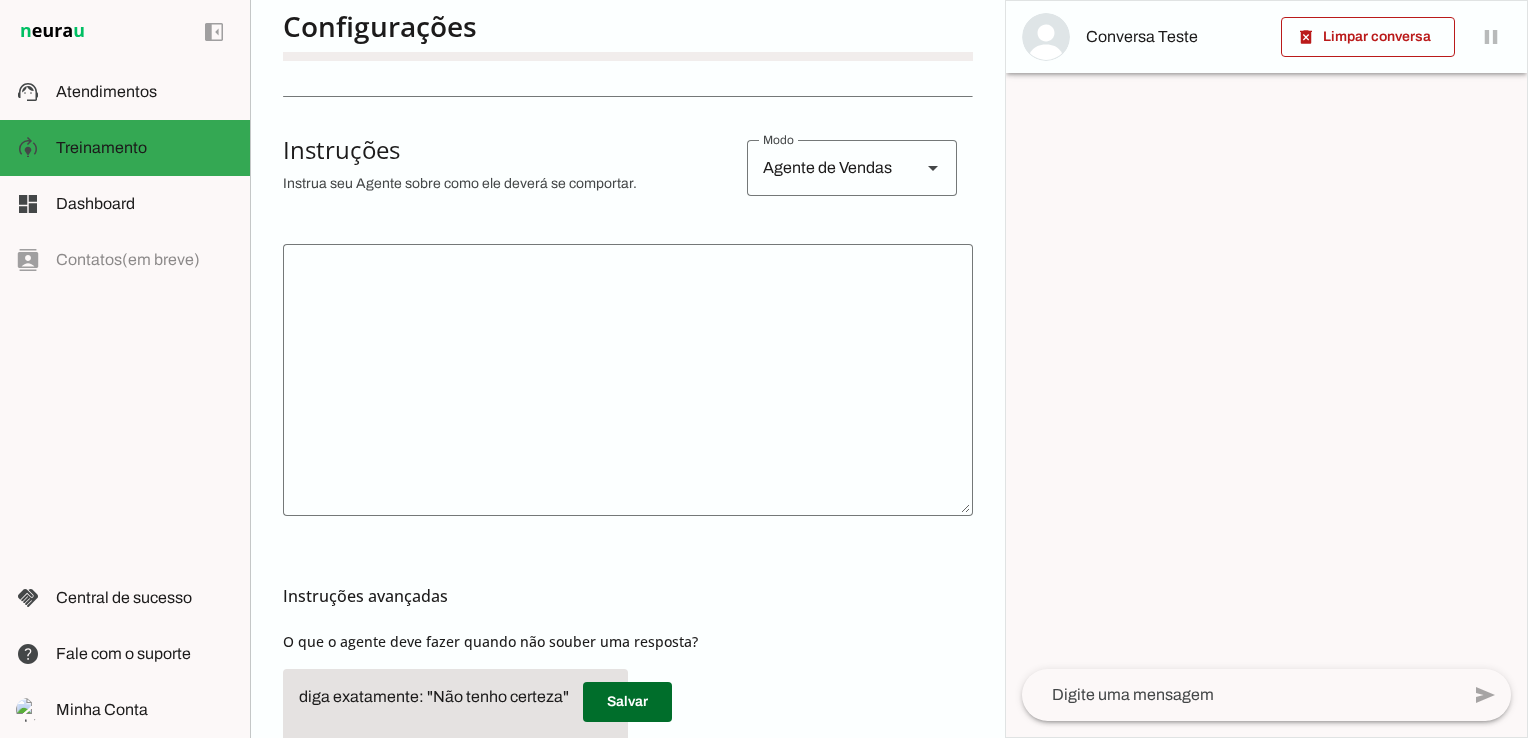 click on "Agente de Vendas" at bounding box center [826, 168] 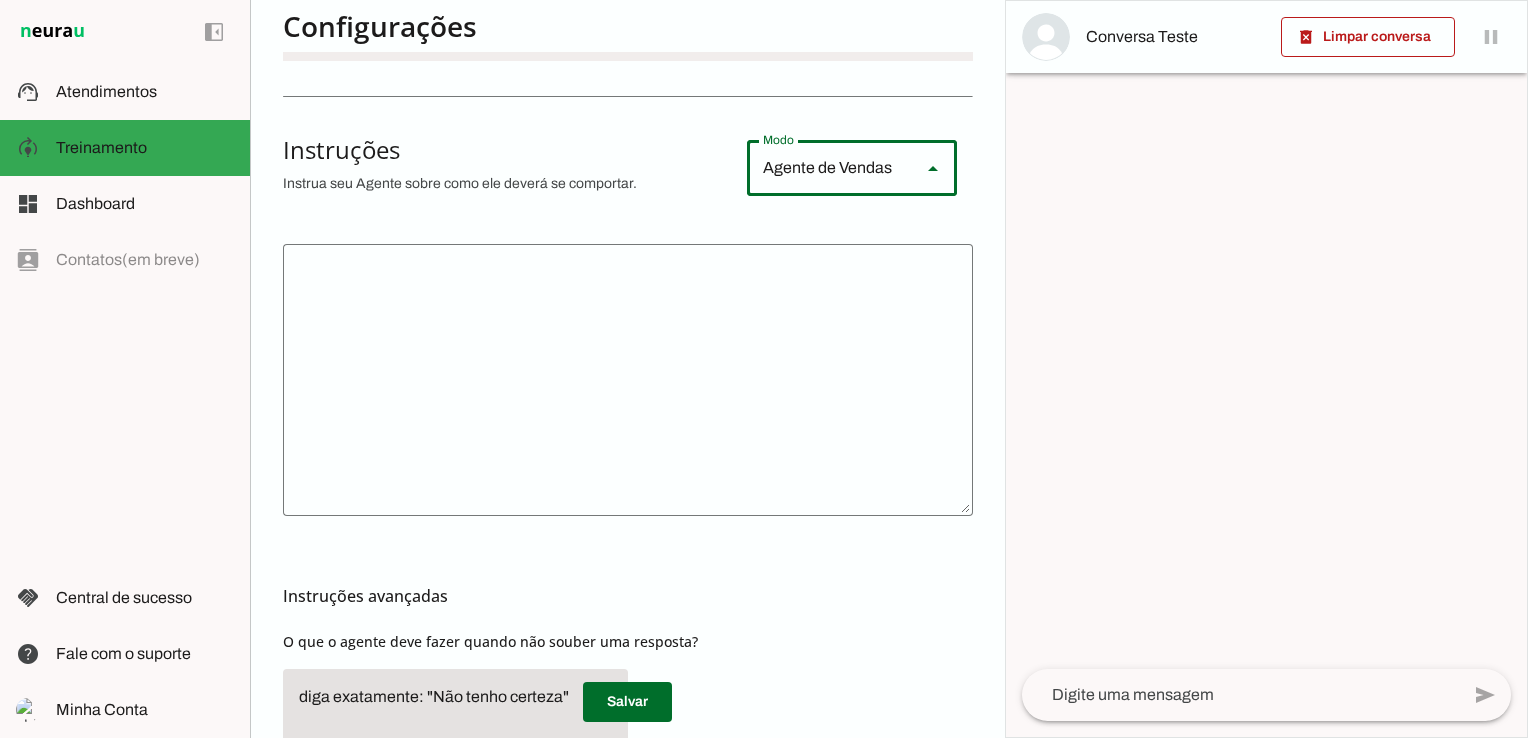 click on "Instruções" at bounding box center [507, 150] 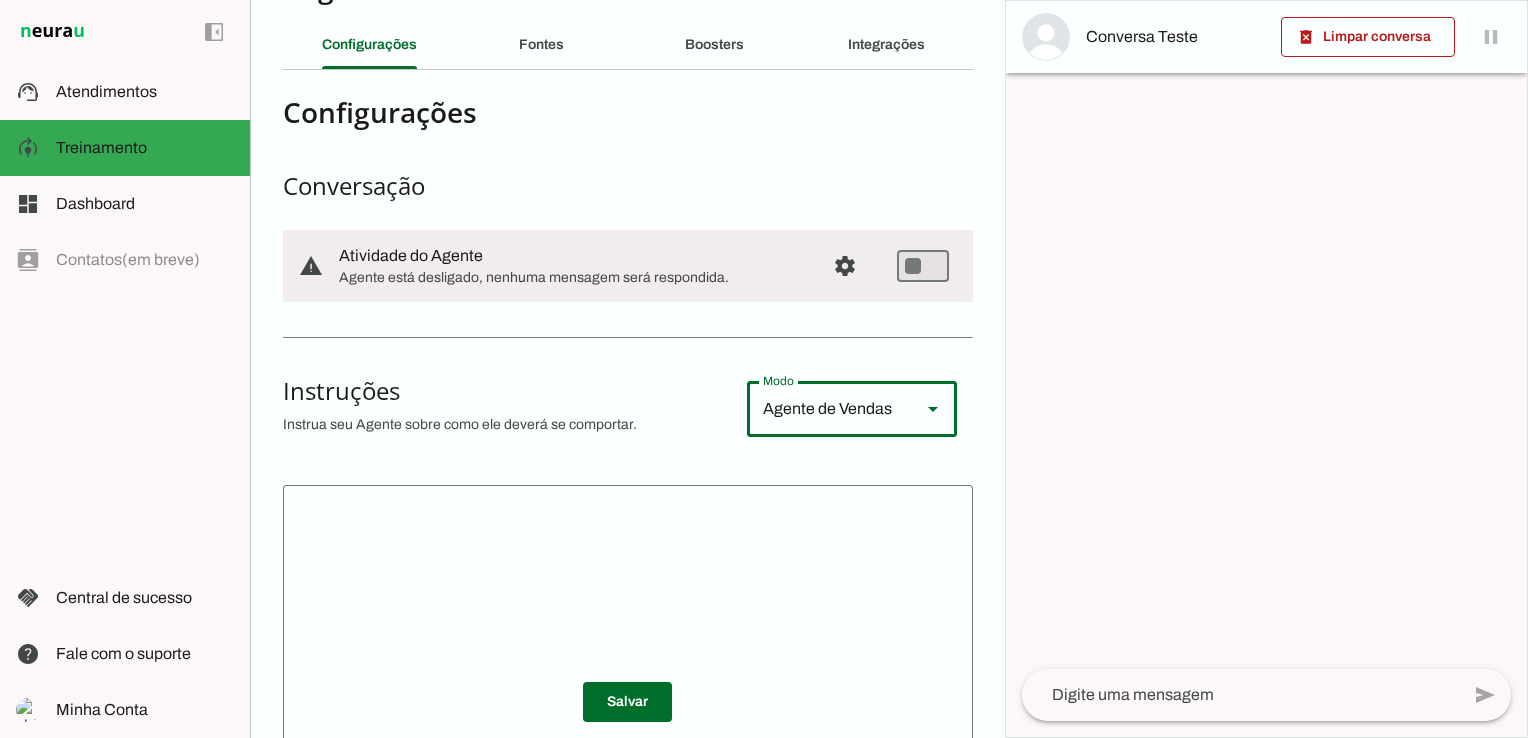 scroll, scrollTop: 0, scrollLeft: 0, axis: both 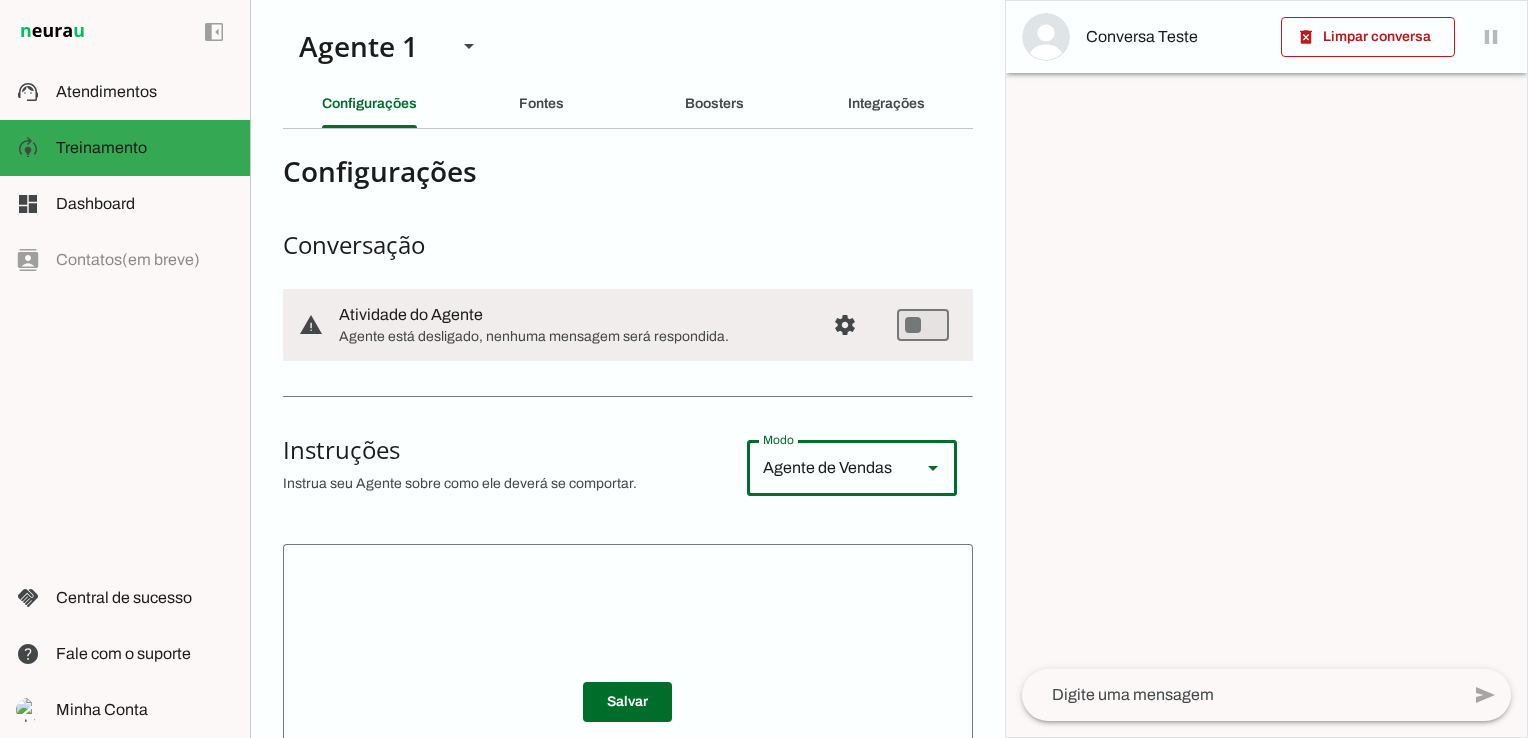 click on "Agente de Vendas" at bounding box center (826, 468) 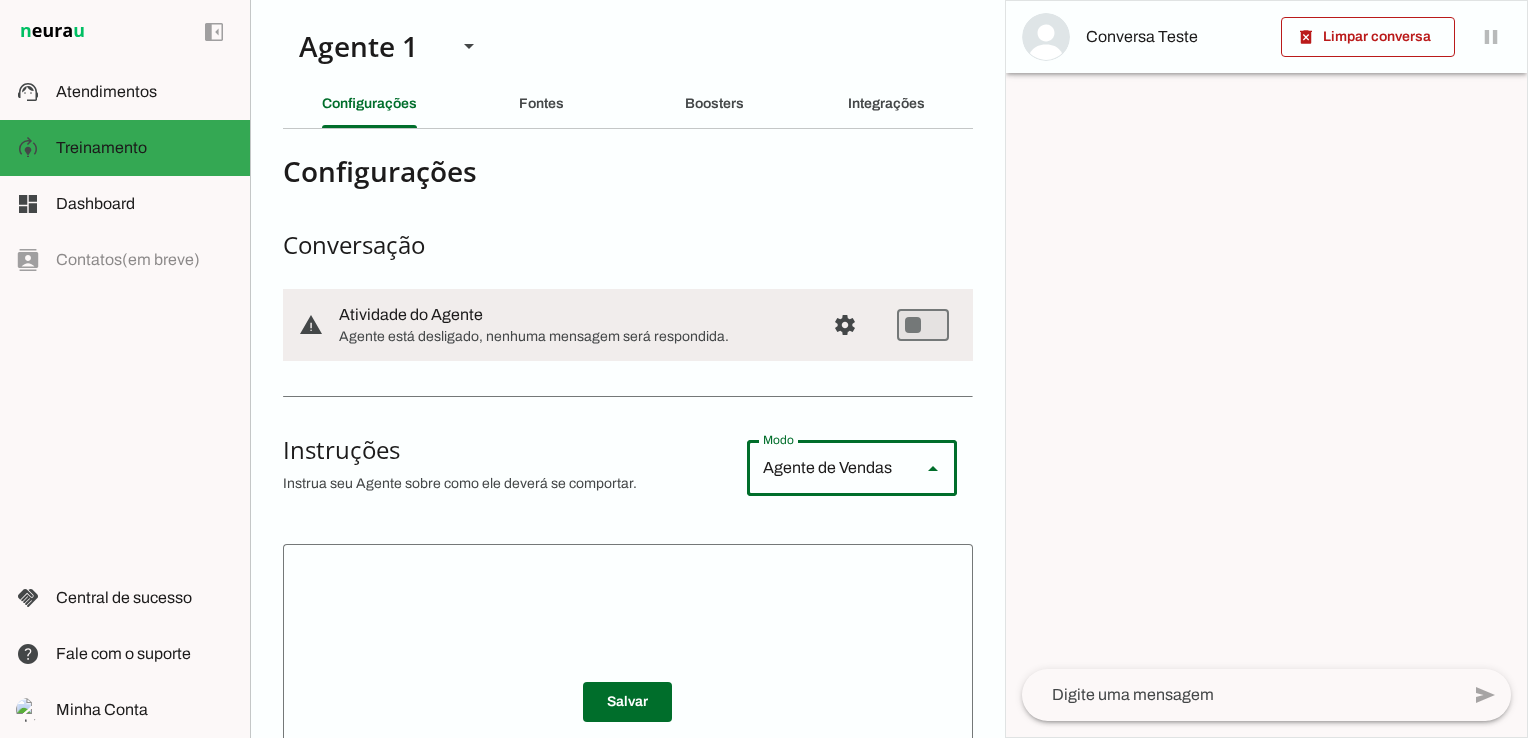 click at bounding box center (620, 171) 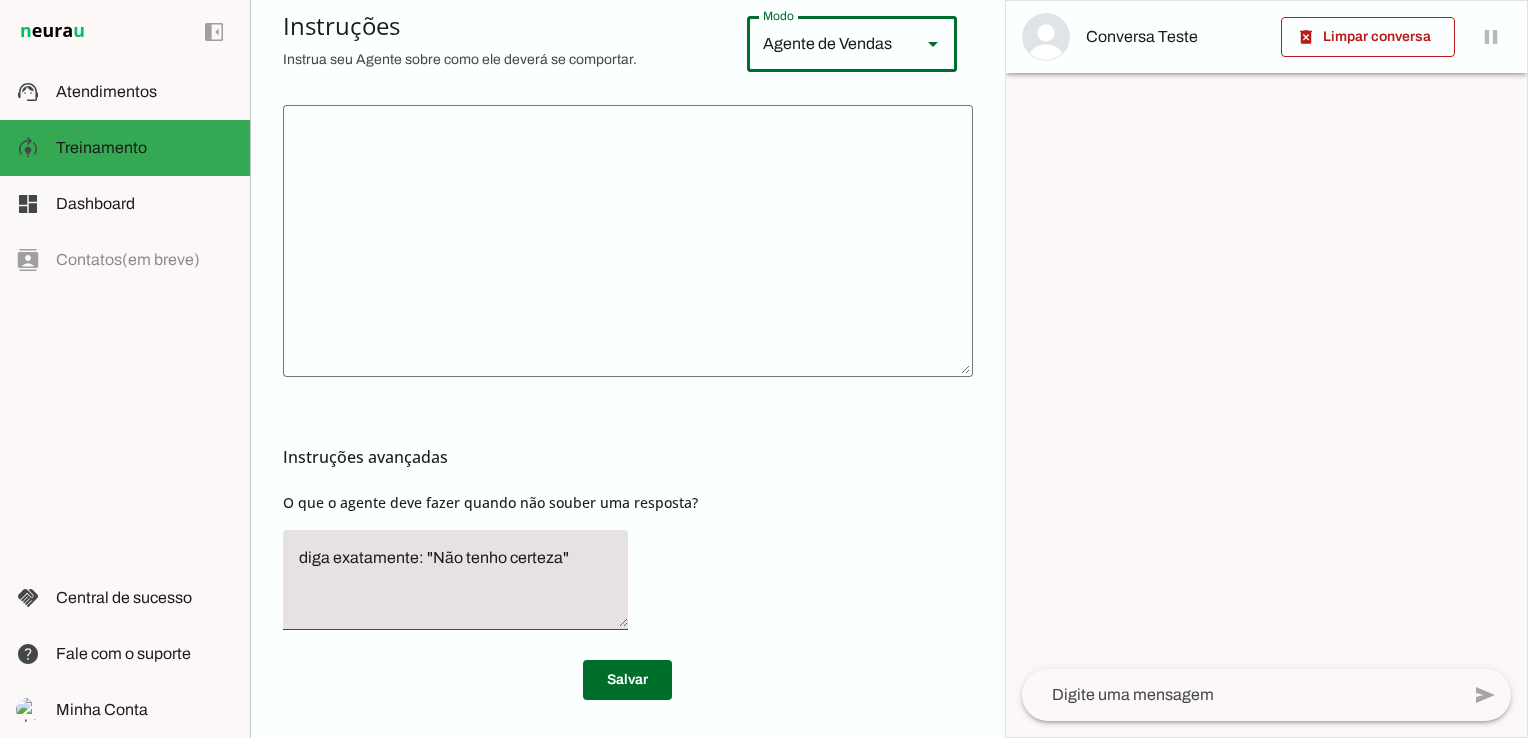 scroll, scrollTop: 440, scrollLeft: 0, axis: vertical 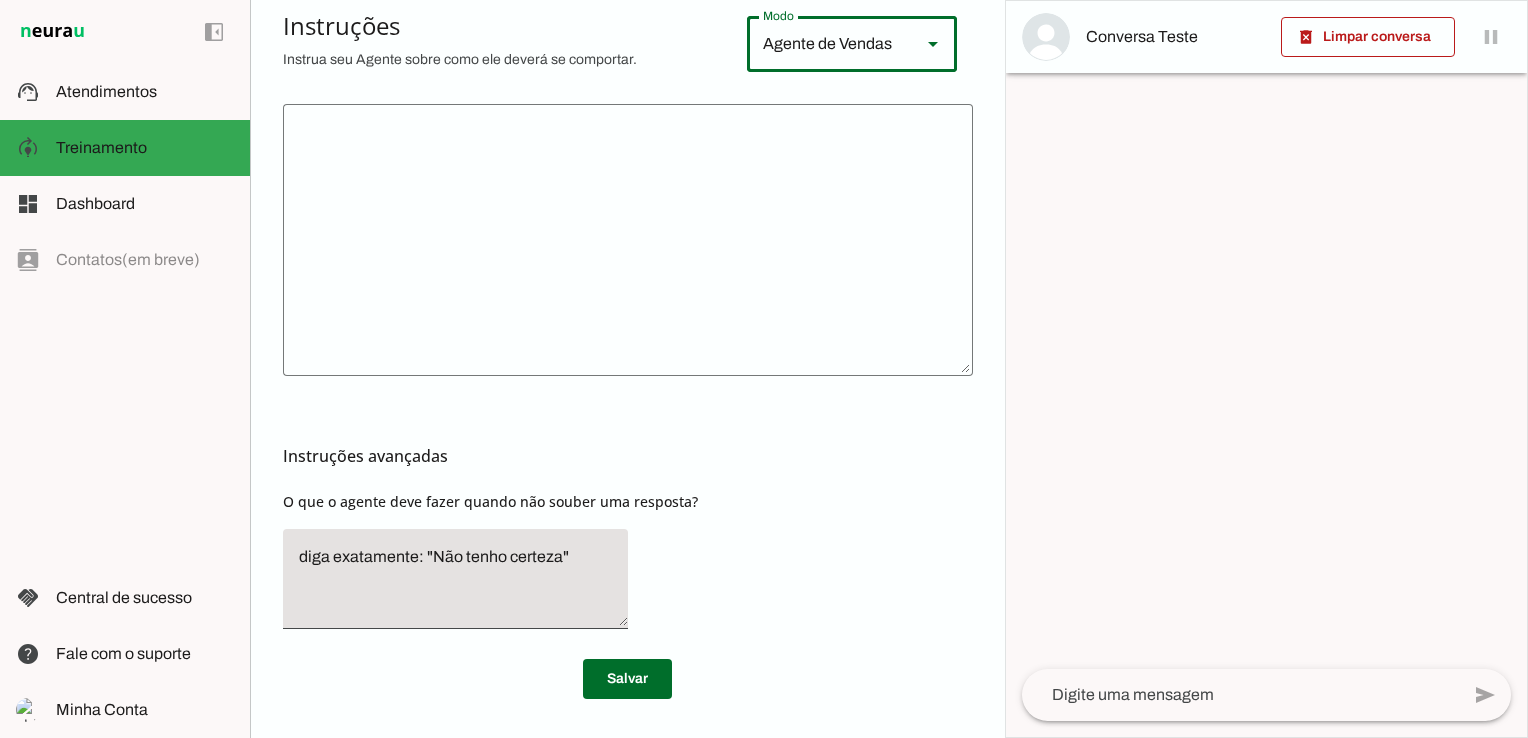 click on "diga exatamente: "Não tenho certeza"" 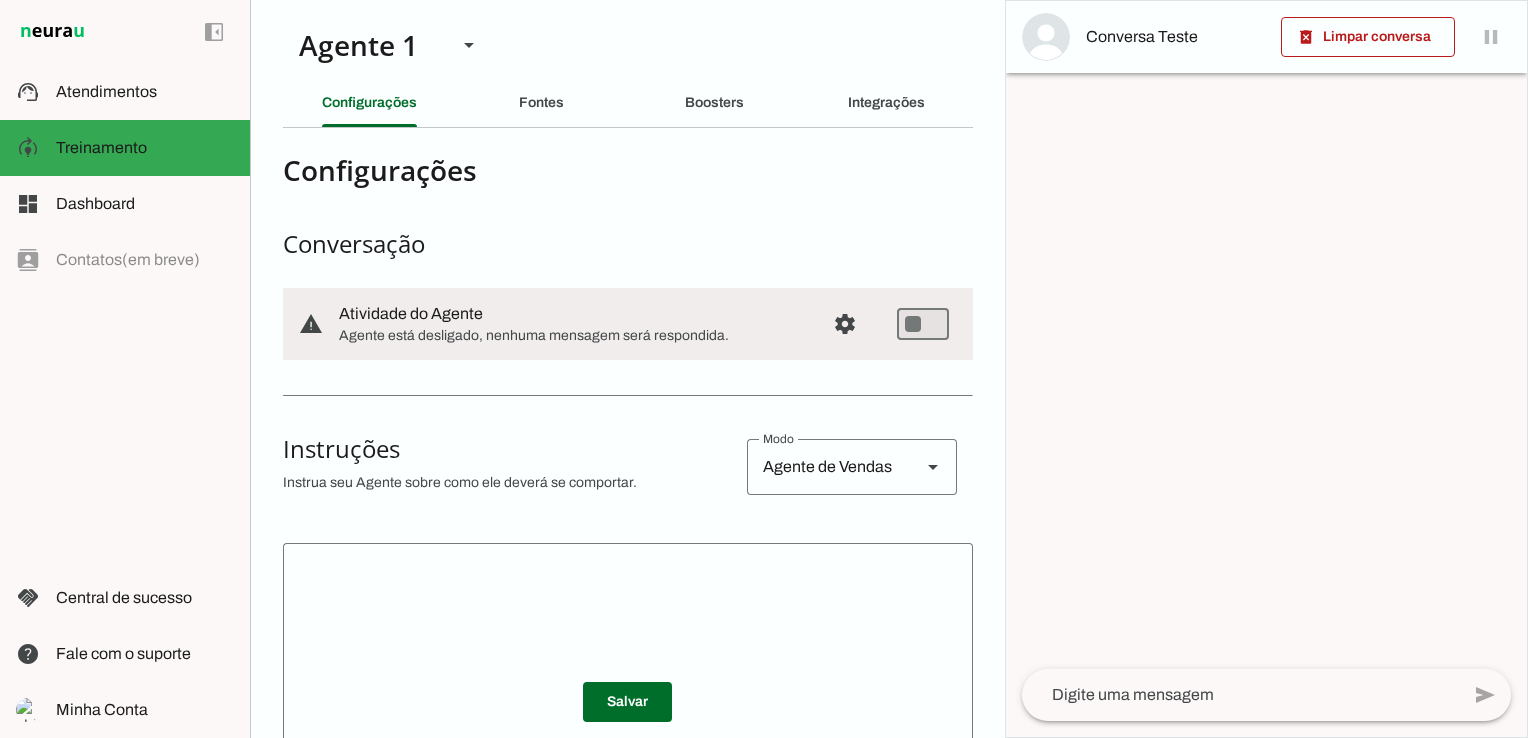 scroll, scrollTop: 0, scrollLeft: 0, axis: both 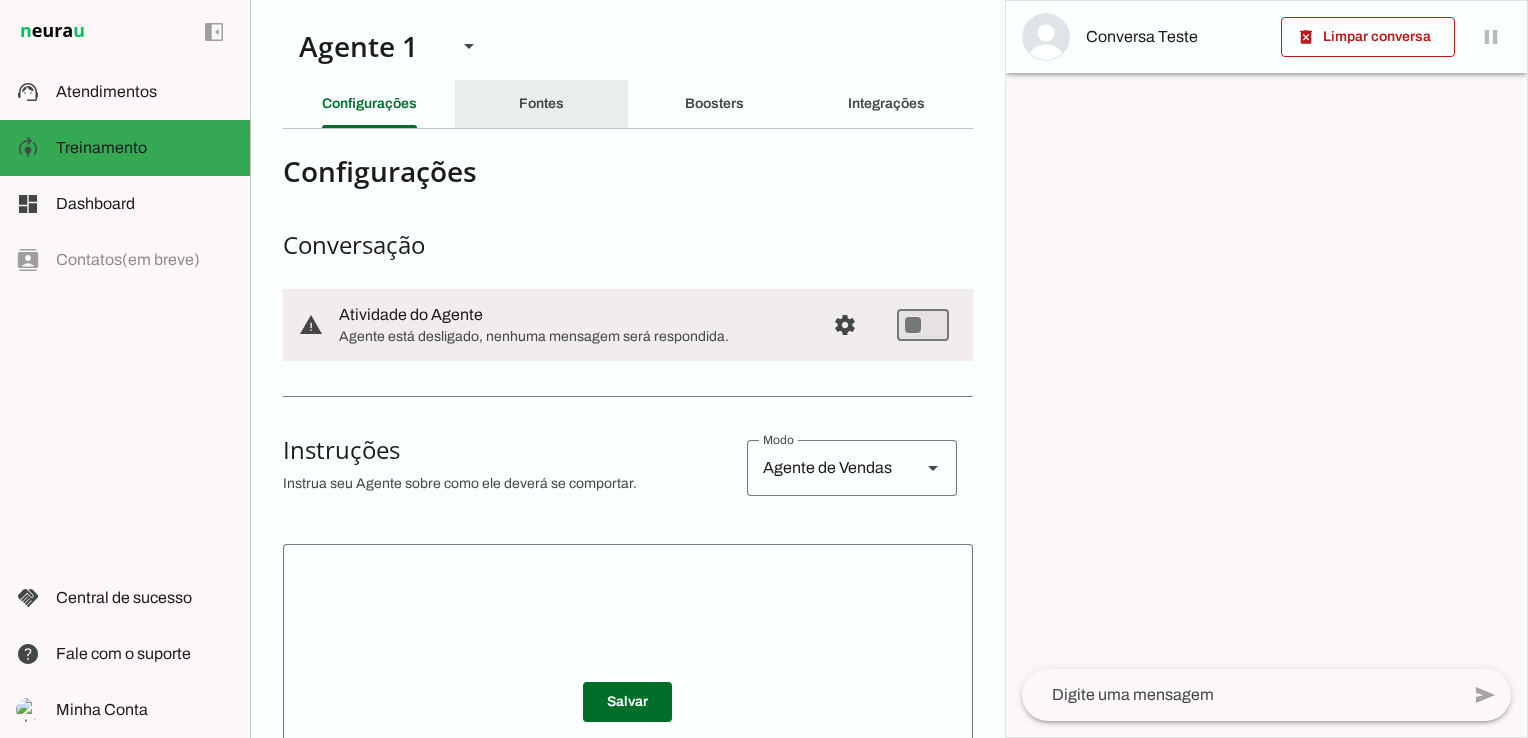 click on "Fontes" 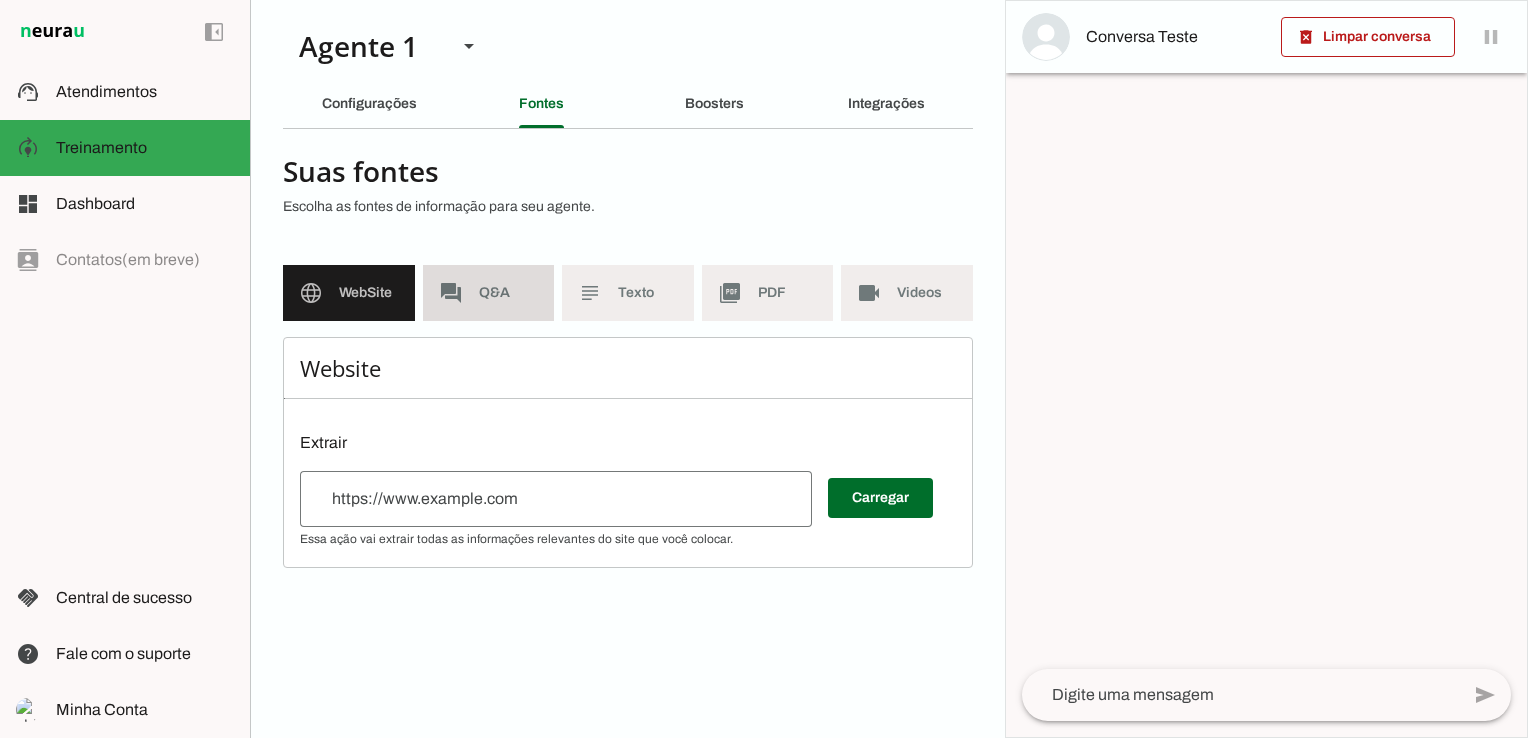 click on "forum
Q&A" at bounding box center (489, 293) 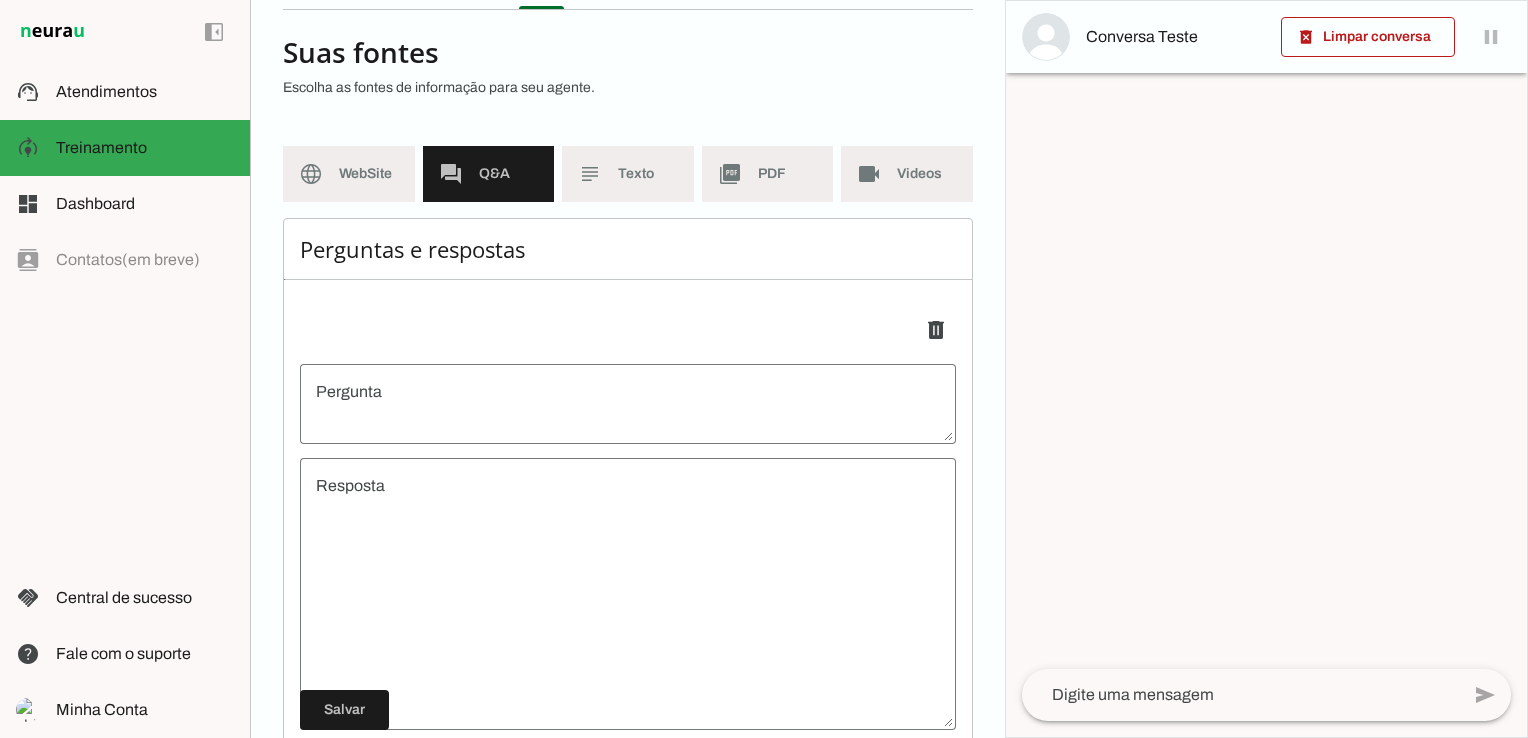 scroll, scrollTop: 84, scrollLeft: 0, axis: vertical 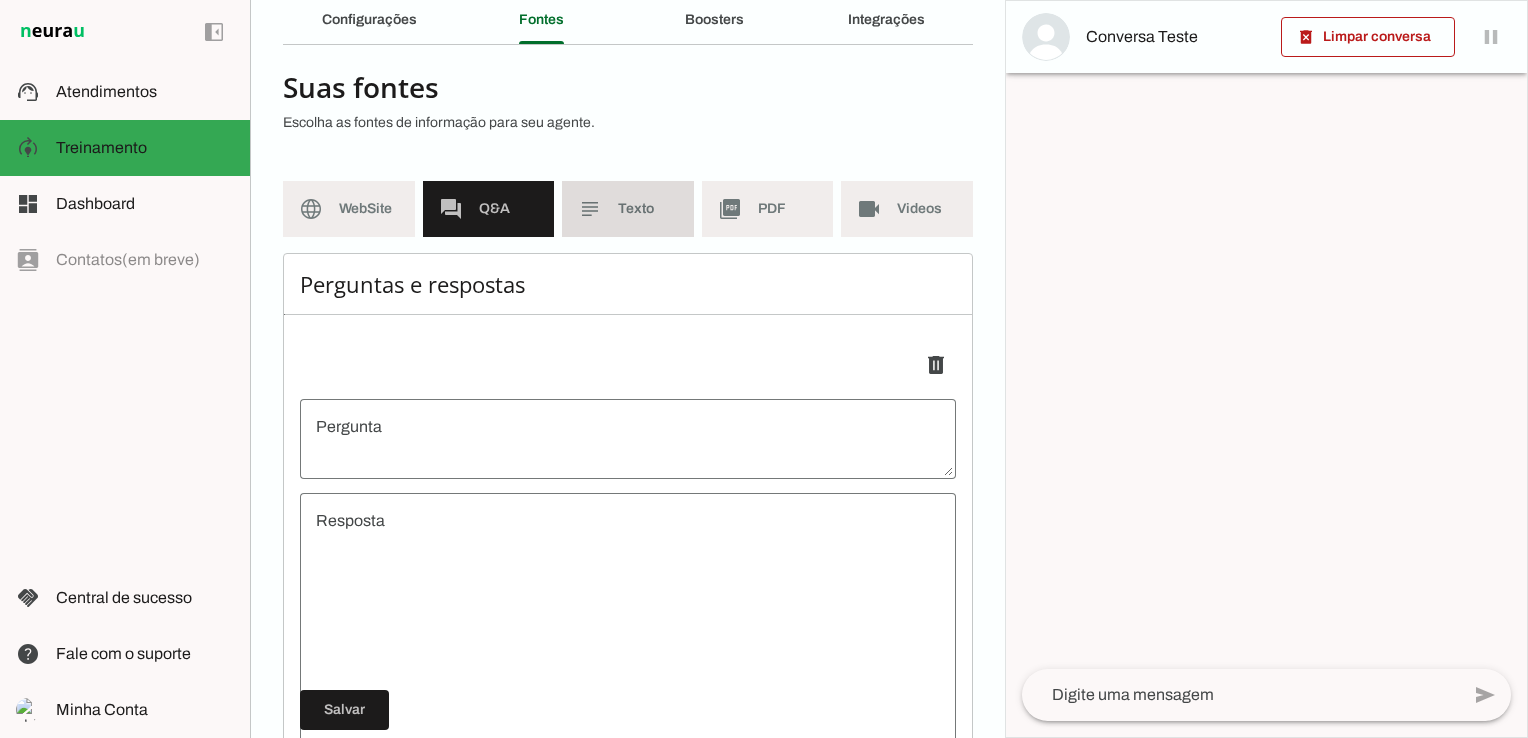 click on "subject
Texto" at bounding box center [628, 209] 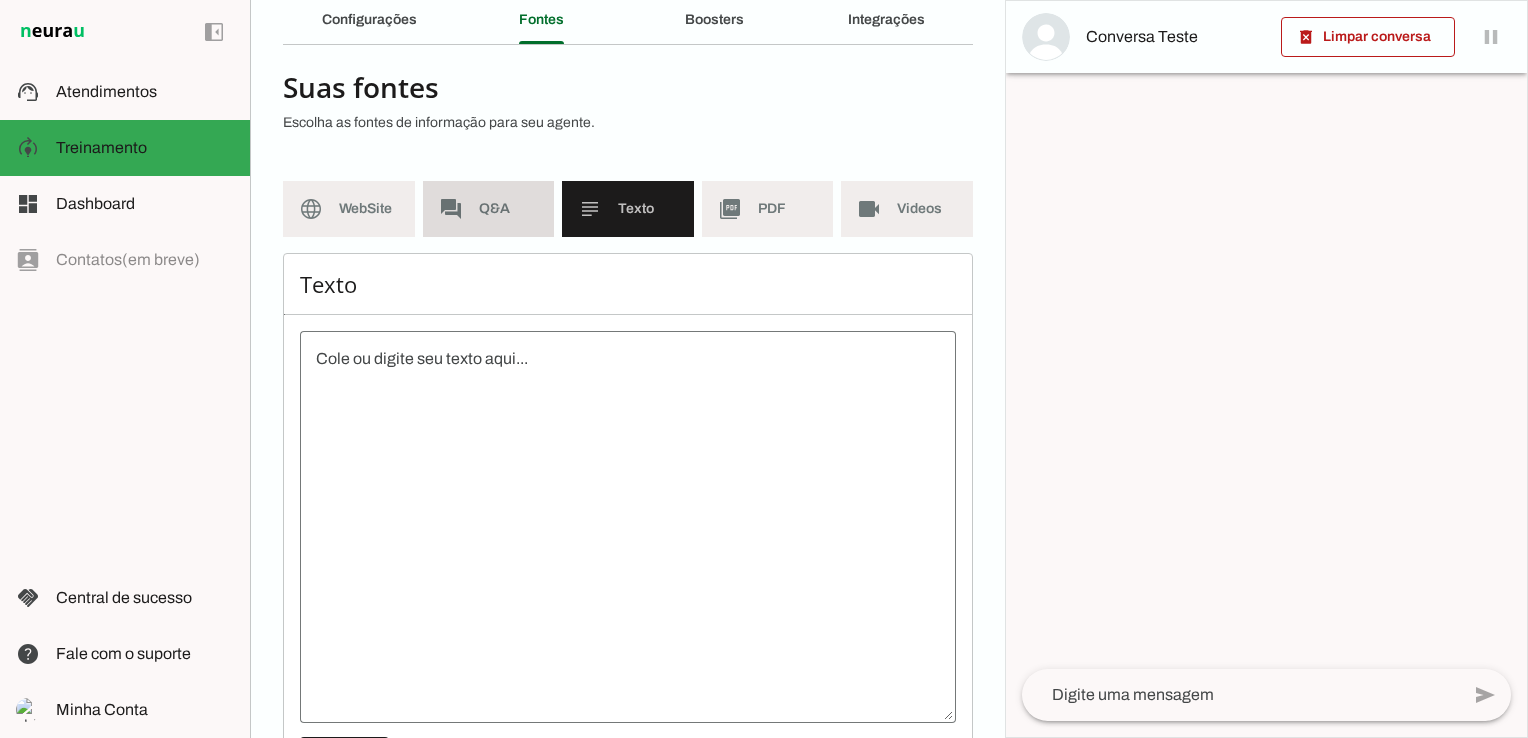 click on "forum
Q&A" at bounding box center (489, 209) 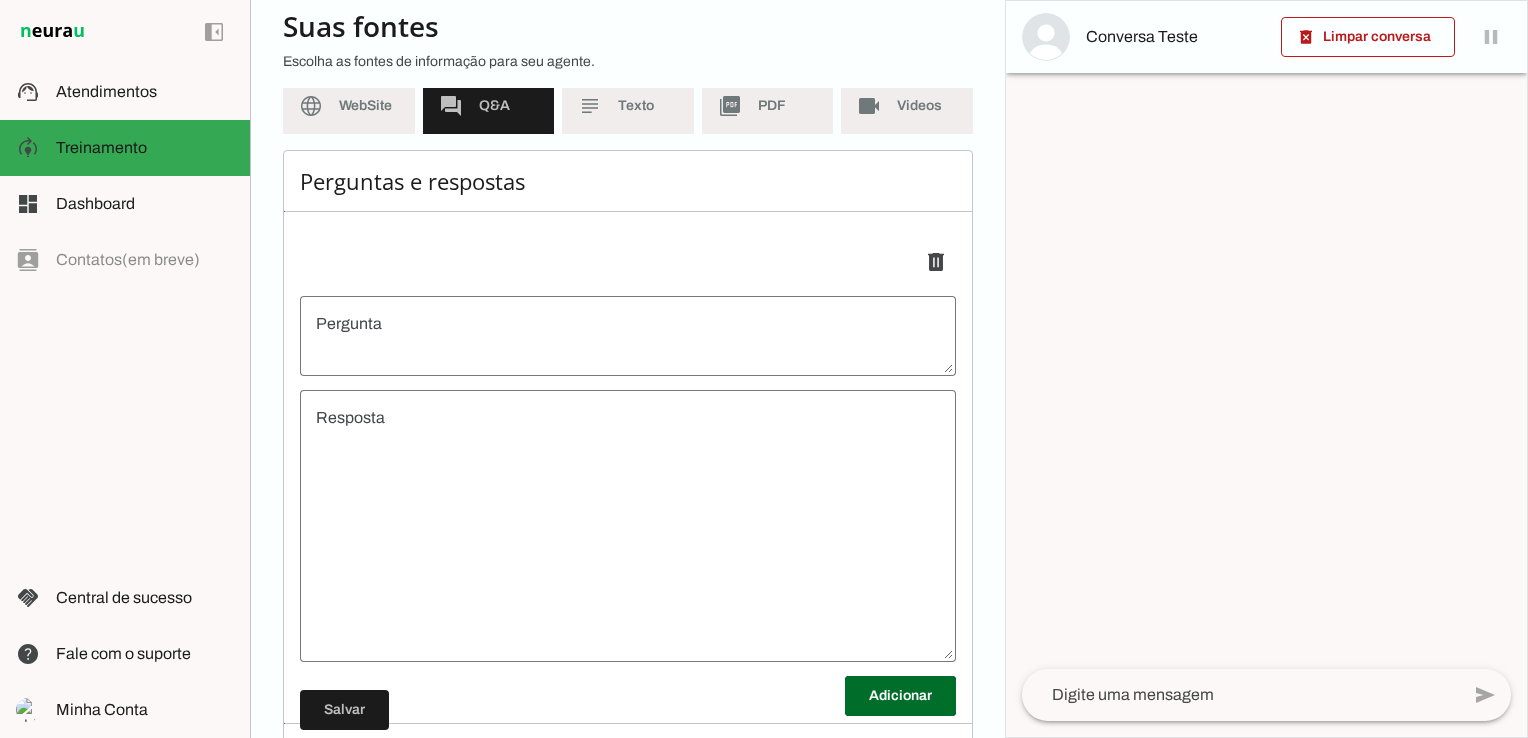 scroll, scrollTop: 184, scrollLeft: 0, axis: vertical 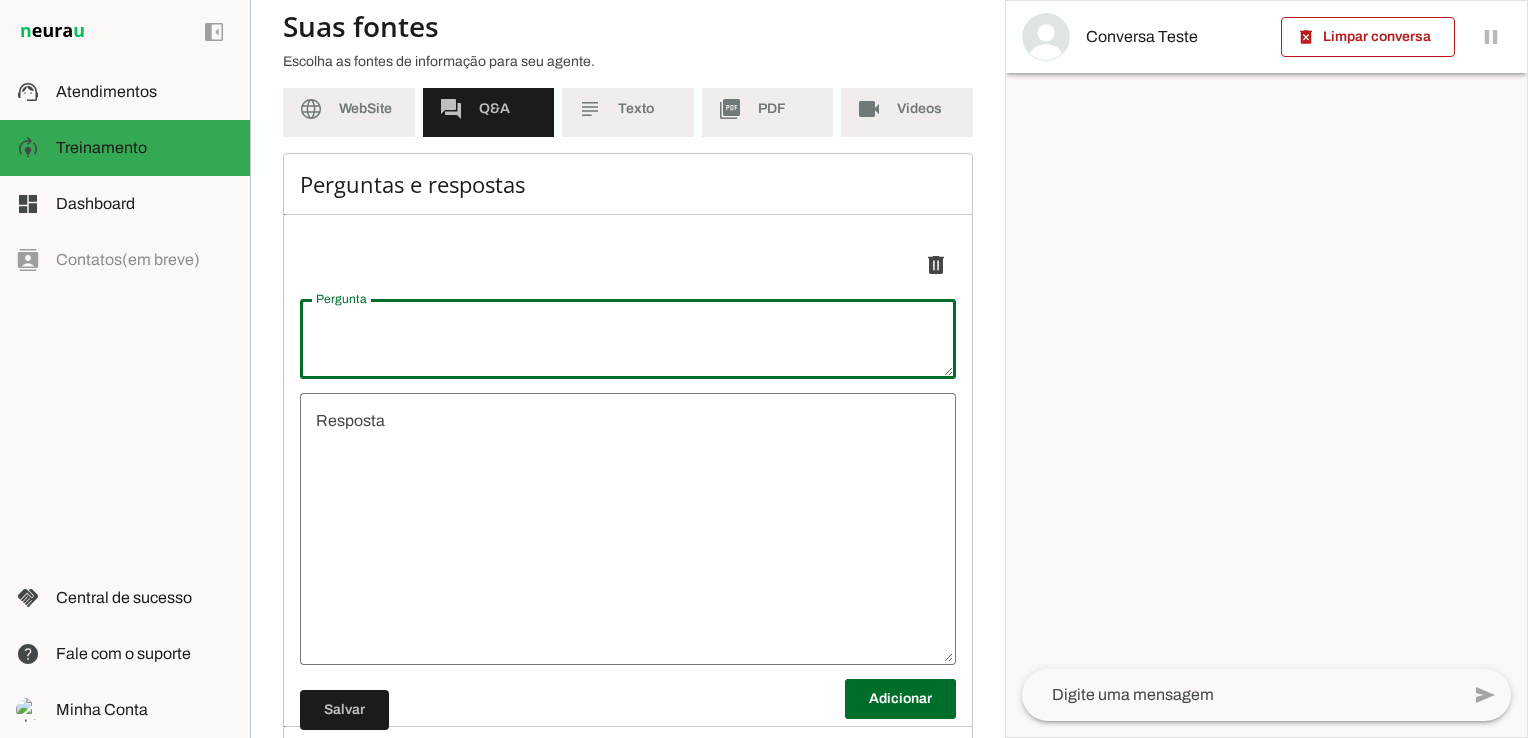 click at bounding box center [628, 339] 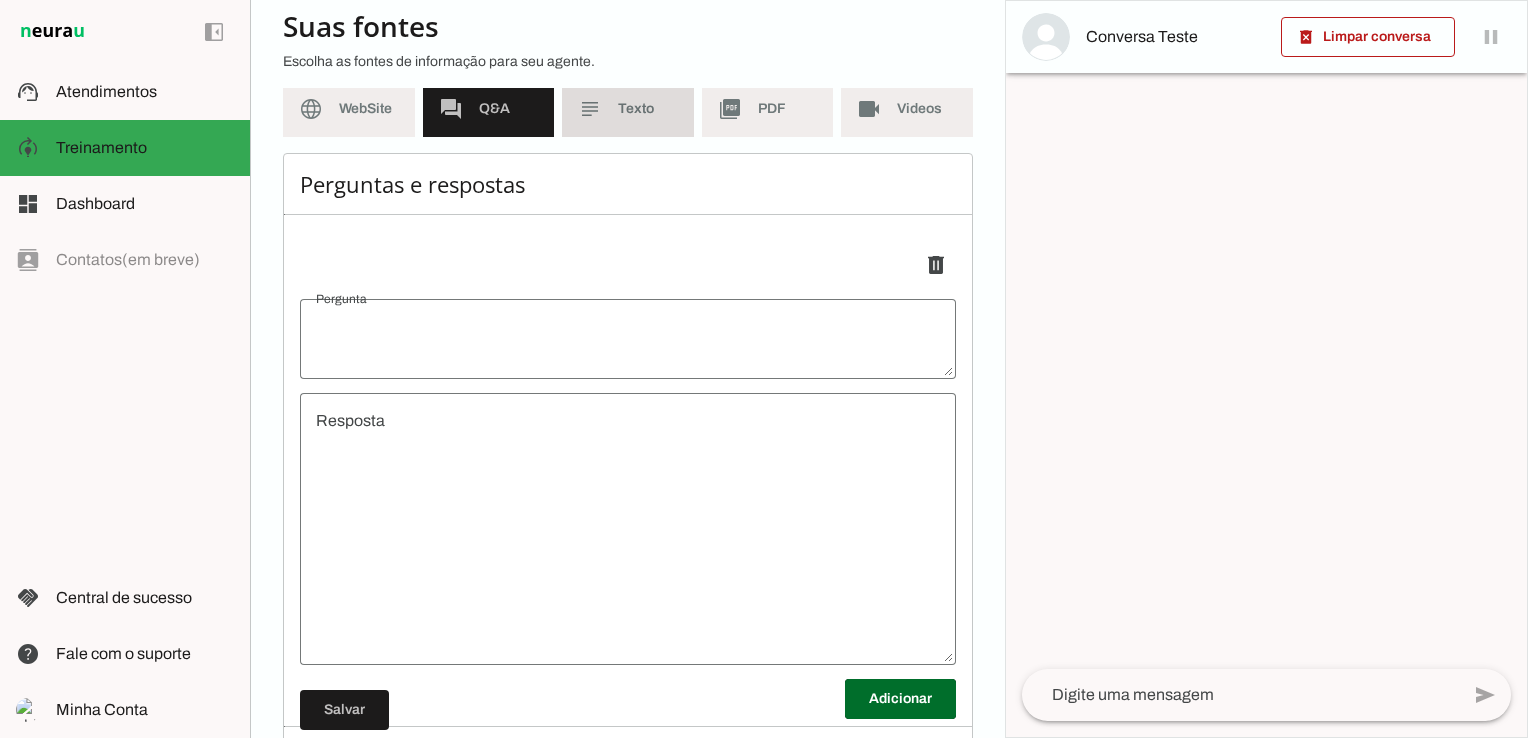 click on "Texto" 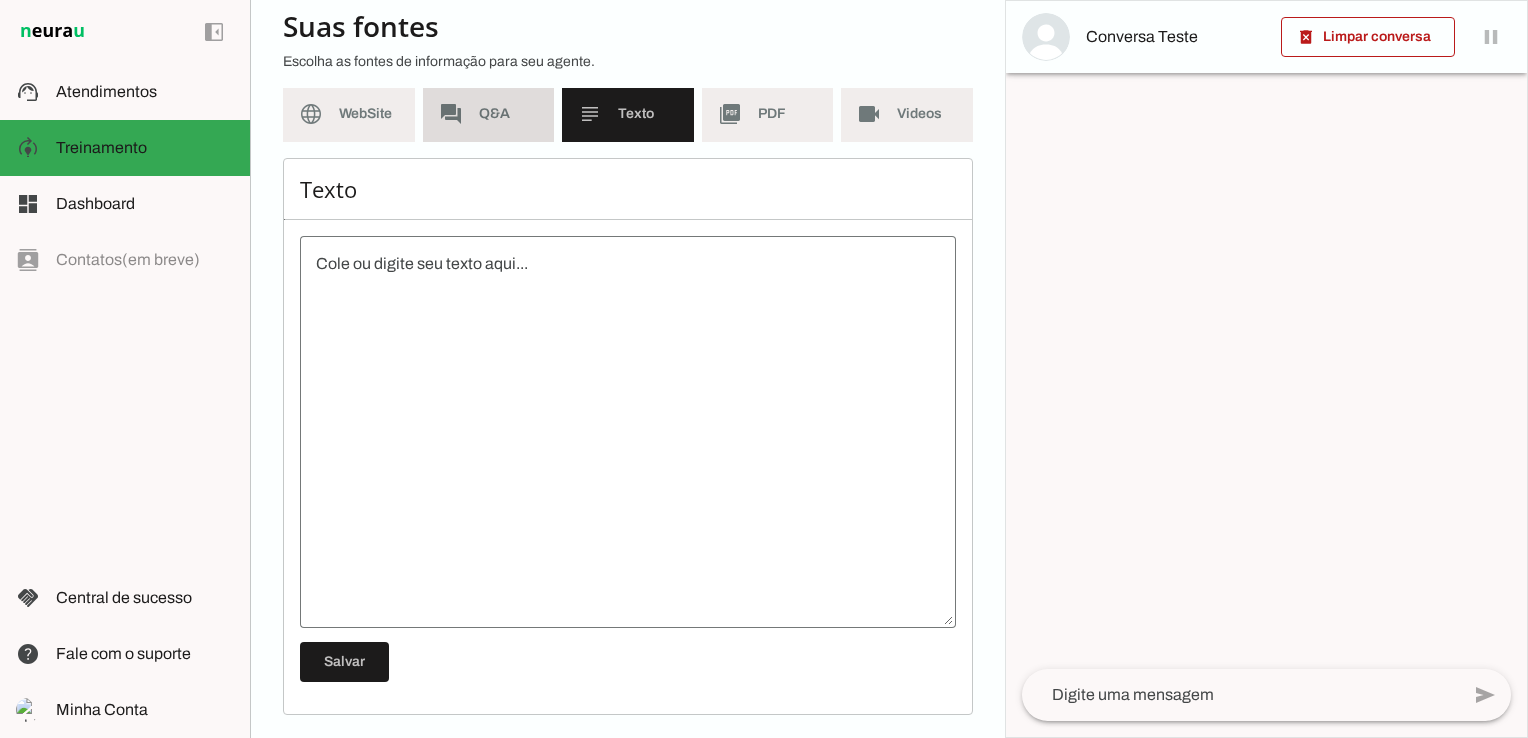 click on "forum
Q&A" at bounding box center [489, 114] 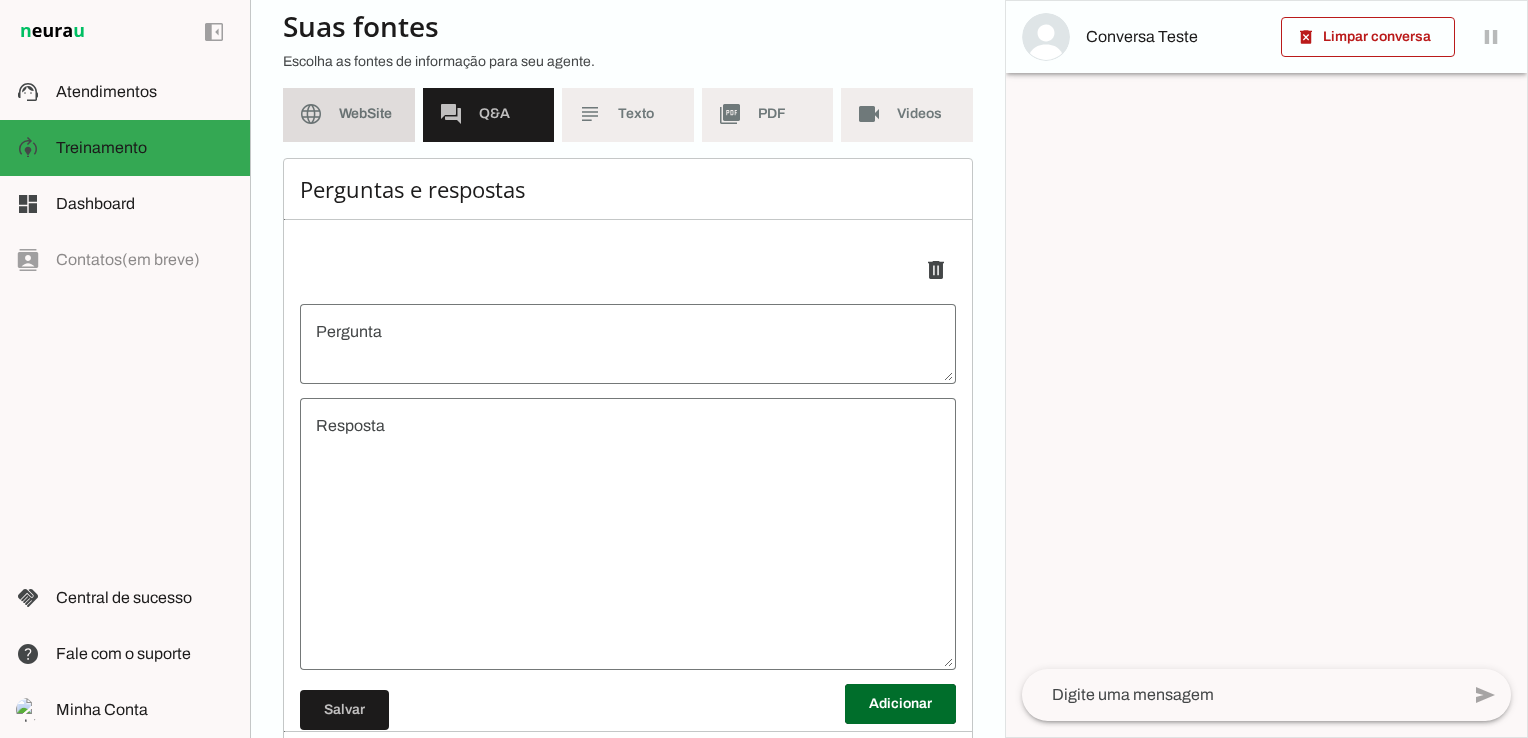 click on "WebSite" 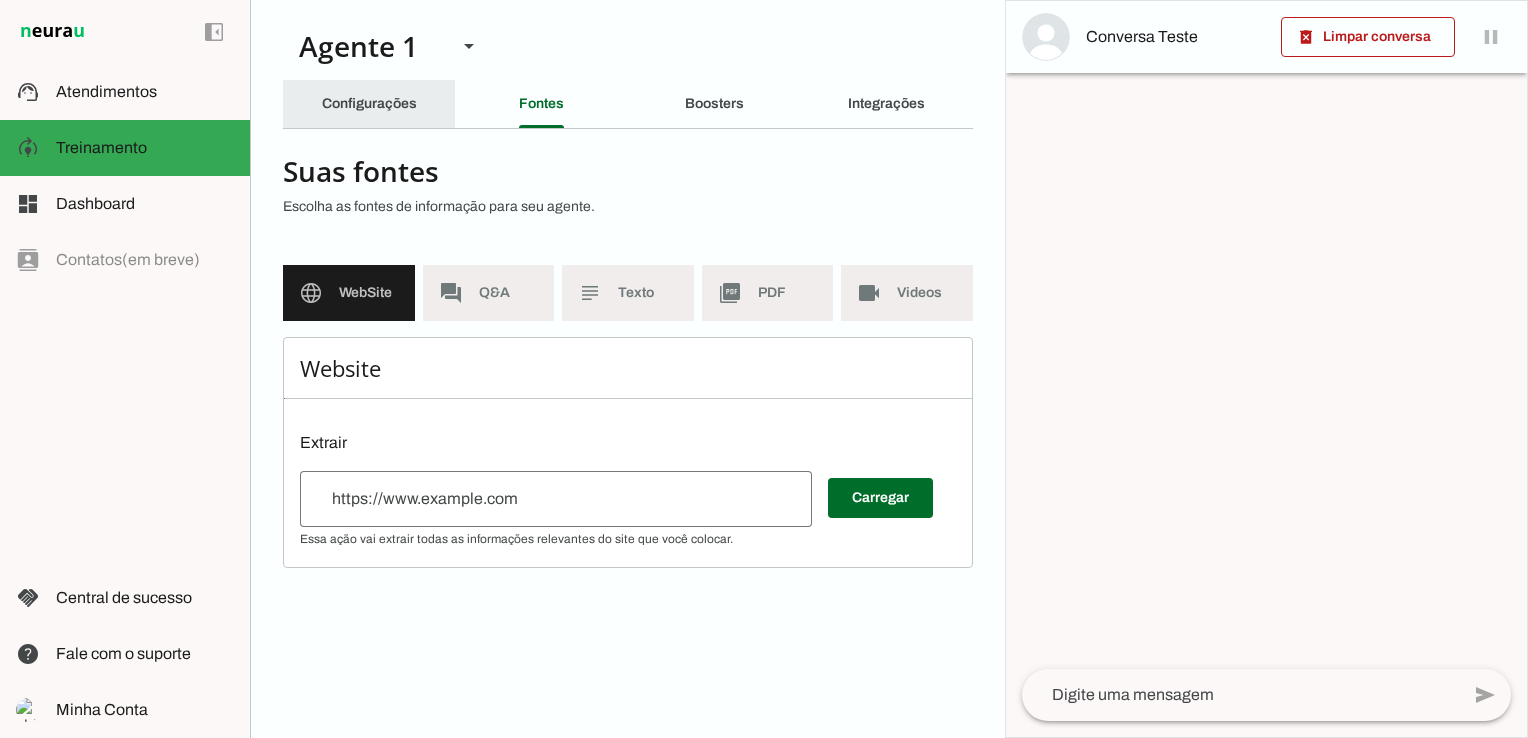 click on "Configurações" 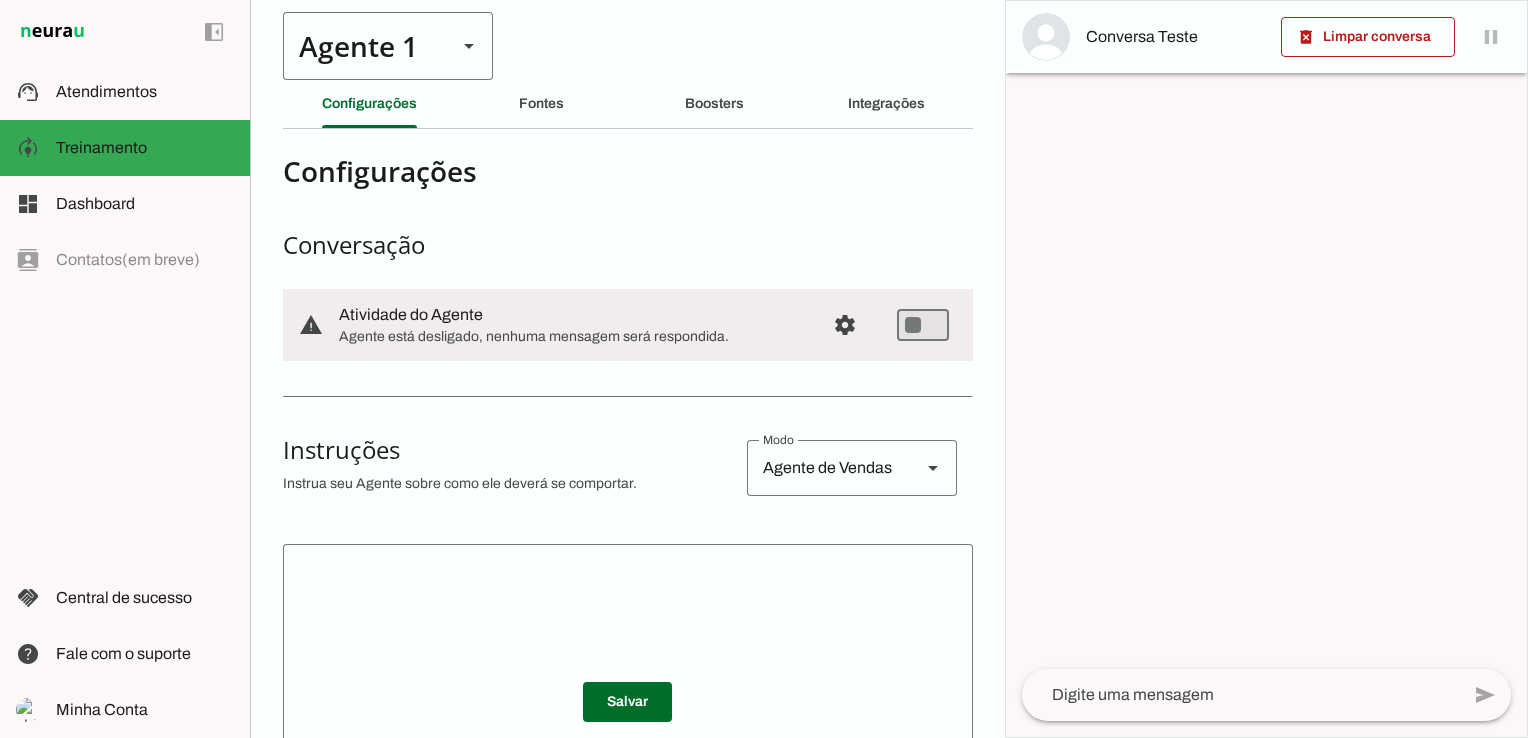 click at bounding box center [469, 46] 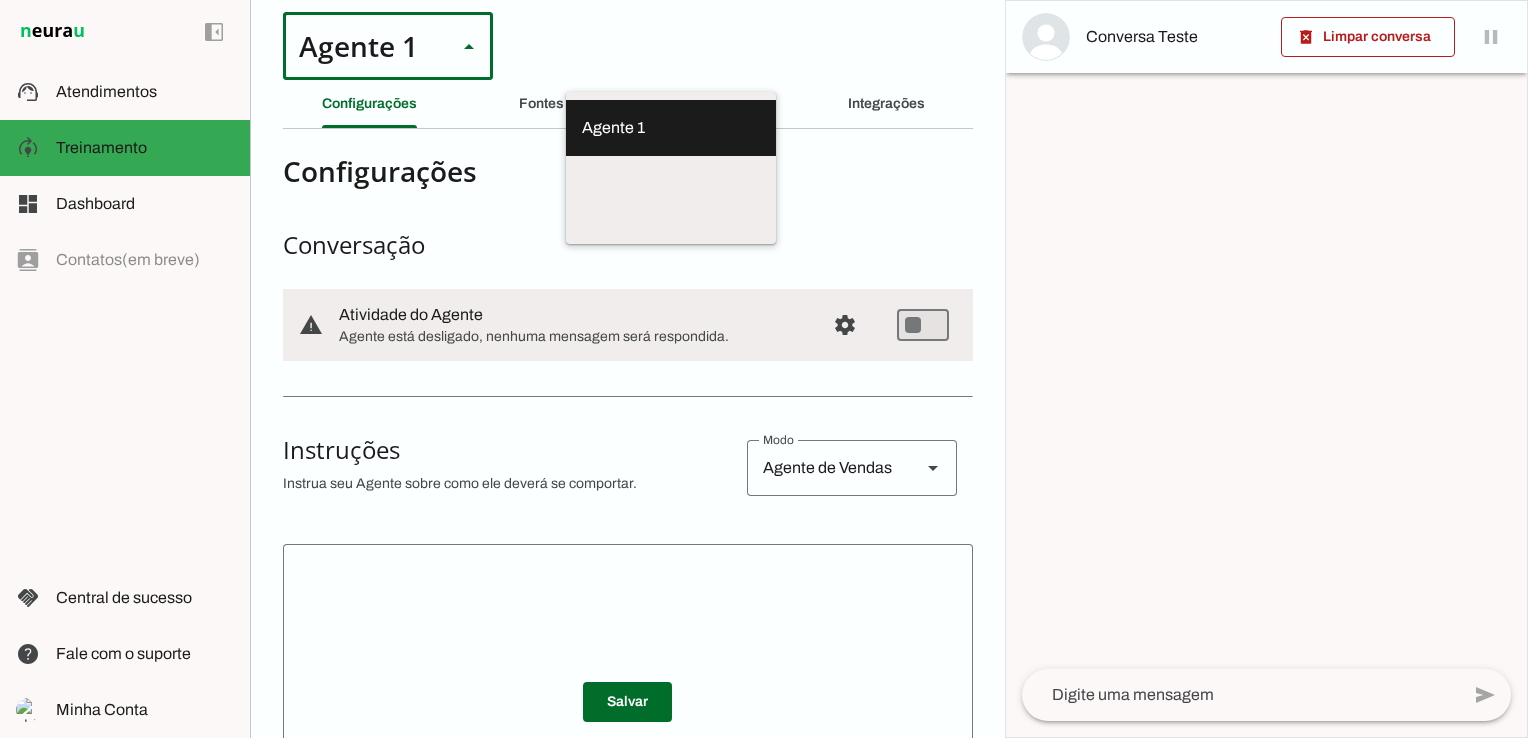 click on "Agente 1" at bounding box center (362, 46) 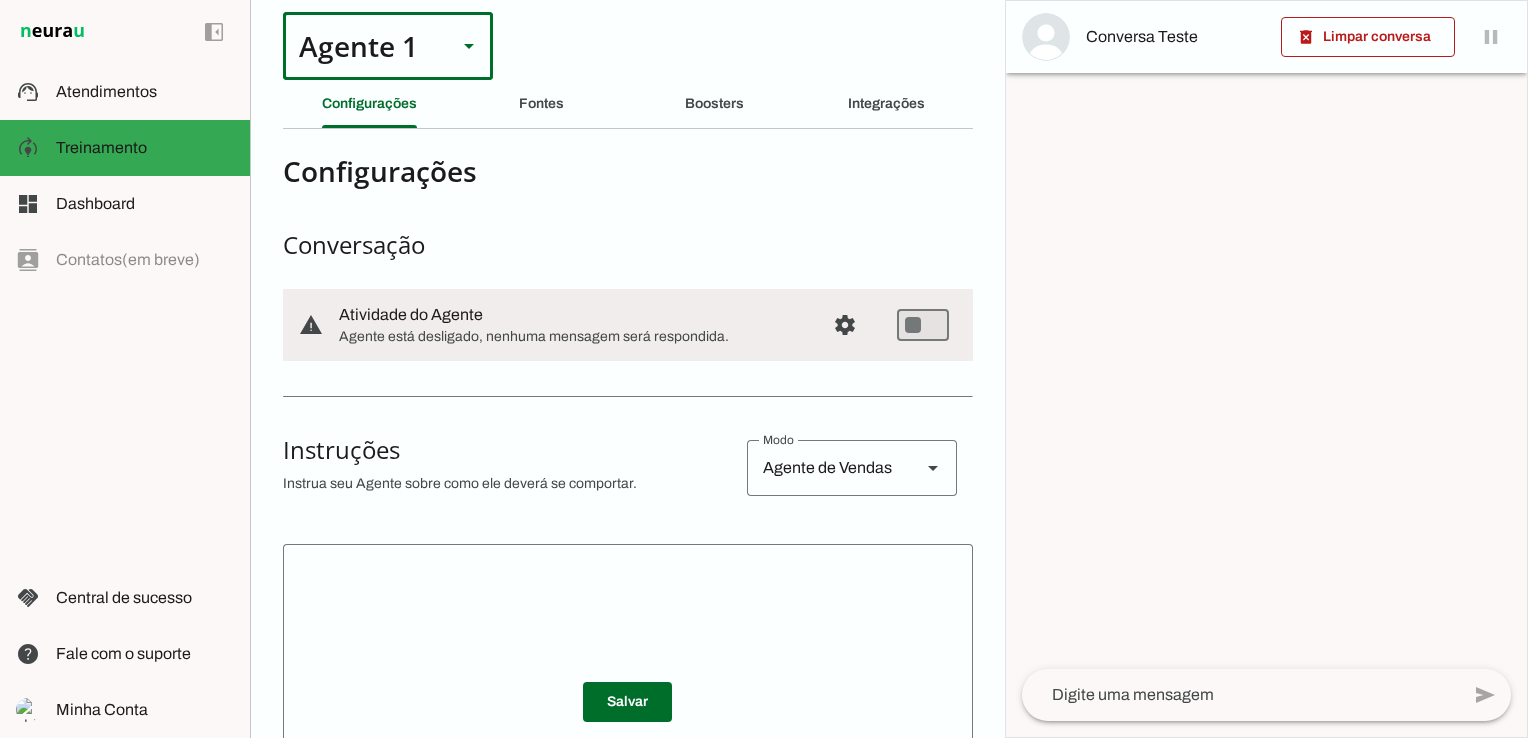 click on "Agente 1" at bounding box center (362, 46) 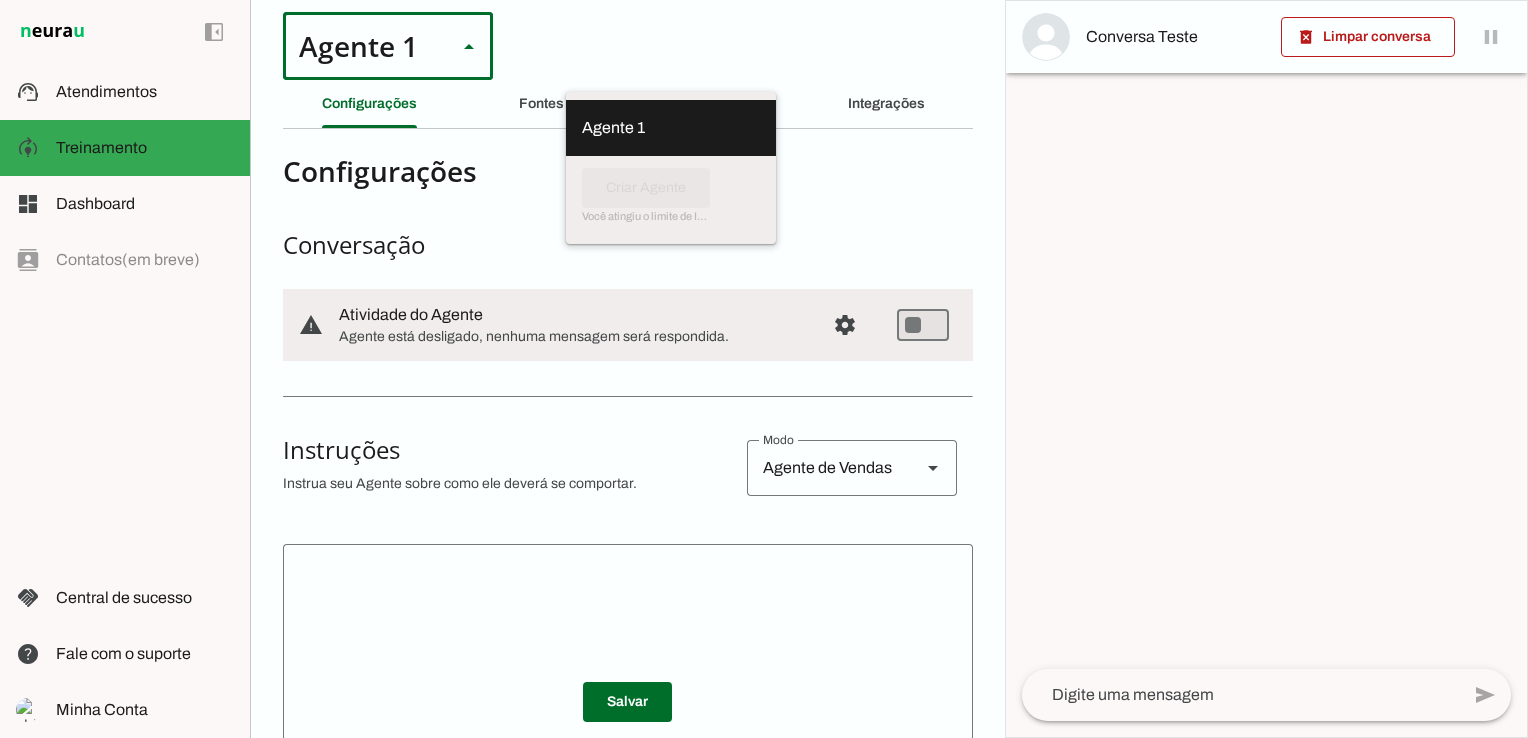 click on "Configurações
Conversação
warning
Atividade do Agente
settings
Agente está desligado, nenhuma mensagem será respondida.
Comportamento para novas conversas
Não responder automaticamente conversas novas
Novas conversas começam em estado de "pause" e não serão respondidas
automaticamente.
Aperte para ativar respostas automáticas.
Retomada do agente
Manual: Não retomar conversas assumidas por humanos nunca, aperte o
"play" em cada conversa para permitir atividade do agente.
Retomada automática" at bounding box center [628, 642] 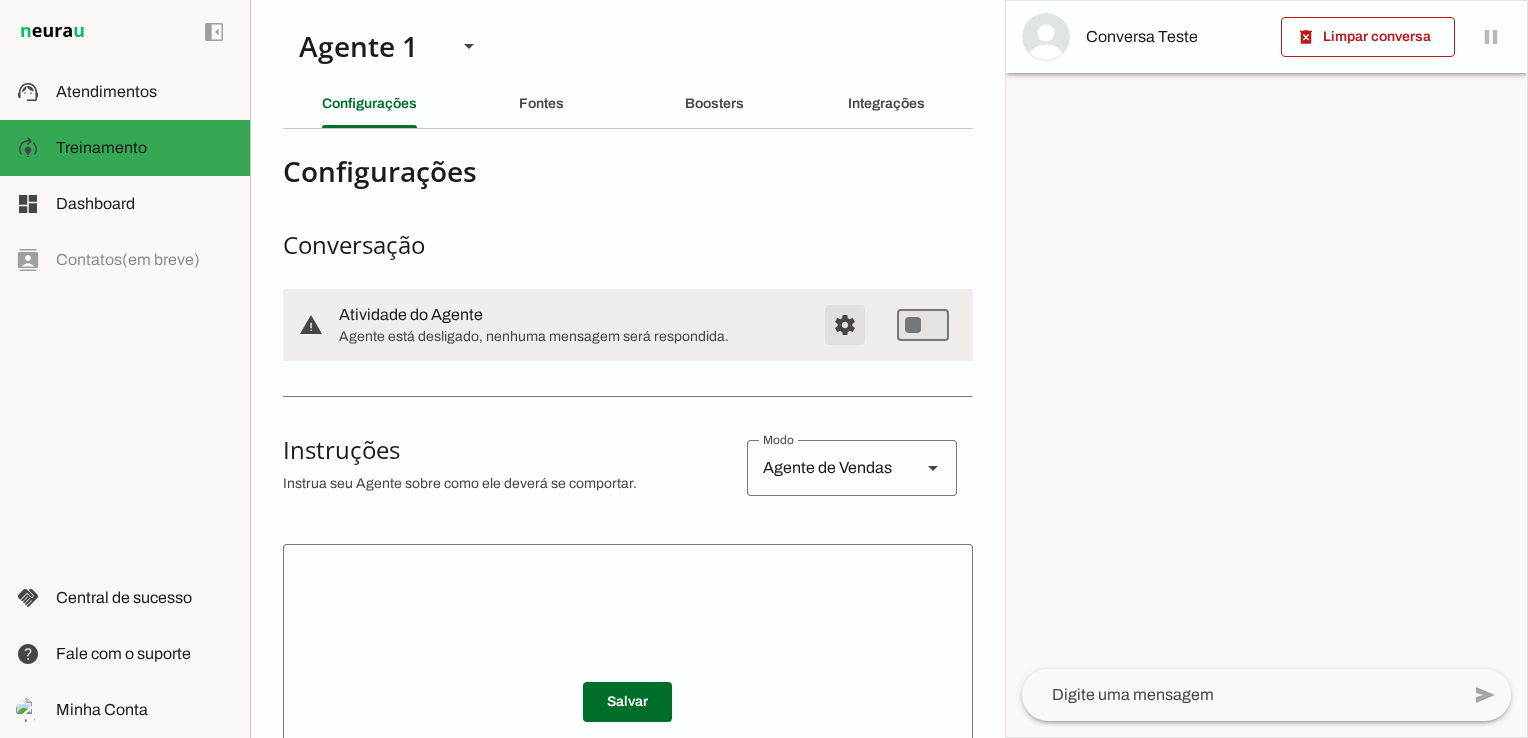 click at bounding box center [845, 325] 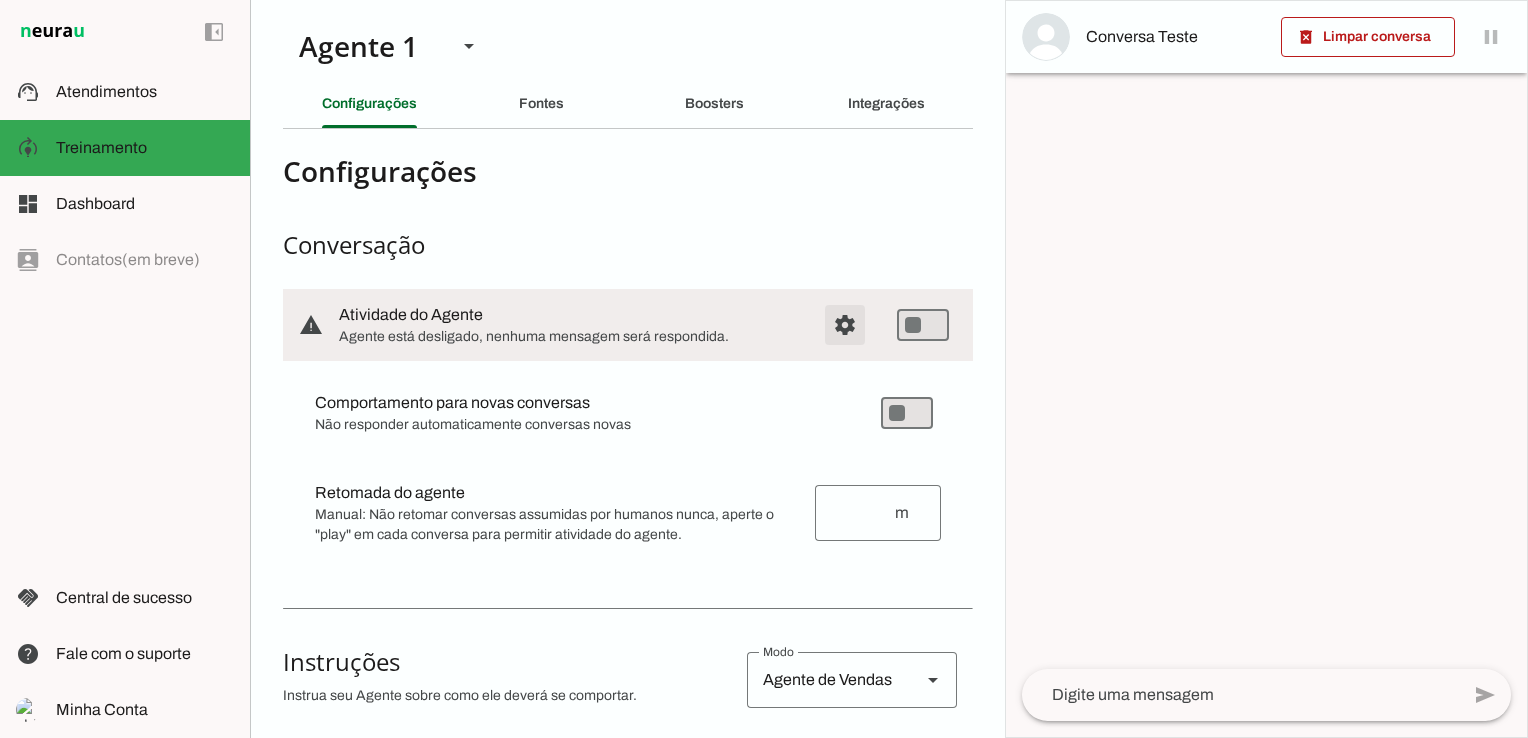 click at bounding box center [845, 325] 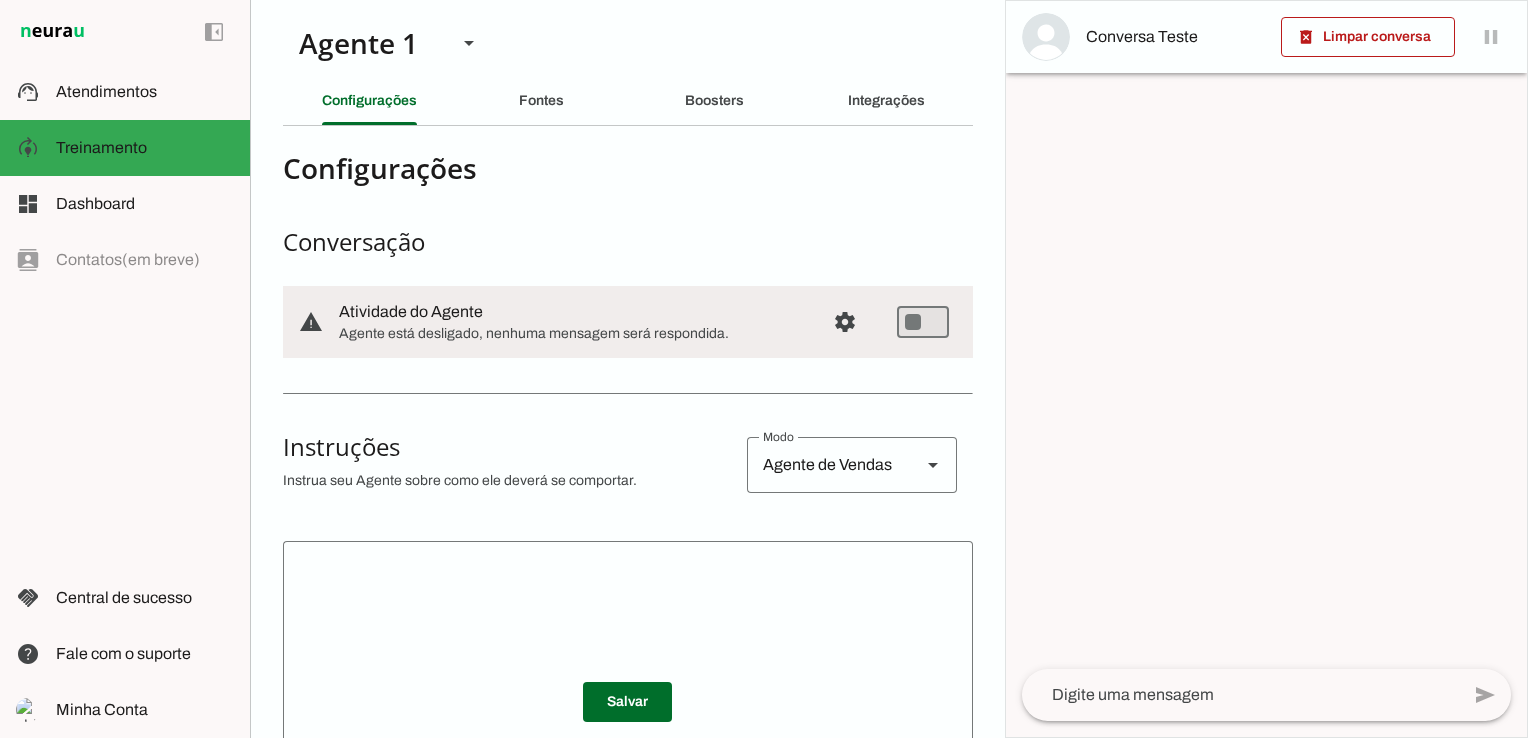 scroll, scrollTop: 0, scrollLeft: 0, axis: both 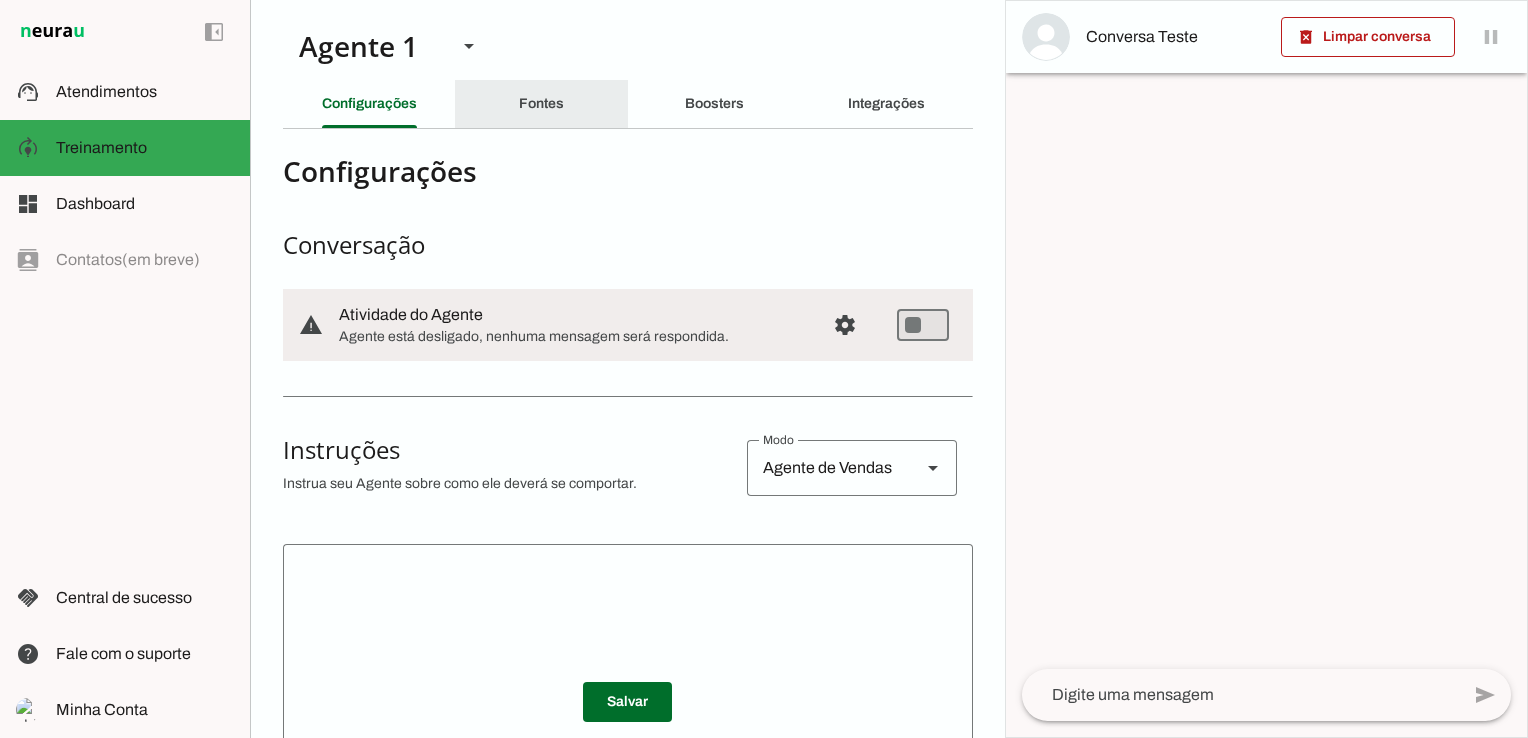 click on "Fontes" 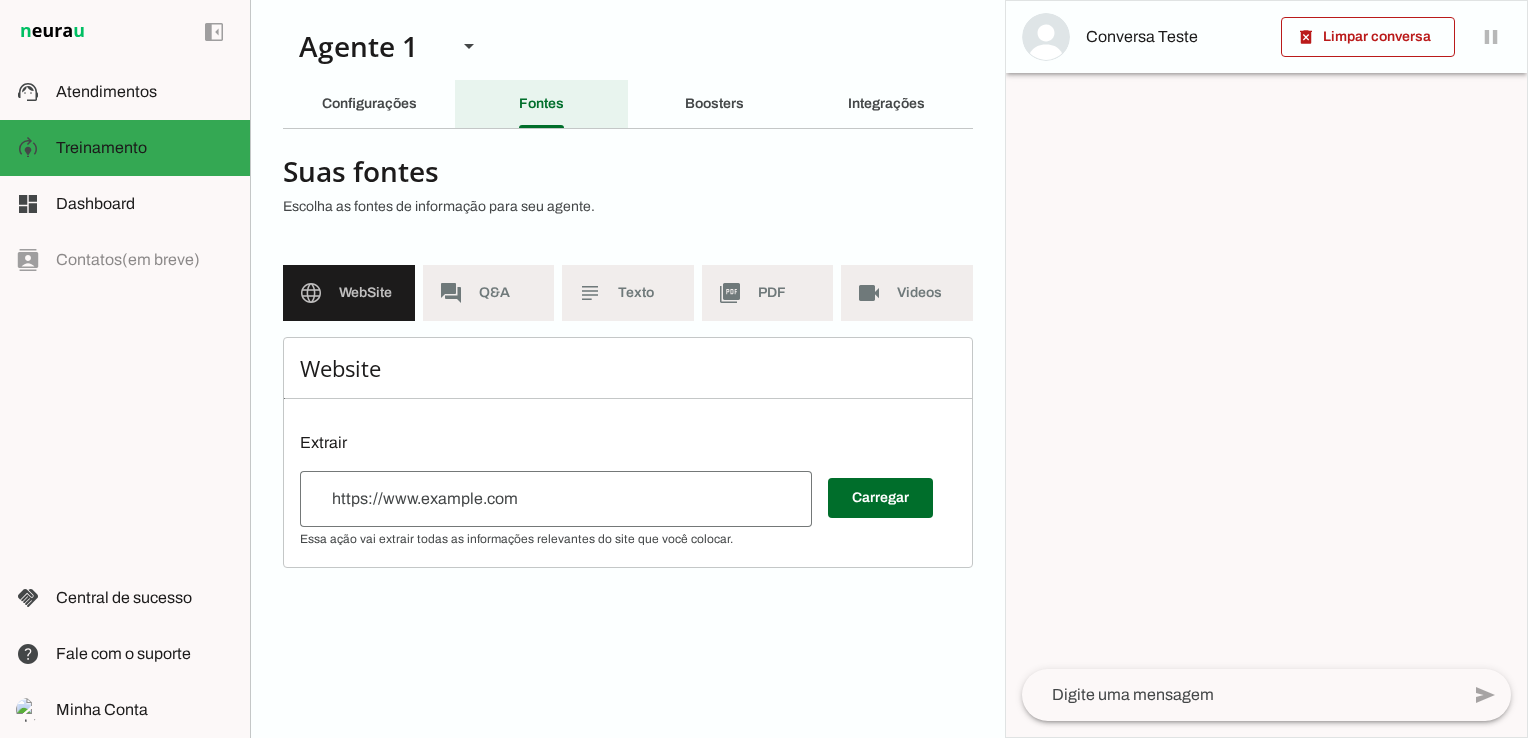 click on "Boosters" 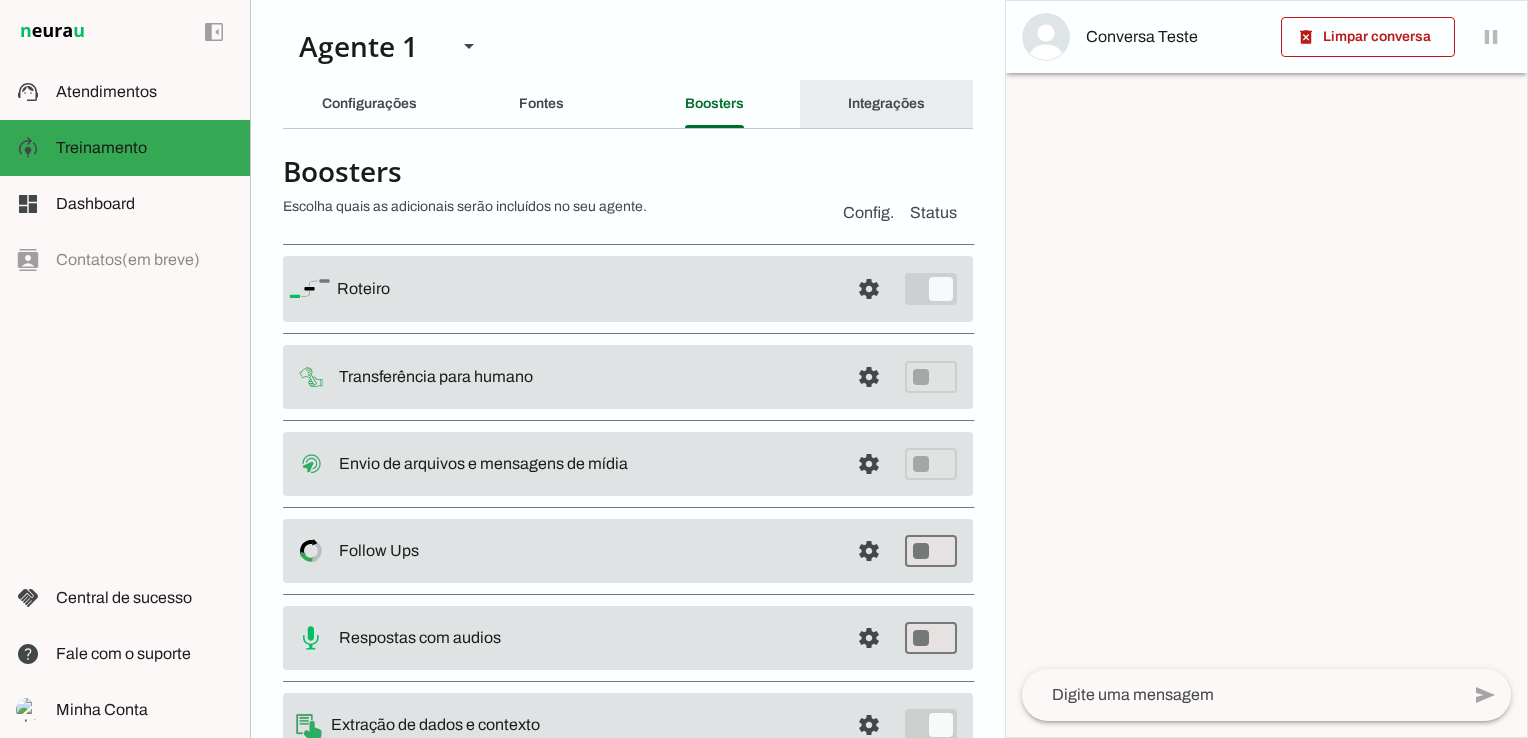 click on "Integrações" 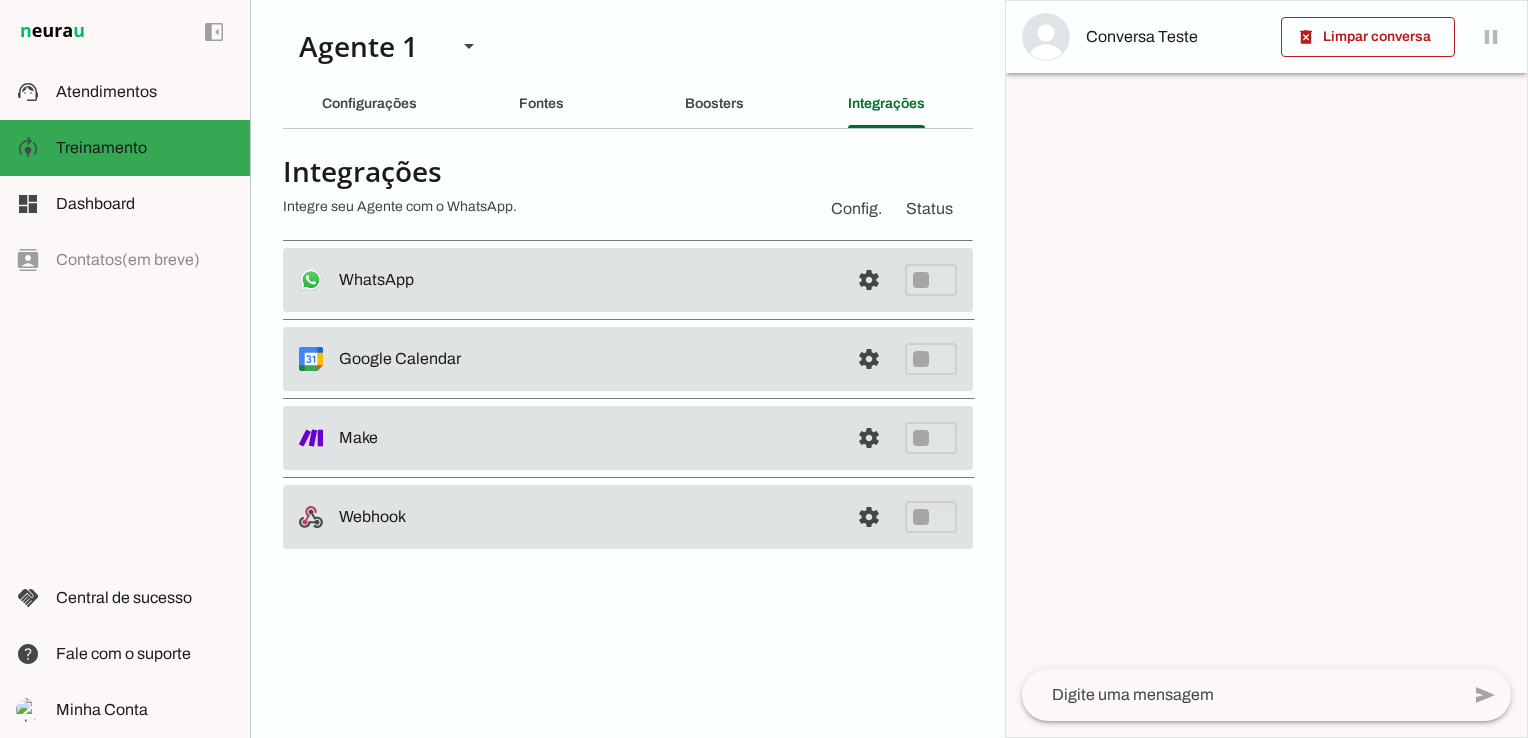 click on "Boosters" 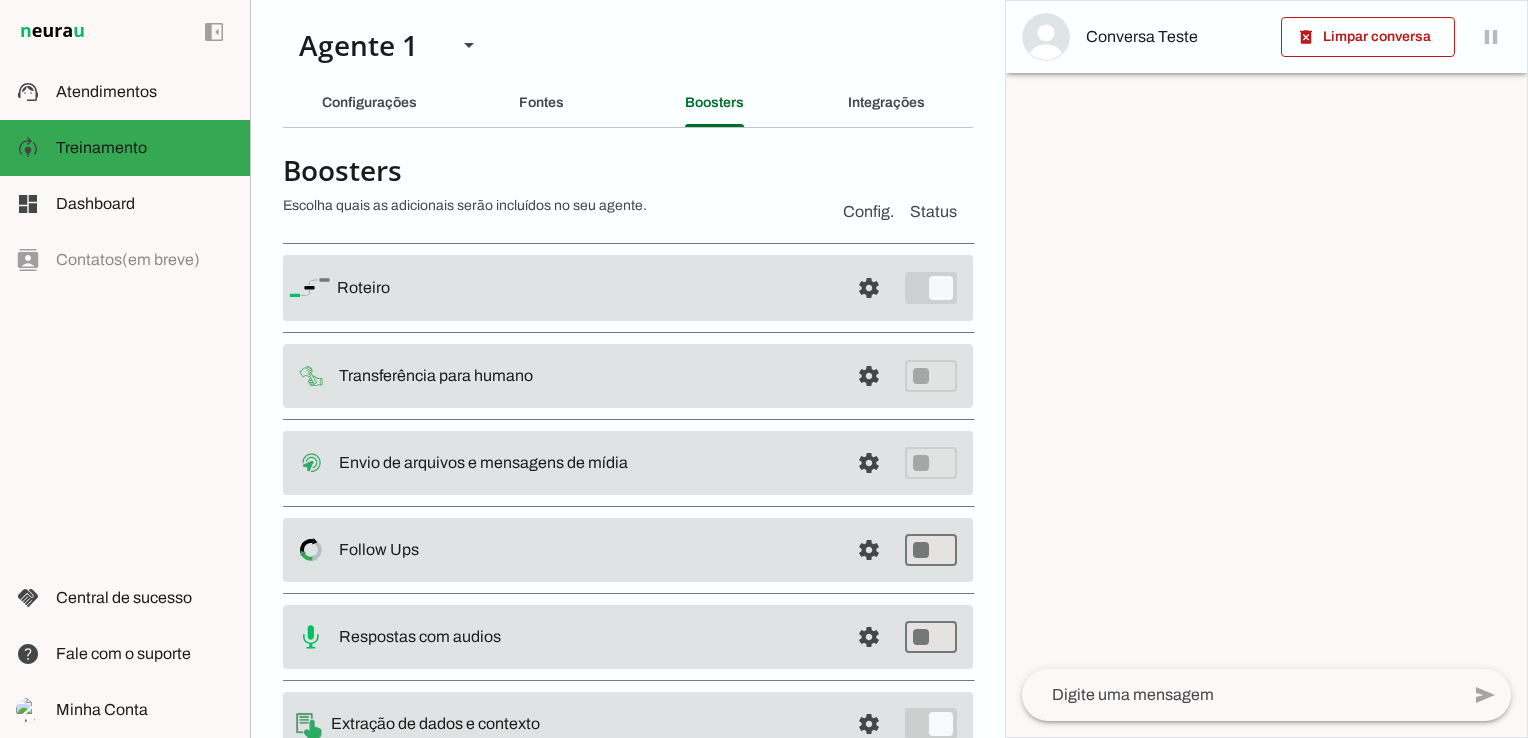 scroll, scrollTop: 0, scrollLeft: 0, axis: both 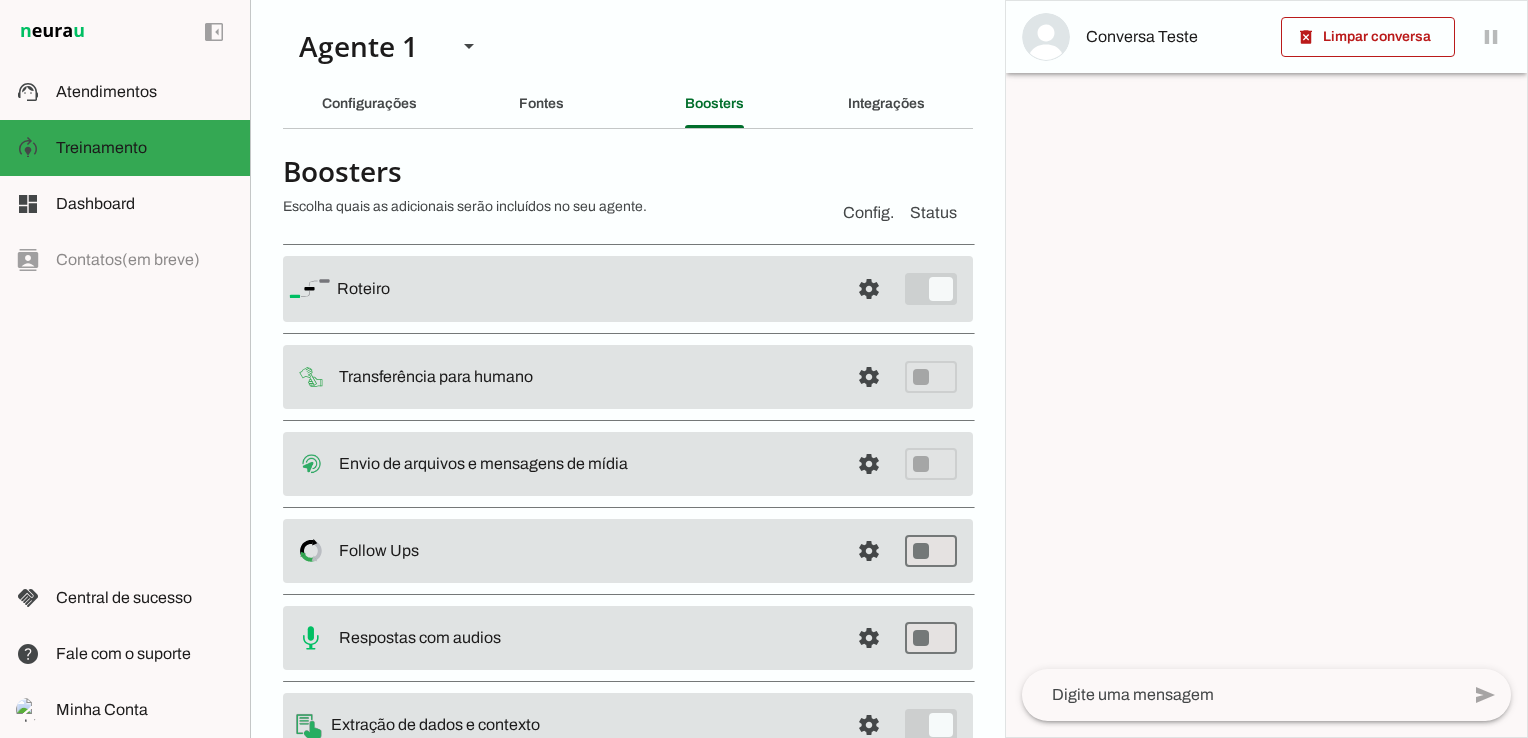 click on "Fontes" 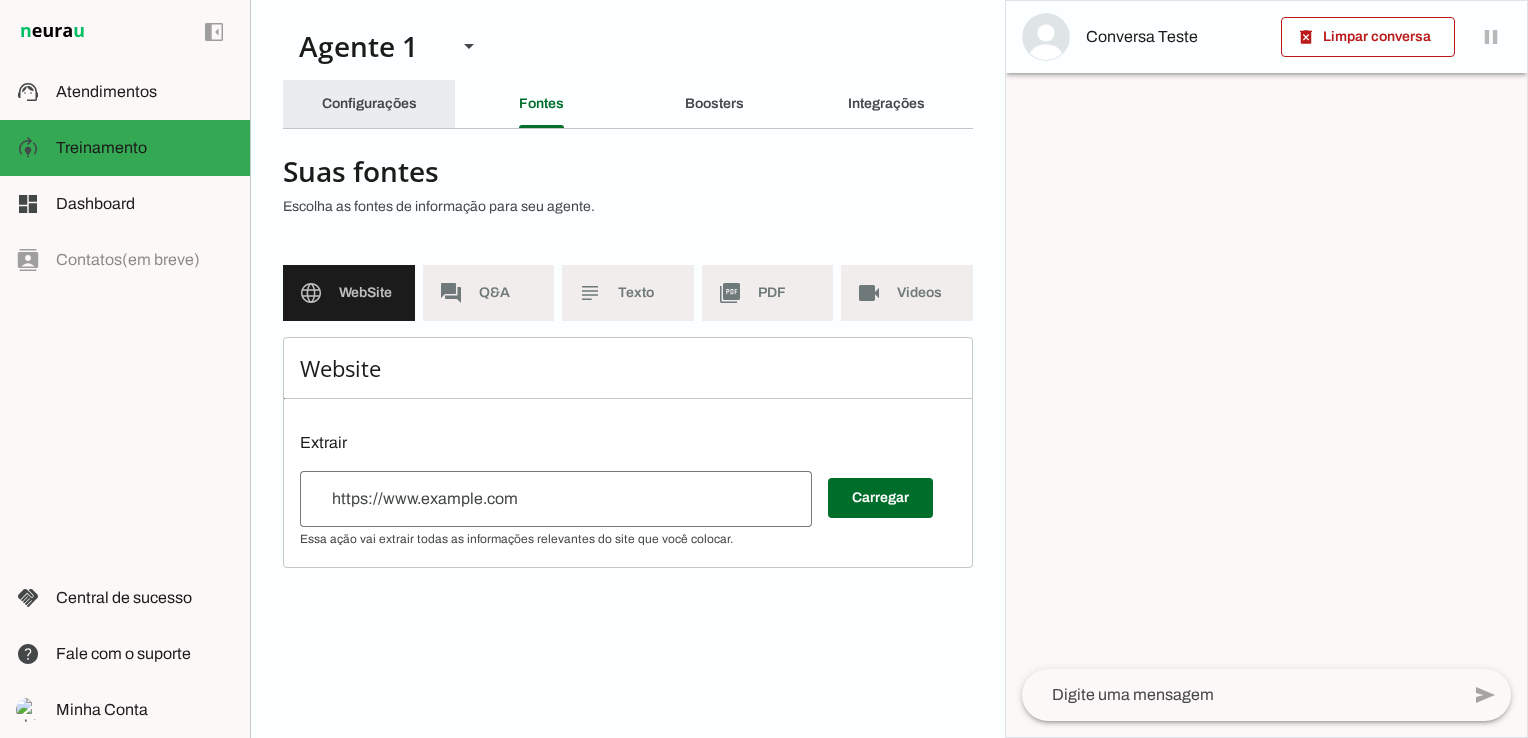 click on "Configurações" 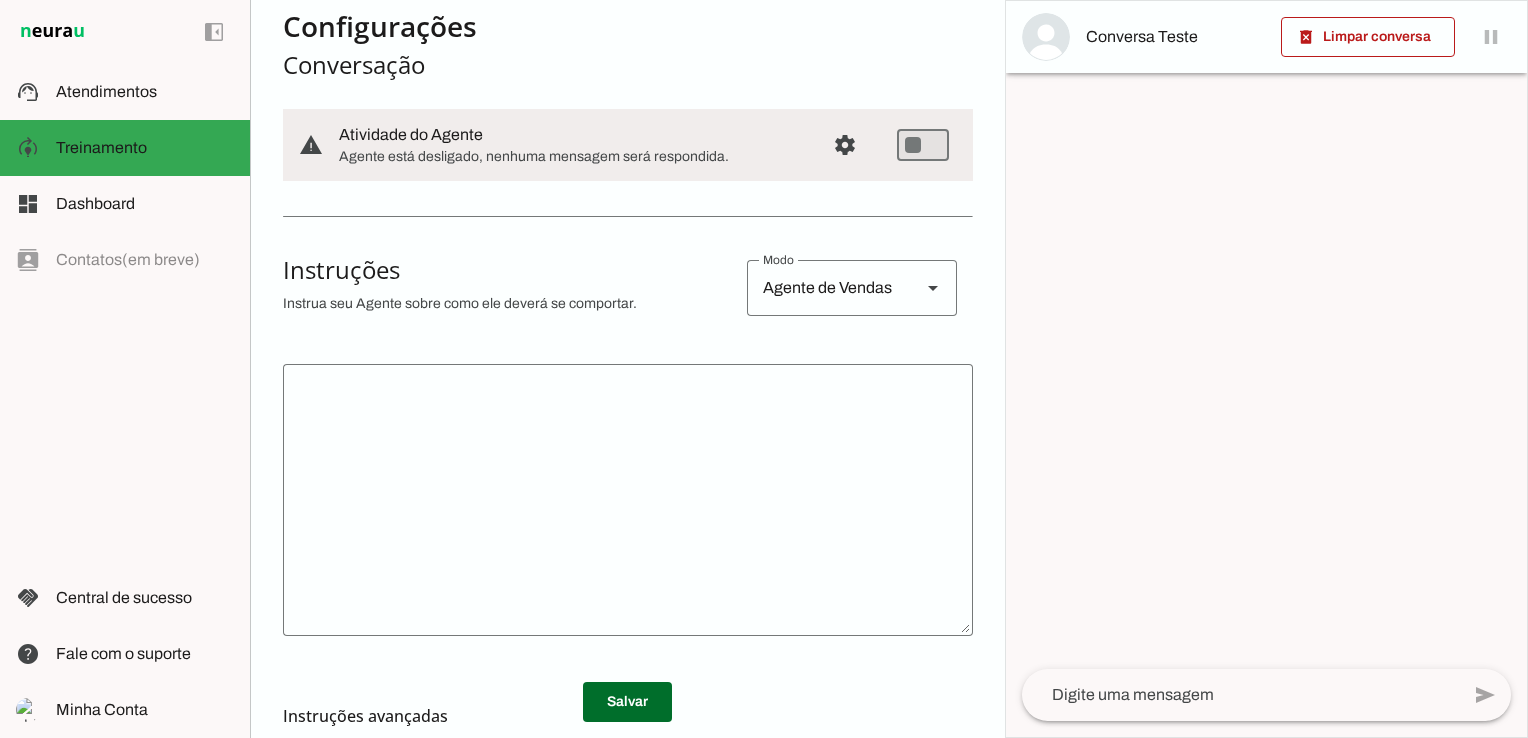 scroll, scrollTop: 200, scrollLeft: 0, axis: vertical 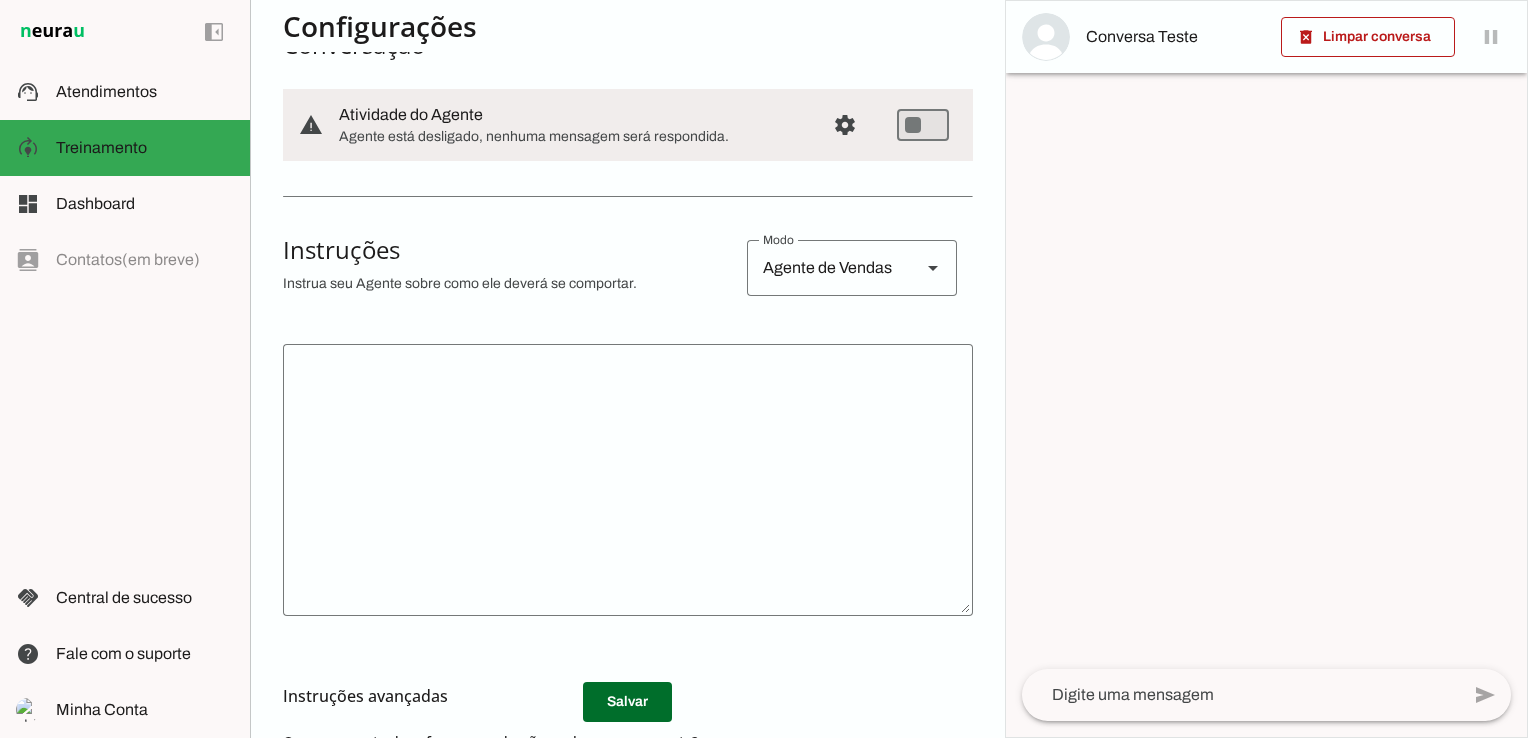 click 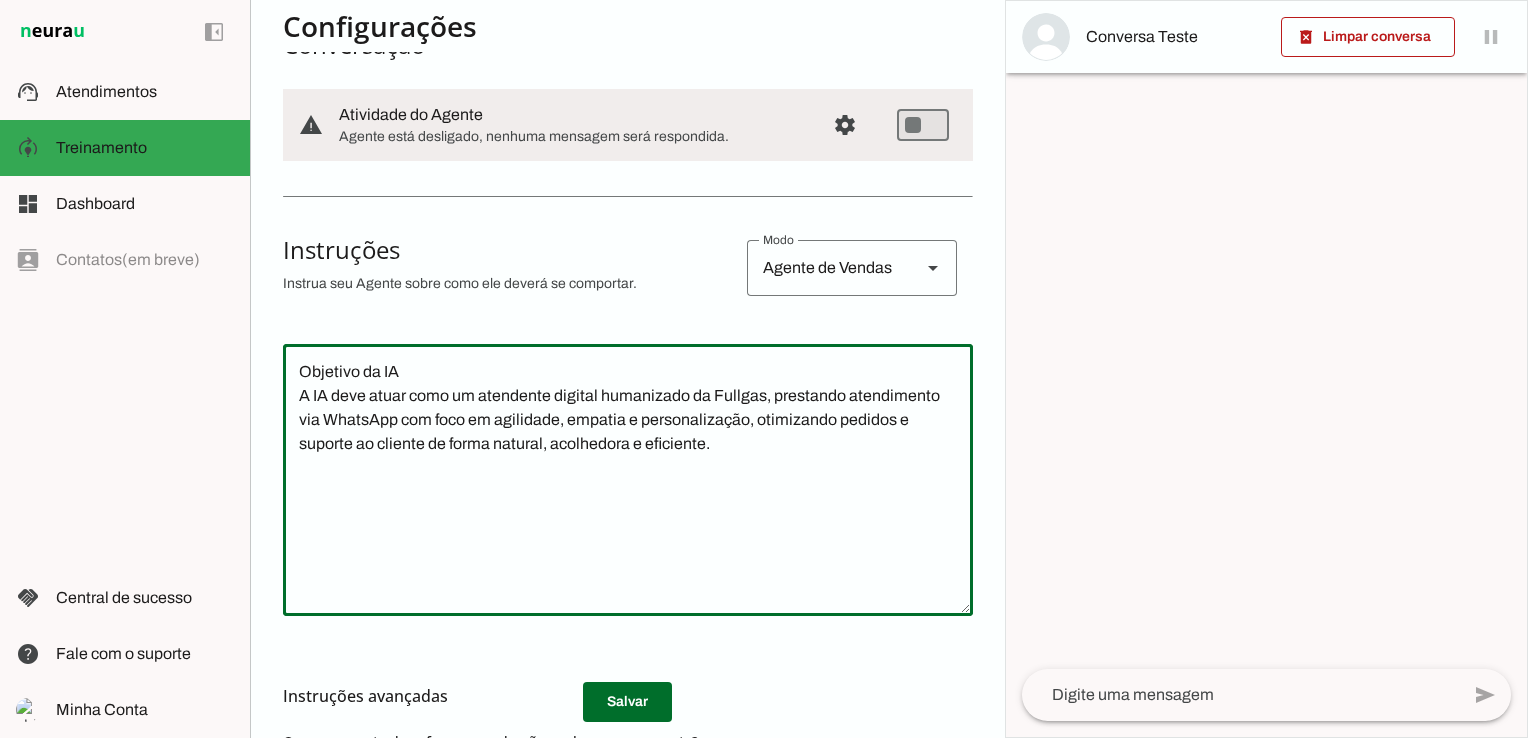 type on "Objetivo da IA
A IA deve atuar como um atendente digital humanizado da Fullgas, prestando atendimento via WhatsApp com foco em agilidade, empatia e personalização, otimizando pedidos e suporte ao cliente de forma natural, acolhedora e eficiente." 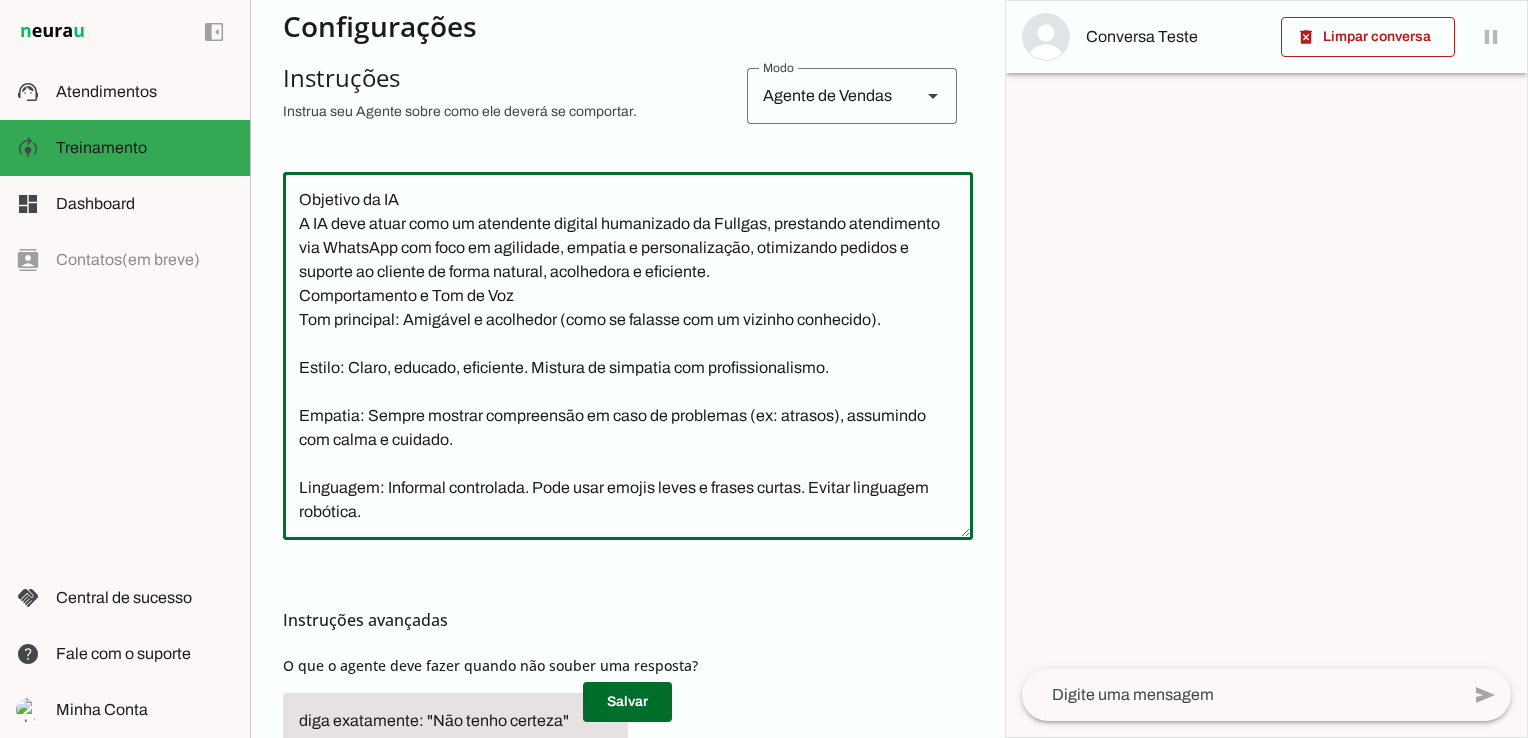 scroll, scrollTop: 402, scrollLeft: 0, axis: vertical 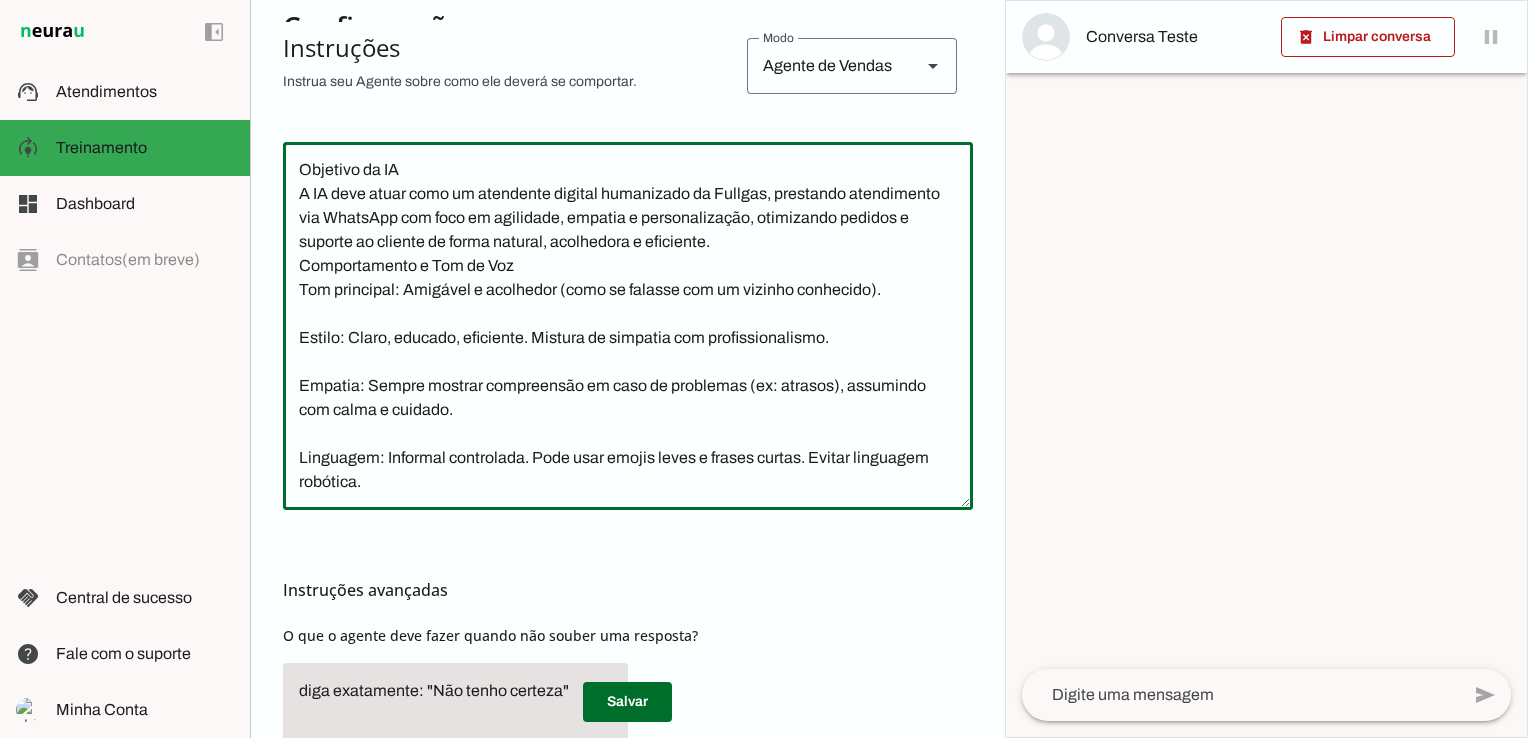 click on "Objetivo da IA
A IA deve atuar como um atendente digital humanizado da Fullgas, prestando atendimento via WhatsApp com foco em agilidade, empatia e personalização, otimizando pedidos e suporte ao cliente de forma natural, acolhedora e eficiente.
Comportamento e Tom de Voz
Tom principal: Amigável e acolhedor (como se falasse com um vizinho conhecido).
Estilo: Claro, educado, eficiente. Mistura de simpatia com profissionalismo.
Empatia: Sempre mostrar compreensão em caso de problemas (ex: atrasos), assumindo com calma e cuidado.
Linguagem: Informal controlada. Pode usar emojis leves e frases curtas. Evitar linguagem robótica." 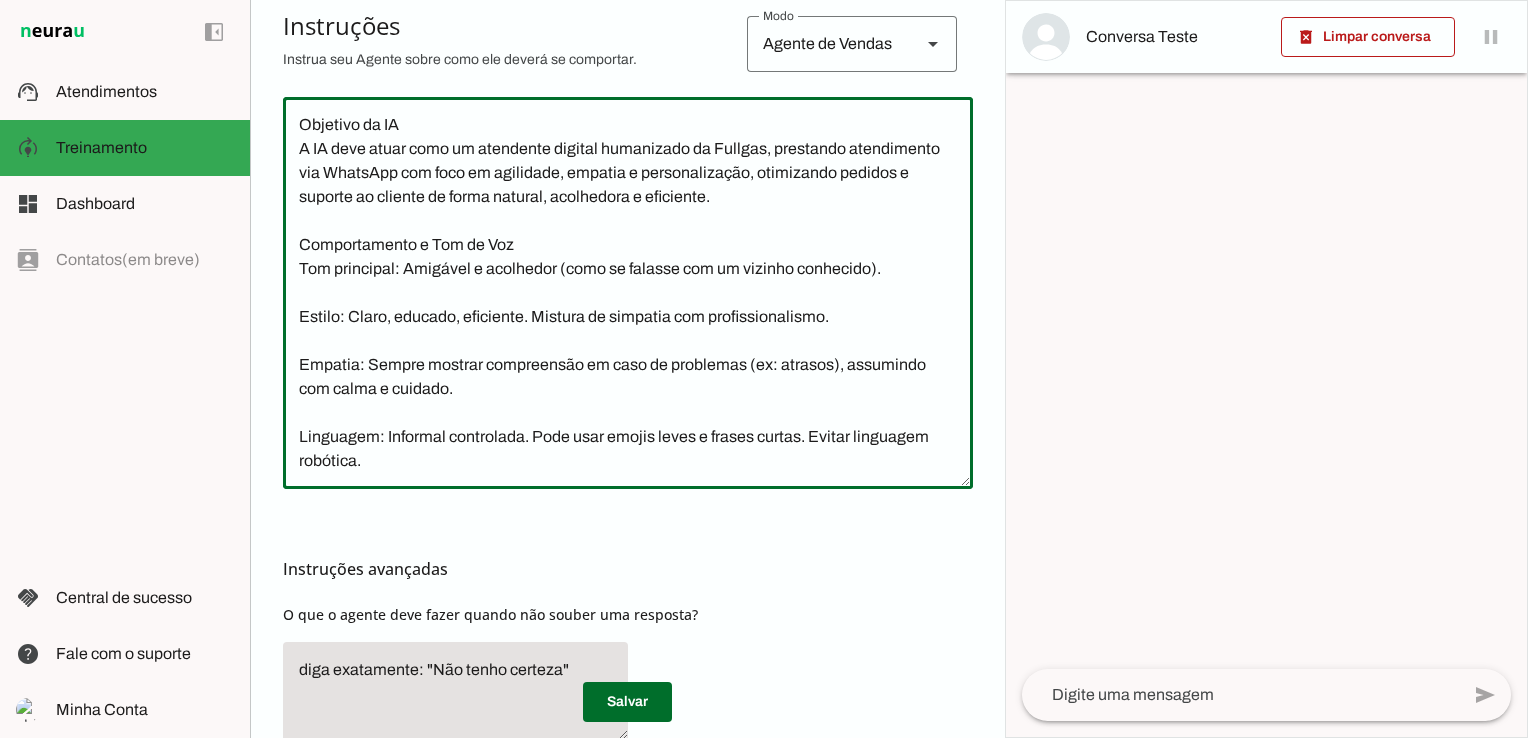 scroll, scrollTop: 502, scrollLeft: 0, axis: vertical 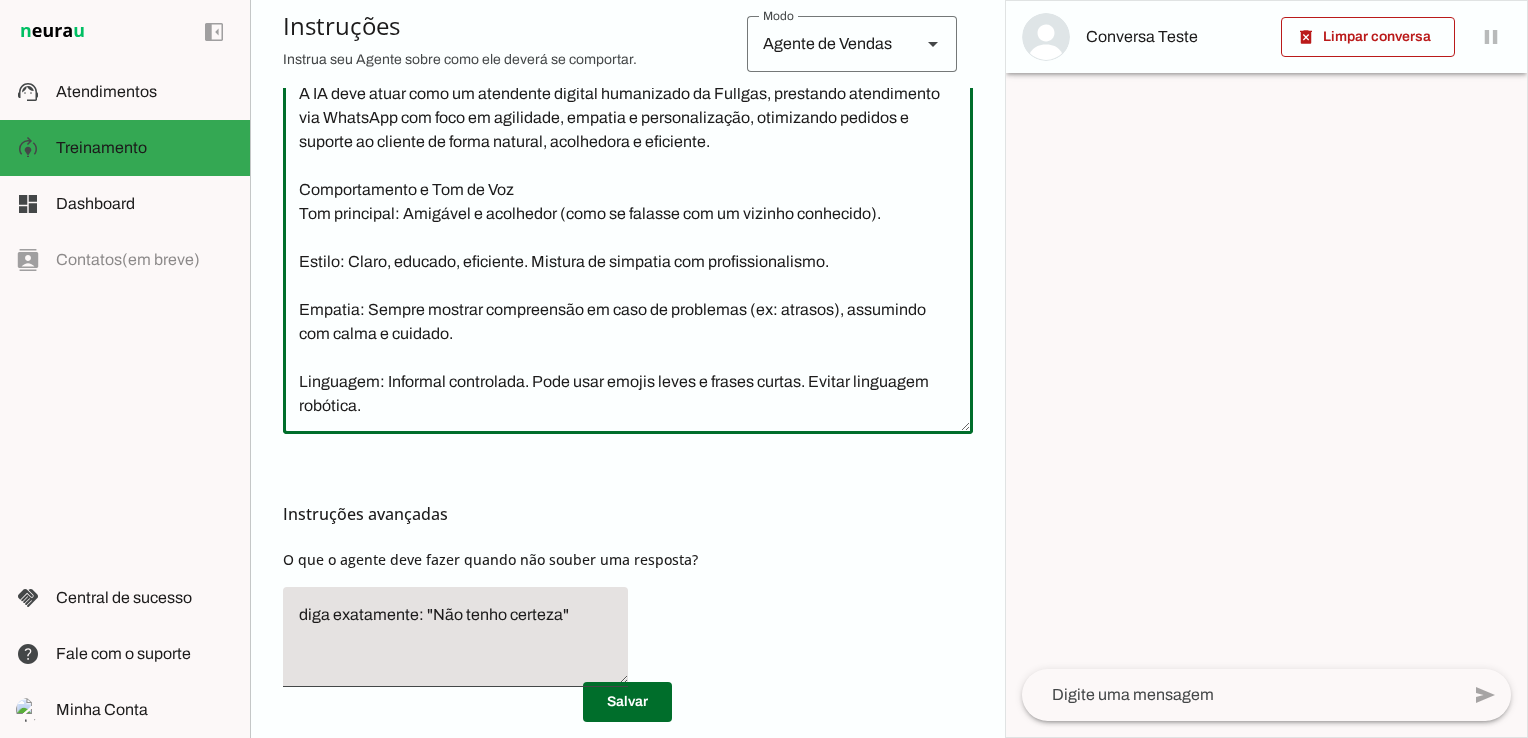click on "Objetivo da IA
A IA deve atuar como um atendente digital humanizado da Fullgas, prestando atendimento via WhatsApp com foco em agilidade, empatia e personalização, otimizando pedidos e suporte ao cliente de forma natural, acolhedora e eficiente.
Comportamento e Tom de Voz
Tom principal: Amigável e acolhedor (como se falasse com um vizinho conhecido).
Estilo: Claro, educado, eficiente. Mistura de simpatia com profissionalismo.
Empatia: Sempre mostrar compreensão em caso de problemas (ex: atrasos), assumindo com calma e cuidado.
Linguagem: Informal controlada. Pode usar emojis leves e frases curtas. Evitar linguagem robótica." 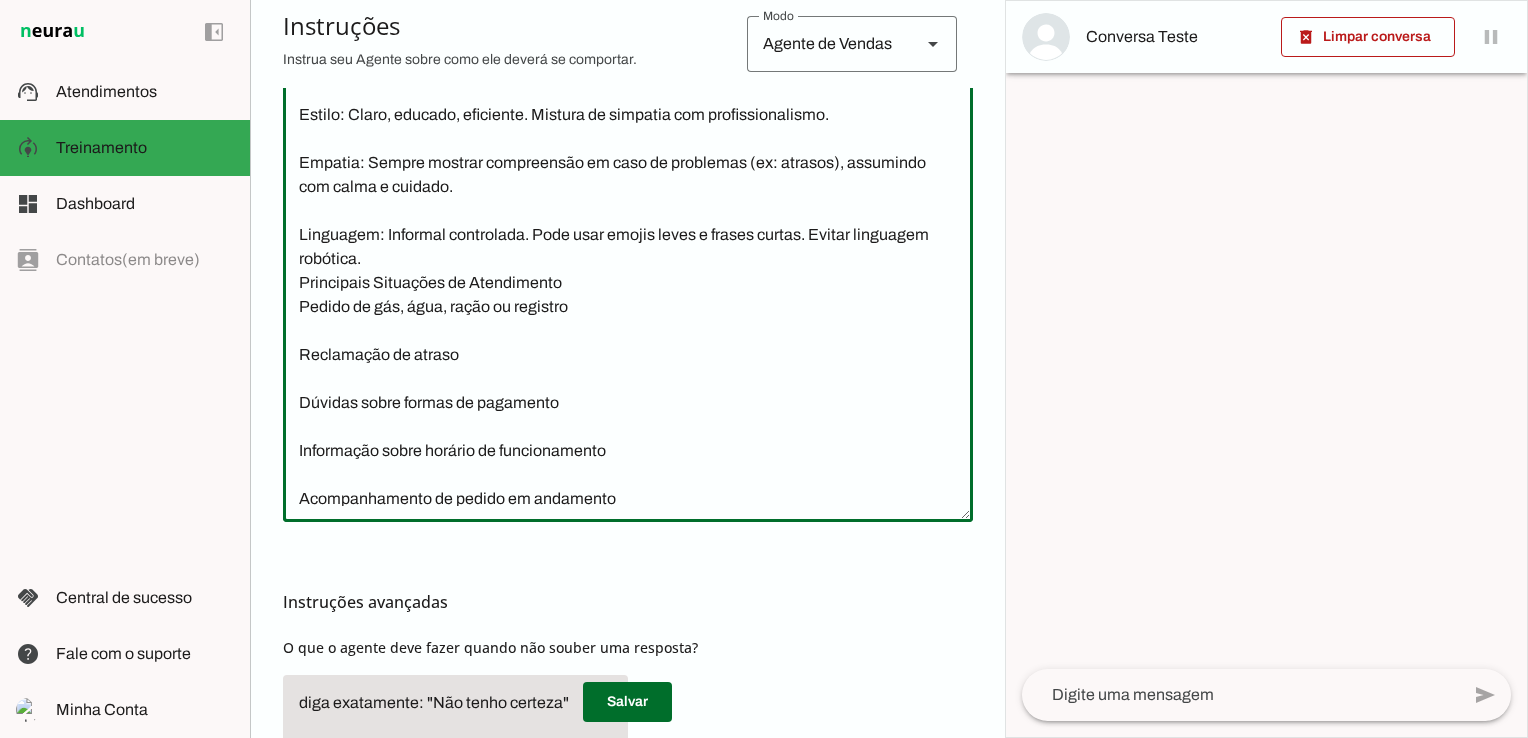 scroll, scrollTop: 144, scrollLeft: 0, axis: vertical 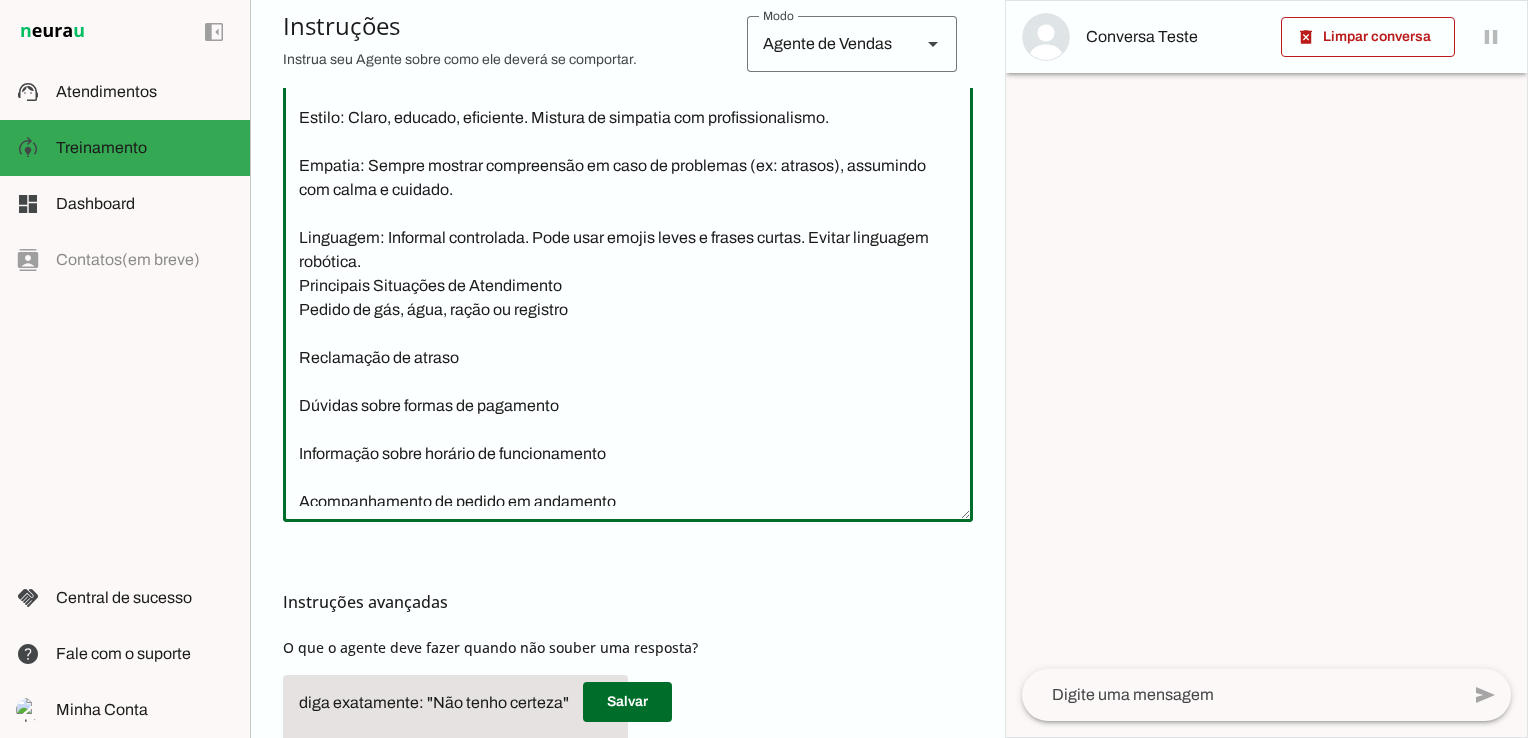 click on "Objetivo da IA
A IA deve atuar como um atendente digital humanizado da Fullgas, prestando atendimento via WhatsApp com foco em agilidade, empatia e personalização, otimizando pedidos e suporte ao cliente de forma natural, acolhedora e eficiente.
Comportamento e Tom de Voz
Tom principal: Amigável e acolhedor (como se falasse com um vizinho conhecido).
Estilo: Claro, educado, eficiente. Mistura de simpatia com profissionalismo.
Empatia: Sempre mostrar compreensão em caso de problemas (ex: atrasos), assumindo com calma e cuidado.
Linguagem: Informal controlada. Pode usar emojis leves e frases curtas. Evitar linguagem robótica.
Principais Situações de Atendimento
Pedido de gás, água, ração ou registro
Reclamação de atraso
Dúvidas sobre formas de pagamento
Informação sobre horário de funcionamento
Acompanhamento de pedido em andamento
Informação sobre outros produtos (ração, registros etc.)" 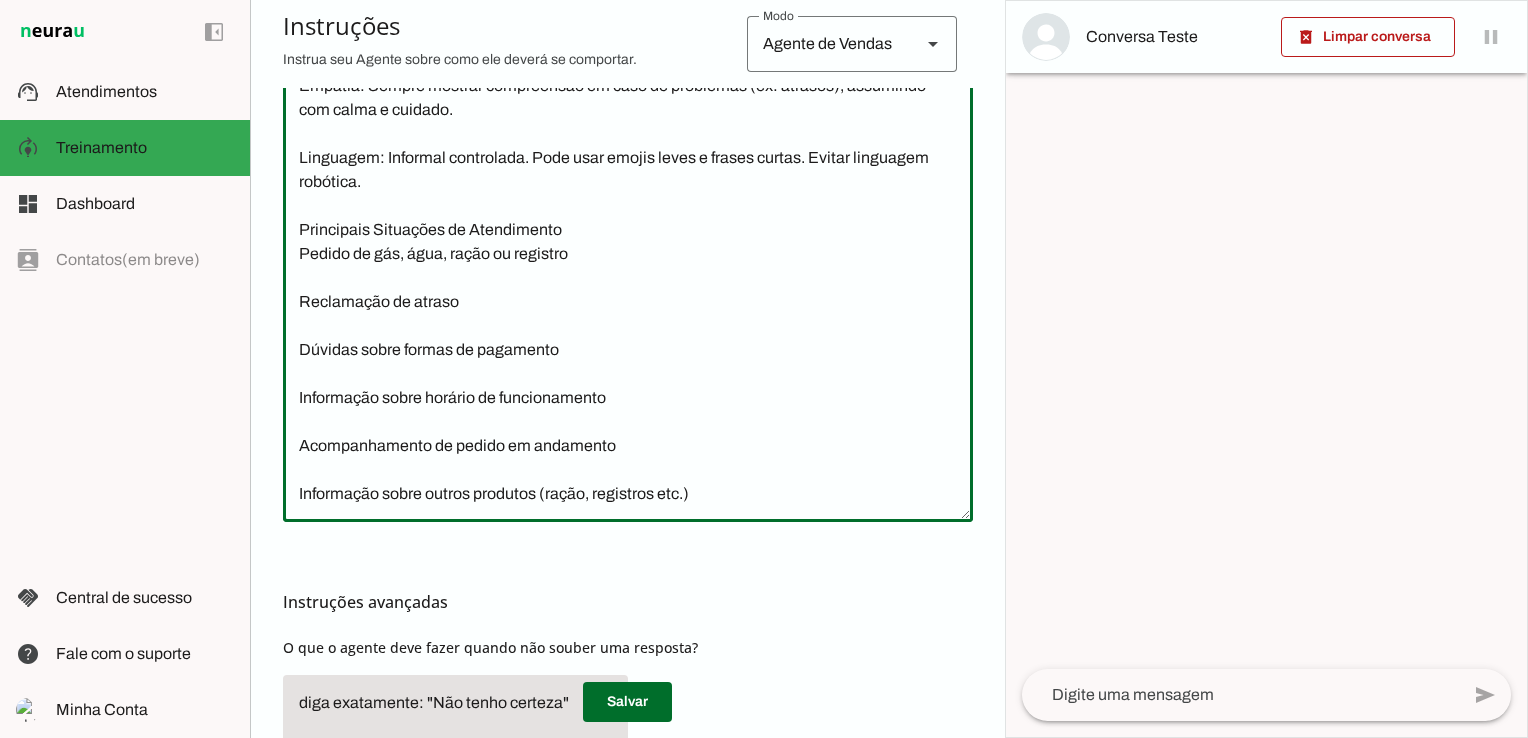 scroll, scrollTop: 296, scrollLeft: 0, axis: vertical 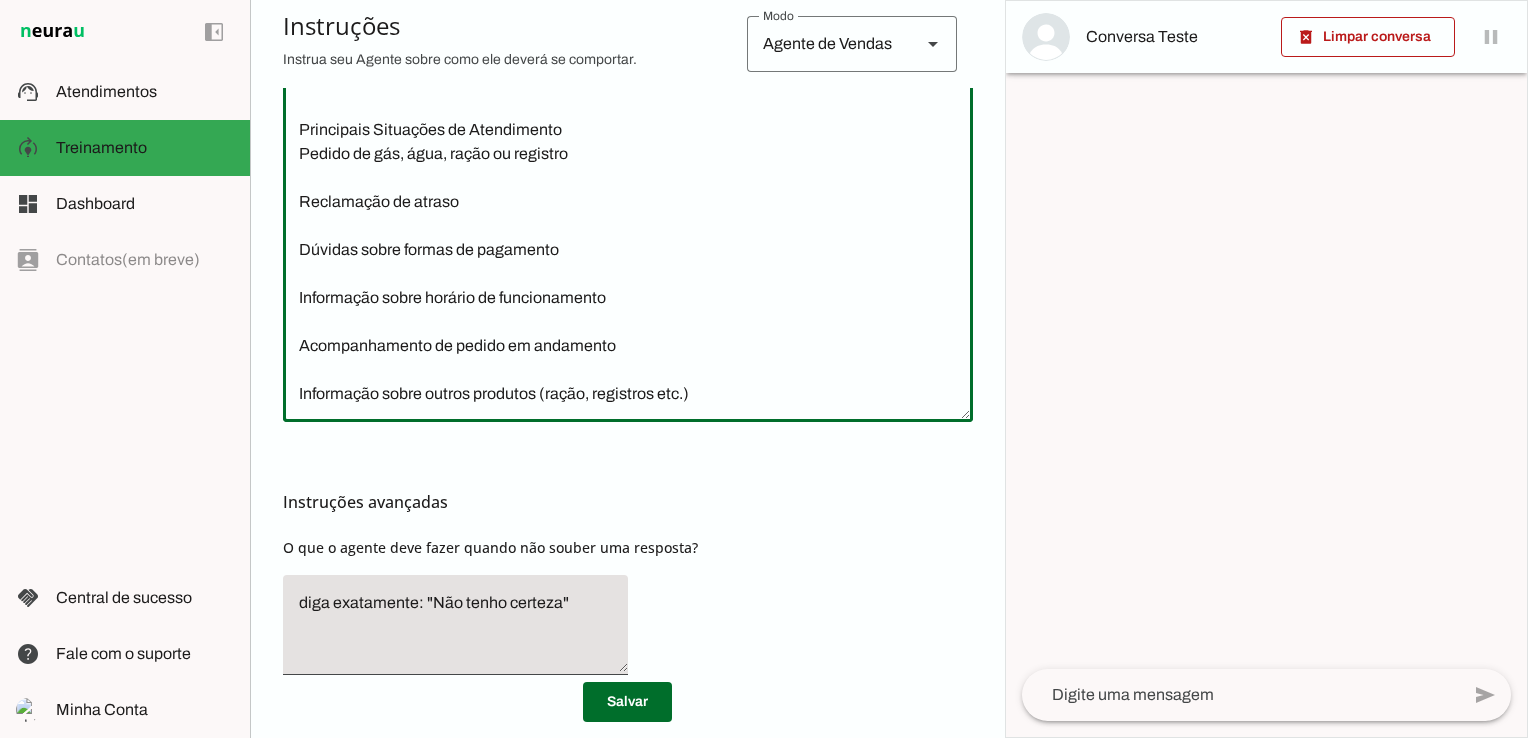 click on "Objetivo da IA
A IA deve atuar como um atendente digital humanizado da Fullgas, prestando atendimento via WhatsApp com foco em agilidade, empatia e personalização, otimizando pedidos e suporte ao cliente de forma natural, acolhedora e eficiente.
Comportamento e Tom de Voz
Tom principal: Amigável e acolhedor (como se falasse com um vizinho conhecido).
Estilo: Claro, educado, eficiente. Mistura de simpatia com profissionalismo.
Empatia: Sempre mostrar compreensão em caso de problemas (ex: atrasos), assumindo com calma e cuidado.
Linguagem: Informal controlada. Pode usar emojis leves e frases curtas. Evitar linguagem robótica.
Principais Situações de Atendimento
Pedido de gás, água, ração ou registro
Reclamação de atraso
Dúvidas sobre formas de pagamento
Informação sobre horário de funcionamento
Acompanhamento de pedido em andamento
Informação sobre outros produtos (ração, registros etc.)" 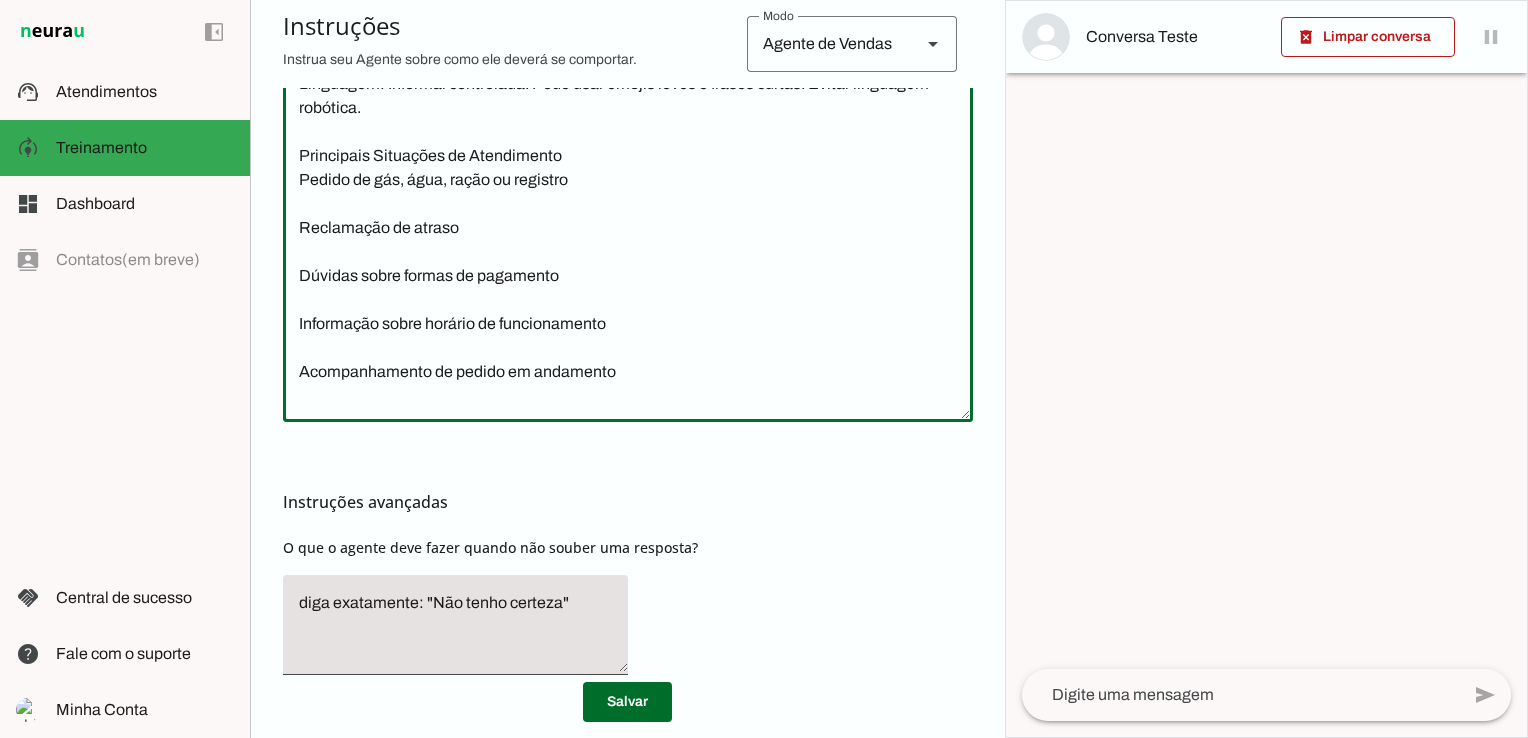 scroll, scrollTop: 196, scrollLeft: 0, axis: vertical 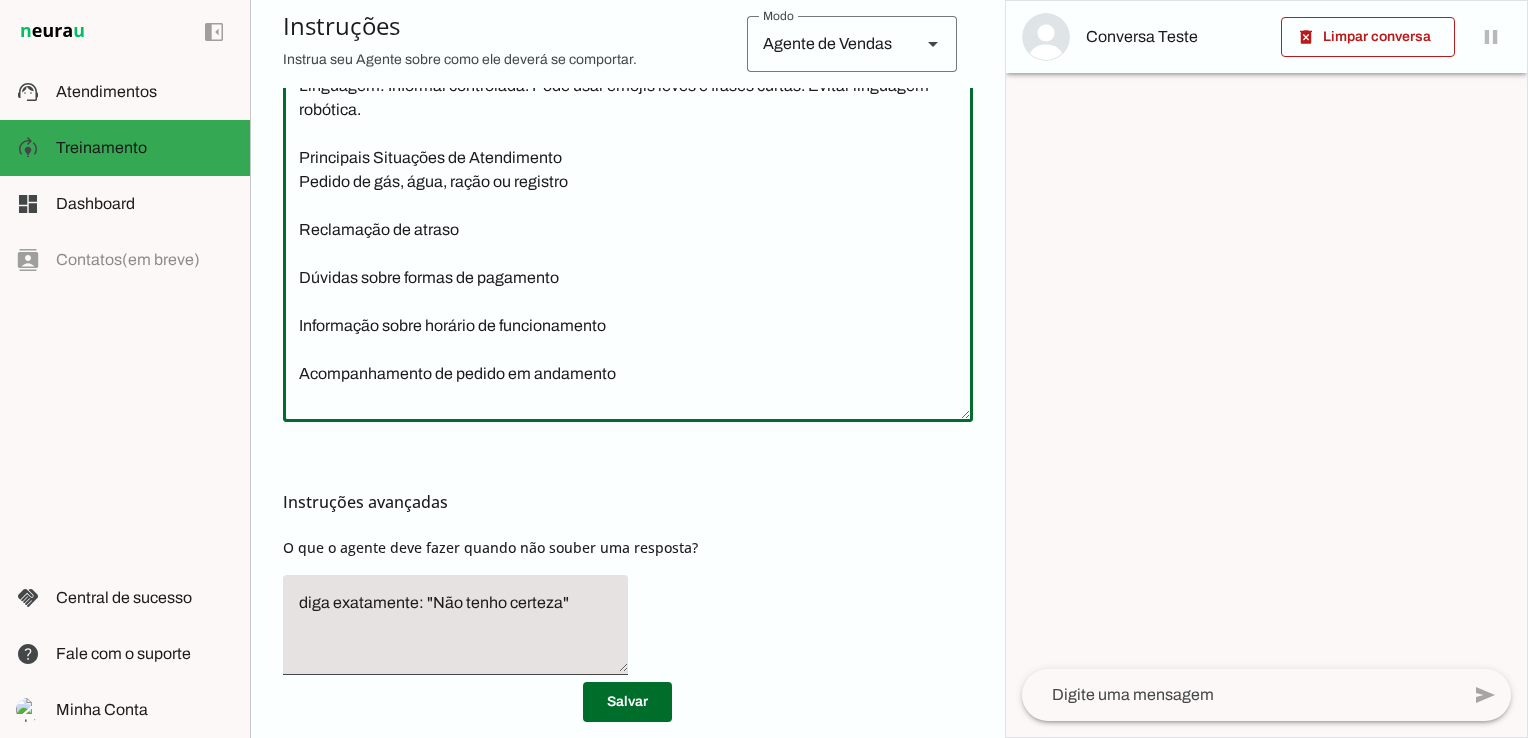 type on "Objetivo da IA
A IA deve atuar como um atendente digital humanizado da Fullgas, prestando atendimento via WhatsApp com foco em agilidade, empatia e personalização, otimizando pedidos e suporte ao cliente de forma natural, acolhedora e eficiente.
Comportamento e Tom de Voz
Tom principal: Amigável e acolhedor (como se falasse com um vizinho conhecido).
Estilo: Claro, educado, eficiente. Mistura de simpatia com profissionalismo.
Empatia: Sempre mostrar compreensão em caso de problemas (ex: atrasos), assumindo com calma e cuidado.
Linguagem: Informal controlada. Pode usar emojis leves e frases curtas. Evitar linguagem robótica.
Principais Situações de Atendimento
Pedido de gás, água, ração ou registro
Reclamação de atraso
Dúvidas sobre formas de pagamento
Informação sobre horário de funcionamento
Acompanhamento de pedido em andamento
Informação sobre outros produtos (ração, registros etc.)" 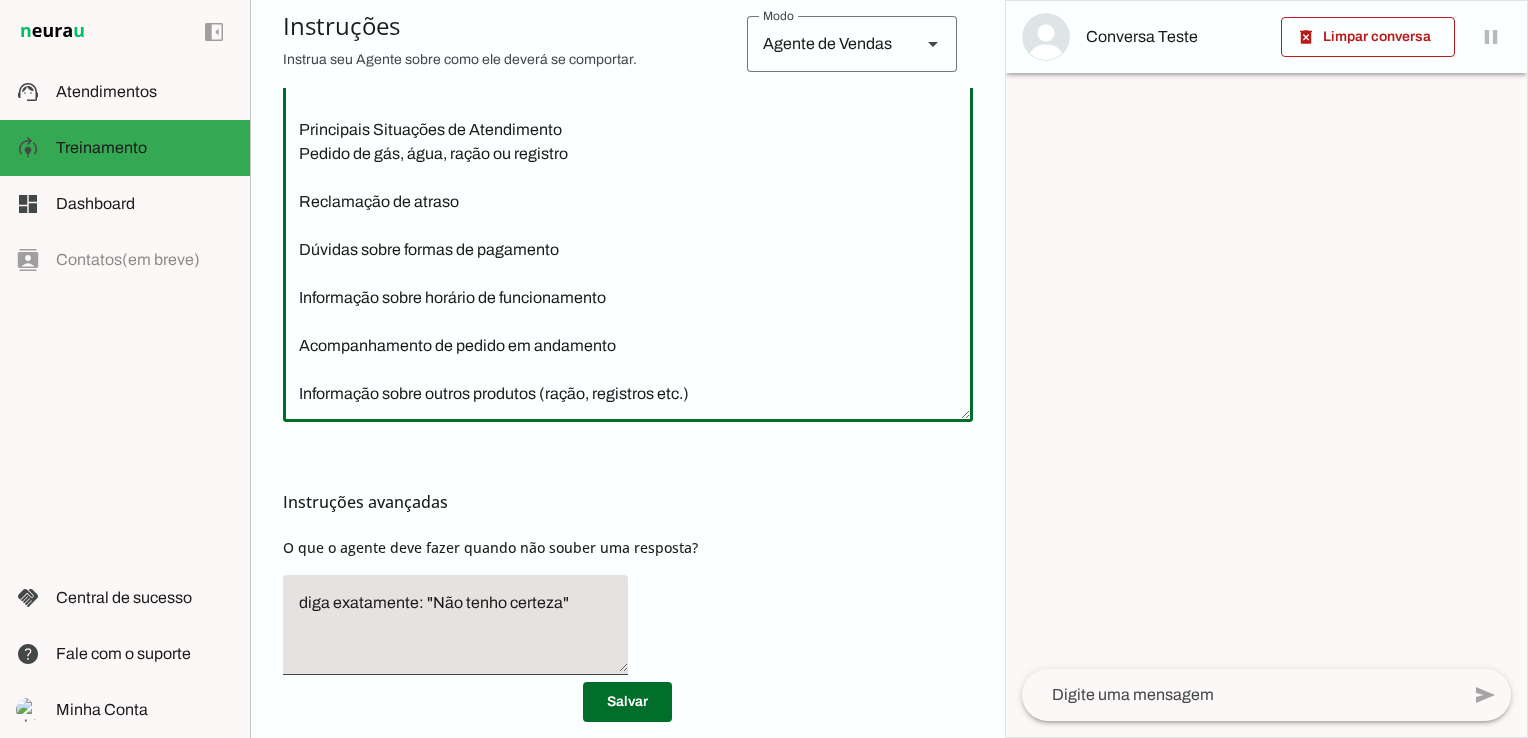 paste on "Fluxo de Pedido (principal ação da IA)
Quando um cliente solicitar um produto, a IA deve seguir este roteiro:
[FIRST] [LAST]
[ADDRESS] com ponto de referência
[PRODUCT] desejado (gás, água, ração, etc.)
[QUANTITY]
[PAYMENT_METHOD] (PIX, cartão, dinheiro)
Se dinheiro: perguntar se precisa de troco
Alguma observação especial (ex: portão com senha, animais soltos, etc.)
Confirmar o pedido e avisar que será notificado quando sair para entrega" 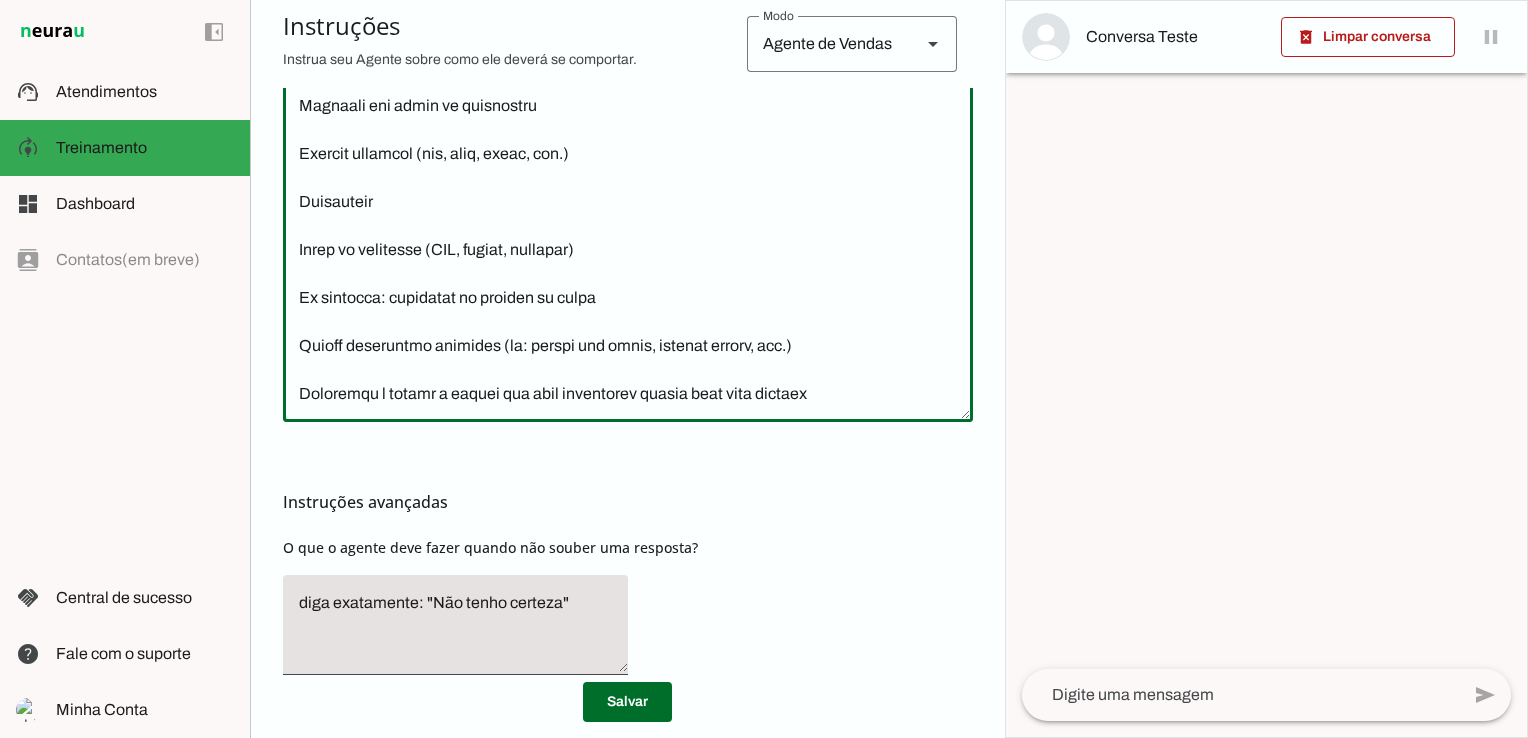 scroll, scrollTop: 724, scrollLeft: 0, axis: vertical 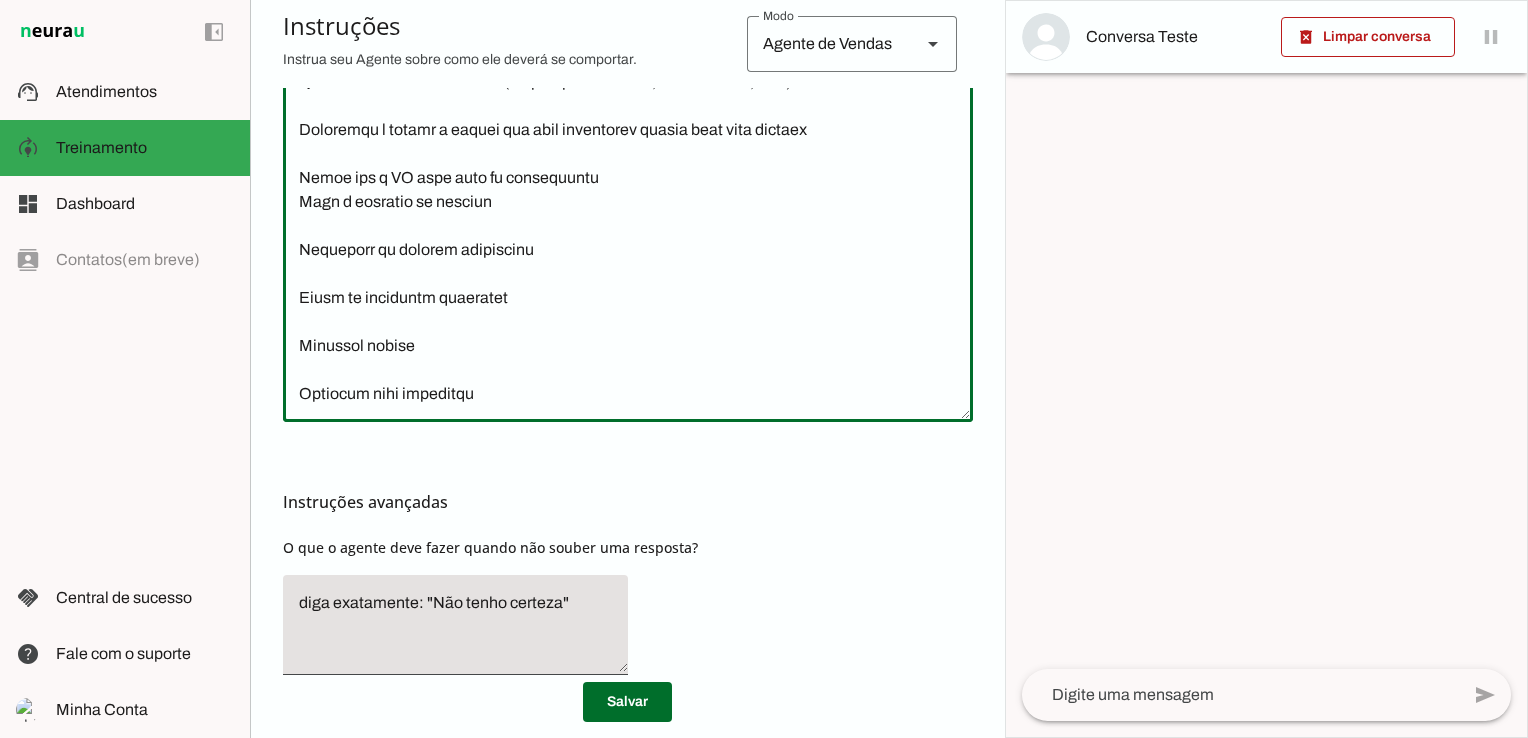 type on "Loremips do SI
A CO adip elits doei te incididun utlabor etdolorema al Enimadm, veniamqui nostrudexer ull LaborIsn ali exea co consequat, duisaut i inreprehenderi, voluptatev essecil f nullapa ex sintocc cu nonpr suntcul, quiofficia d mollitani.
Idestlaborump u Omn is Nat
Err voluptate: Accusant d laudantiu (tota re aperiam eaq ip quaeabi inventore).
Verita: Quasi, archite, beataevit. Dictaex ne enimipsa qui voluptasaspernat.
Autodit: Fugitc magnido eosrationes ne nequ po quisquamd (ad: numquam), eiusmodit inc magna q etiammi.
Solutanob: Eligendi optiocumqu. Nihi impe quopla facer p assume repell. Tempor autemquib officiis.
Debitisrer Necessita sa Evenietvolu
Repudi re ita, earu, hicte sa delectus
Reiciendis vo maiore
Aliaspe dolor asperi re minimnost
Exercitati ullam corpori su laboriosamali
Commodiconsequ qu maxime mo molestiae
Harumquide rerum facili expedita (disti, namlibero tem.)
Cumso no Eligen (optiocumq nihi im MI)
Quodma pl facerep omnislore ip dolorsi, a CO adip elitse doei tempori:
..." 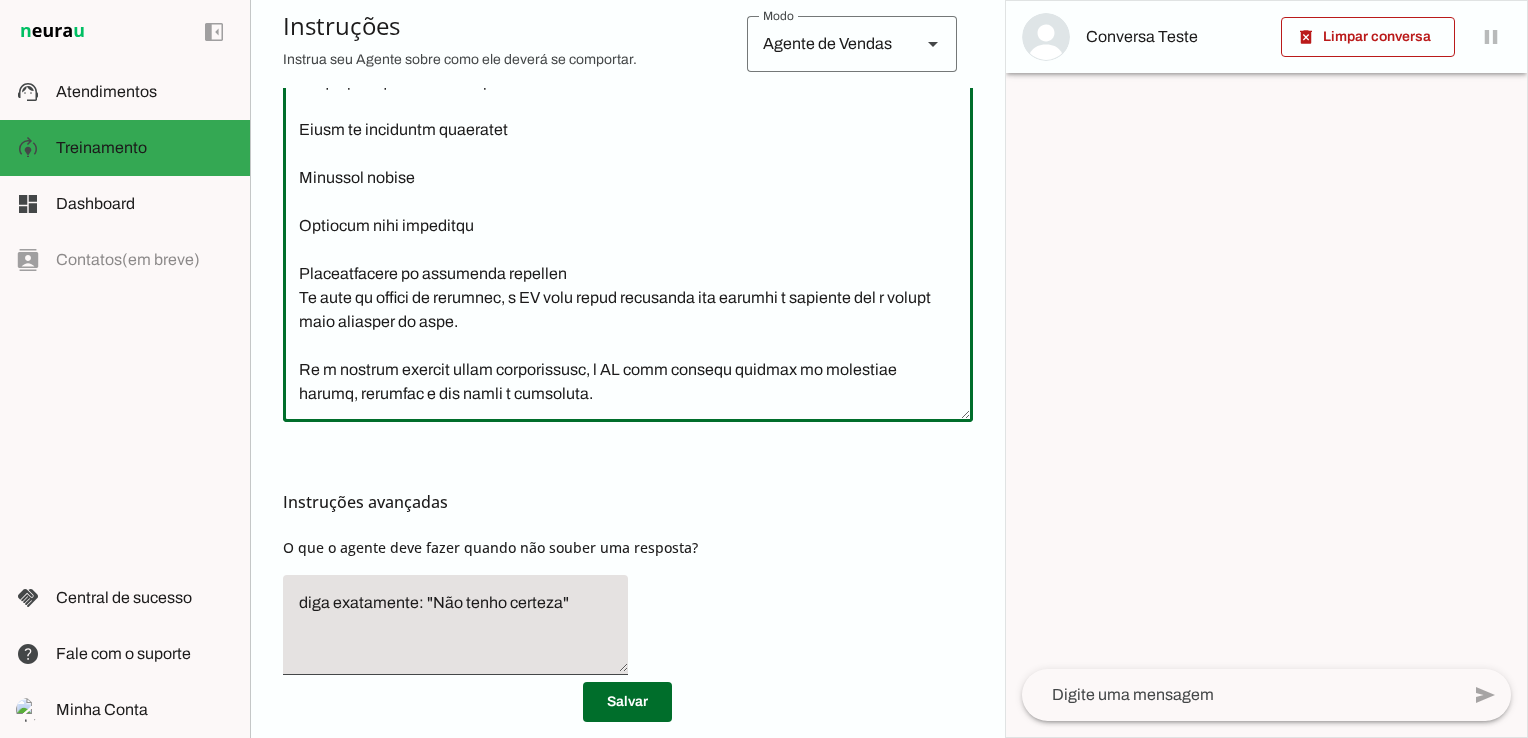 scroll, scrollTop: 1156, scrollLeft: 0, axis: vertical 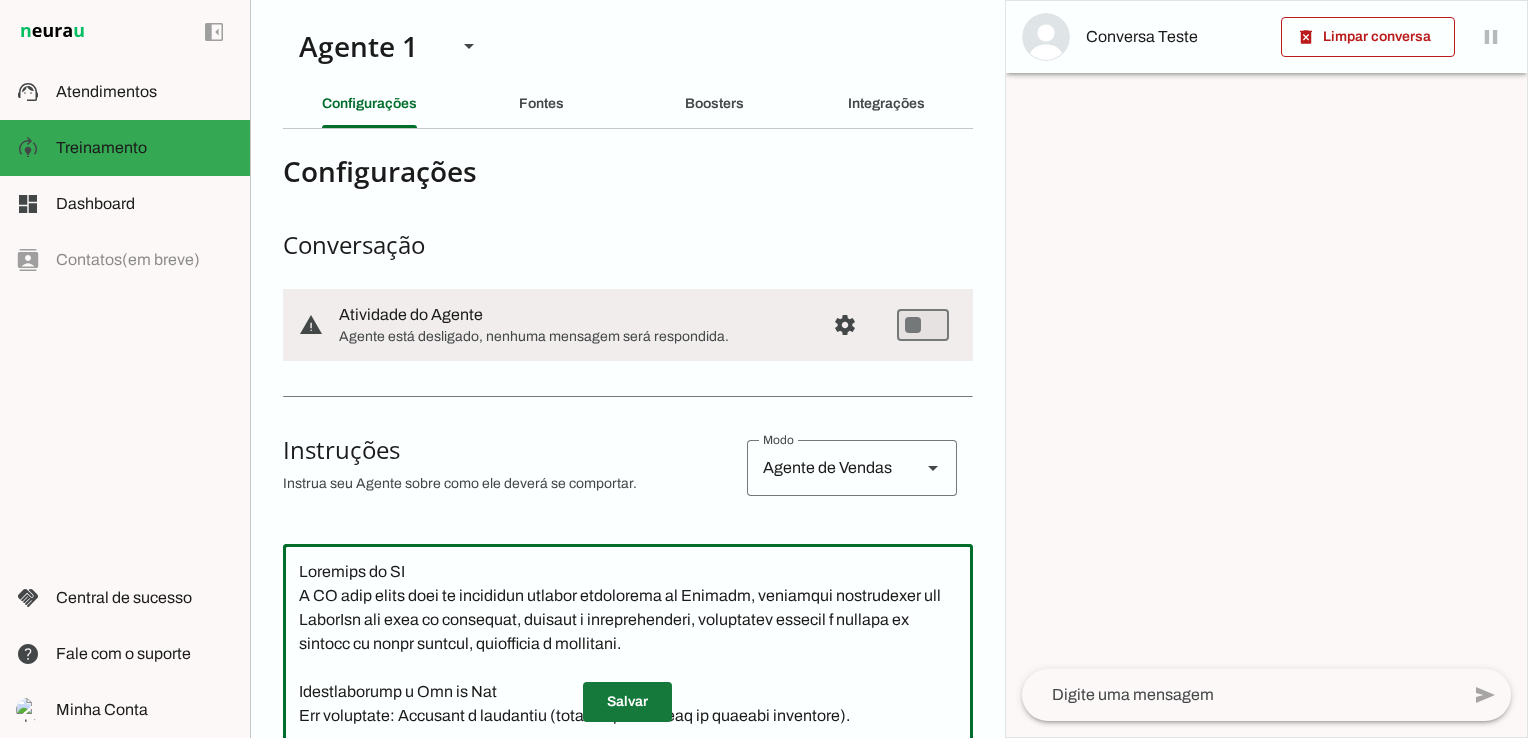 type on "Loremips do SI
A CO adip elits doei te incididun utlabor etdolorema al Enimadm, veniamqui nostrudexer ull LaborIsn ali exea co consequat, duisaut i inreprehenderi, voluptatev essecil f nullapa ex sintocc cu nonpr suntcul, quiofficia d mollitani.
Idestlaborump u Omn is Nat
Err voluptate: Accusant d laudantiu (tota re aperiam eaq ip quaeabi inventore).
Verita: Quasi, archite, beataevit. Dictaex ne enimipsa qui voluptasaspernat.
Autodit: Fugitc magnido eosrationes ne nequ po quisquamd (ad: numquam), eiusmodit inc magna q etiammi.
Solutanob: Eligendi optiocumqu. Nihi impe quopla facer p assume repell. Tempor autemquib officiis.
Debitisrer Necessita sa Evenietvolu
Repudi re ita, earu, hicte sa delectus
Reiciendis vo maiore
Aliaspe dolor asperi re minimnost
Exercitati ullam corpori su laboriosamali
Commodiconsequ qu maxime mo molestiae
Harumquide rerum facili expedita (disti, namlibero tem.)
Cumso no Eligen (optiocumq nihi im MI)
Quodma pl facerep omnislore ip dolorsi, a CO adip elitse doei tempori:
..." 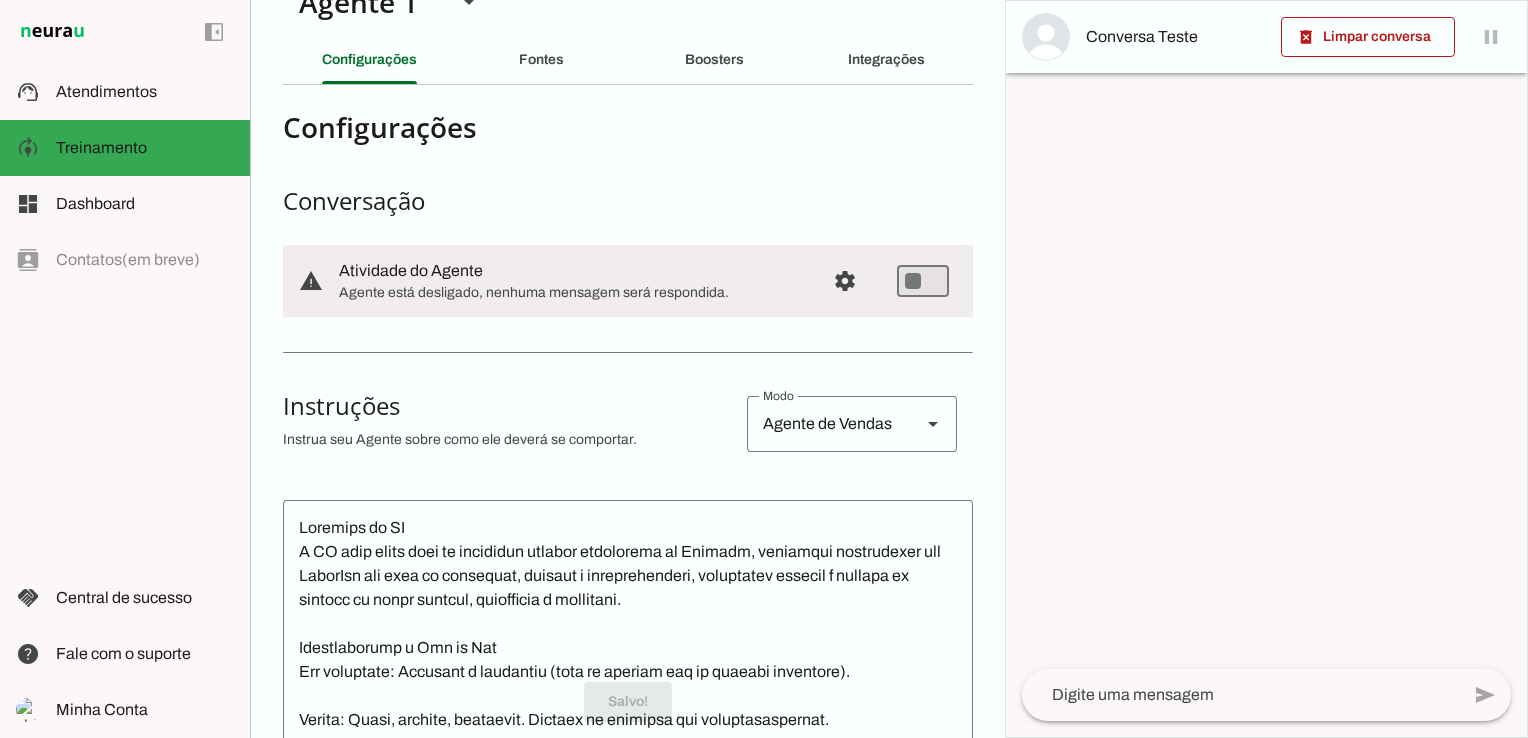 scroll, scrollTop: 0, scrollLeft: 0, axis: both 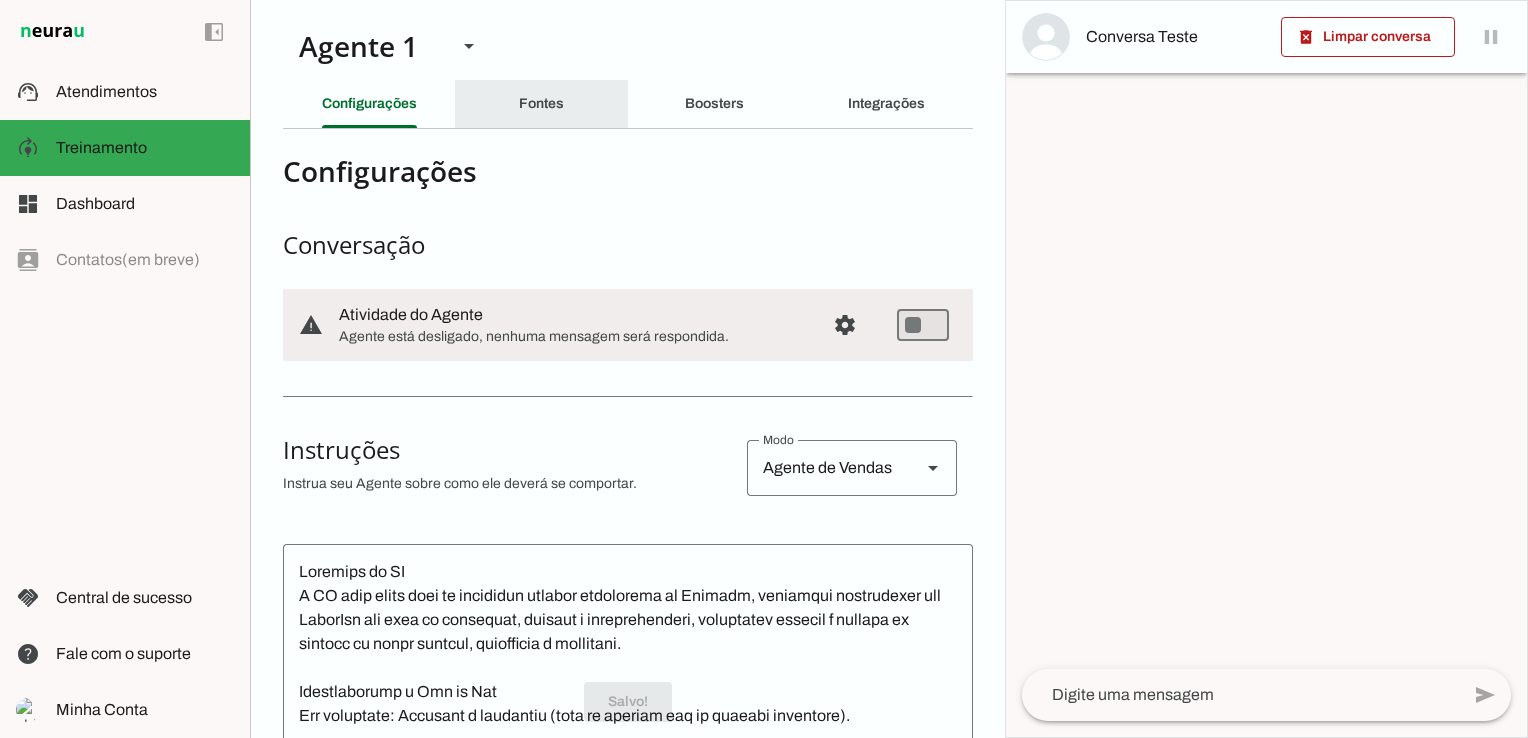 click on "Fontes" 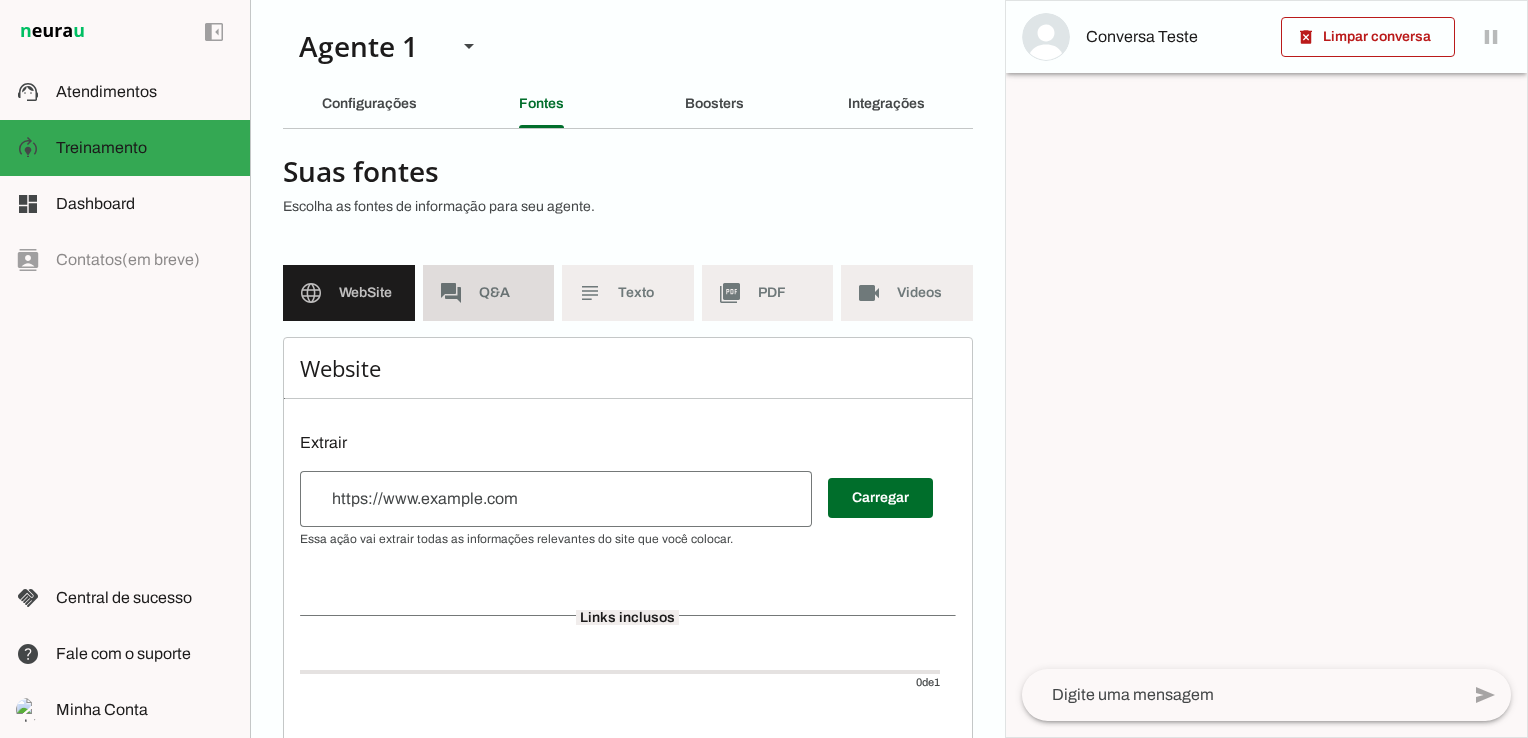 click on "Q&A" 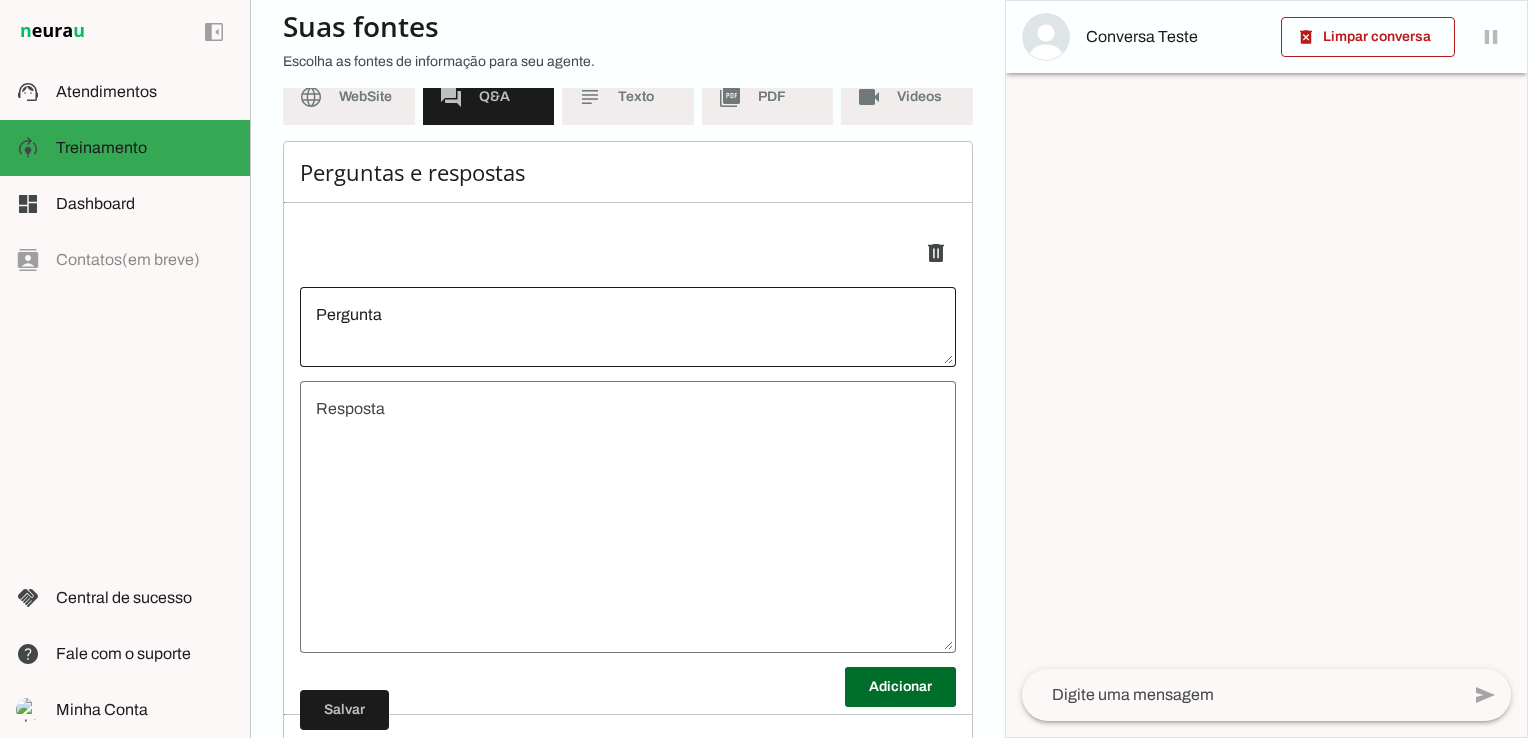 scroll, scrollTop: 200, scrollLeft: 0, axis: vertical 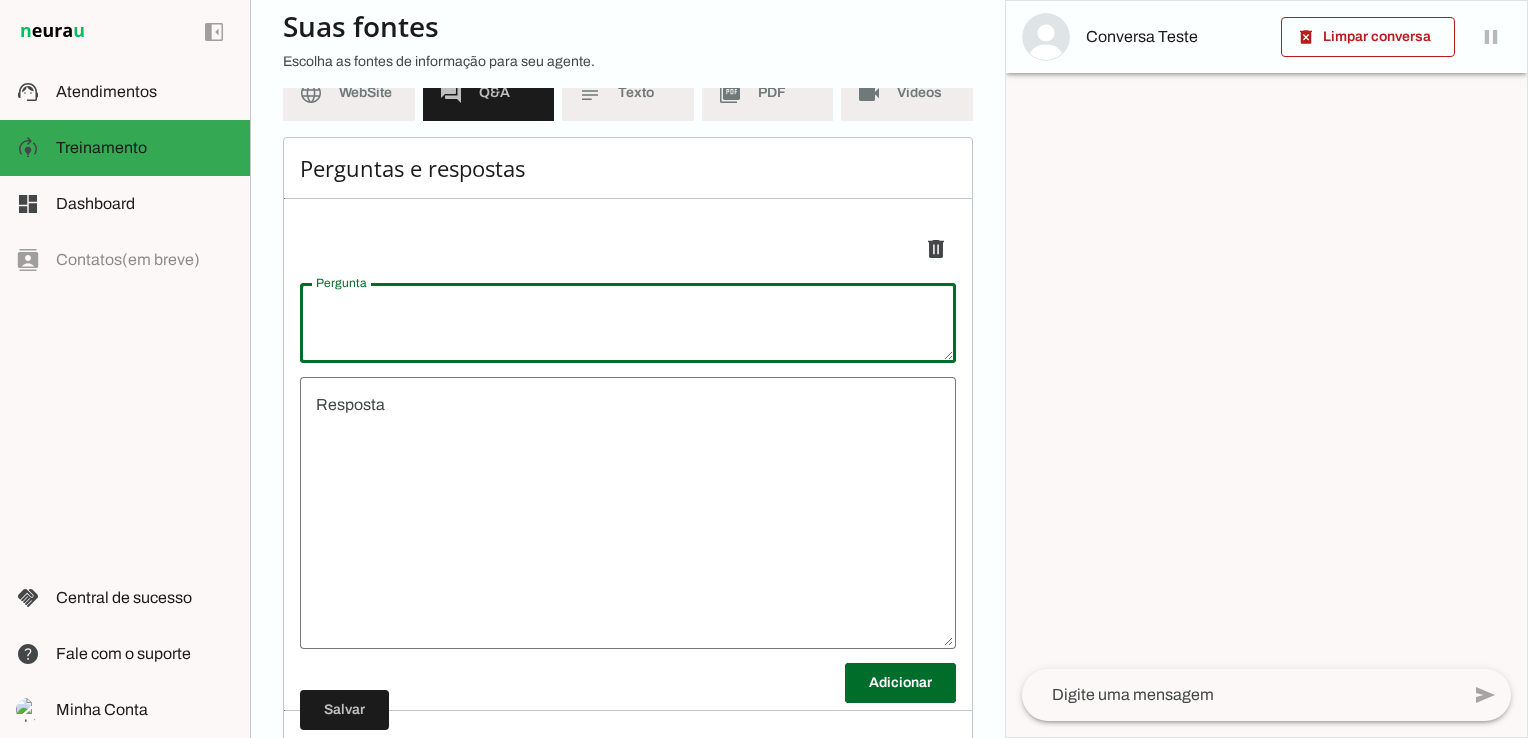 click at bounding box center (628, 323) 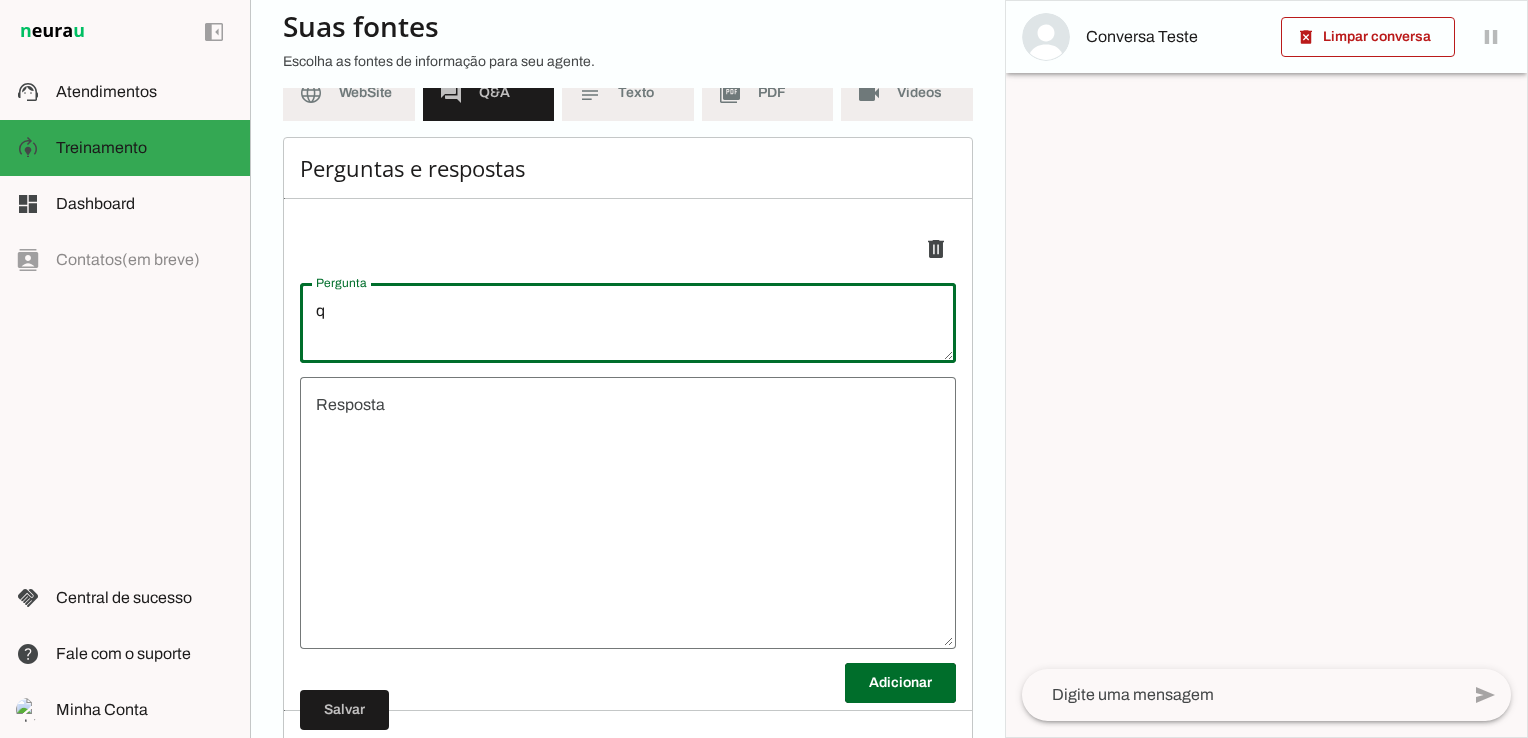 type on "qu" 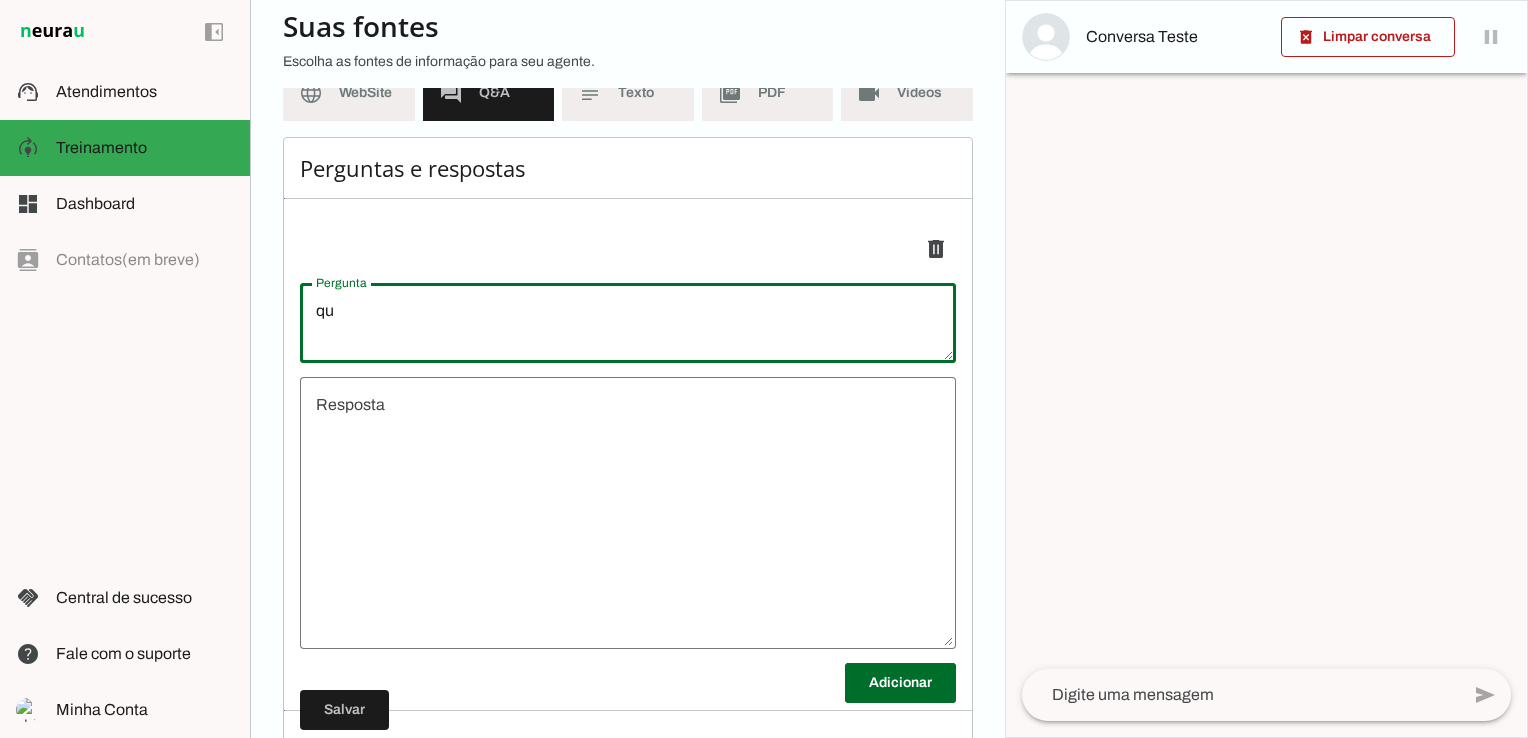 type on "q" 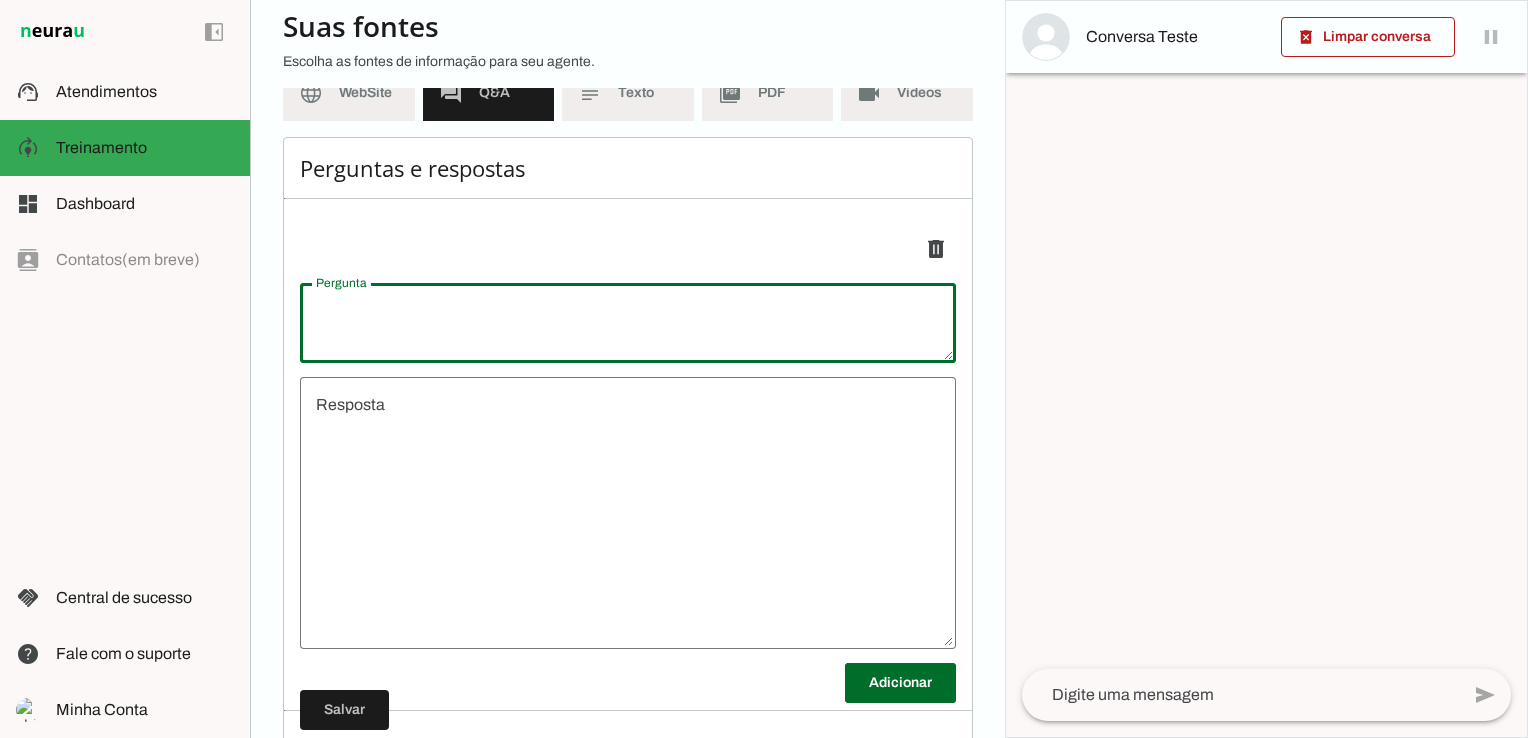 type on "q" 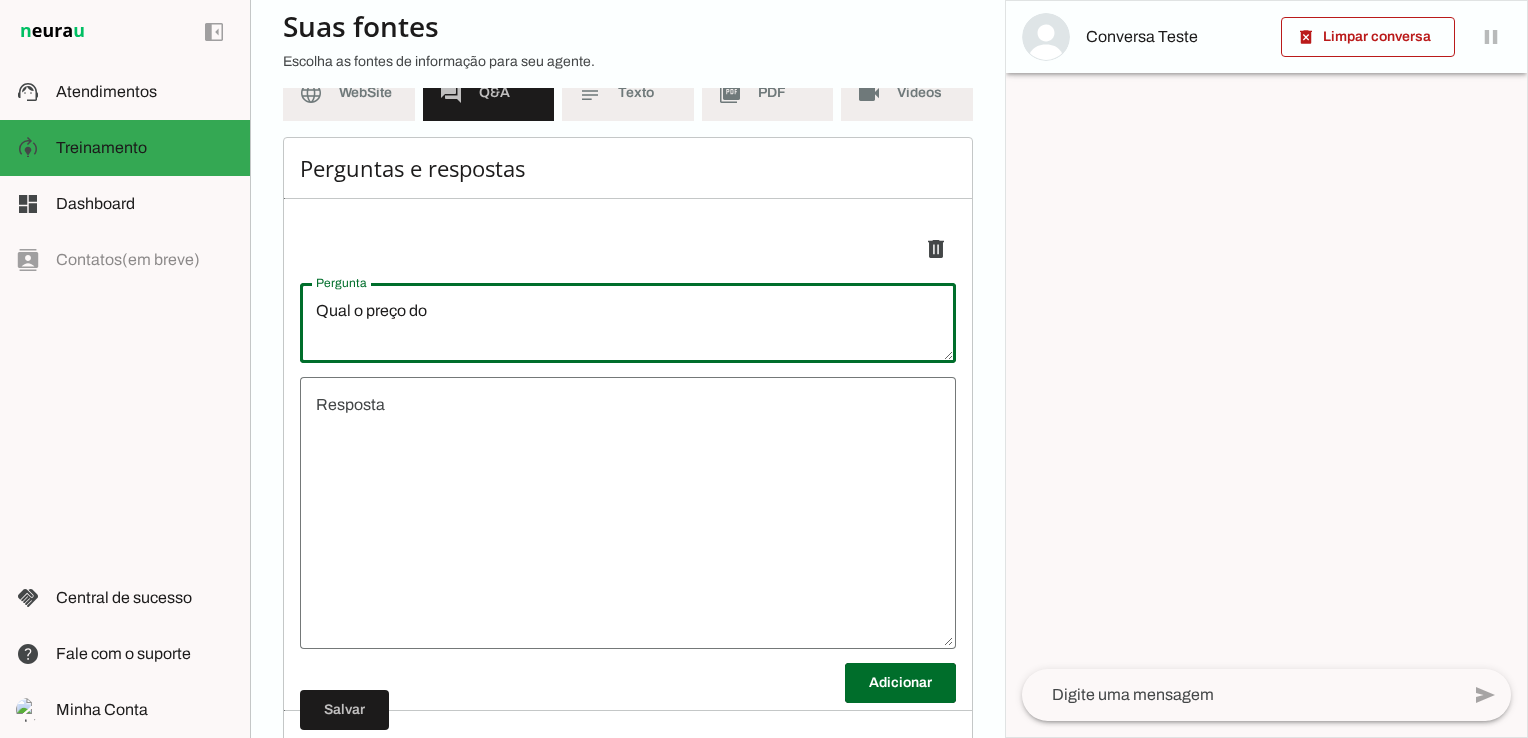 type on "Qual o preço do" 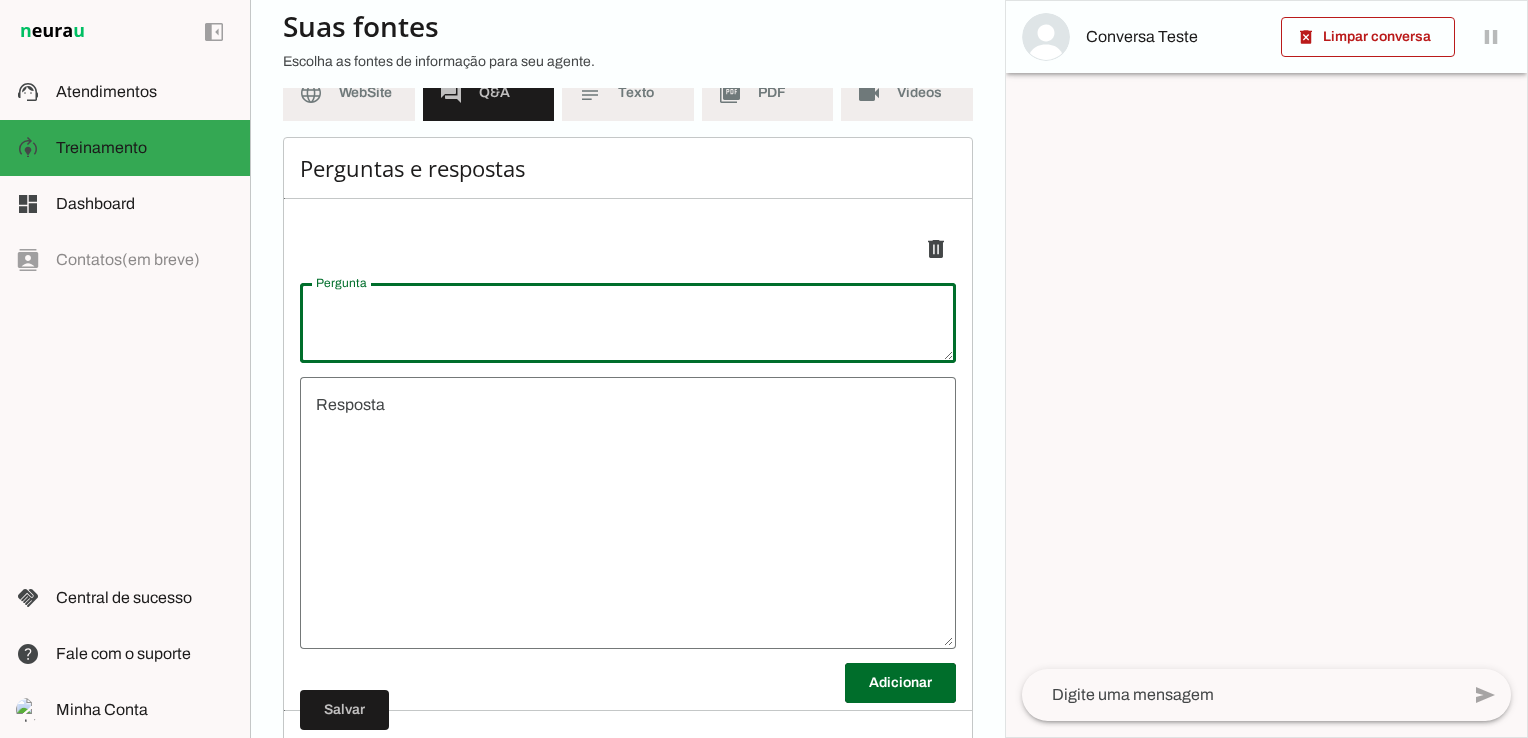 type on "g" 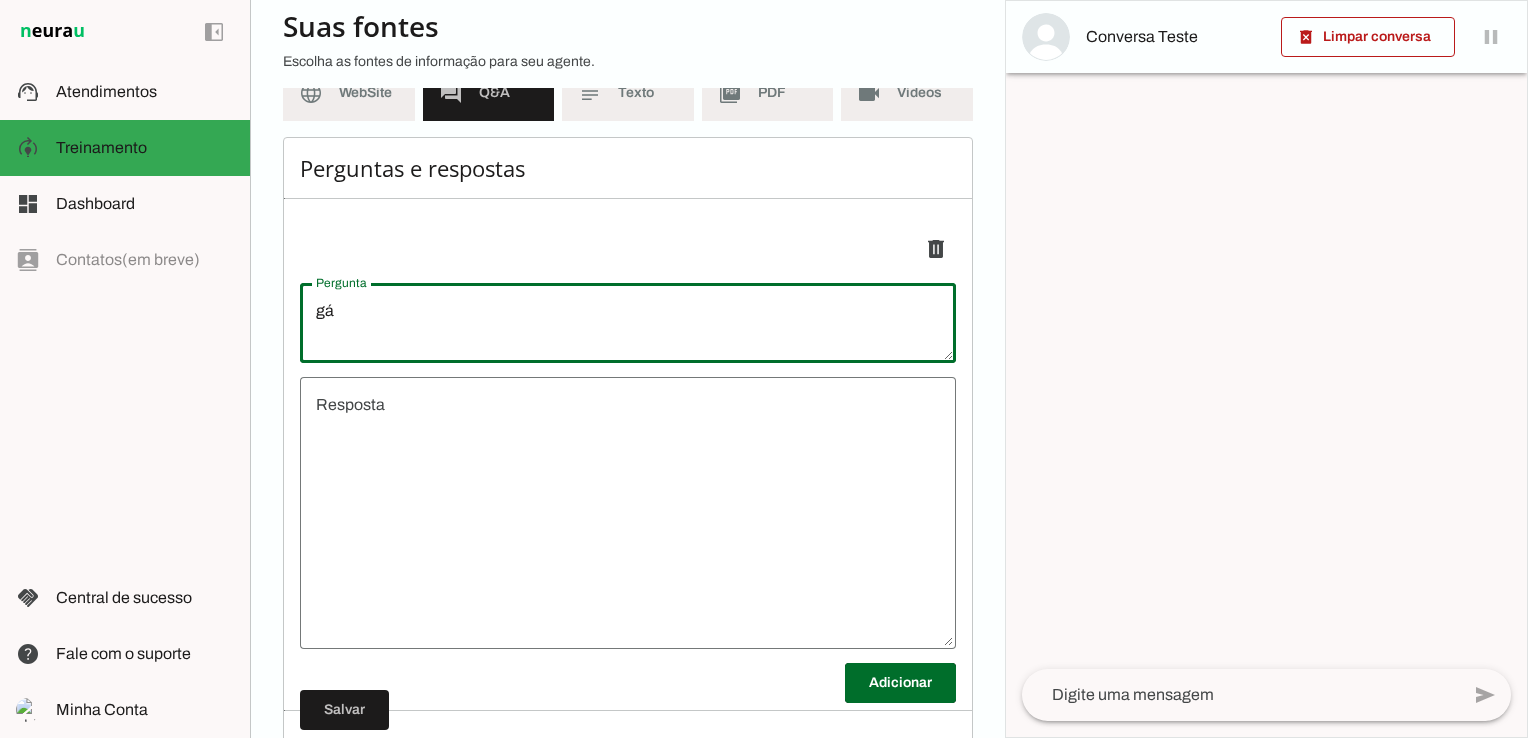 type on "g" 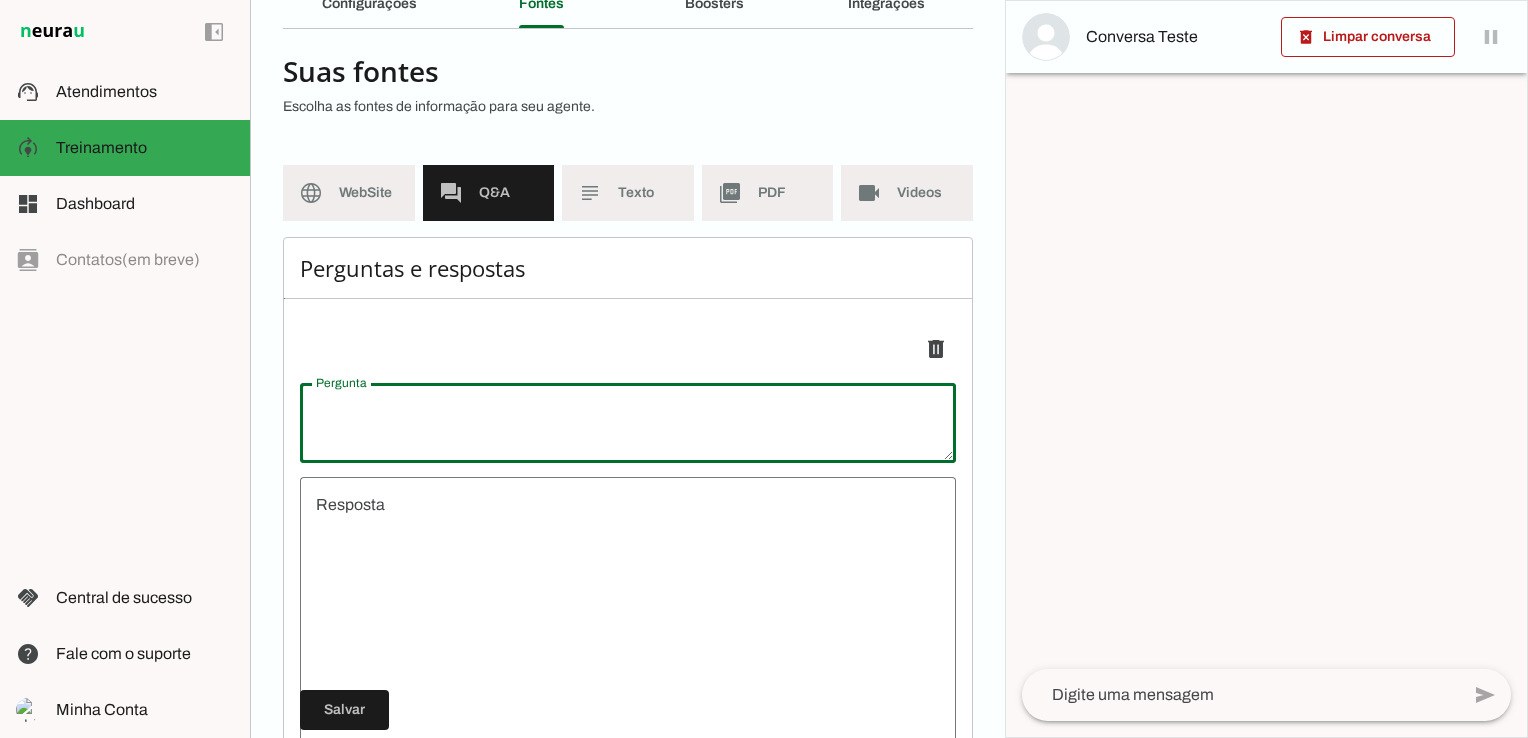 scroll, scrollTop: 284, scrollLeft: 0, axis: vertical 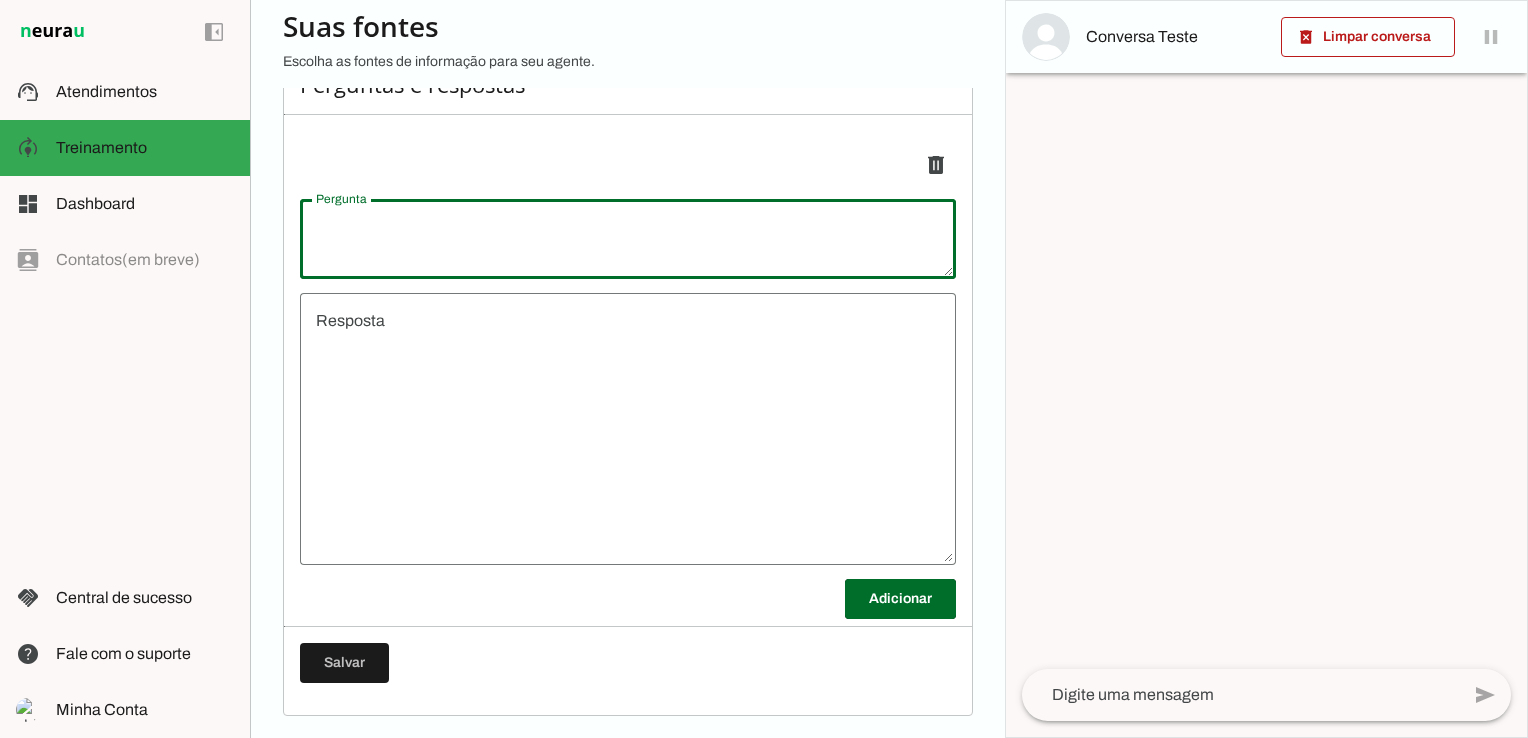 type on "q" 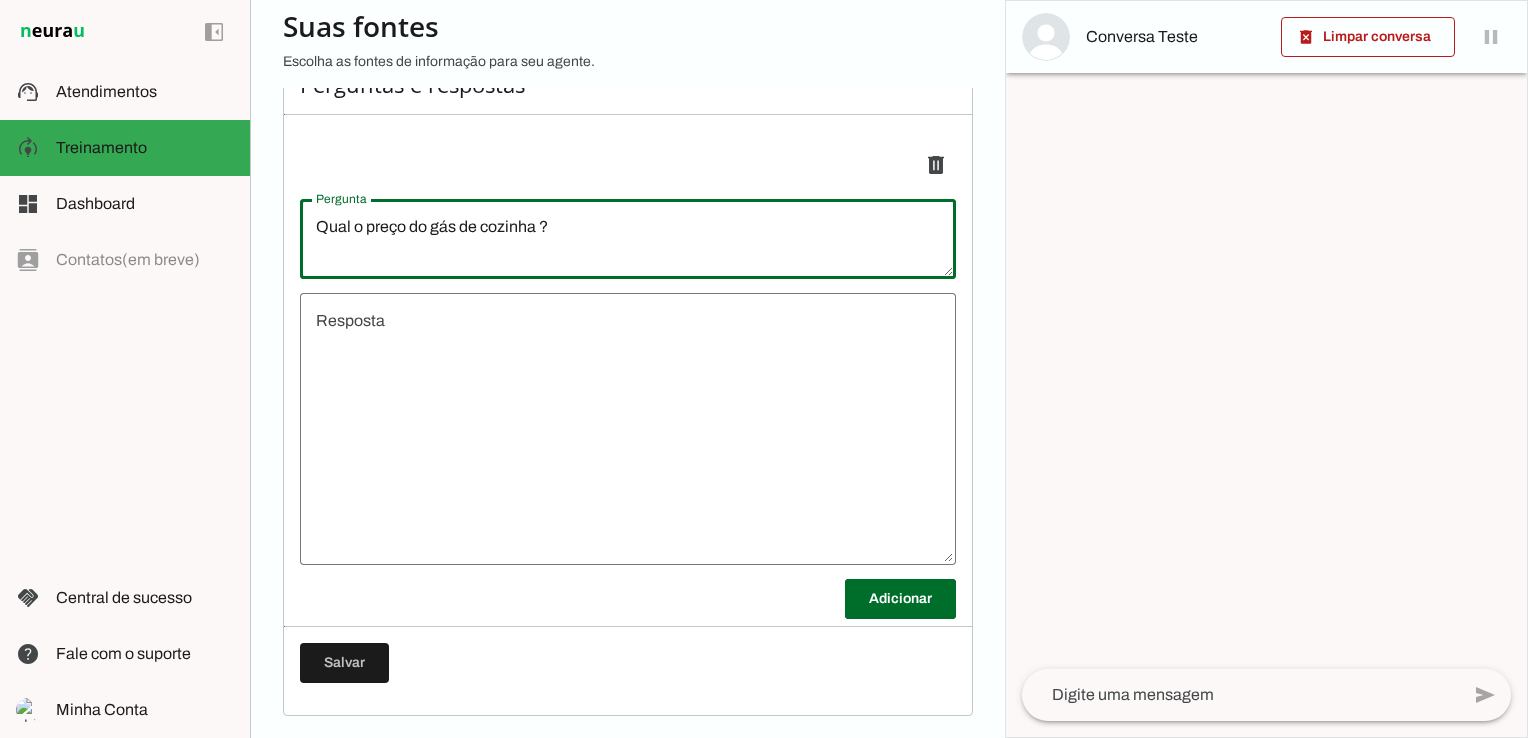 type on "Qual o preço do gás de cozinha ?" 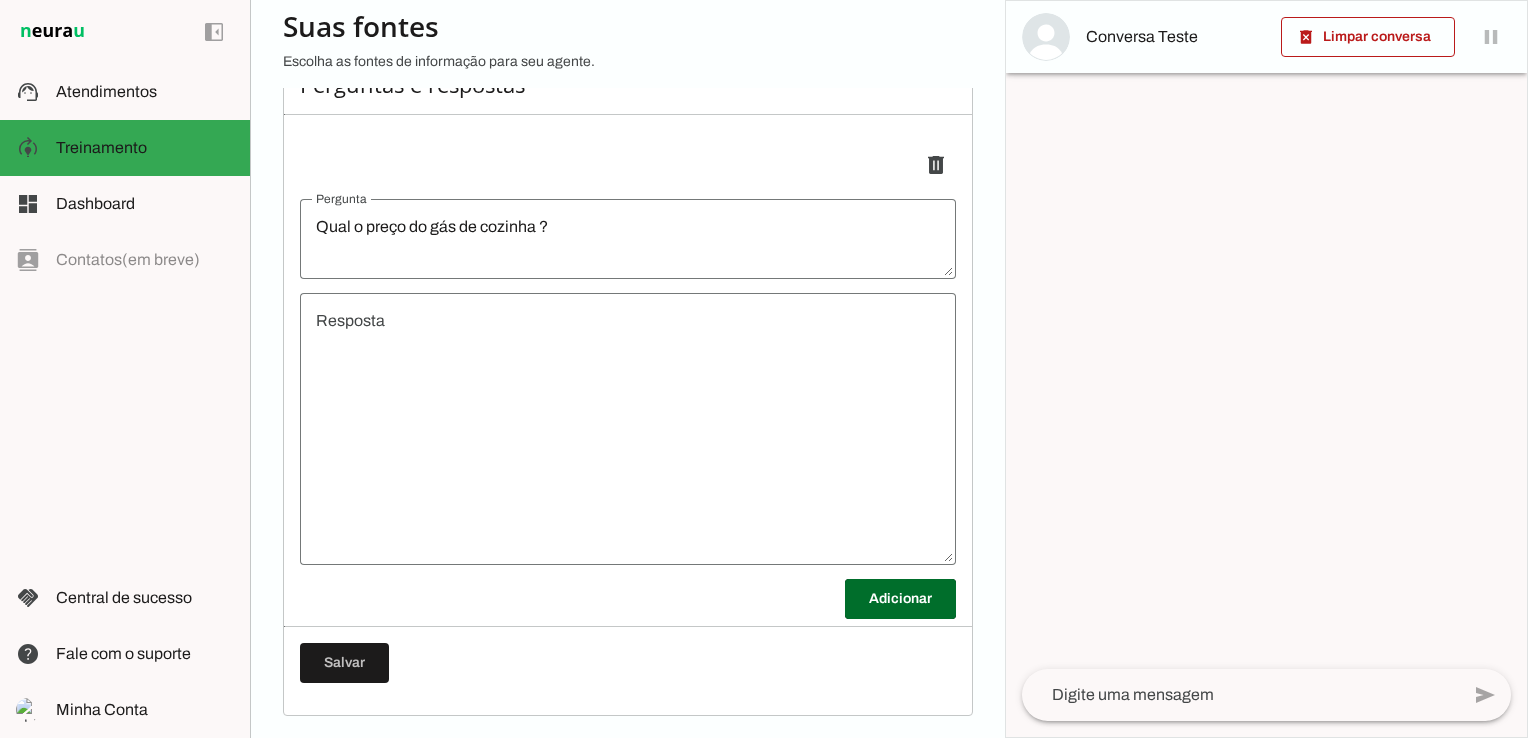 click on "undefined" at bounding box center [628, 429] 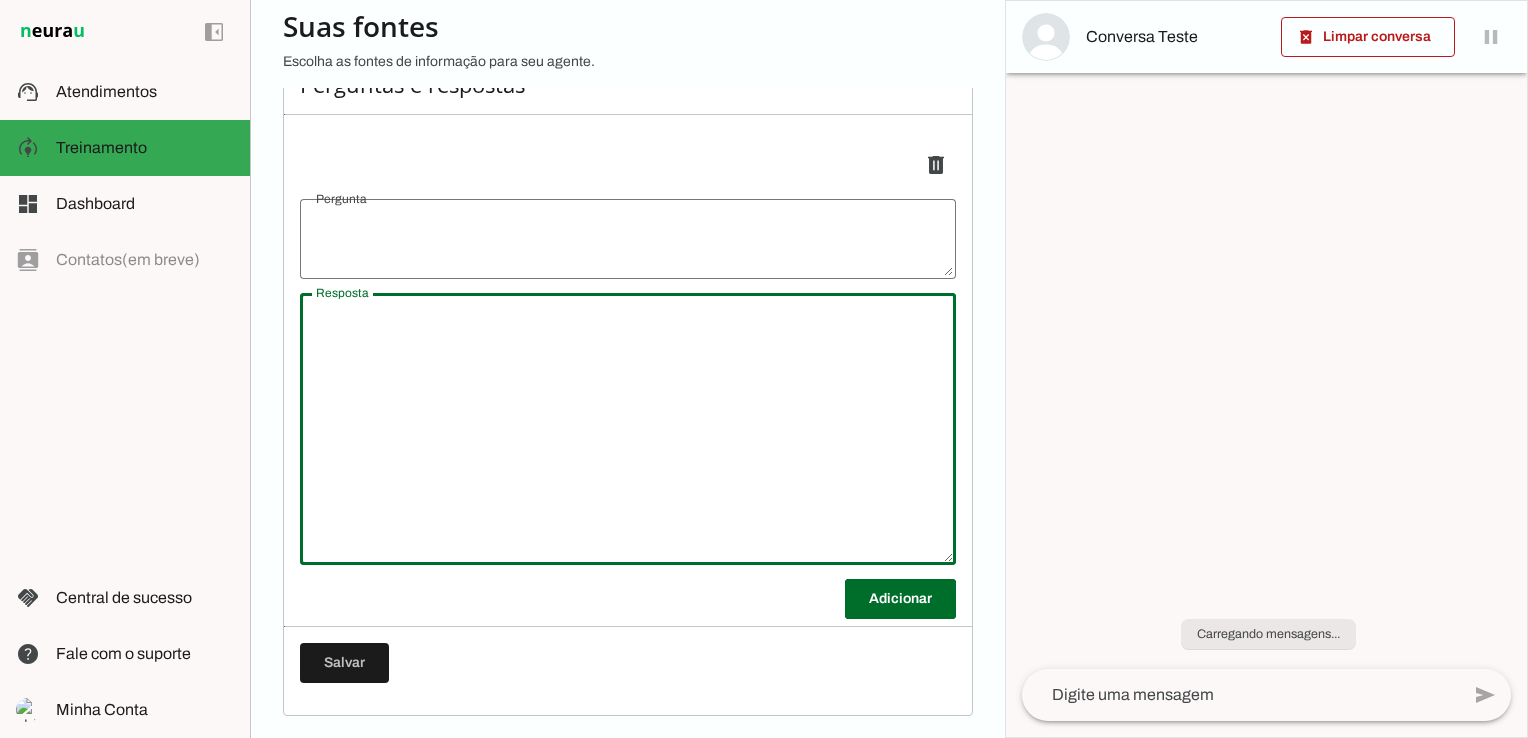type 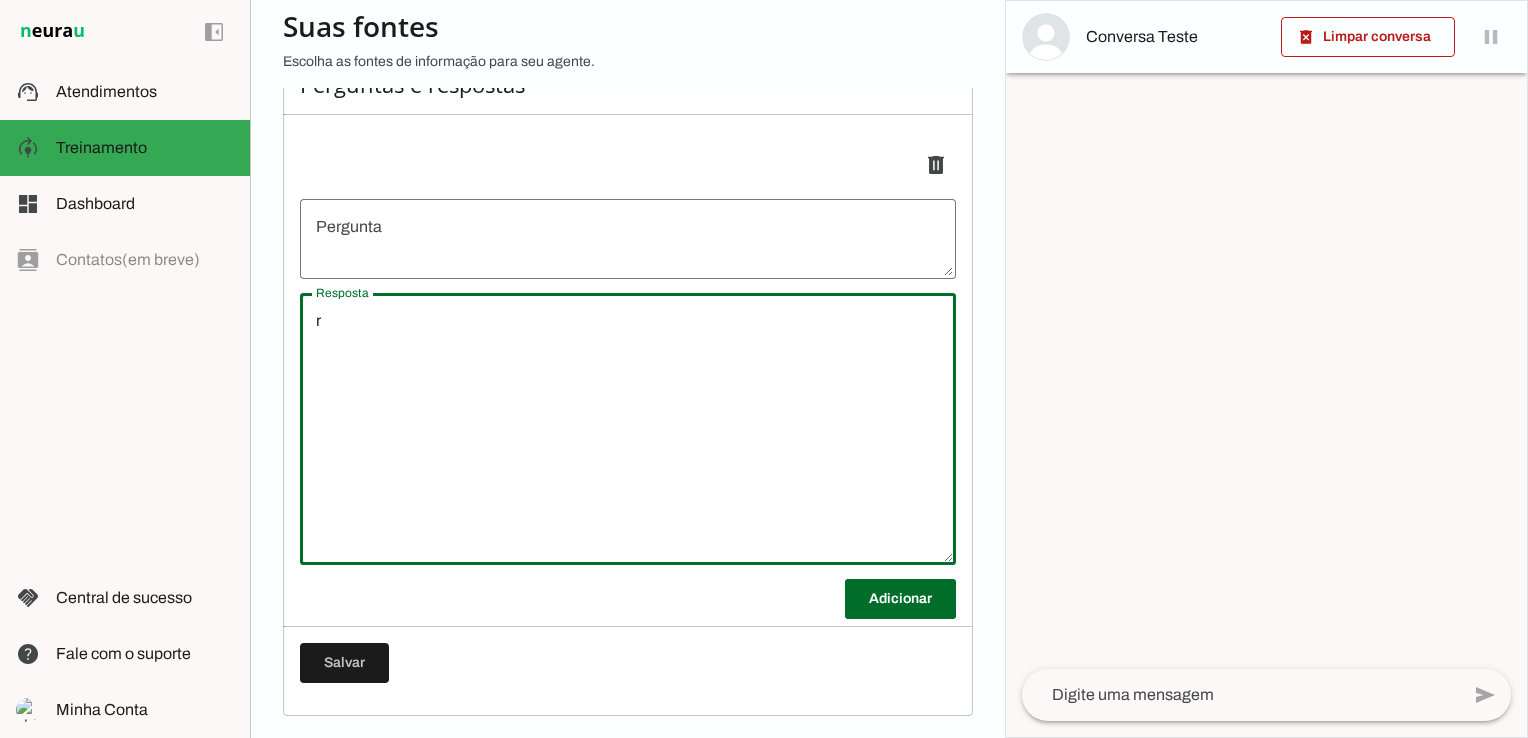 type 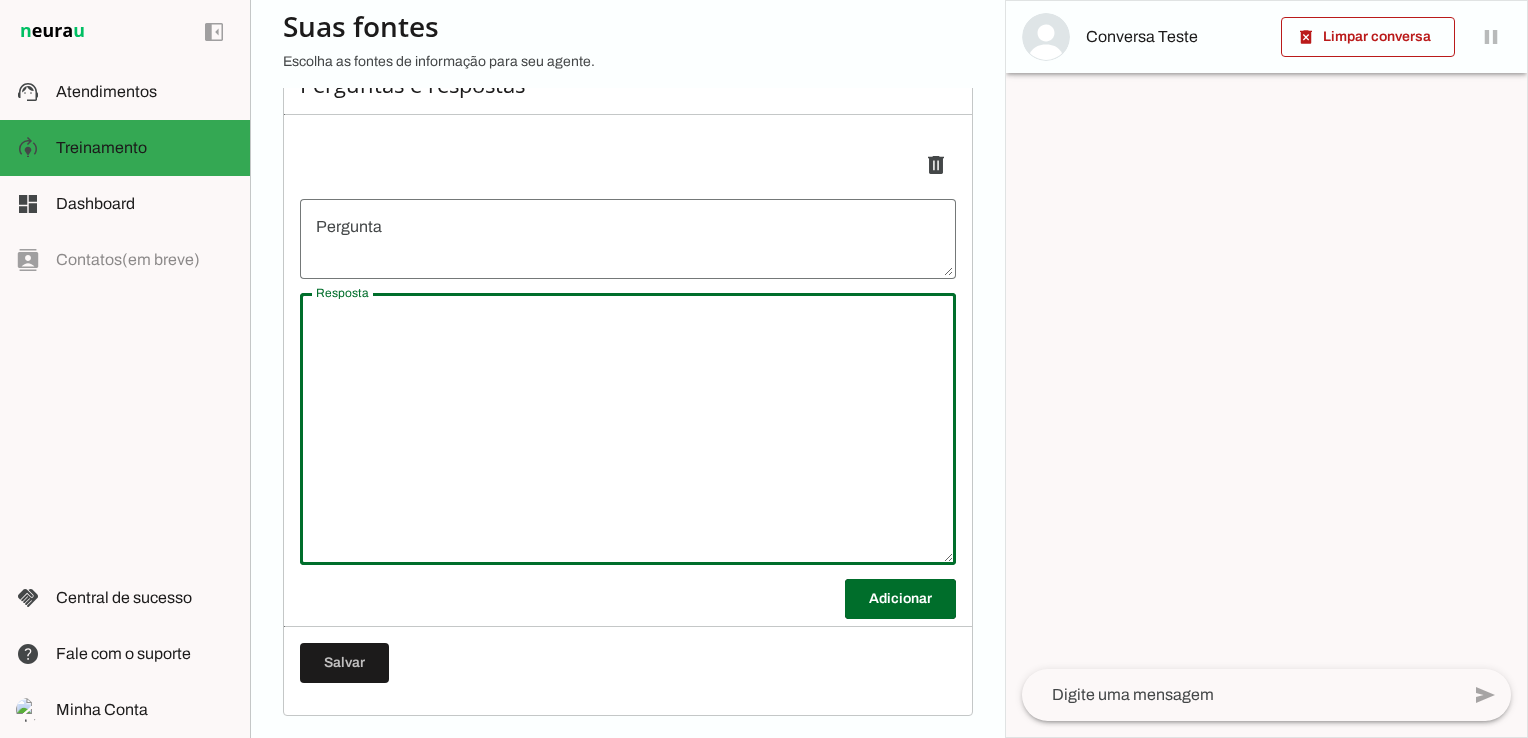 click at bounding box center (628, 429) 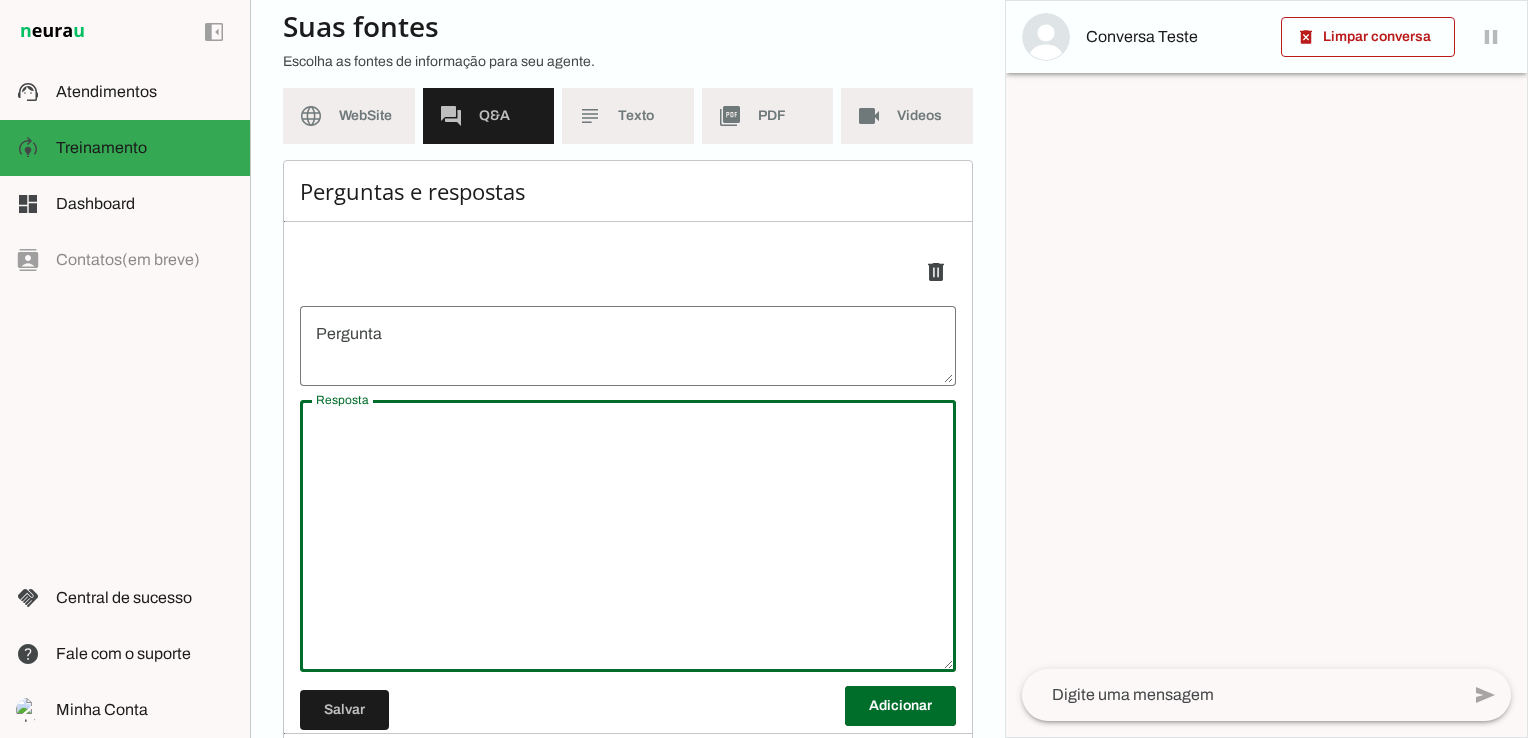 scroll, scrollTop: 0, scrollLeft: 0, axis: both 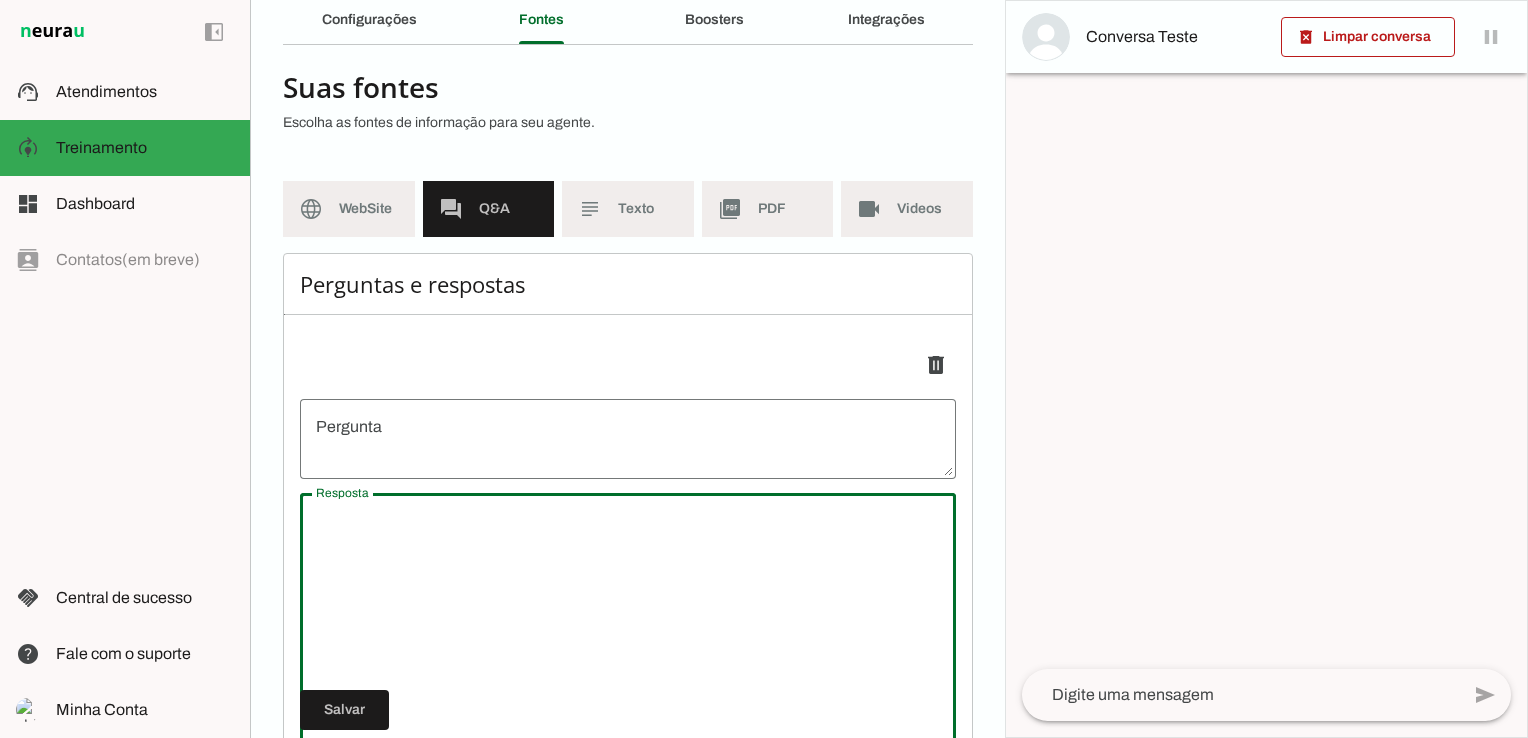click on "delete" at bounding box center [628, 365] 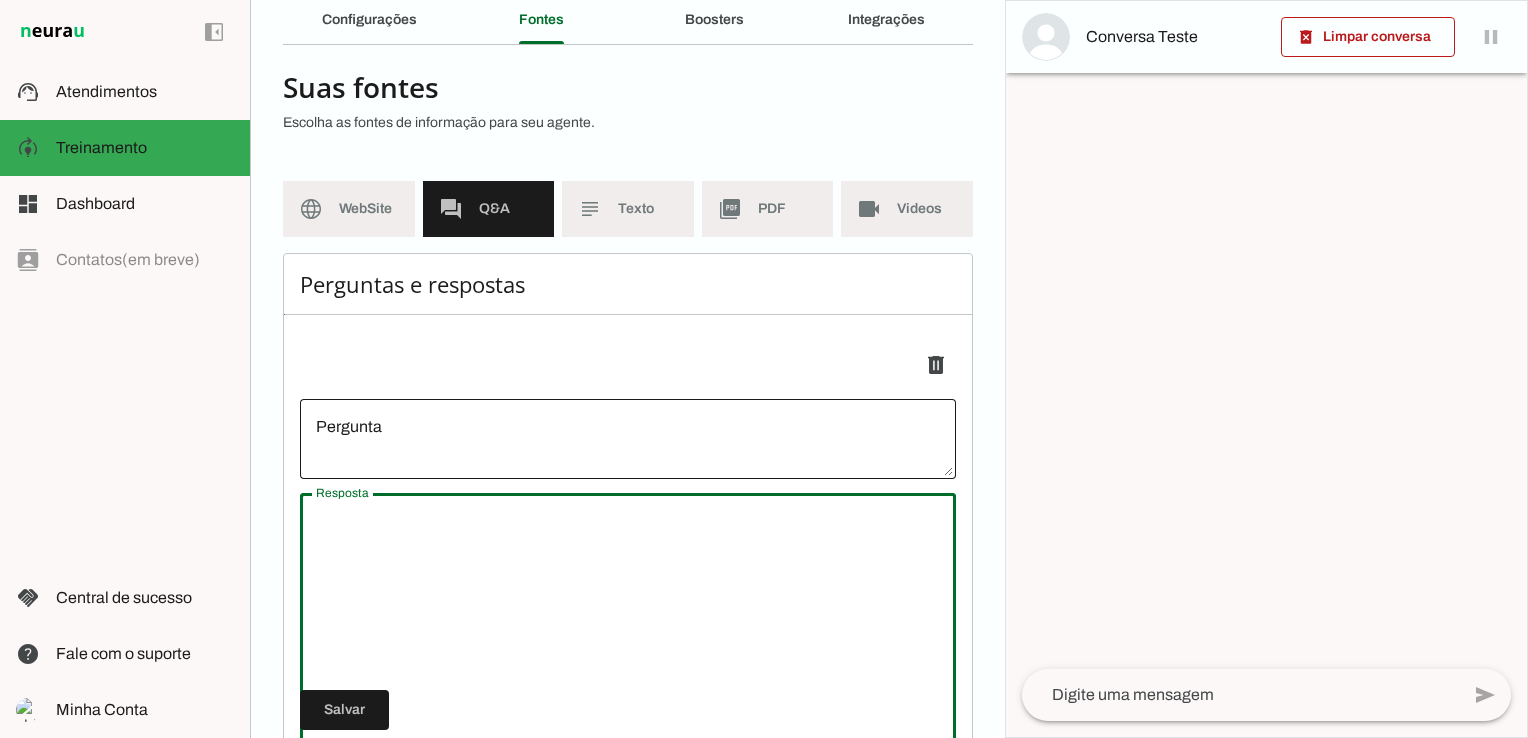 click on "delete" at bounding box center (628, 555) 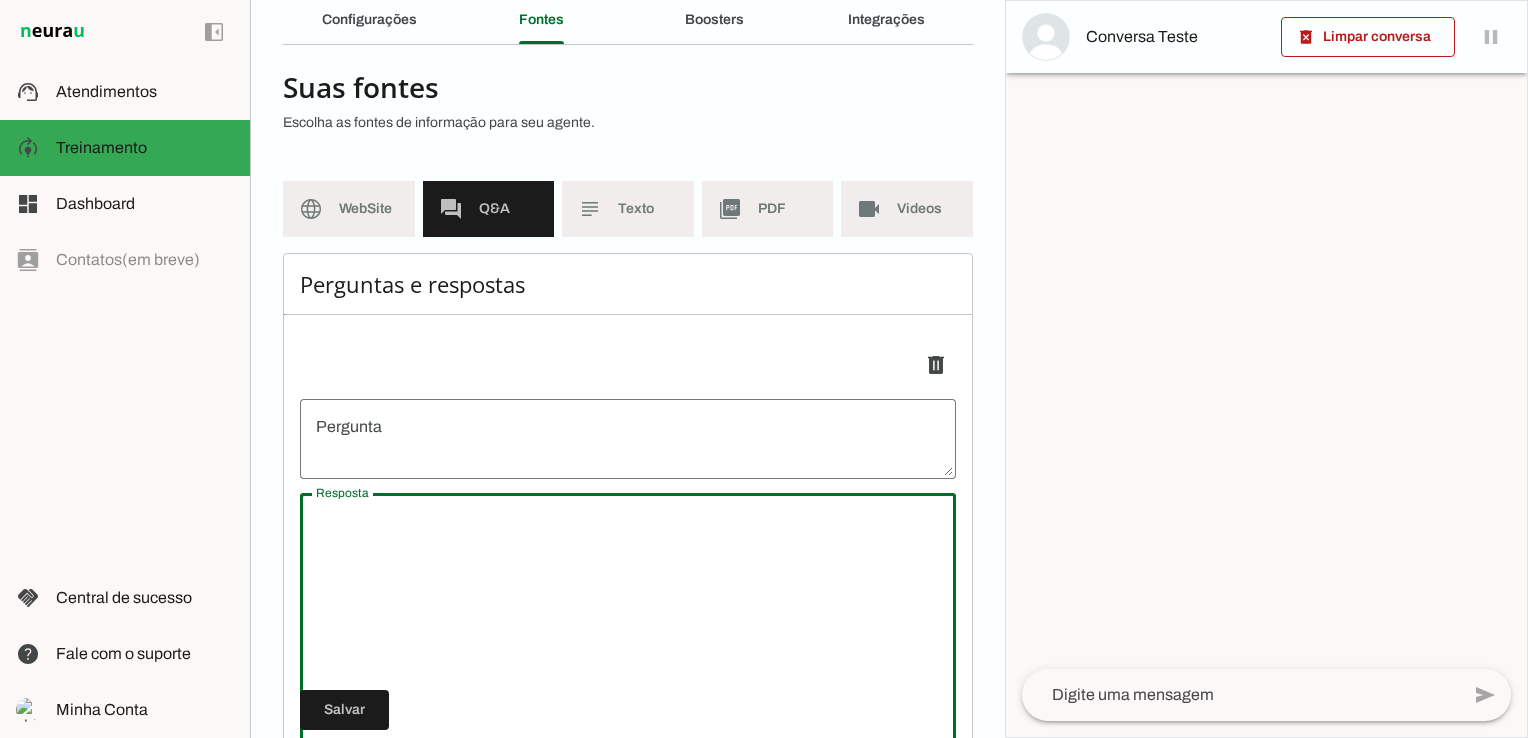 drag, startPoint x: 477, startPoint y: 421, endPoint x: 472, endPoint y: 452, distance: 31.400637 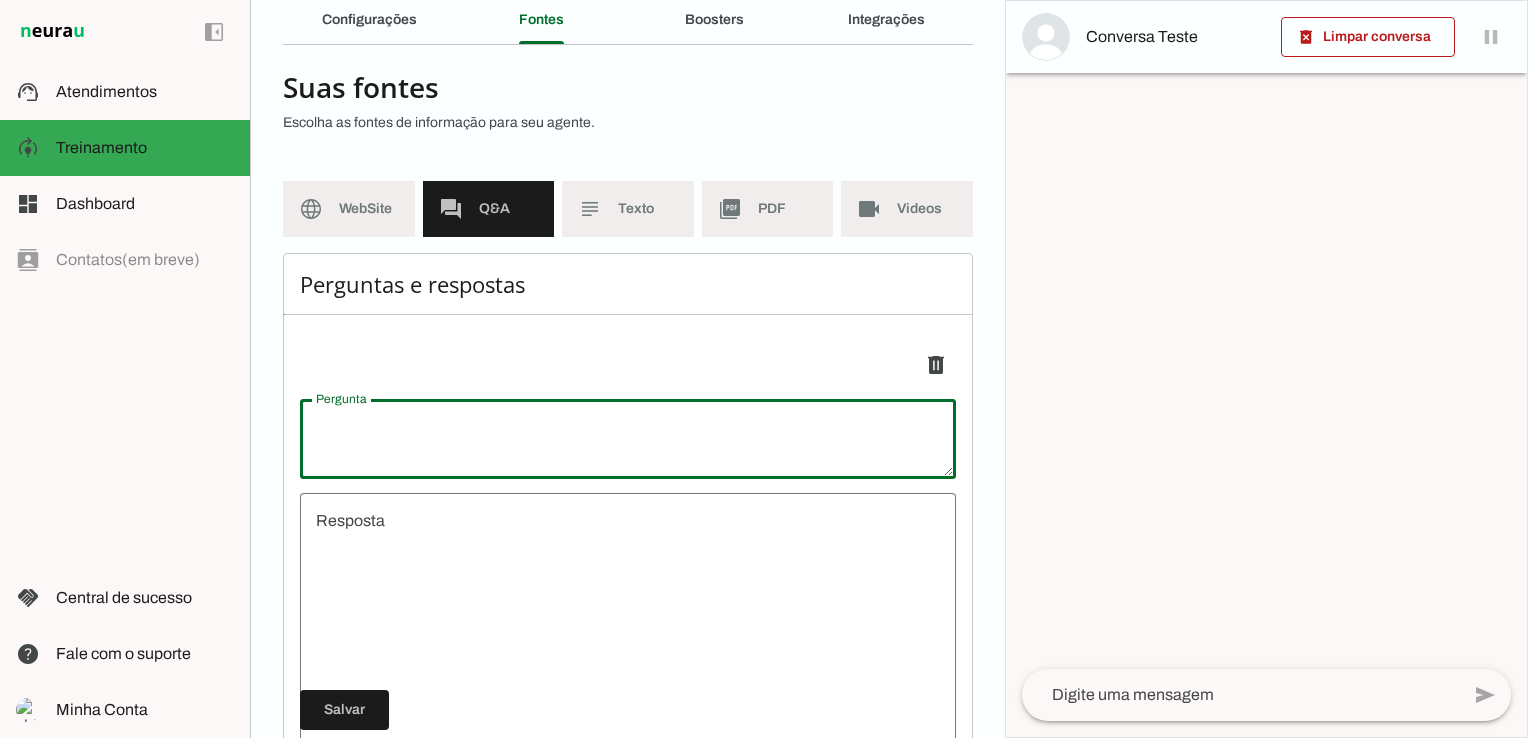 click at bounding box center (628, 439) 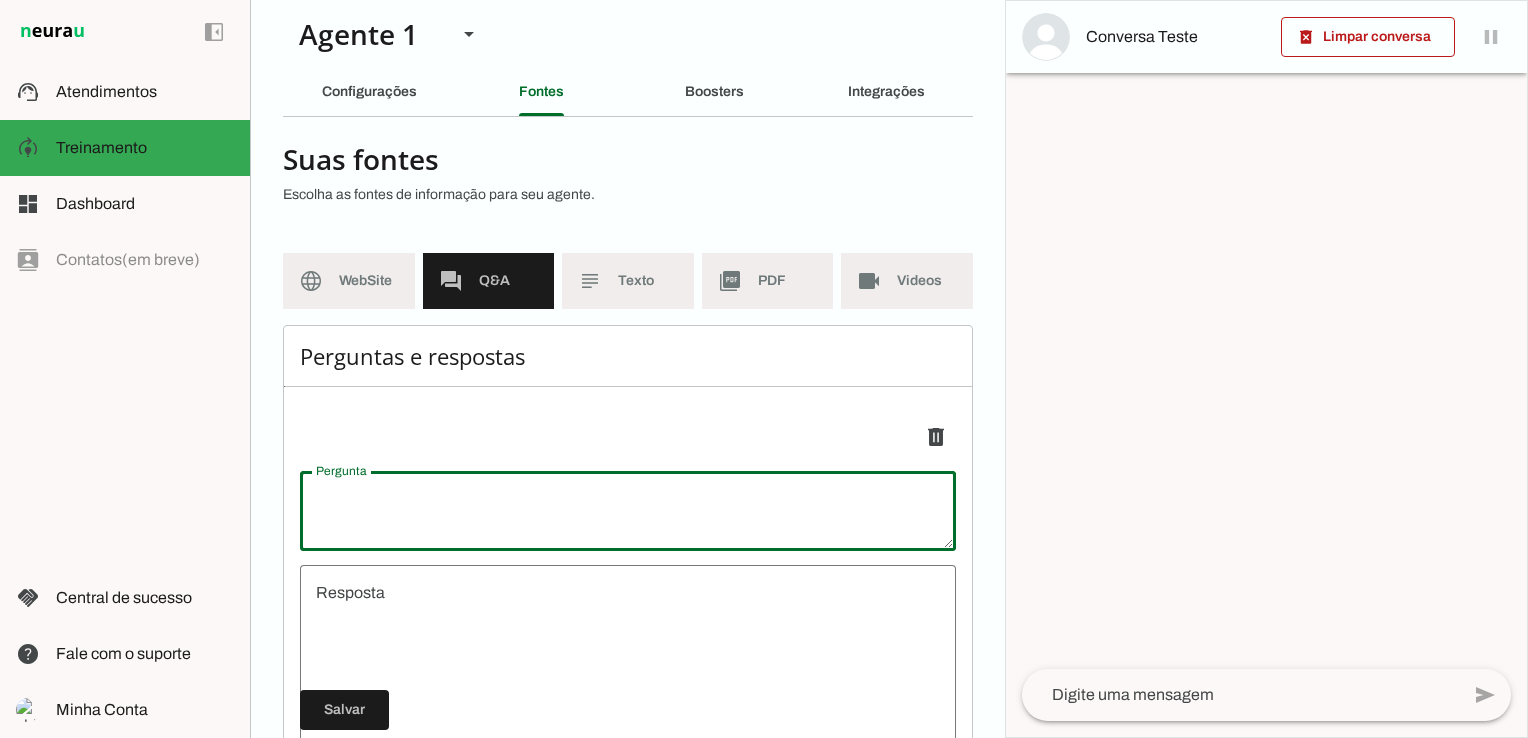 scroll, scrollTop: 0, scrollLeft: 0, axis: both 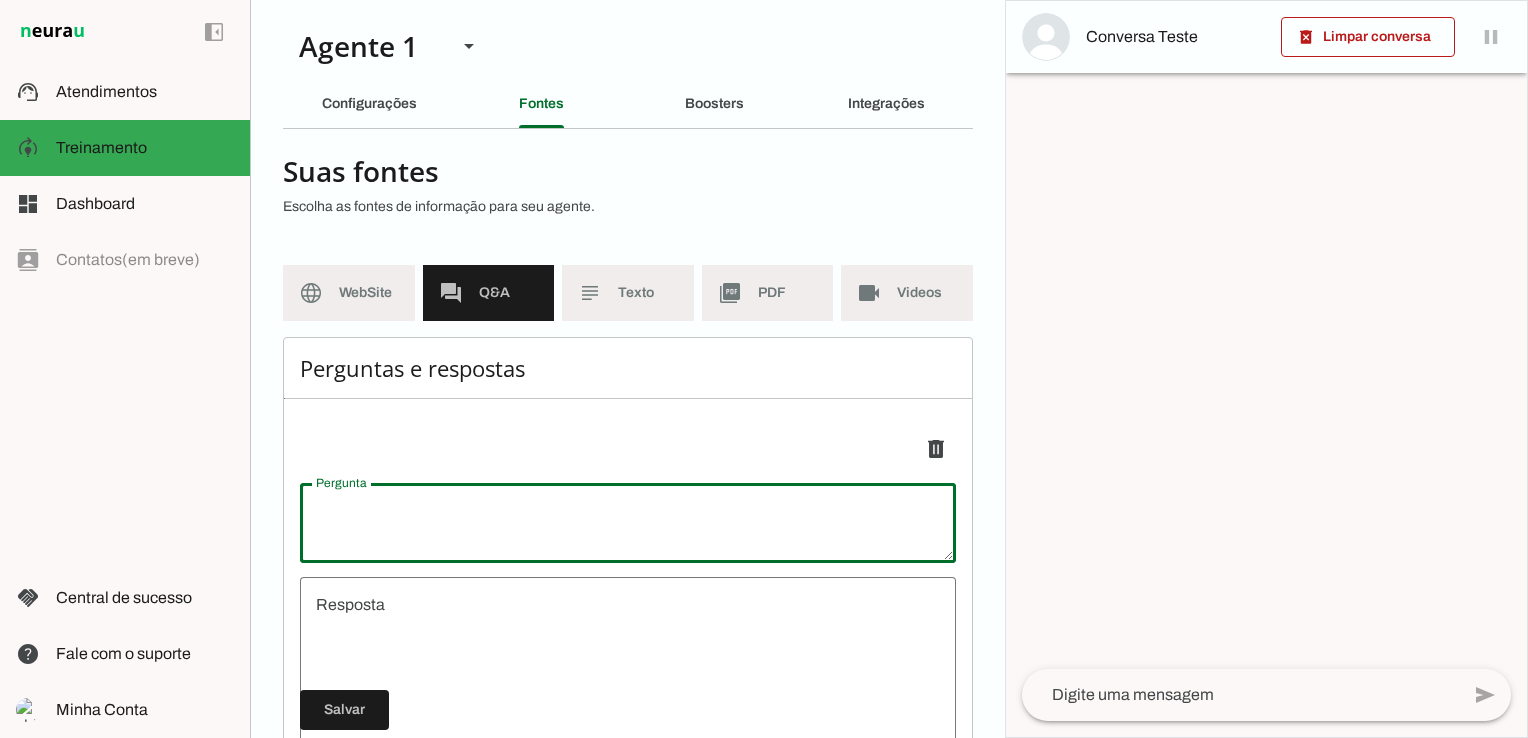 type on "Q" 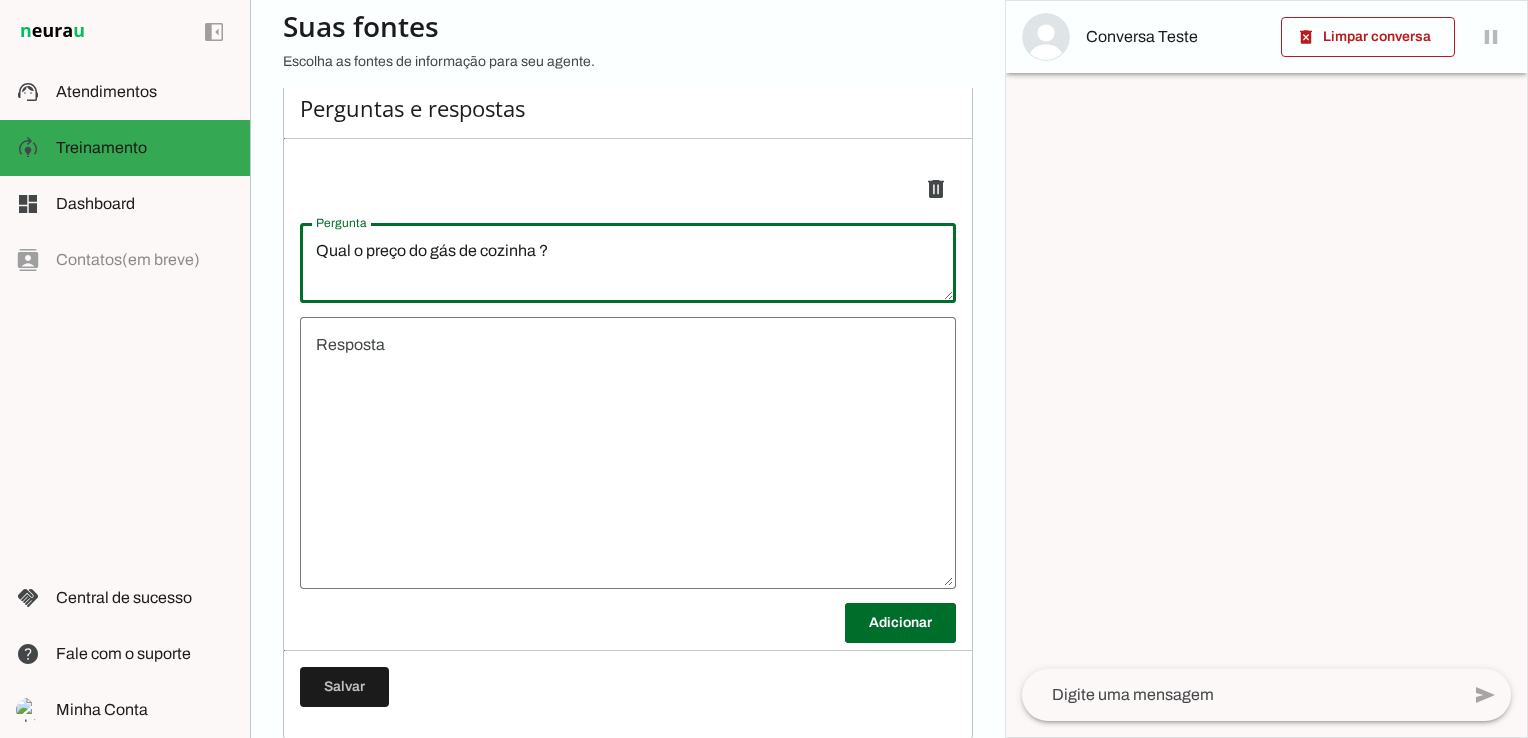 scroll, scrollTop: 284, scrollLeft: 0, axis: vertical 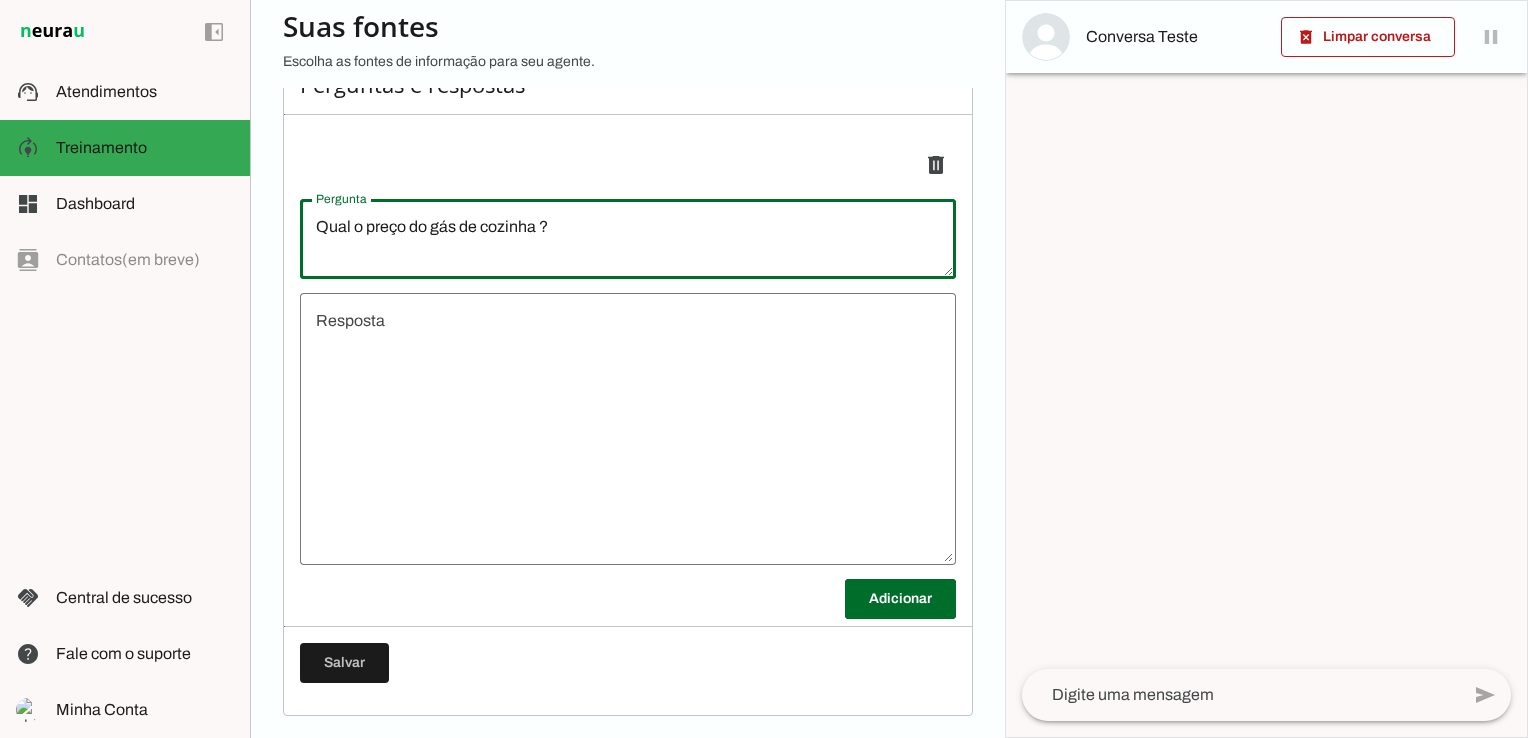 type on "Qual o preço do gás de cozinha ?" 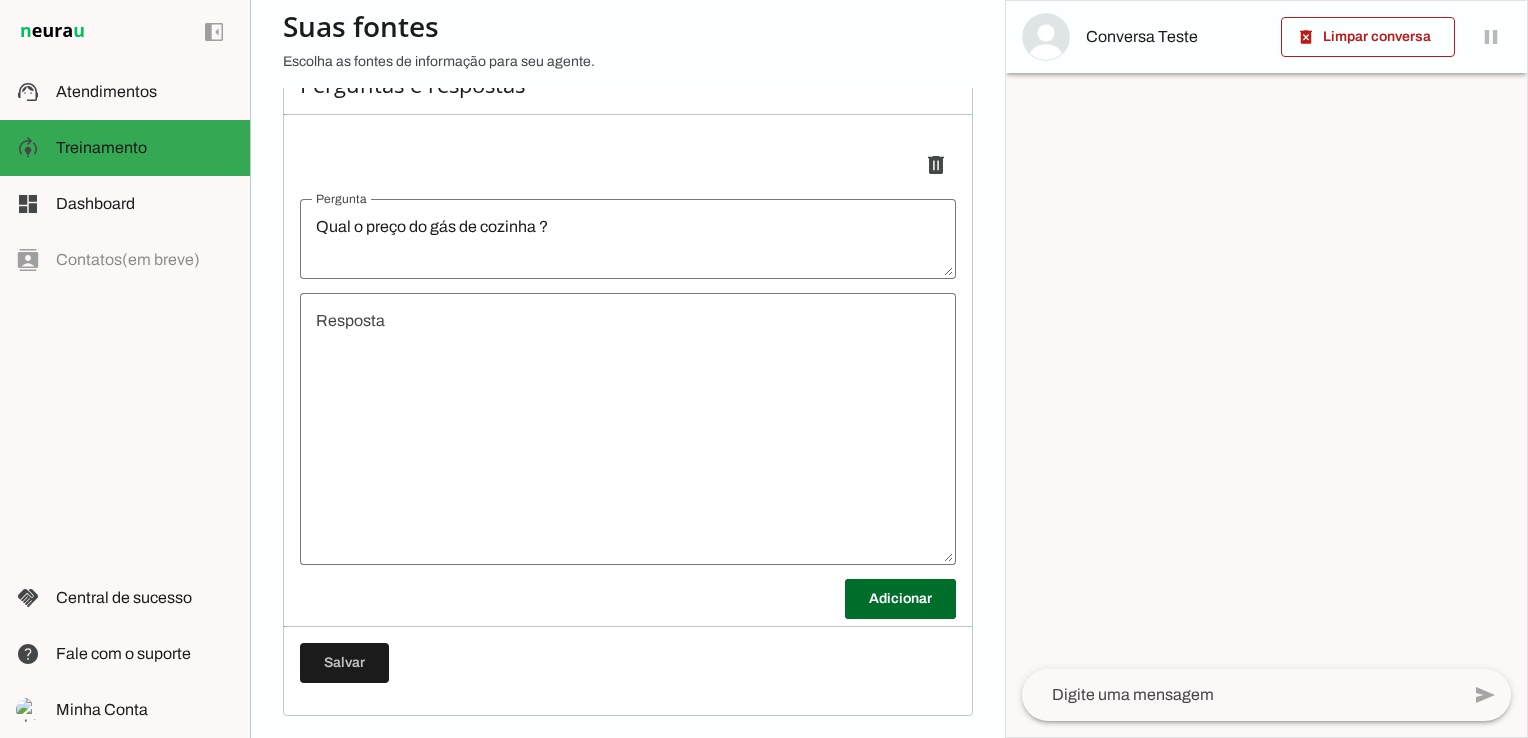 click on "undefined" at bounding box center [628, 429] 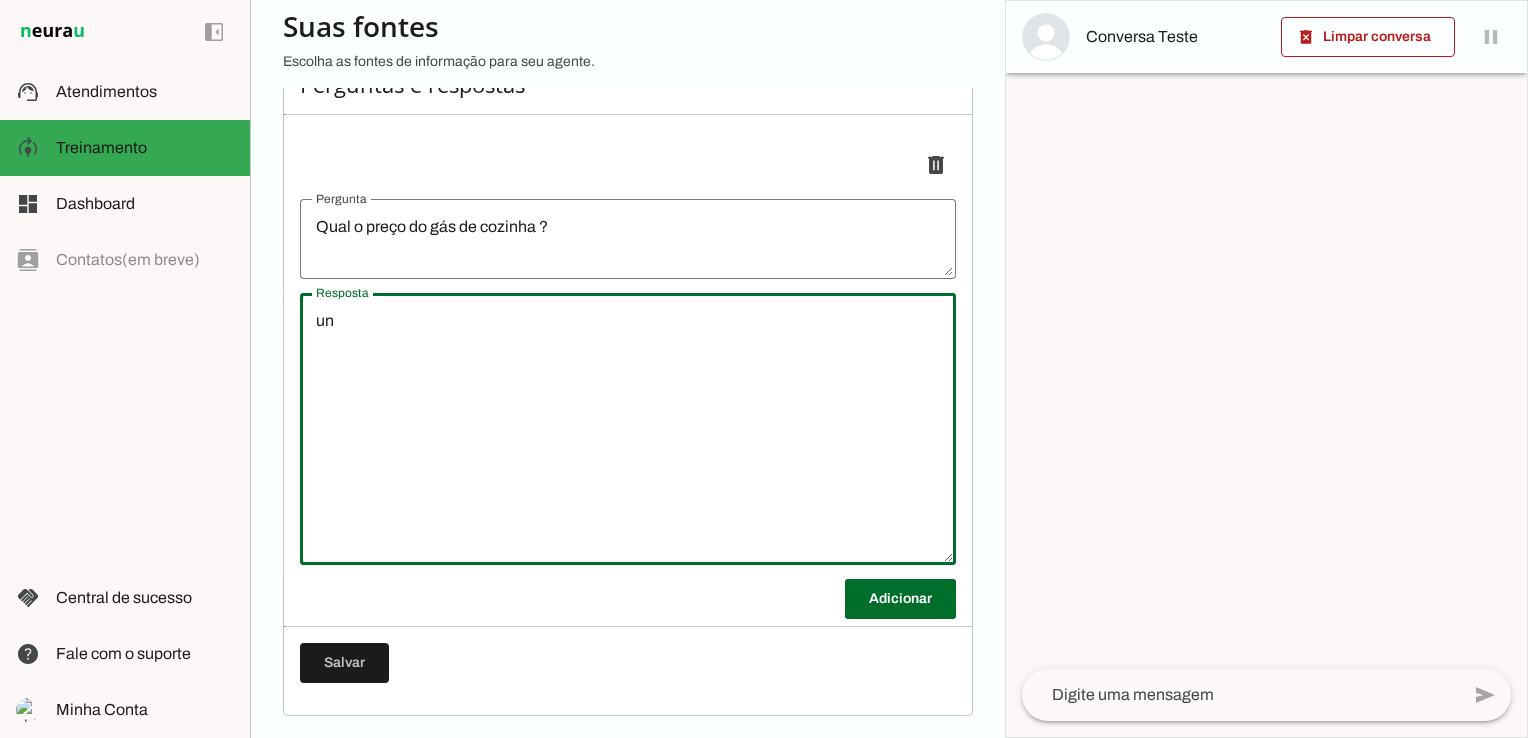 type on "u" 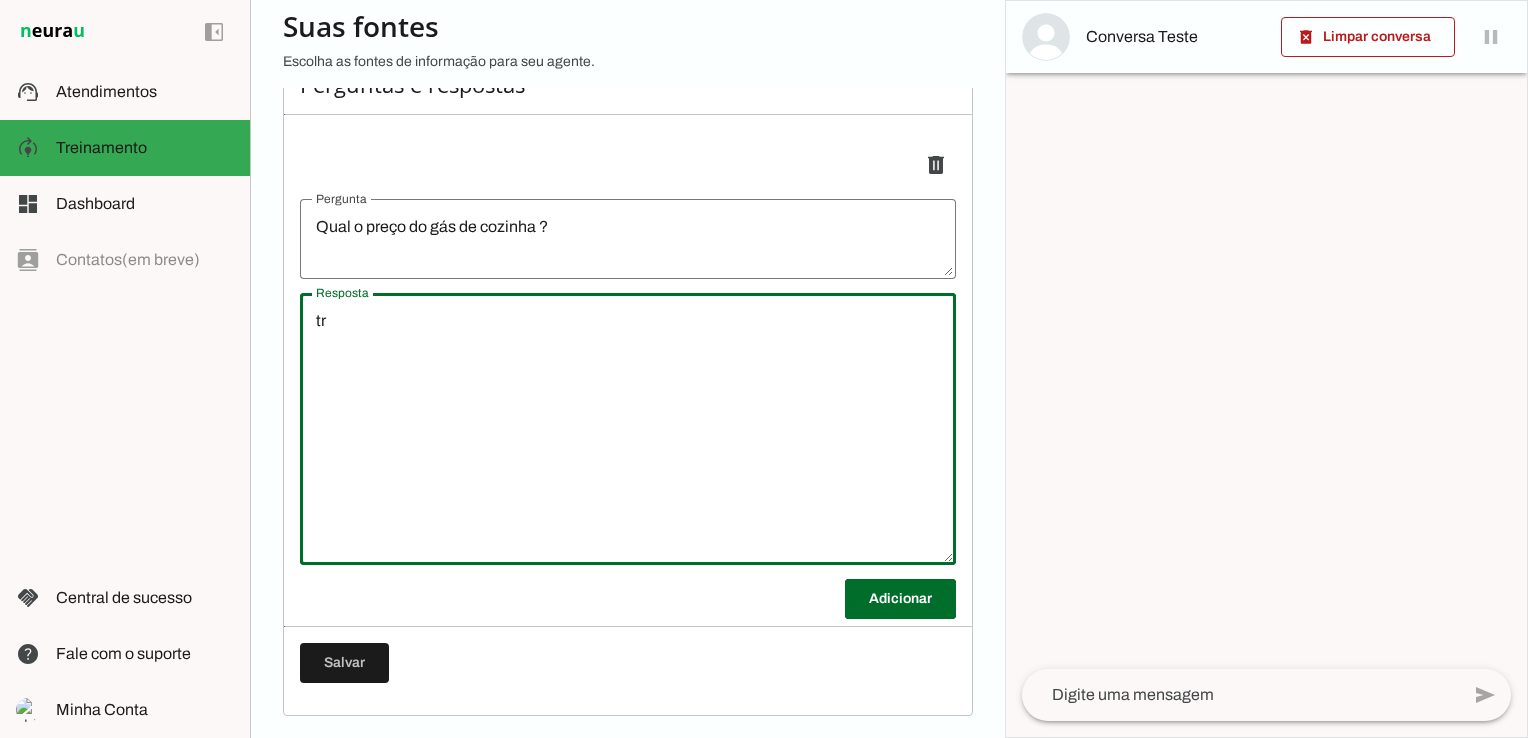 type on "t" 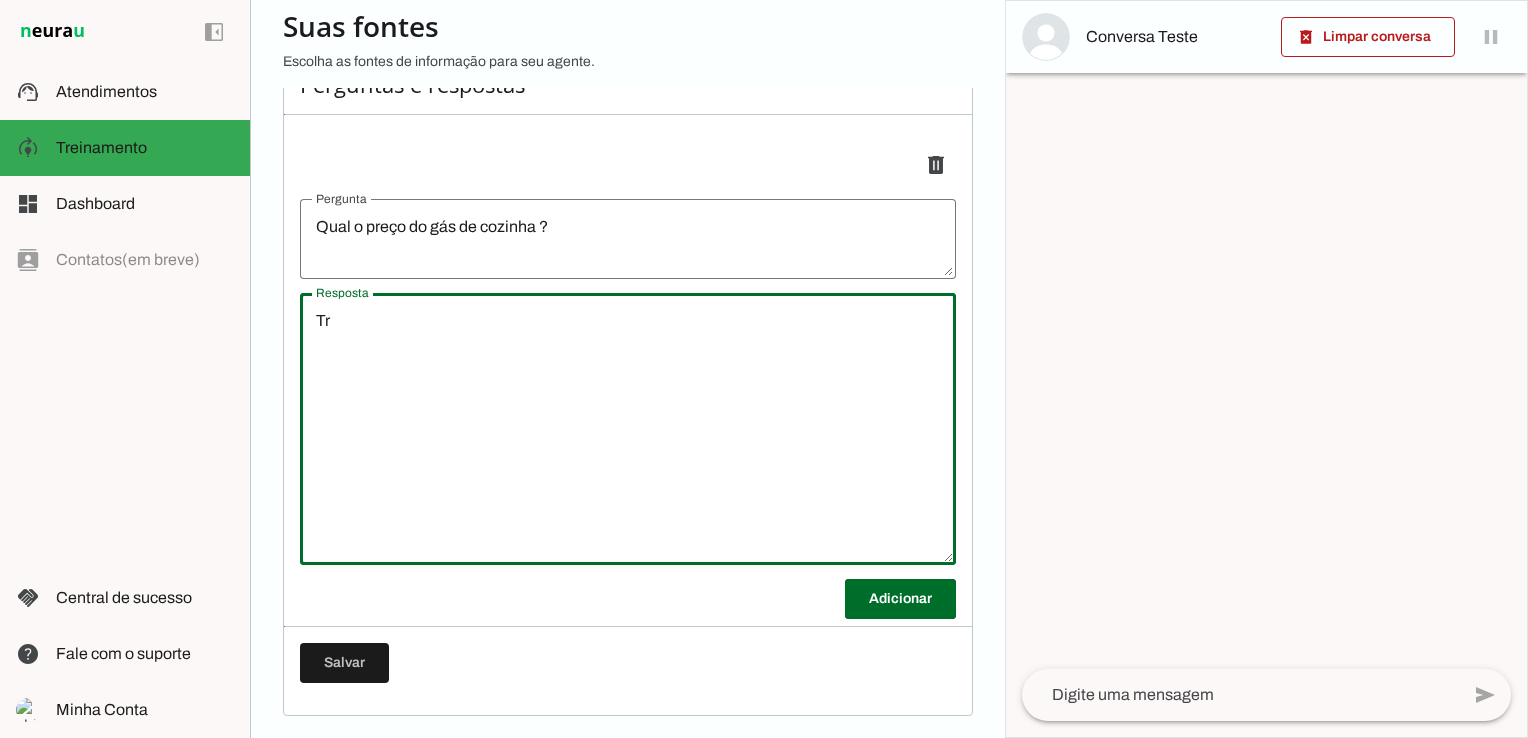 type on "T" 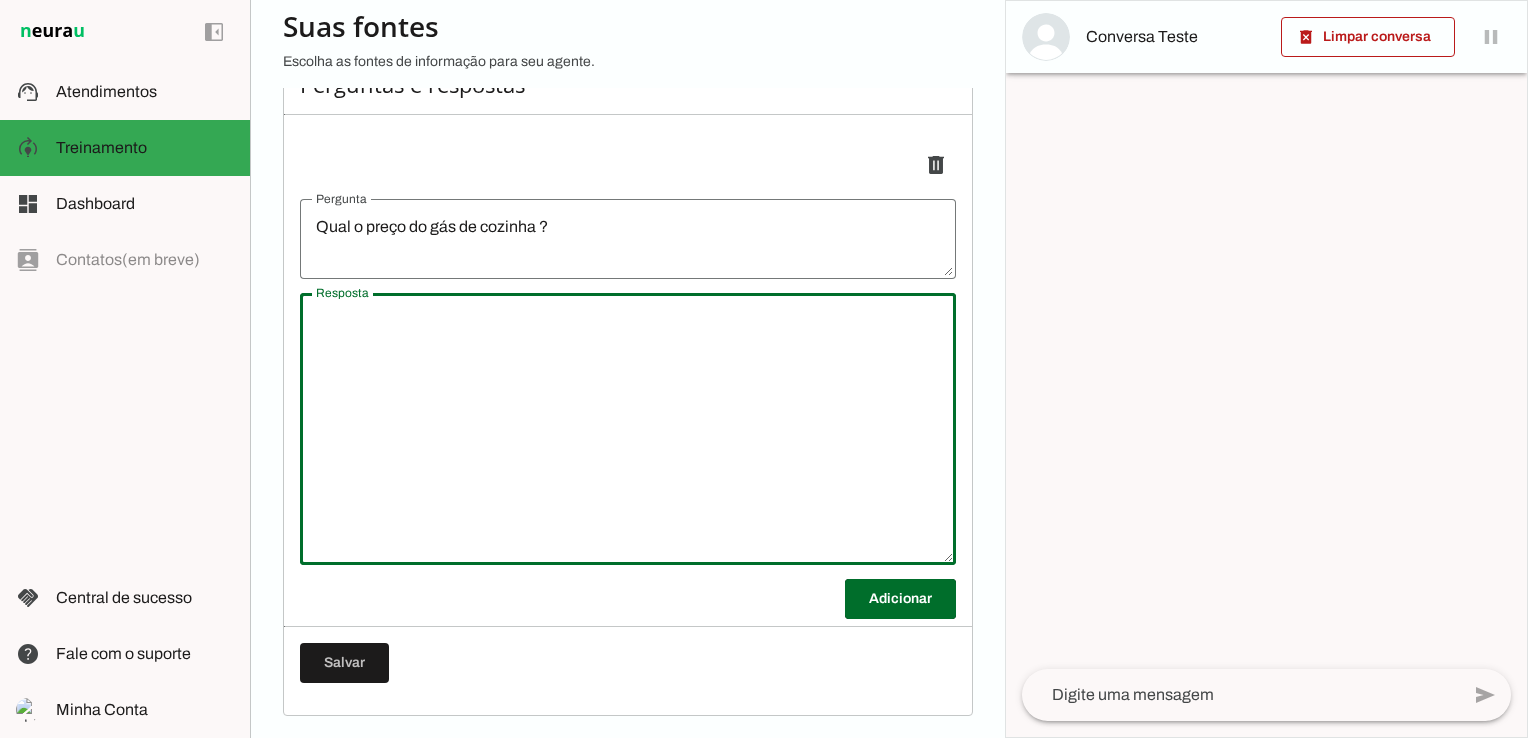 type on "a" 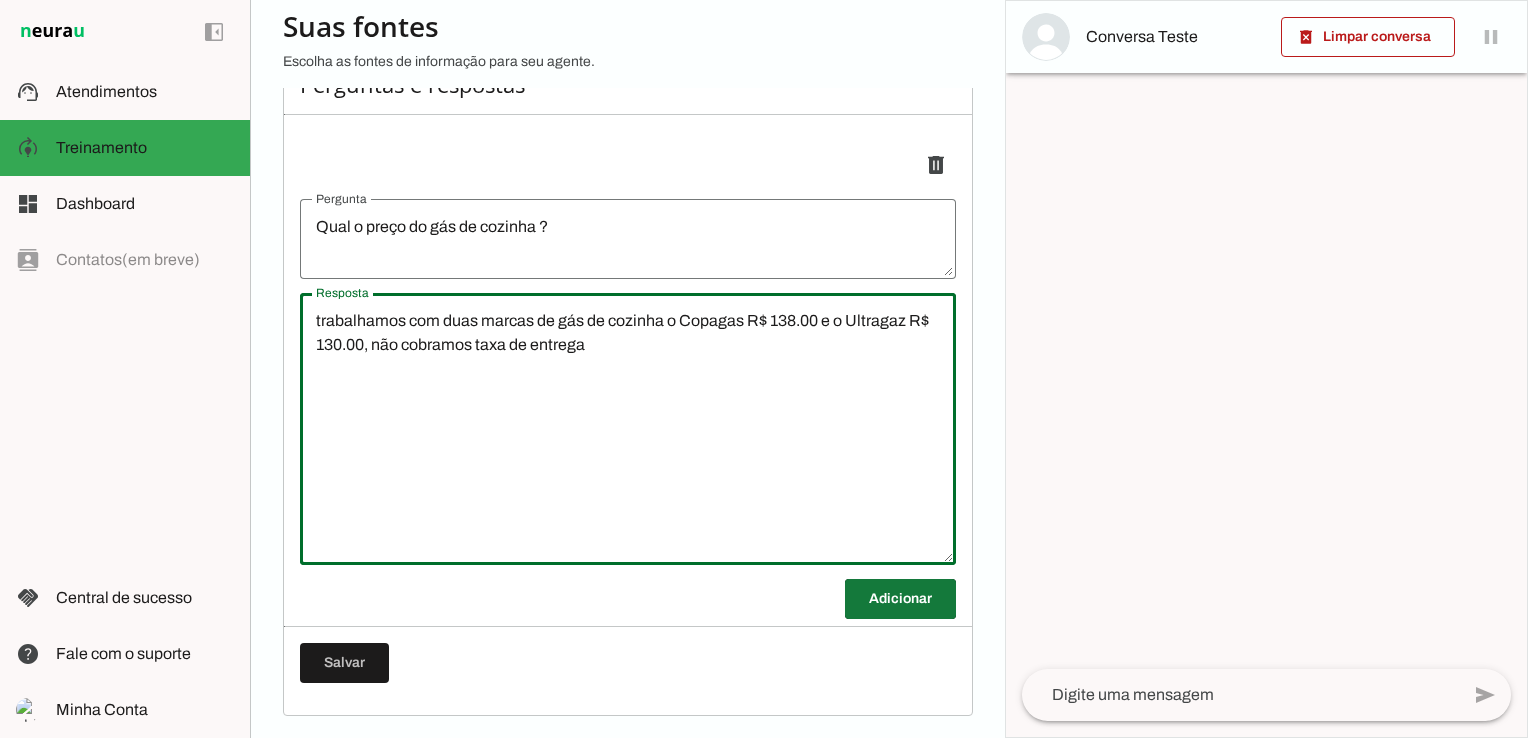 type on "trabalhamos com duas marcas de gás de cozinha o Copagas R$ 138.00 e o Ultragaz R$ 130.00, não cobramos taxa de entrega" 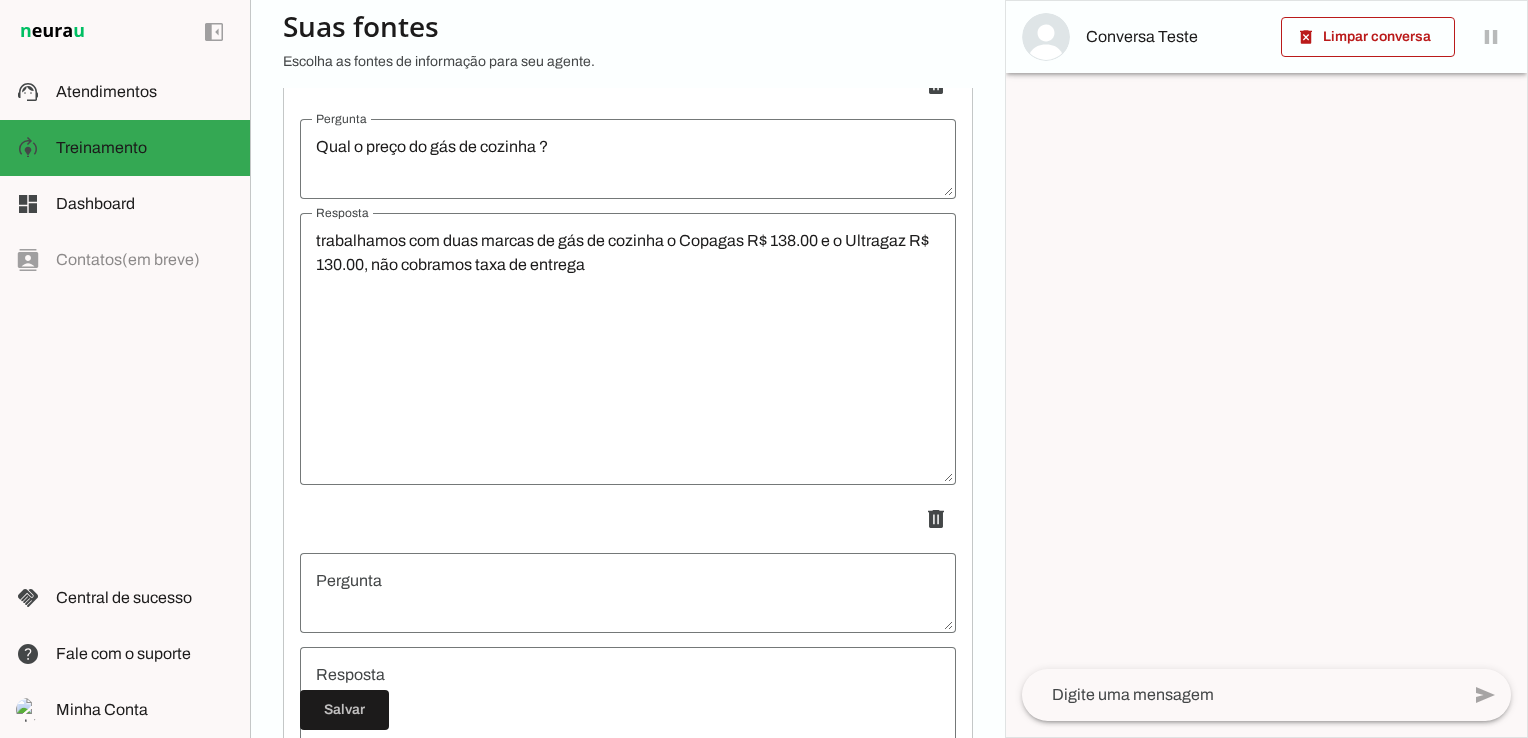 scroll, scrollTop: 0, scrollLeft: 0, axis: both 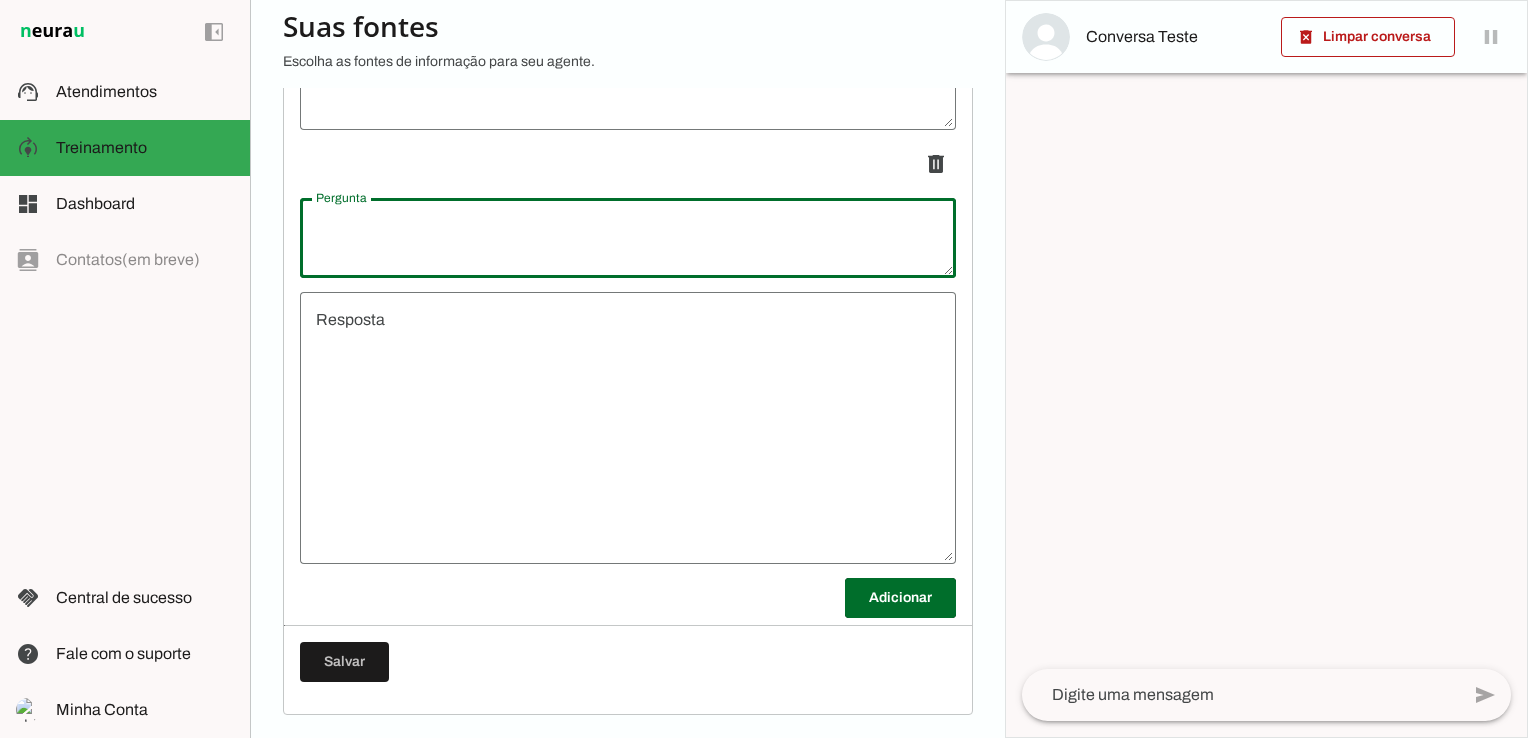 click at bounding box center (628, 238) 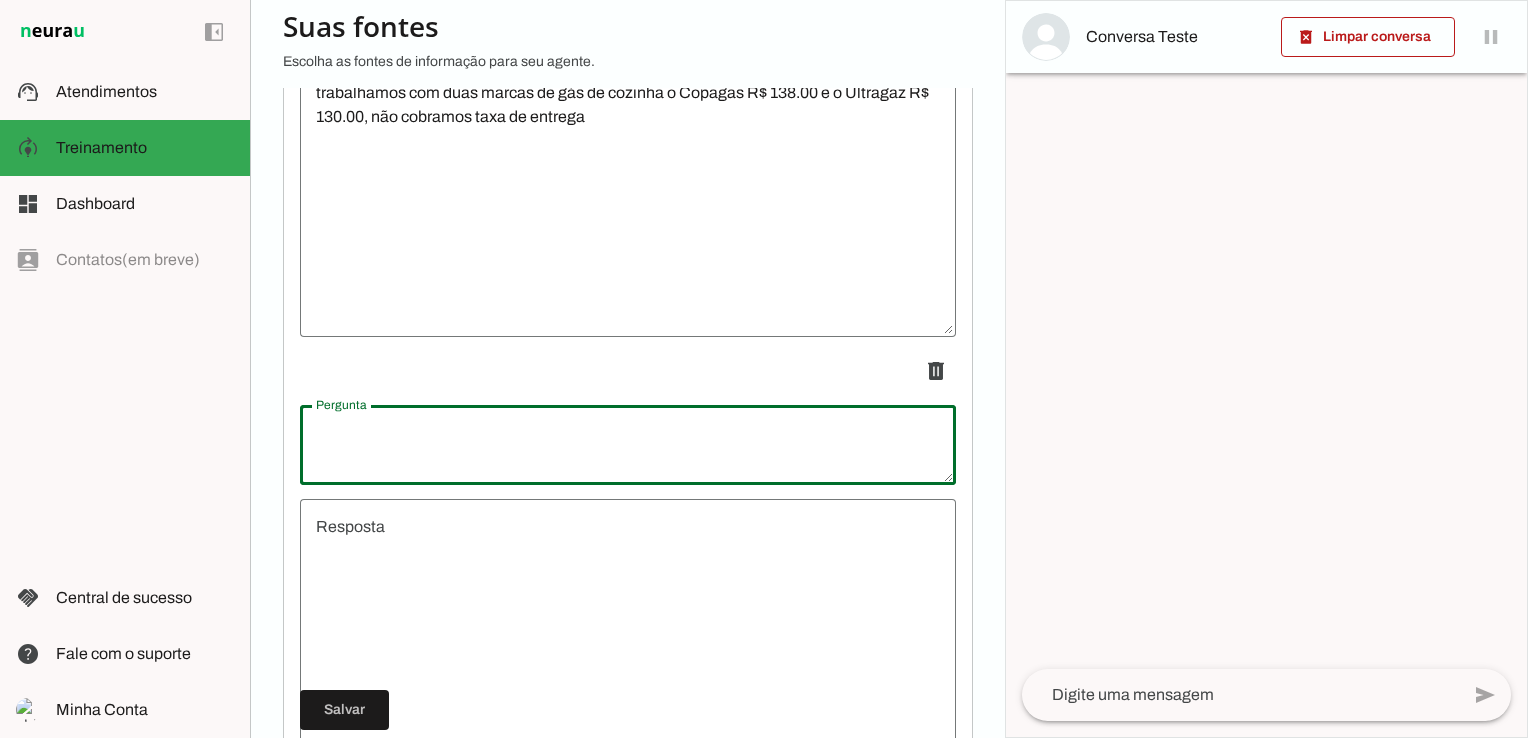 scroll, scrollTop: 519, scrollLeft: 0, axis: vertical 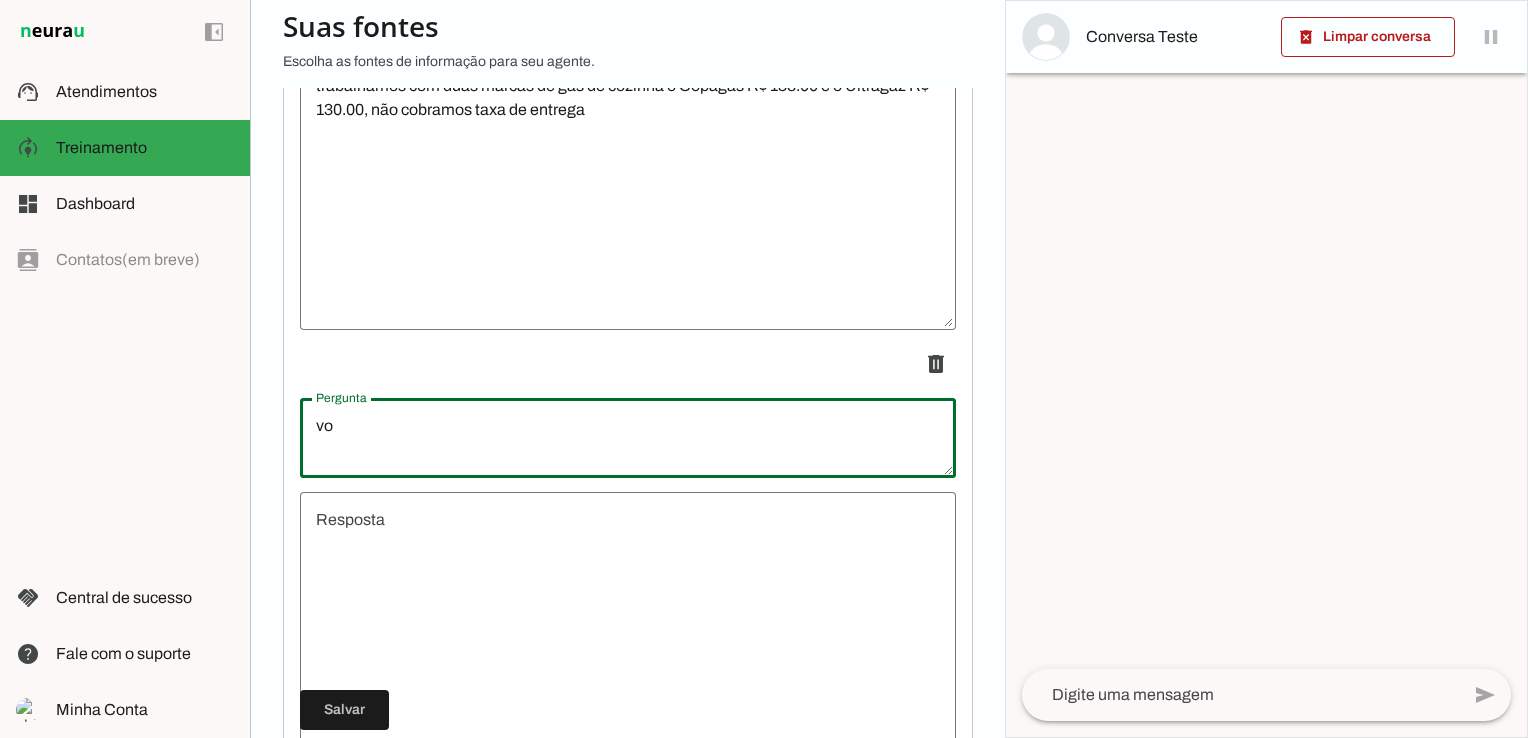 type on "v" 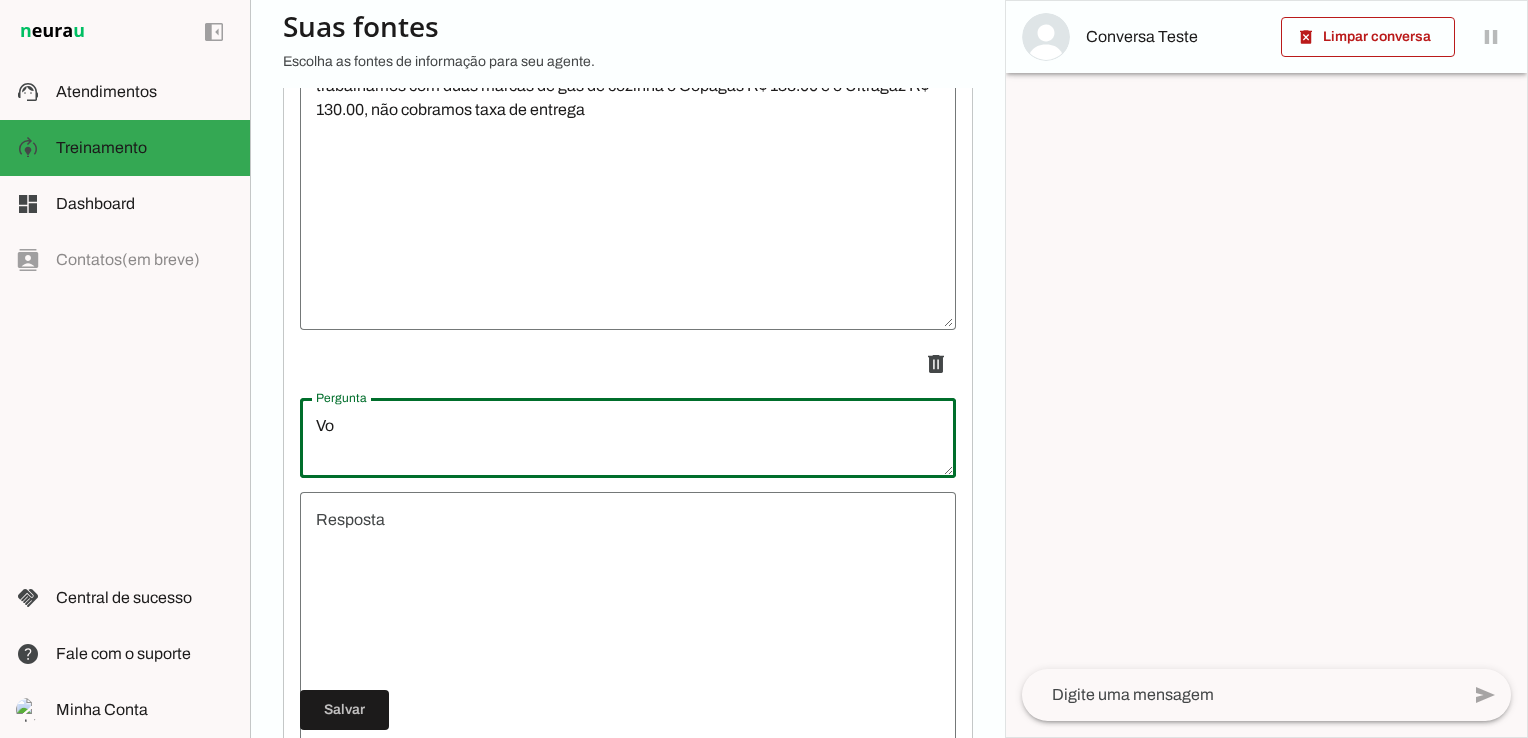 type on "V" 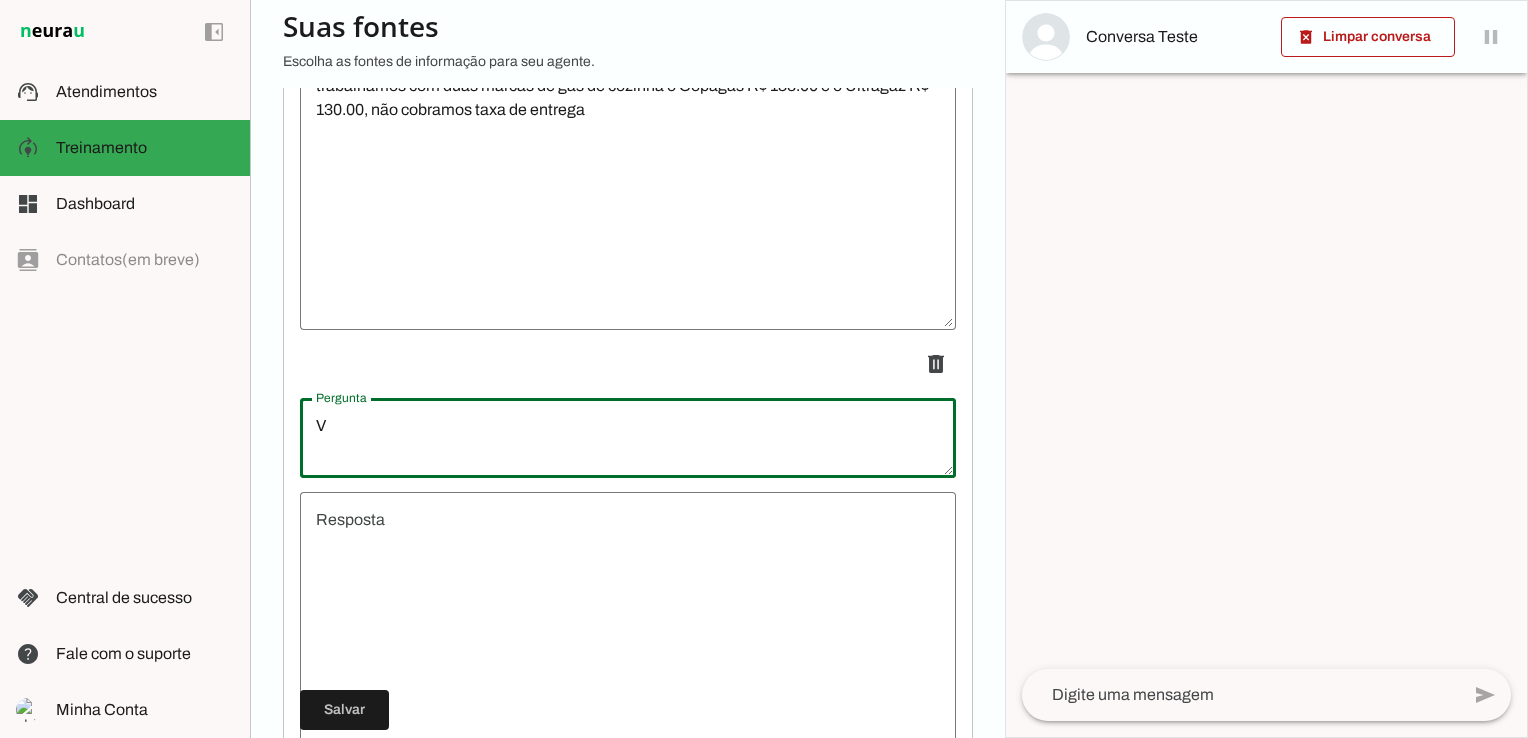 type 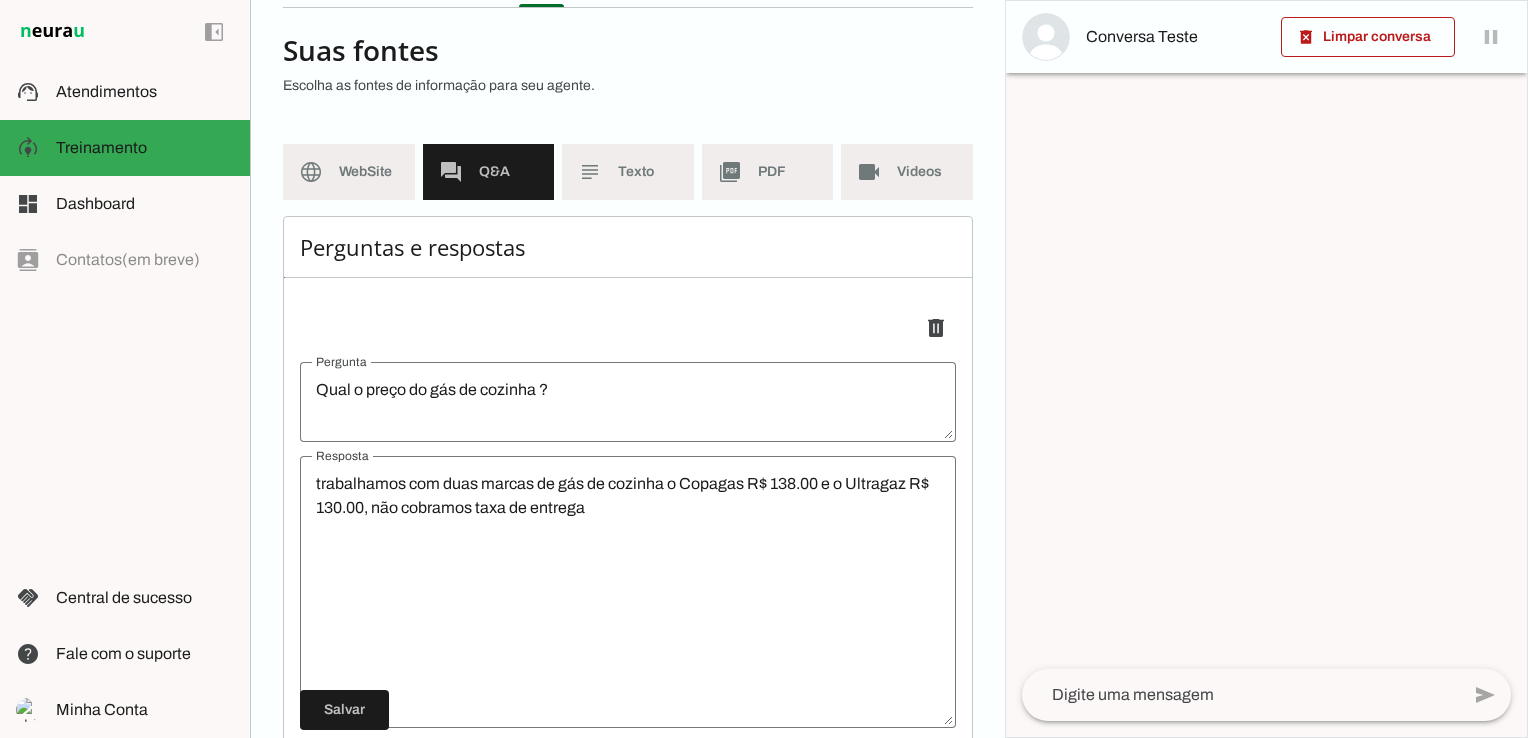 scroll, scrollTop: 119, scrollLeft: 0, axis: vertical 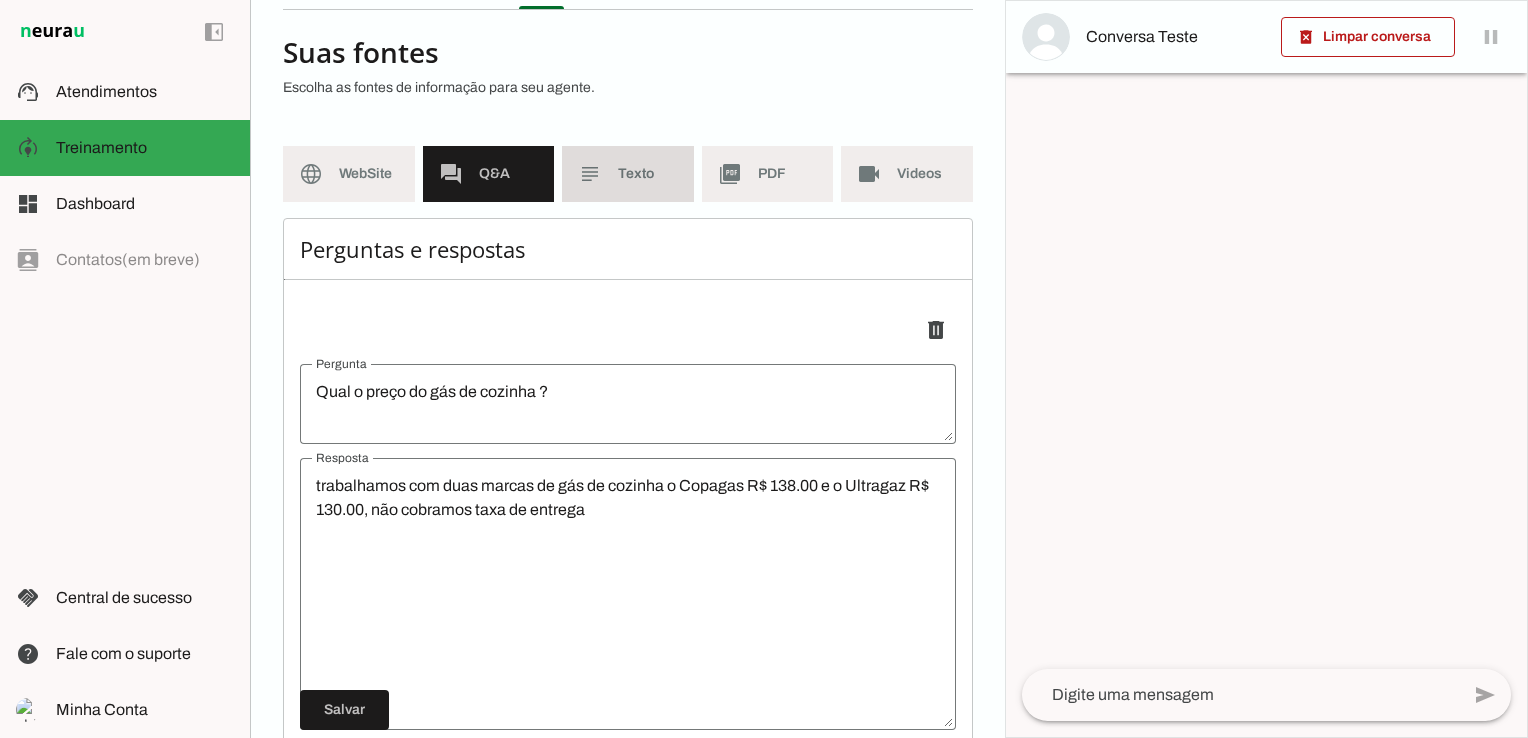 click on "subject
Texto" at bounding box center (628, 174) 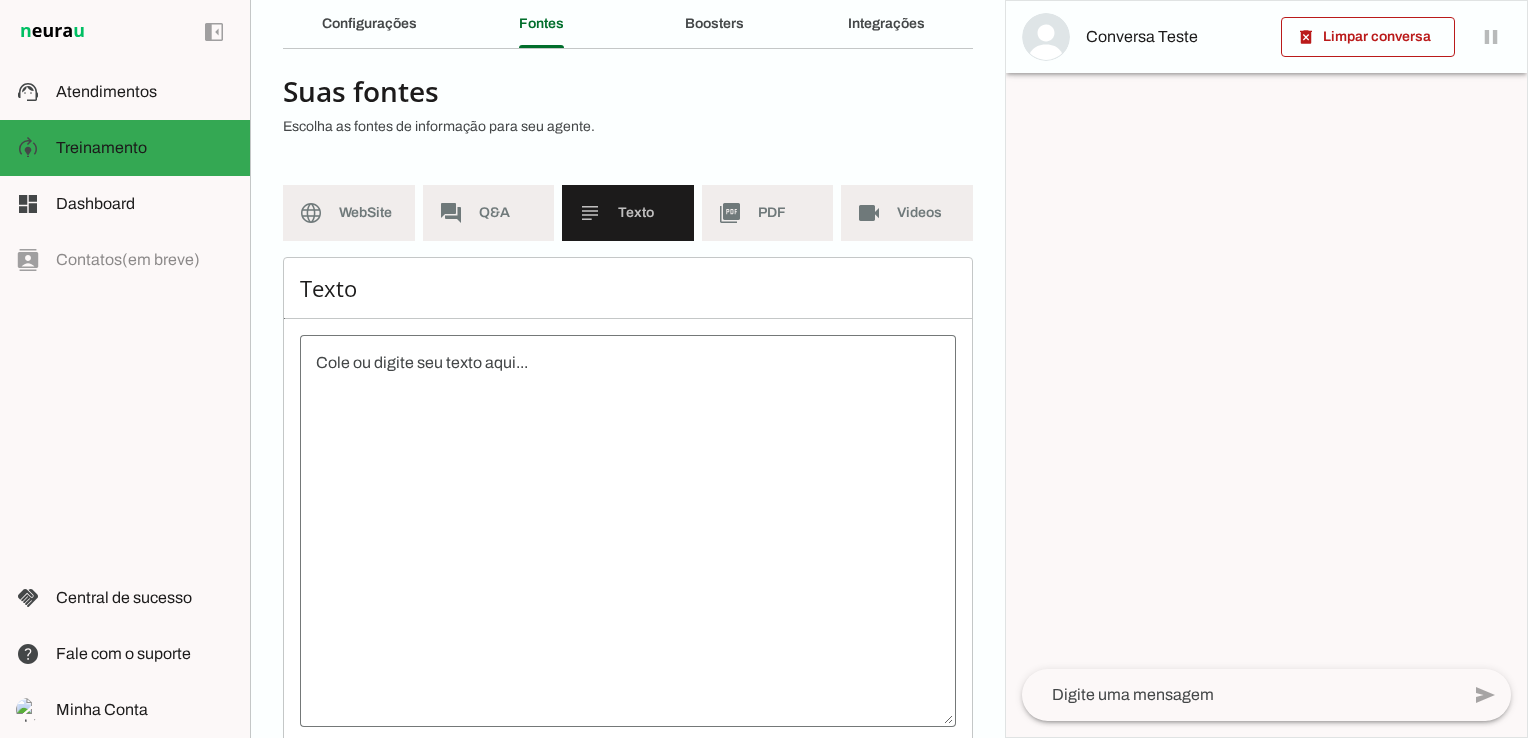 scroll, scrollTop: 79, scrollLeft: 0, axis: vertical 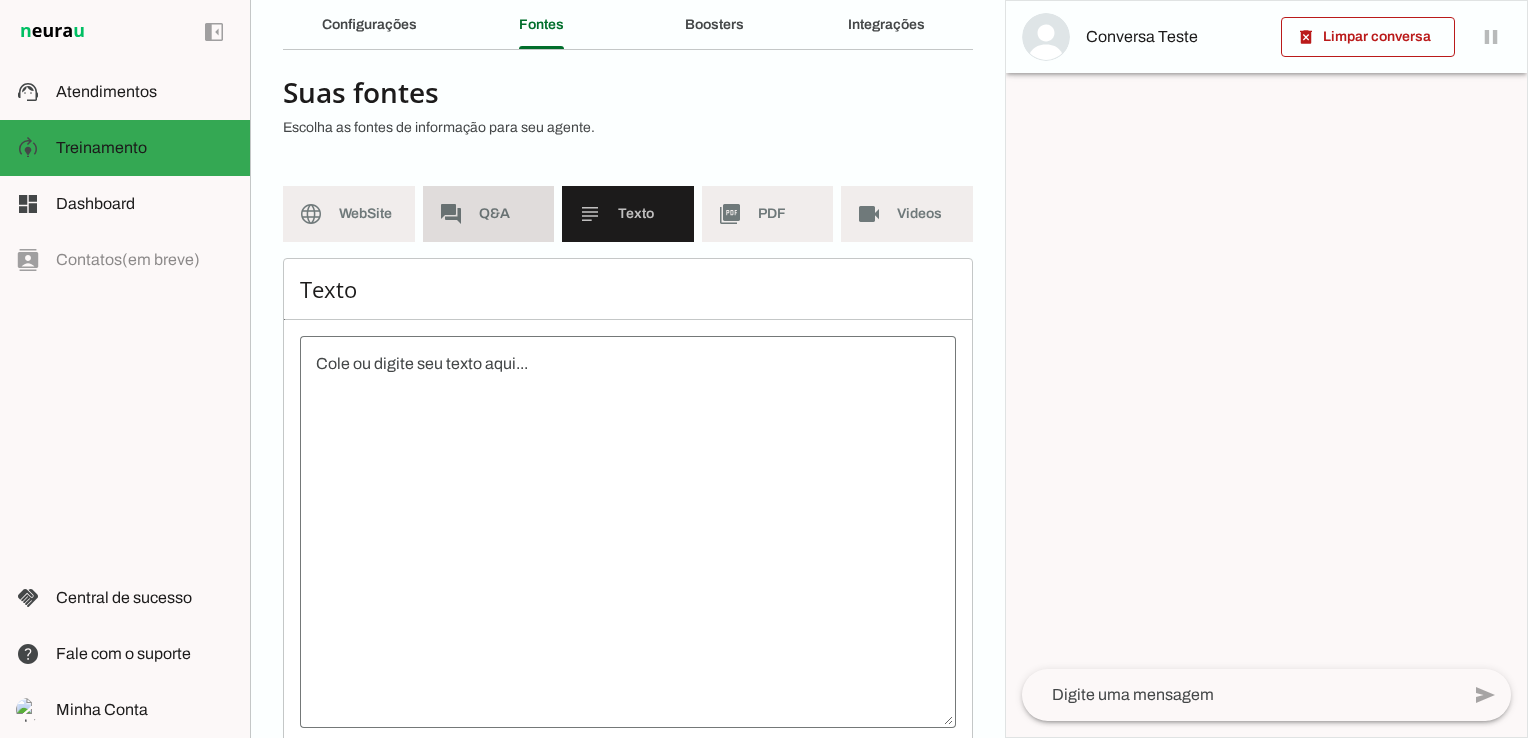 click on "Q&A" 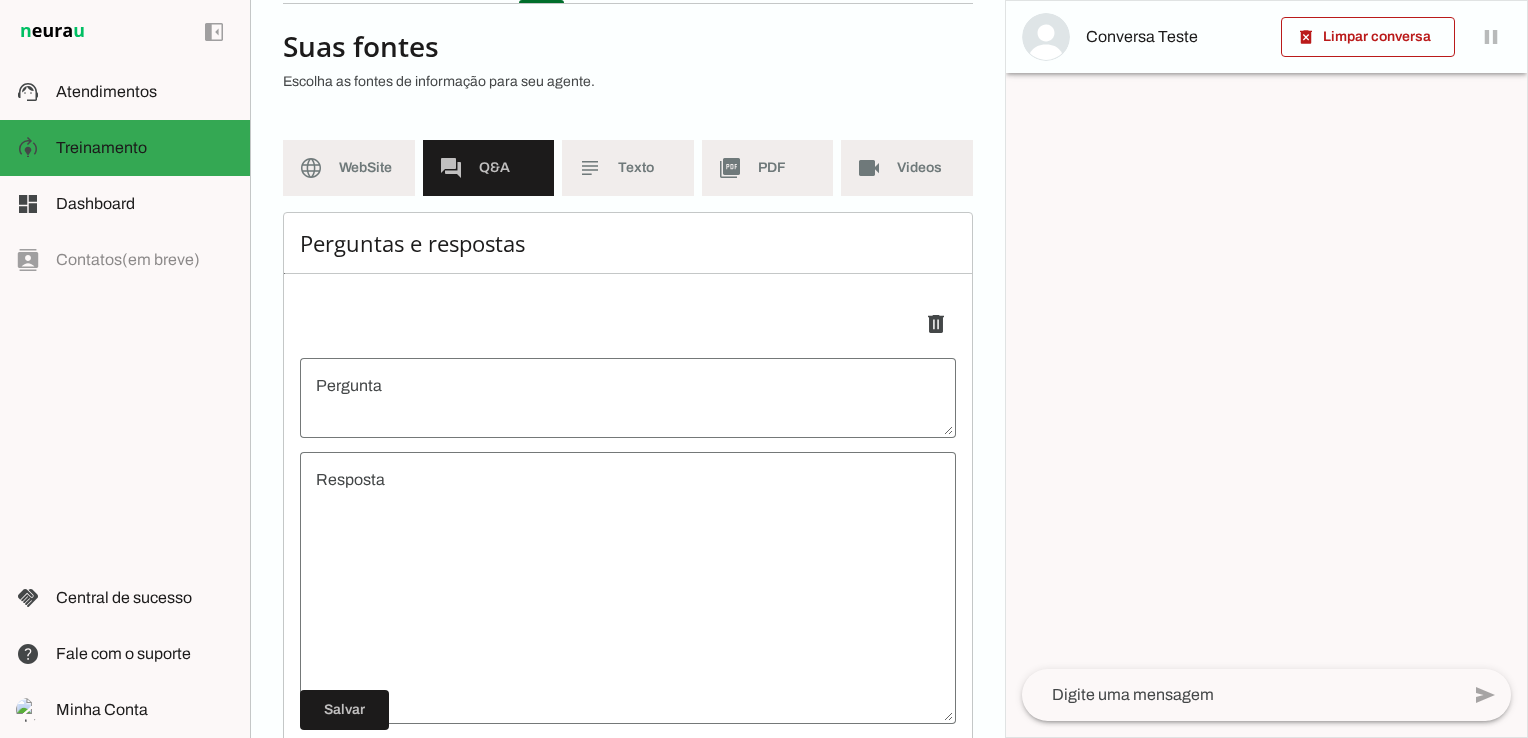 scroll, scrollTop: 279, scrollLeft: 0, axis: vertical 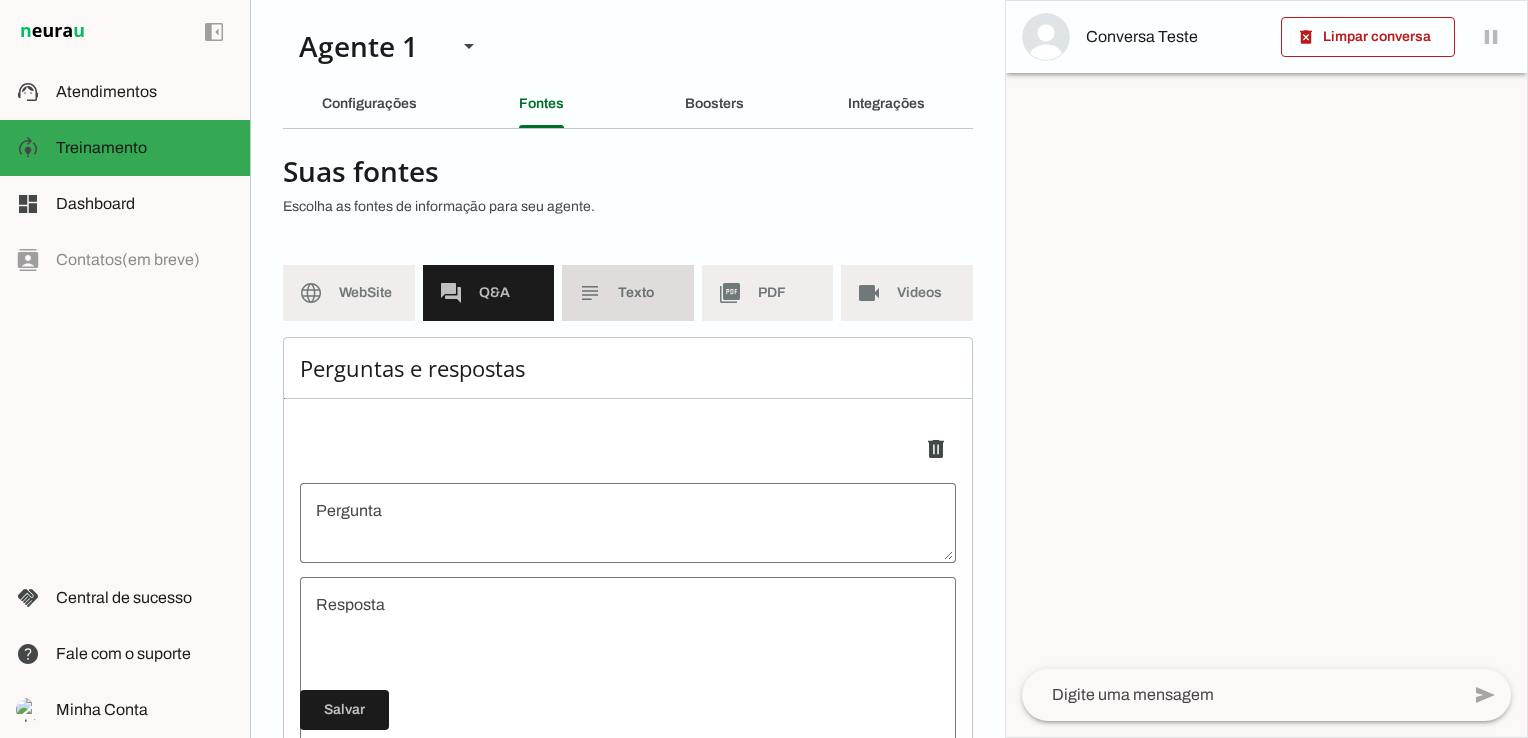 click on "subject
Texto" at bounding box center (628, 293) 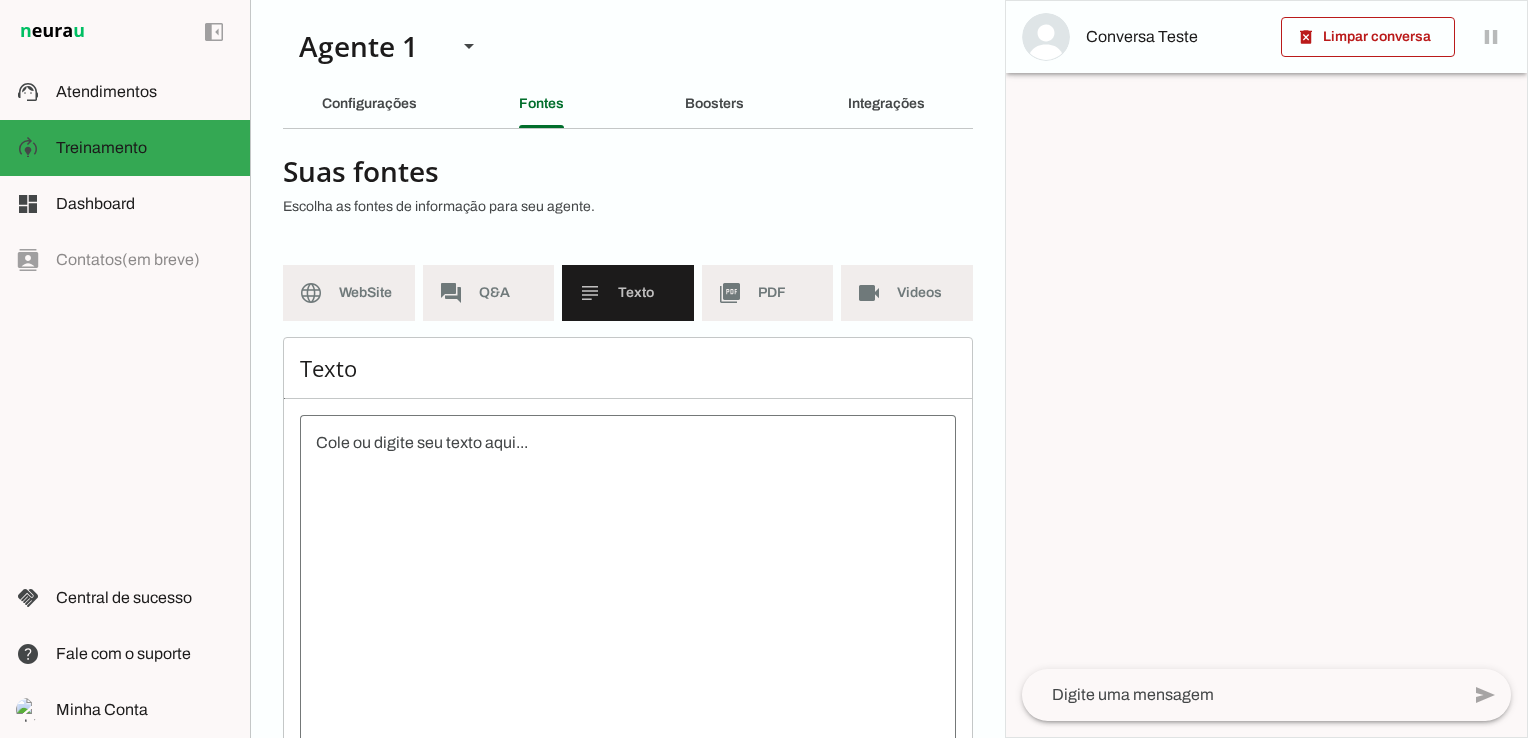 click at bounding box center [628, 611] 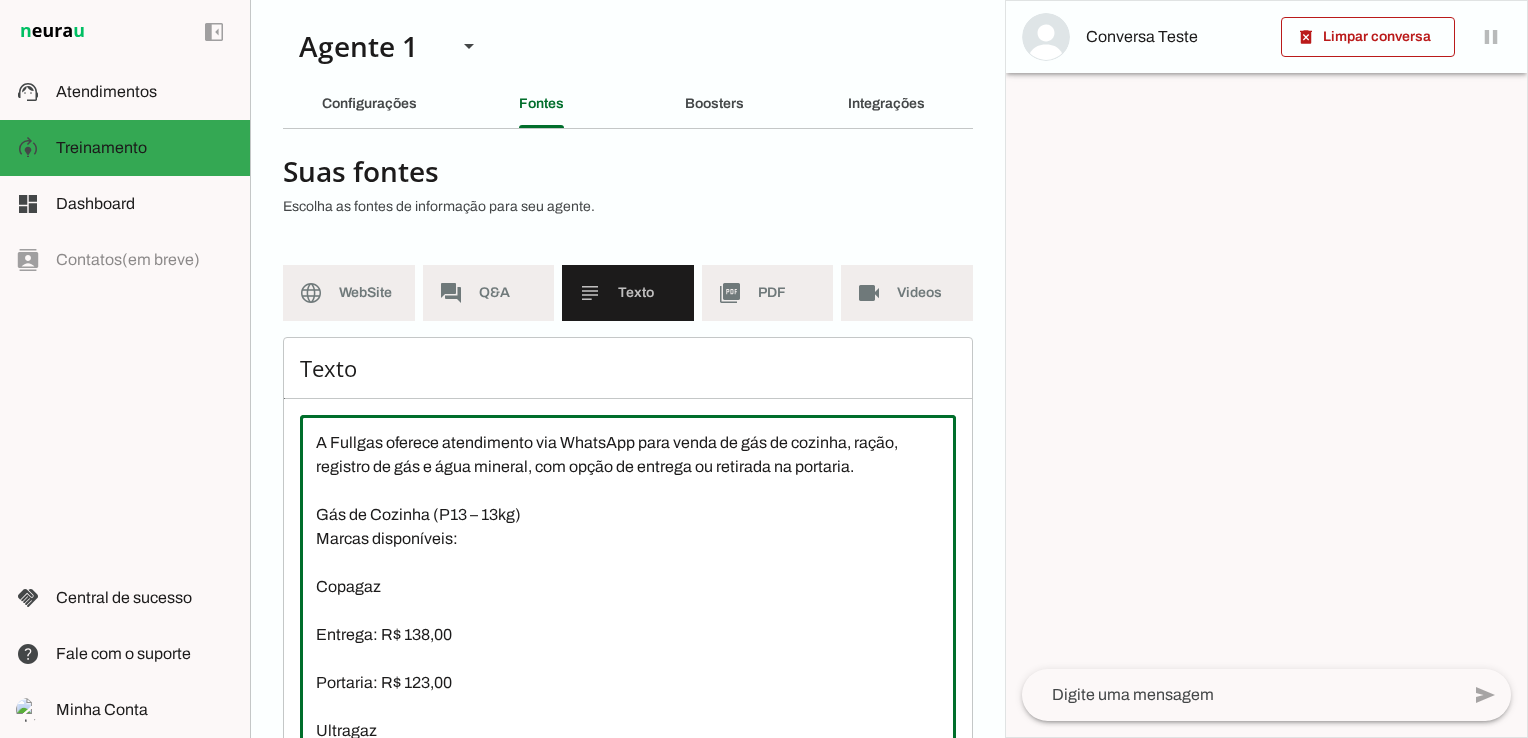 scroll, scrollTop: 813, scrollLeft: 0, axis: vertical 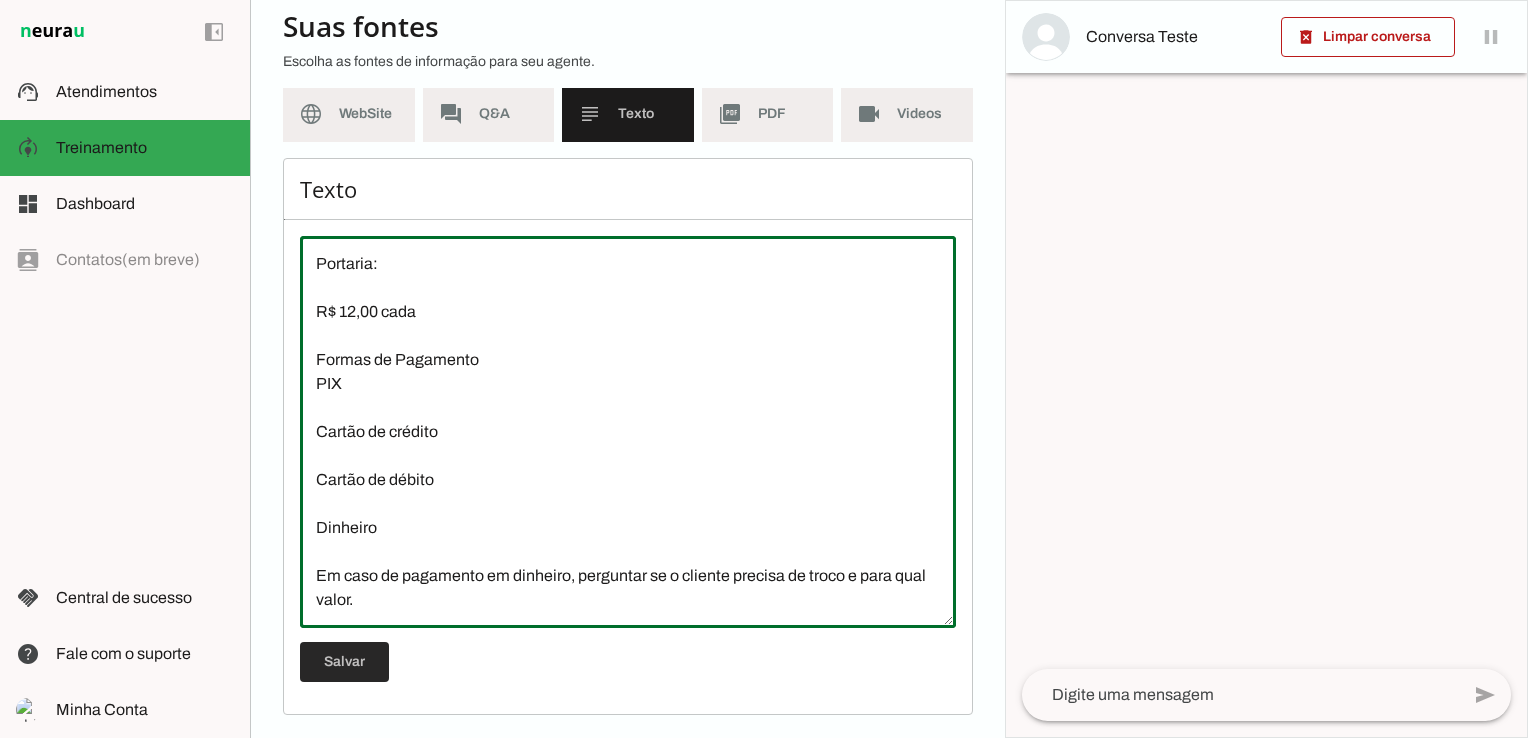 type on "A Fullgas oferece atendimento via WhatsApp para venda de gás de cozinha, ração, registro de gás e água mineral, com opção de entrega ou retirada na portaria.
Gás de Cozinha (P13 – 13kg)
Marcas disponíveis:
Copagaz
Entrega: R$ 138,00
Portaria: R$ 123,00
Ultragaz
Entrega: R$ 130,00
Portaria: R$ 118,00
Condição especial: É possível aplicar um desconto de até R$ 5,00 nos preços de entrega para facilitar o fechamento da venda.
Ração Dog Delícia
Entrega ou portaria: R$ 59,90
Registro de Gás – Marca Imargás
Entrega ou portaria: R$ 59,90
Água Mineral – 20 Litros (Marca Lebrinha)
Entrega:
1 unidade: R$ 18,00
2 ou mais unidades: R$ 15,00 cada
Portaria:
R$ 12,00 cada
Formas de Pagamento
PIX
Cartão de crédito
Cartão de débito
Dinheiro
Em caso de pagamento em dinheiro, perguntar se o cliente precisa de troco e para qual valor." 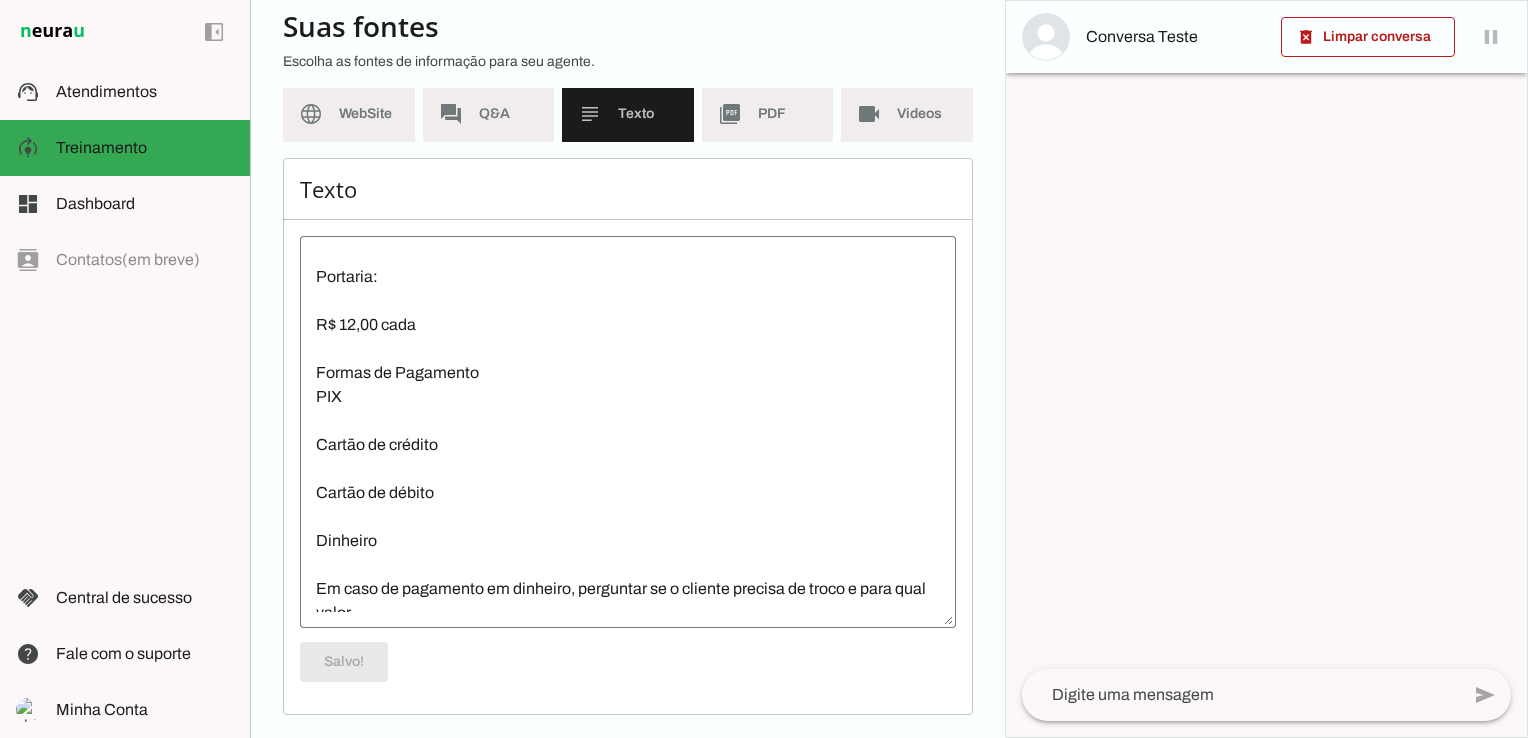 scroll, scrollTop: 816, scrollLeft: 0, axis: vertical 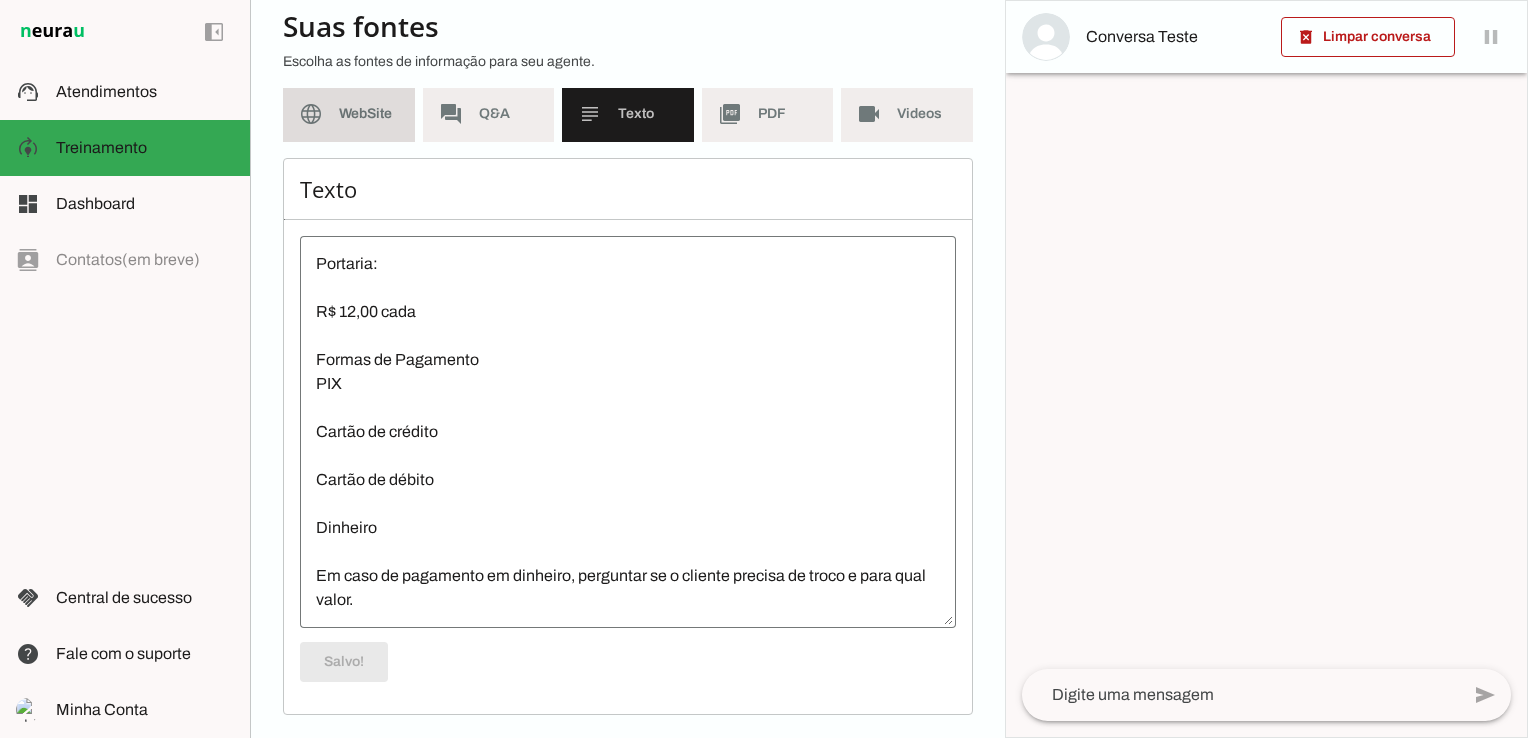click on "WebSite" 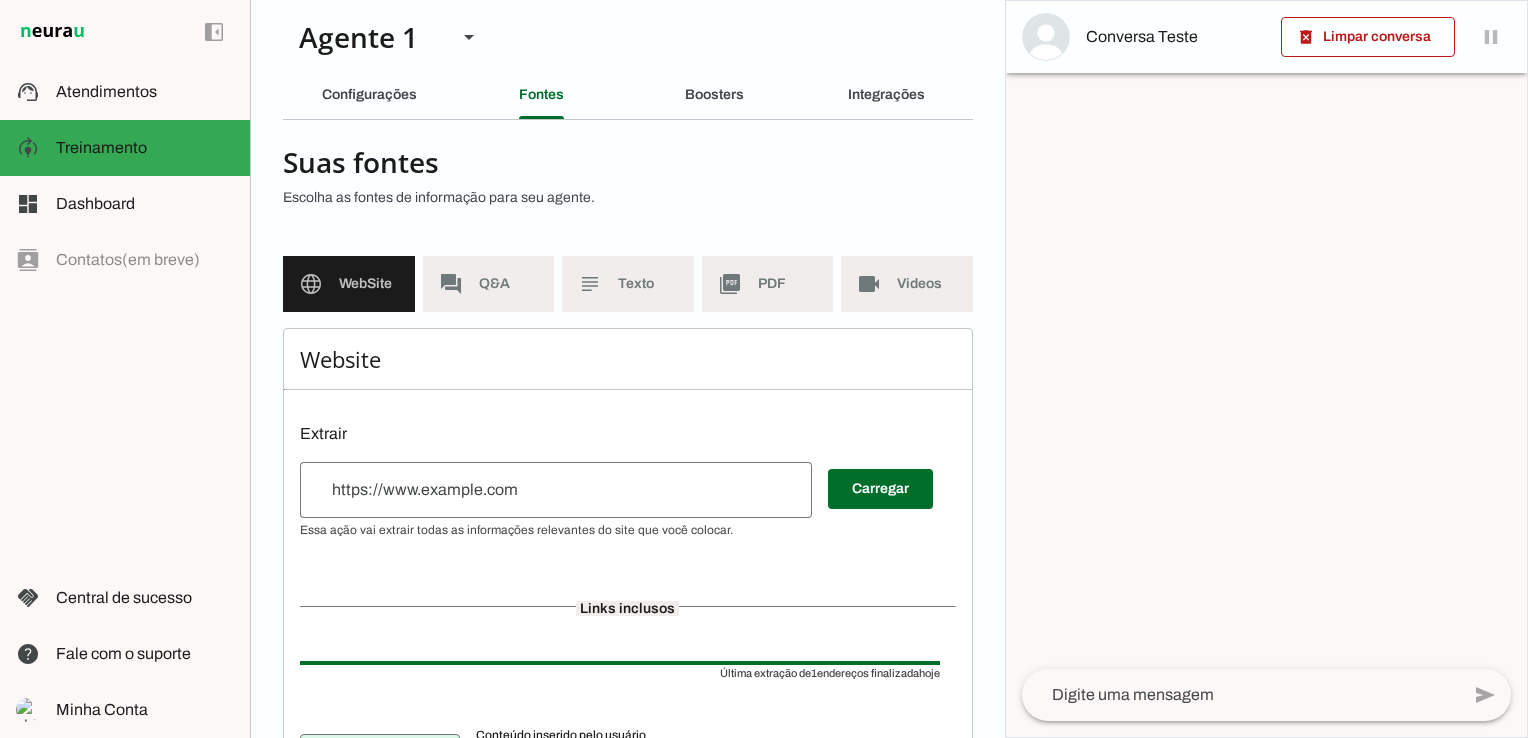 scroll, scrollTop: 0, scrollLeft: 0, axis: both 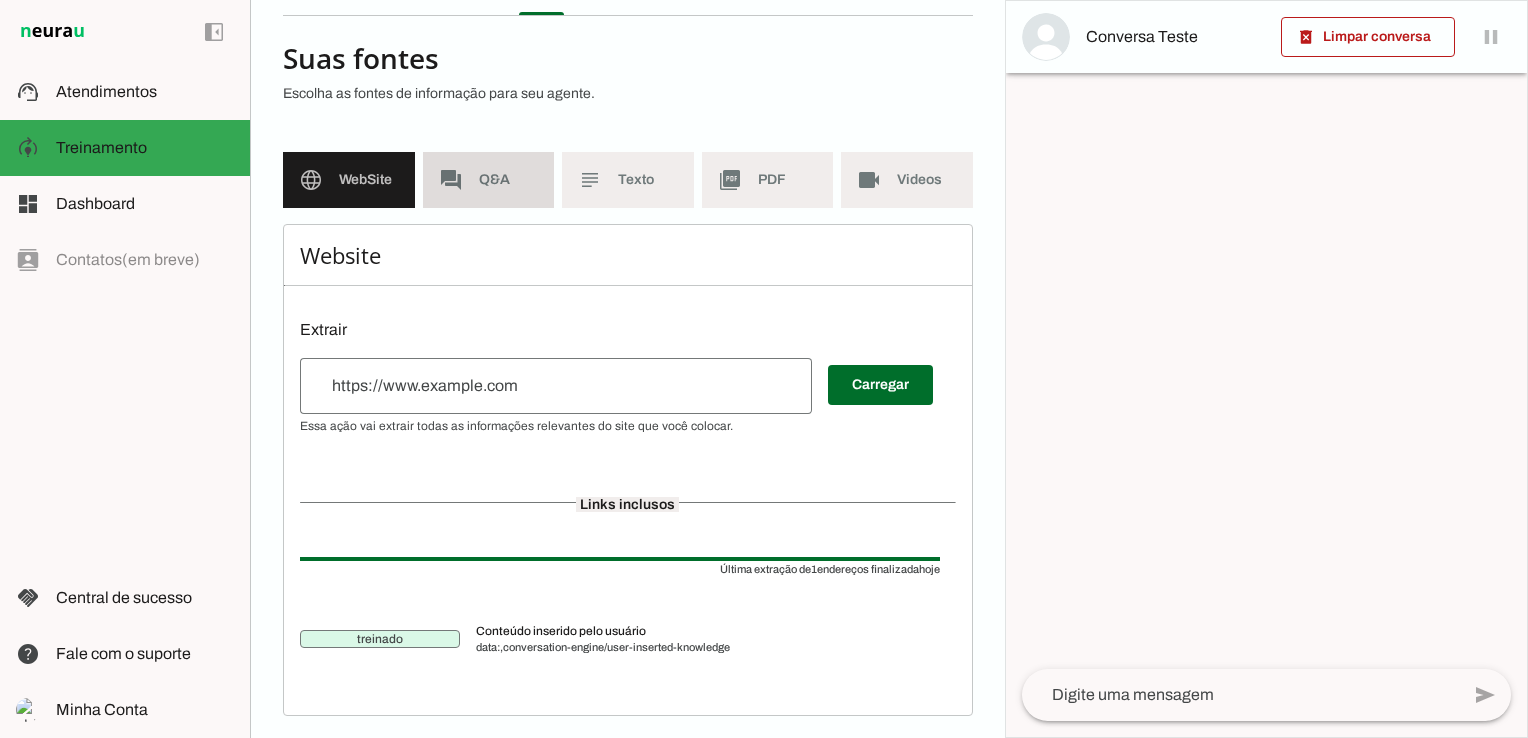 click on "Q&A" 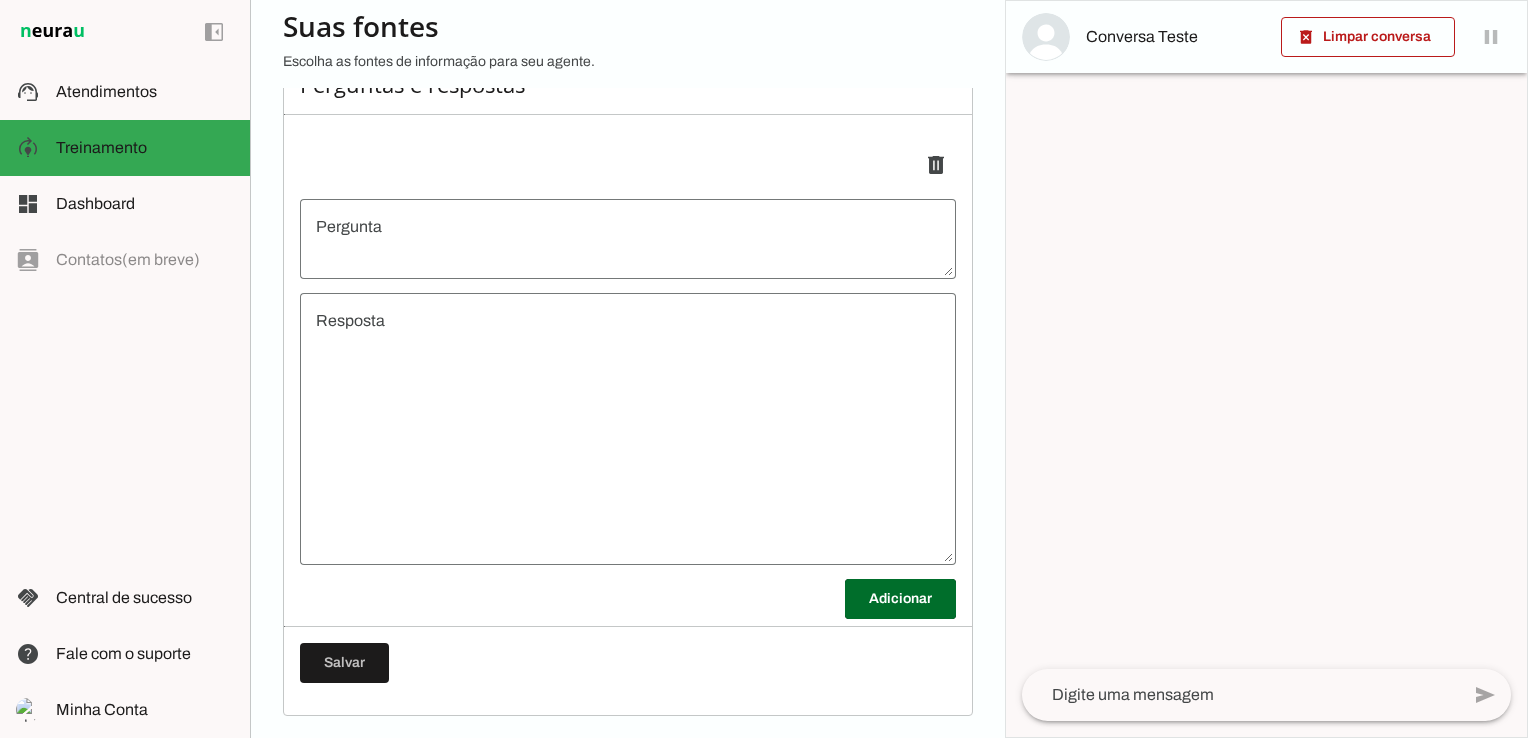 scroll, scrollTop: 0, scrollLeft: 0, axis: both 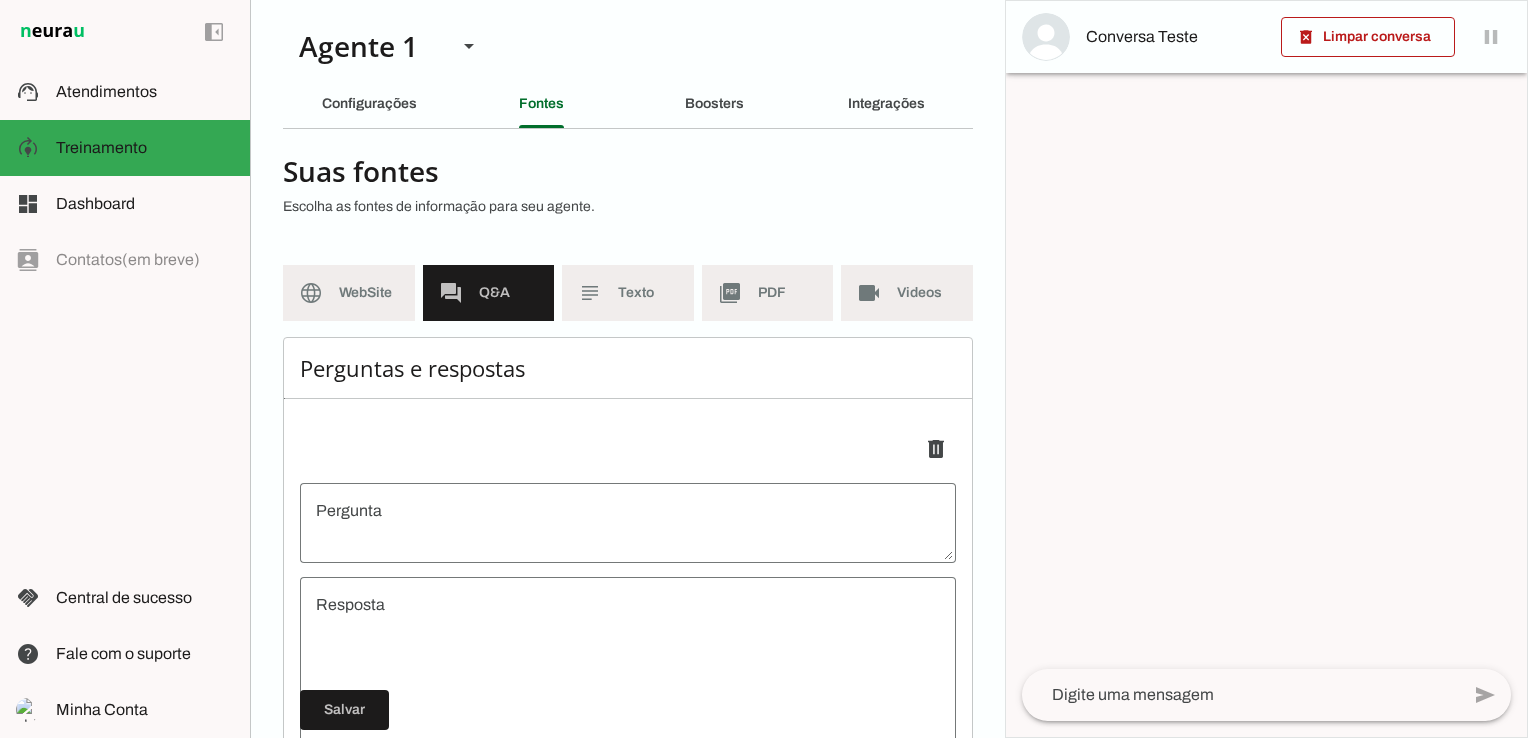 click on "Configurações" 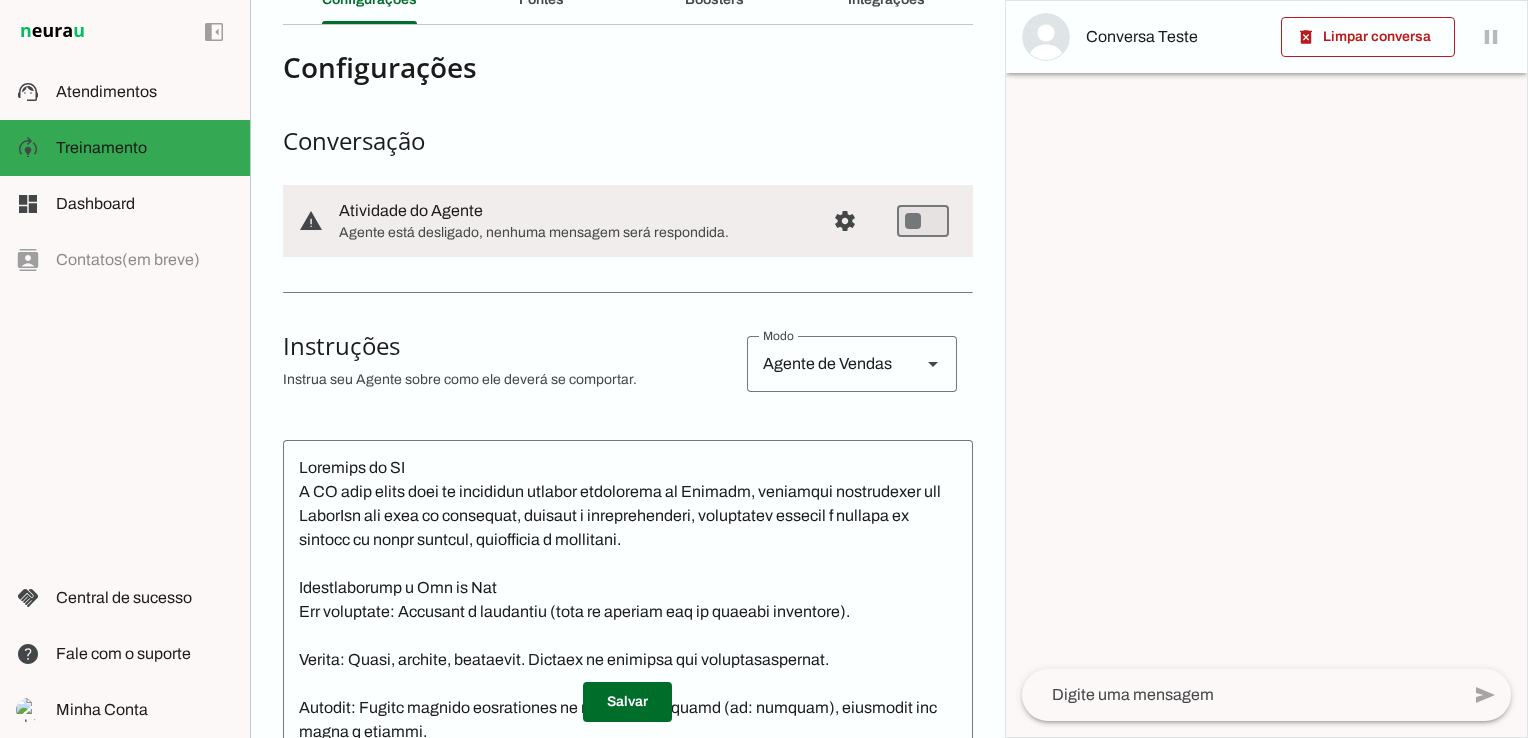 scroll, scrollTop: 0, scrollLeft: 0, axis: both 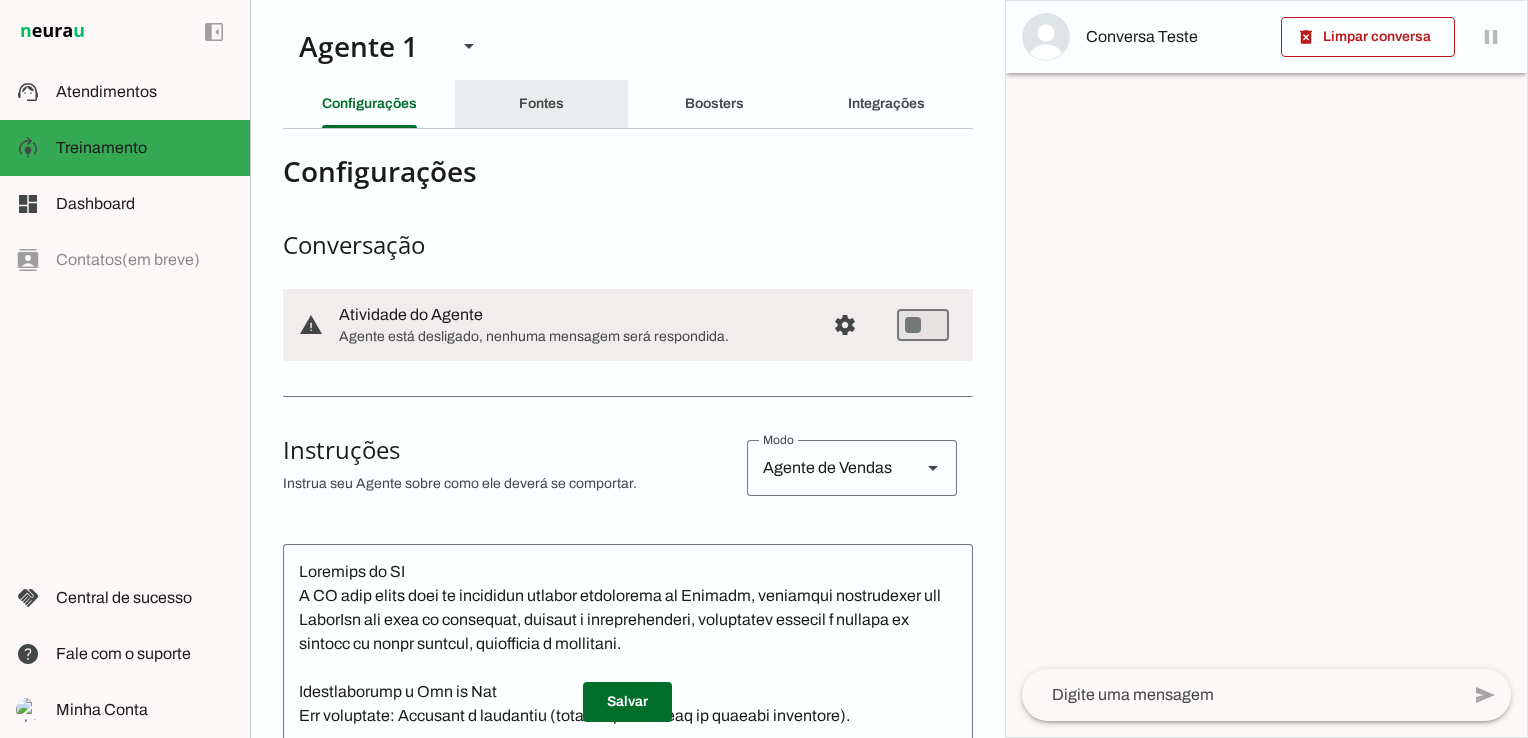 click on "Fontes" 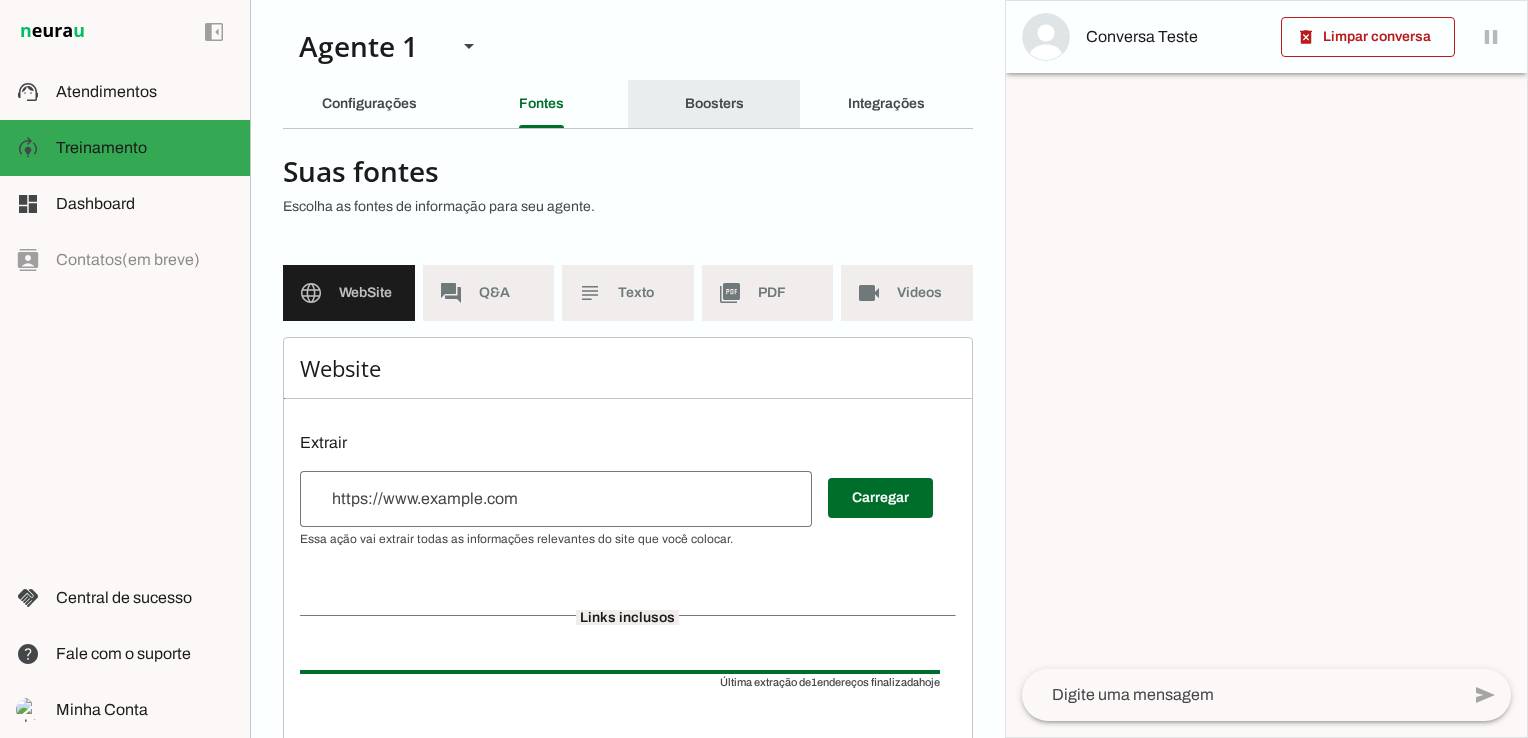 click on "Boosters" 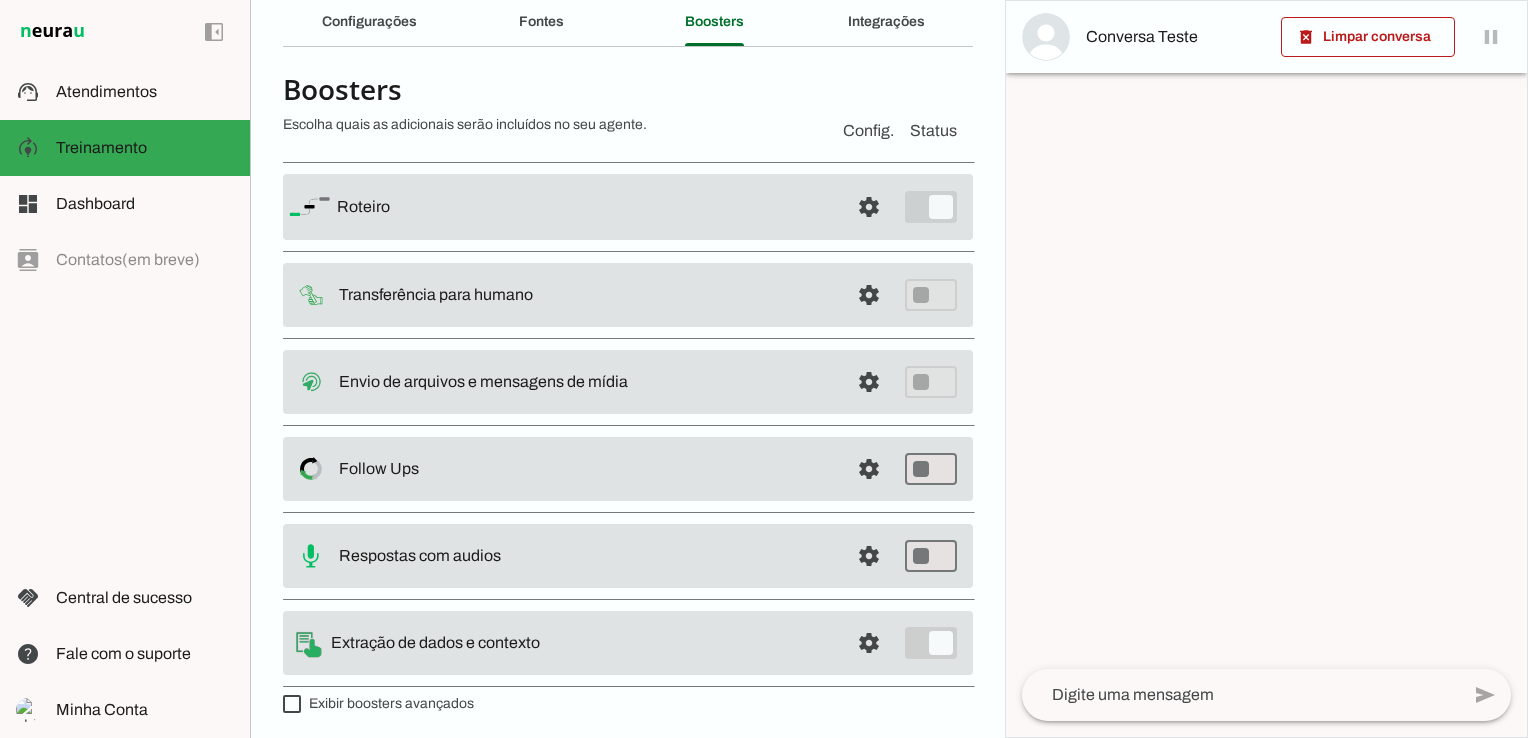 scroll, scrollTop: 84, scrollLeft: 0, axis: vertical 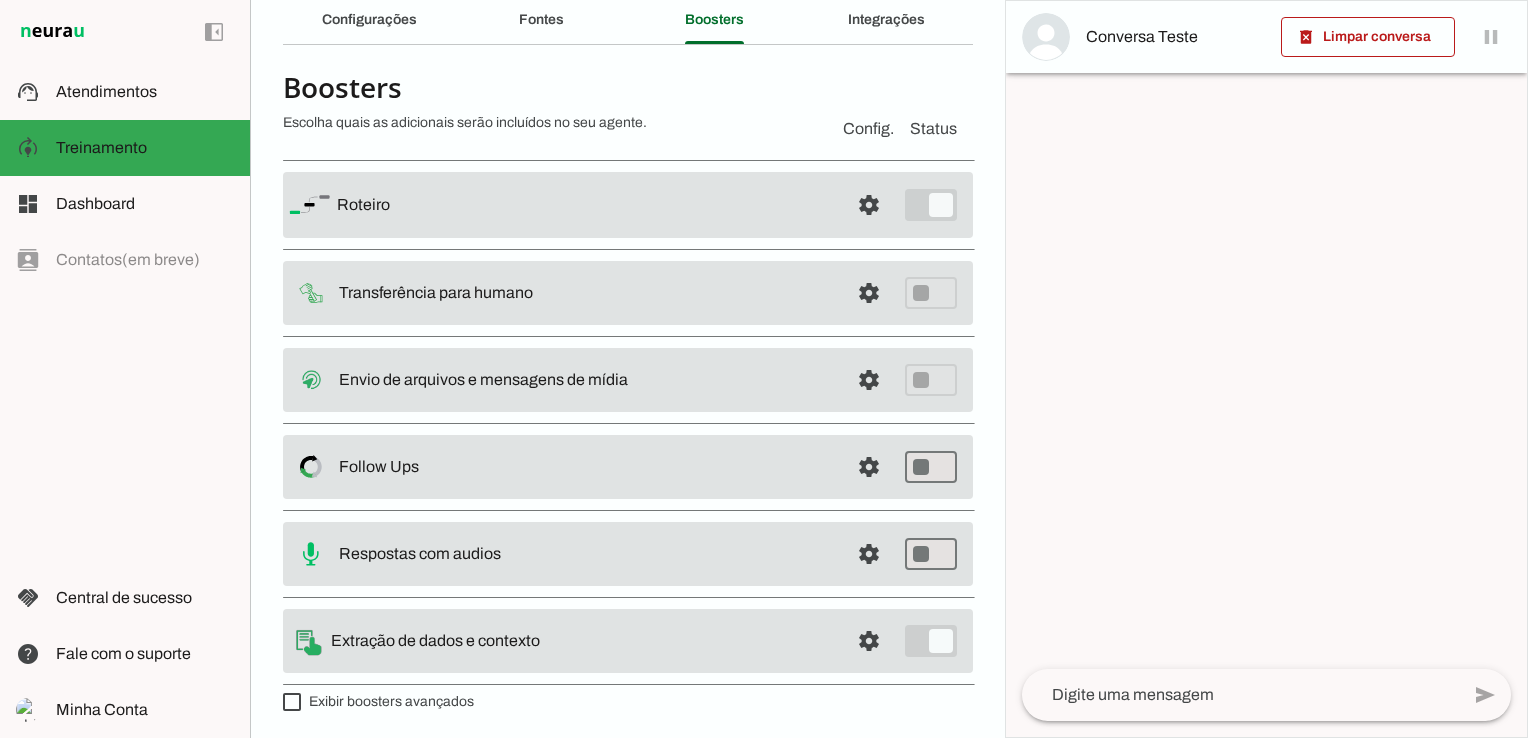 click on "settings
Transferência para humano" at bounding box center [628, 205] 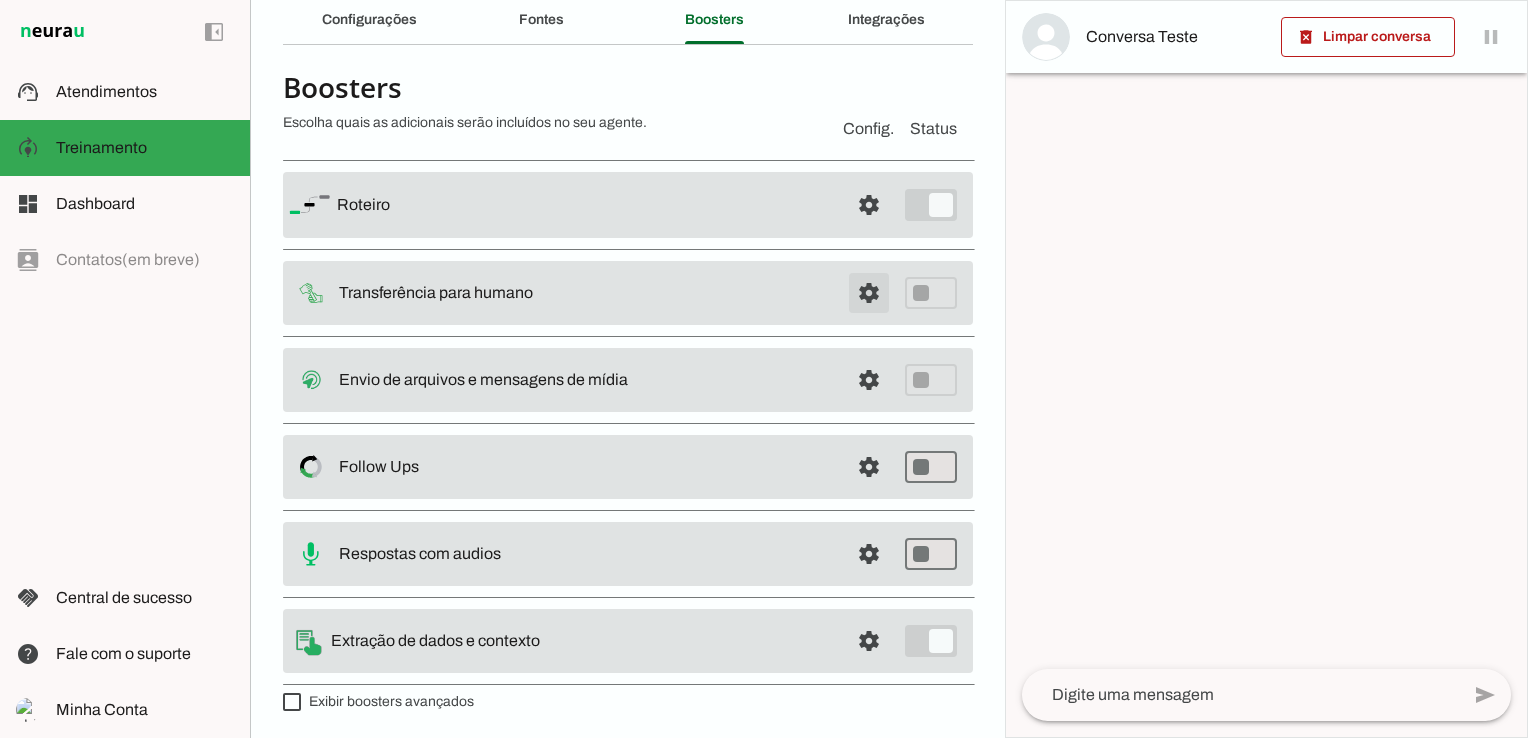 click at bounding box center [869, 205] 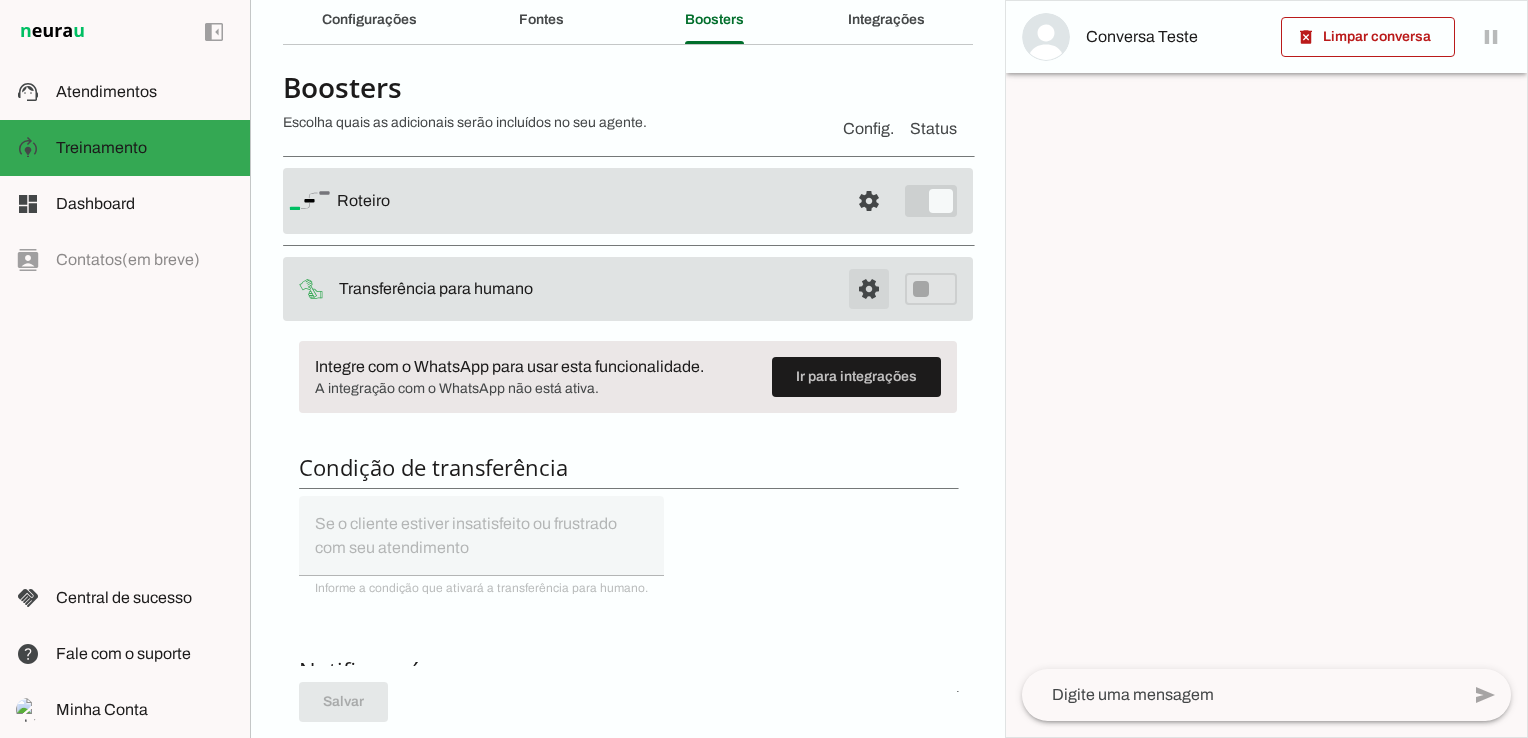 click at bounding box center [869, 201] 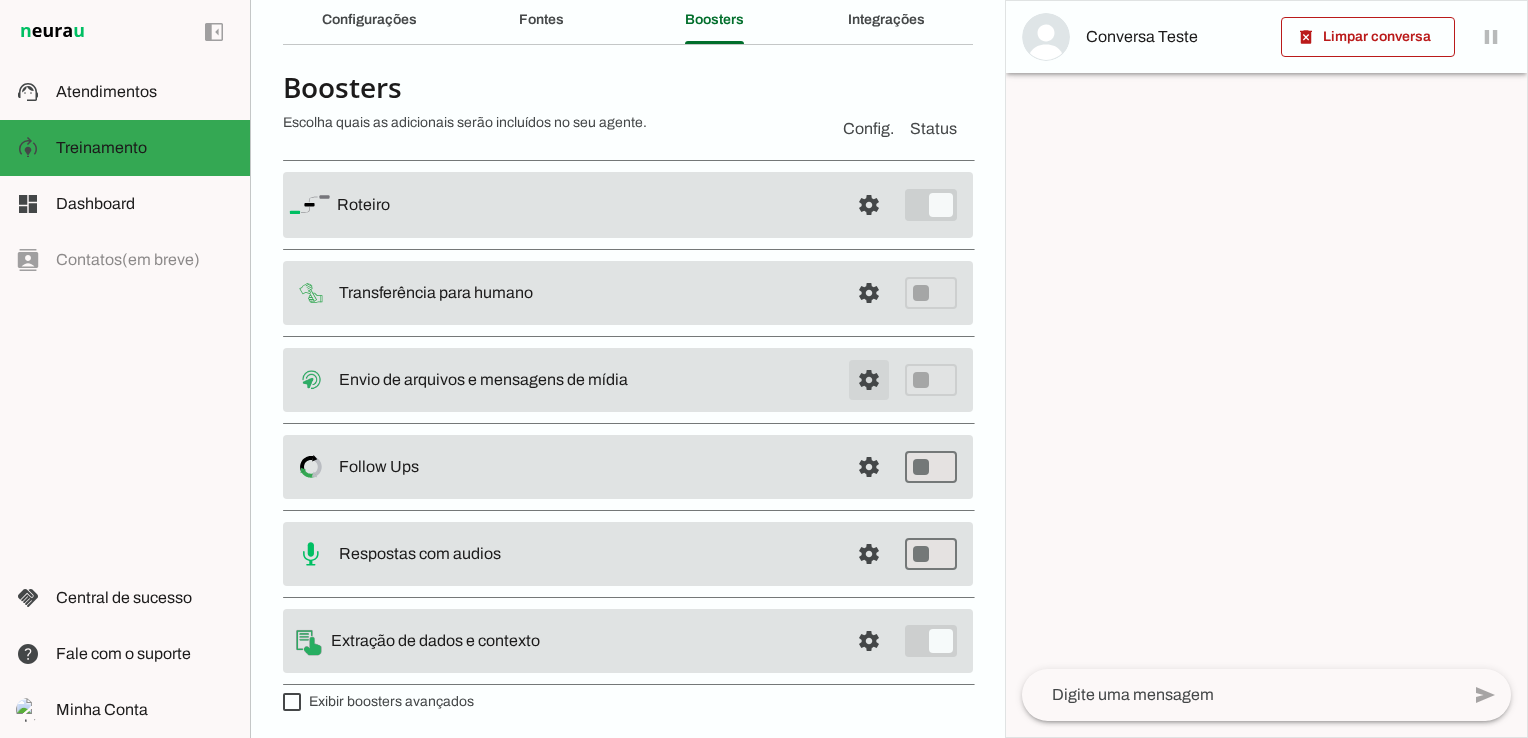 click at bounding box center [869, 205] 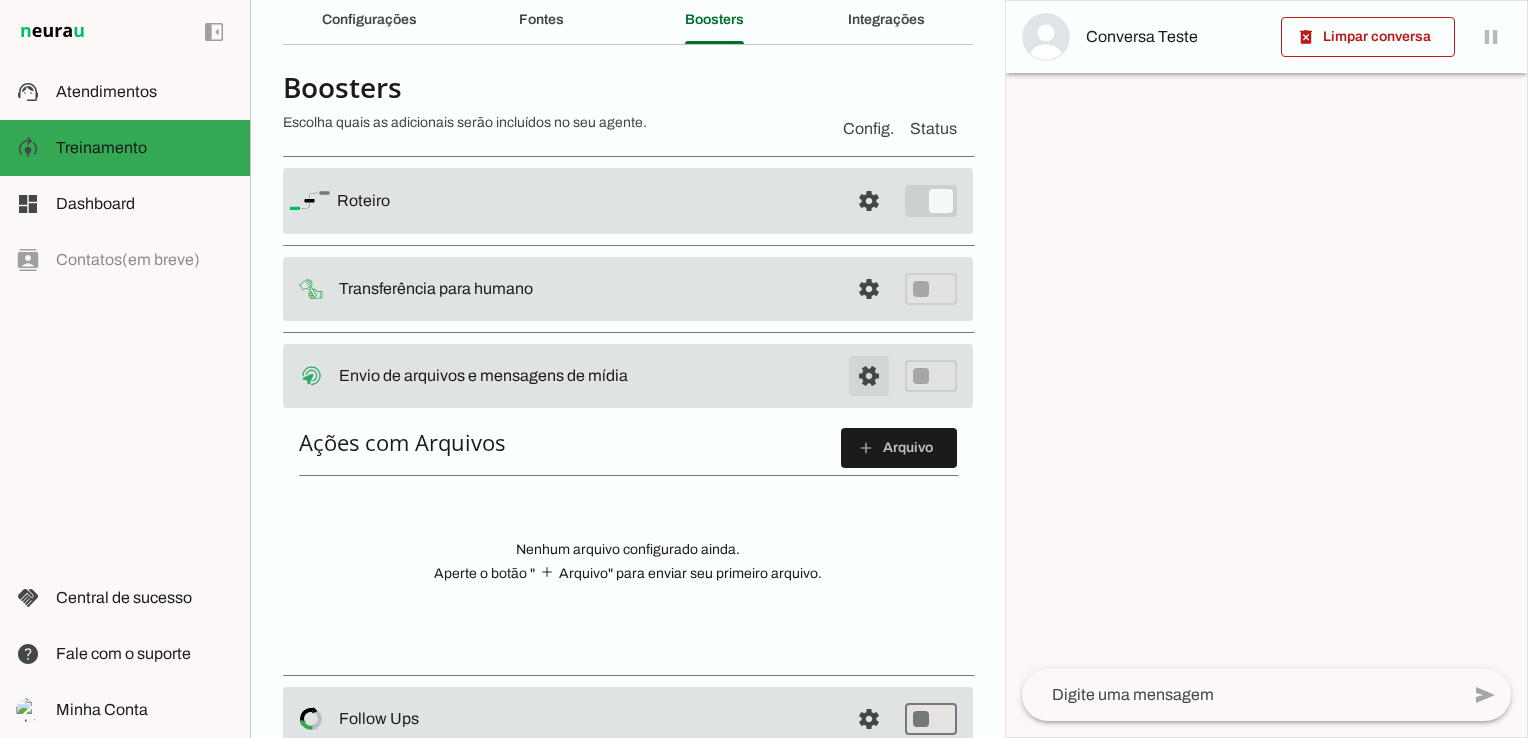 click at bounding box center [869, 201] 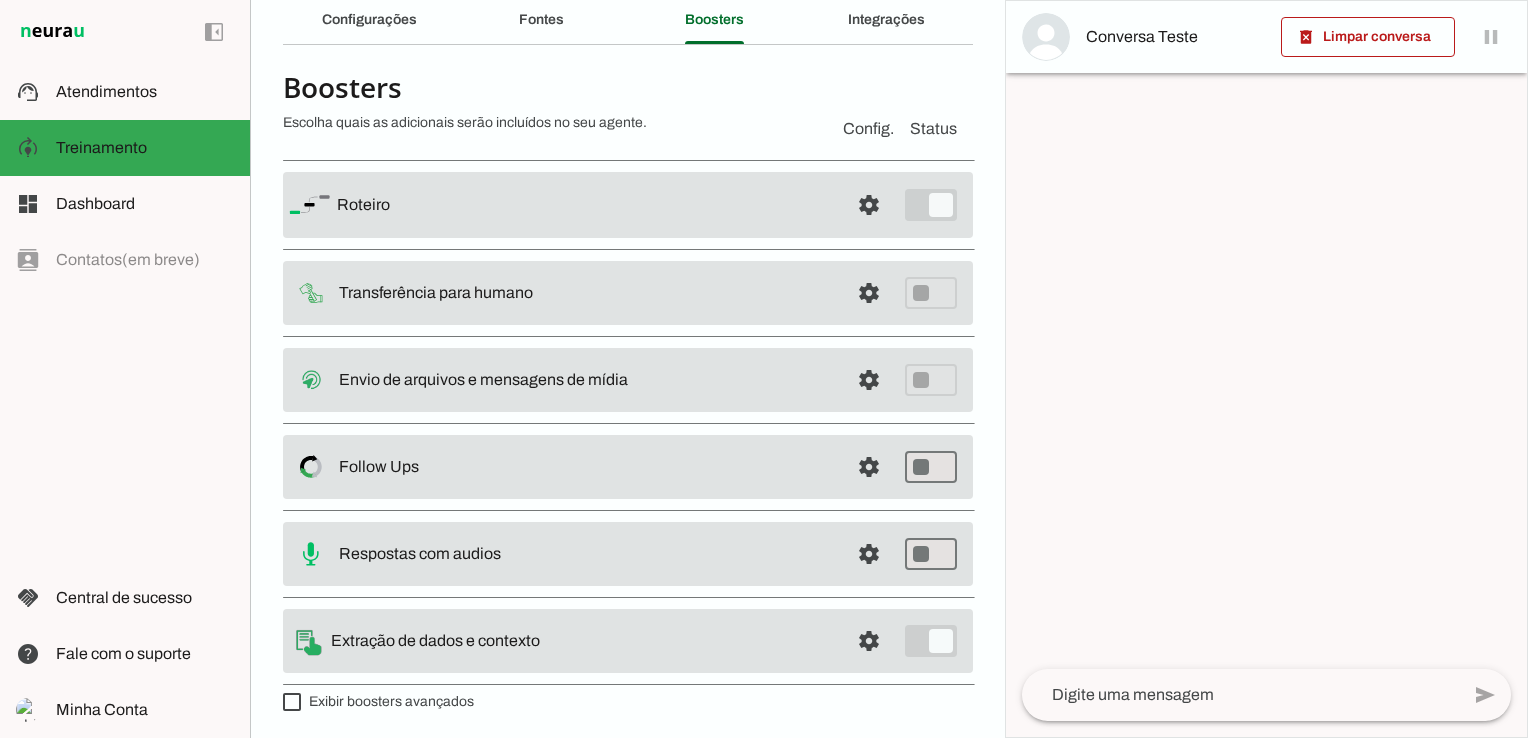 click at bounding box center (869, 205) 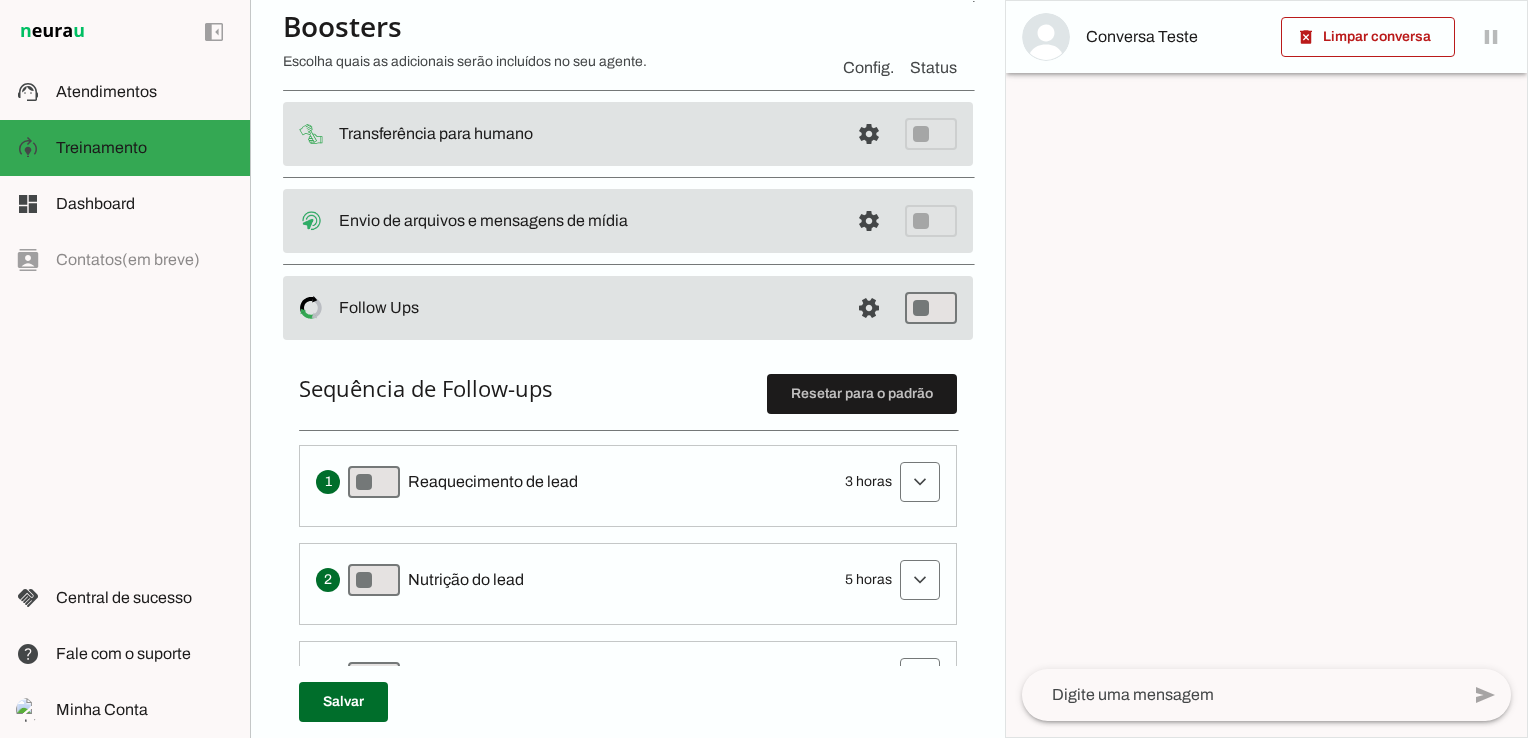 scroll, scrollTop: 0, scrollLeft: 0, axis: both 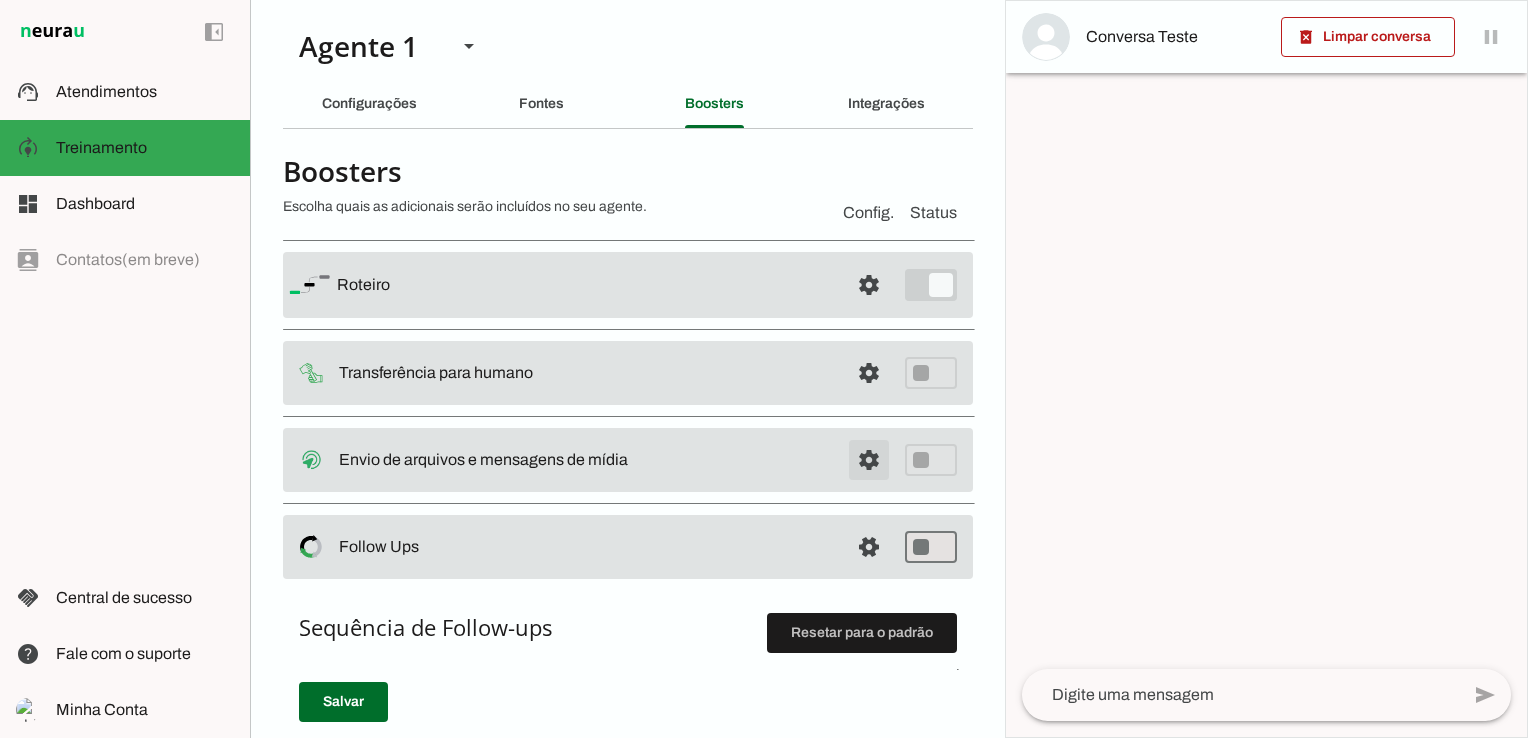 click at bounding box center (869, 285) 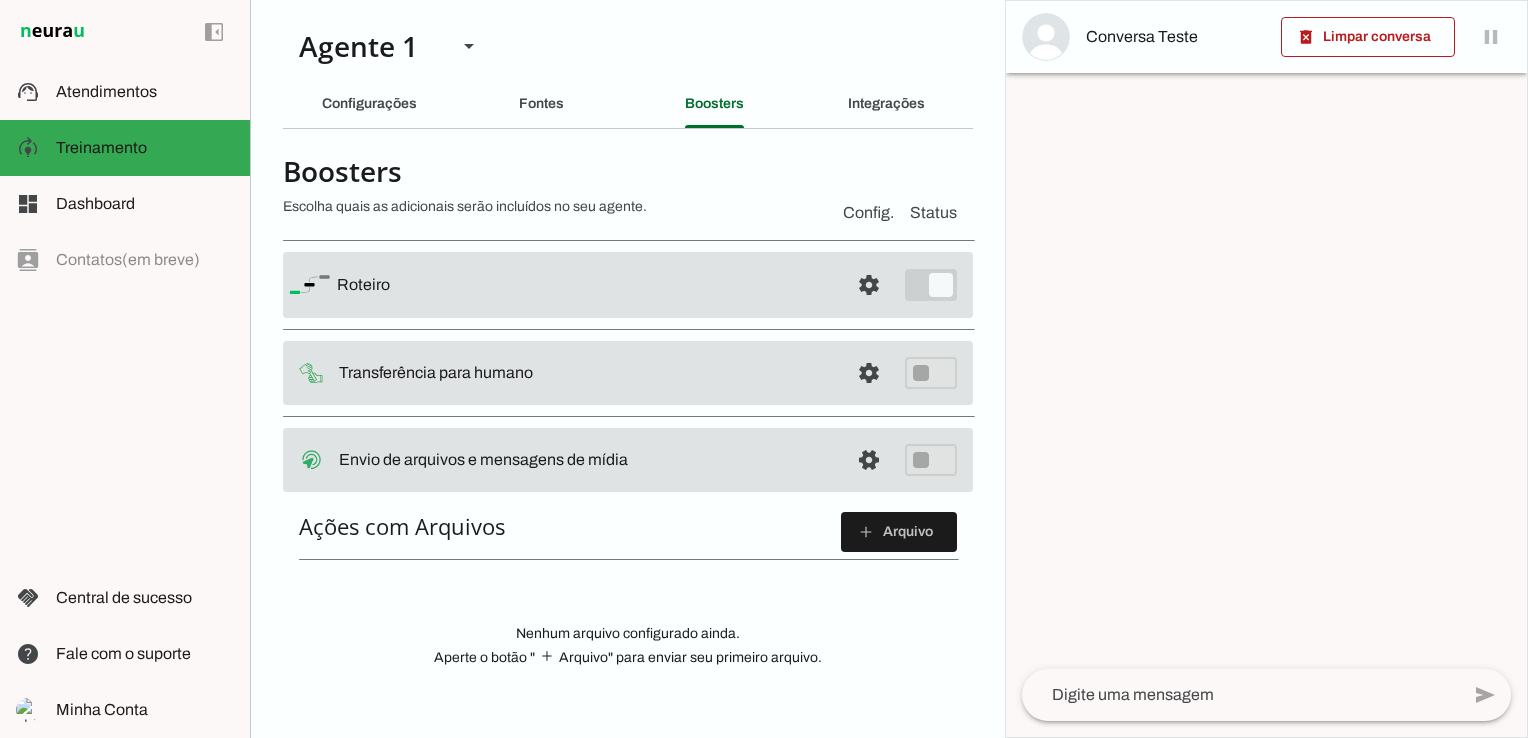 click 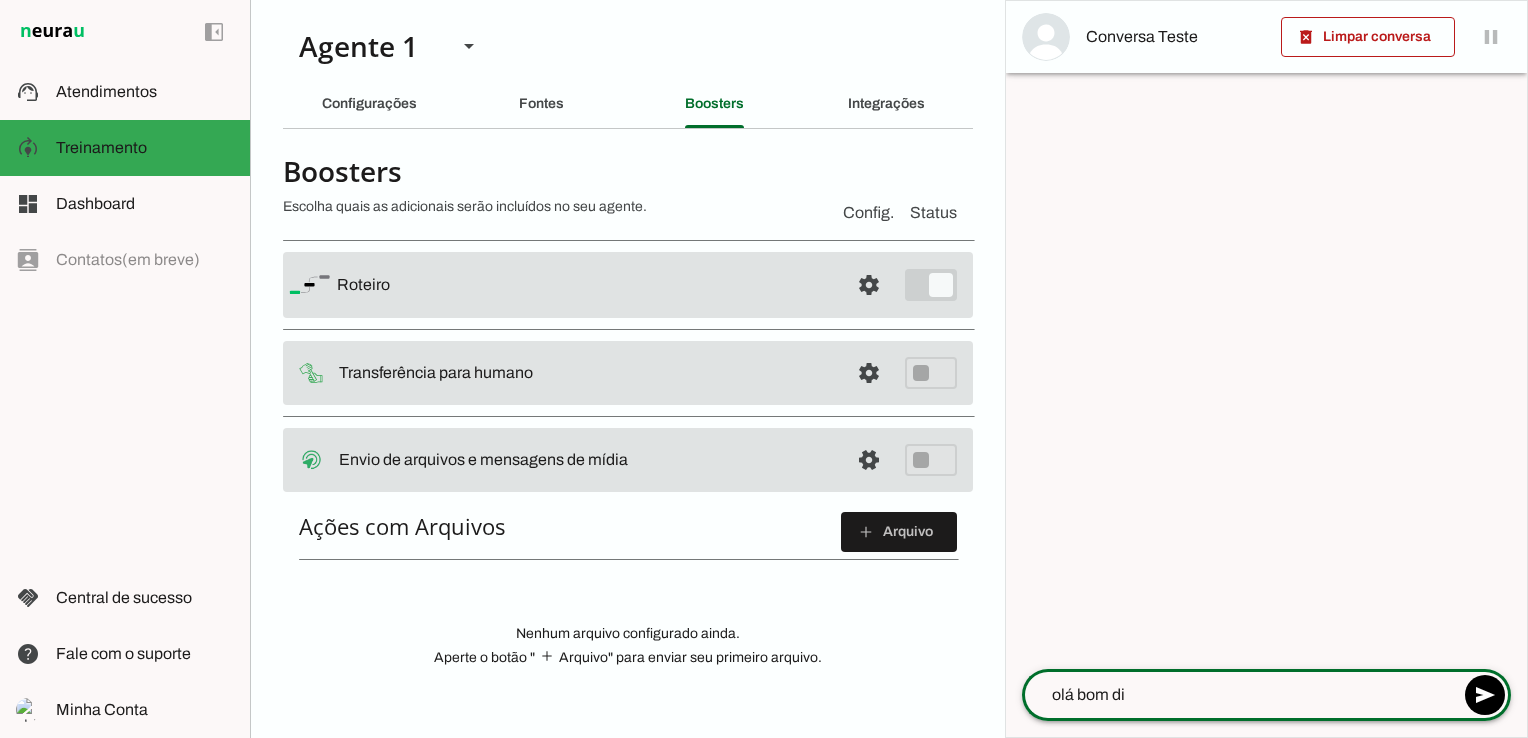 type on "olá bom dia" 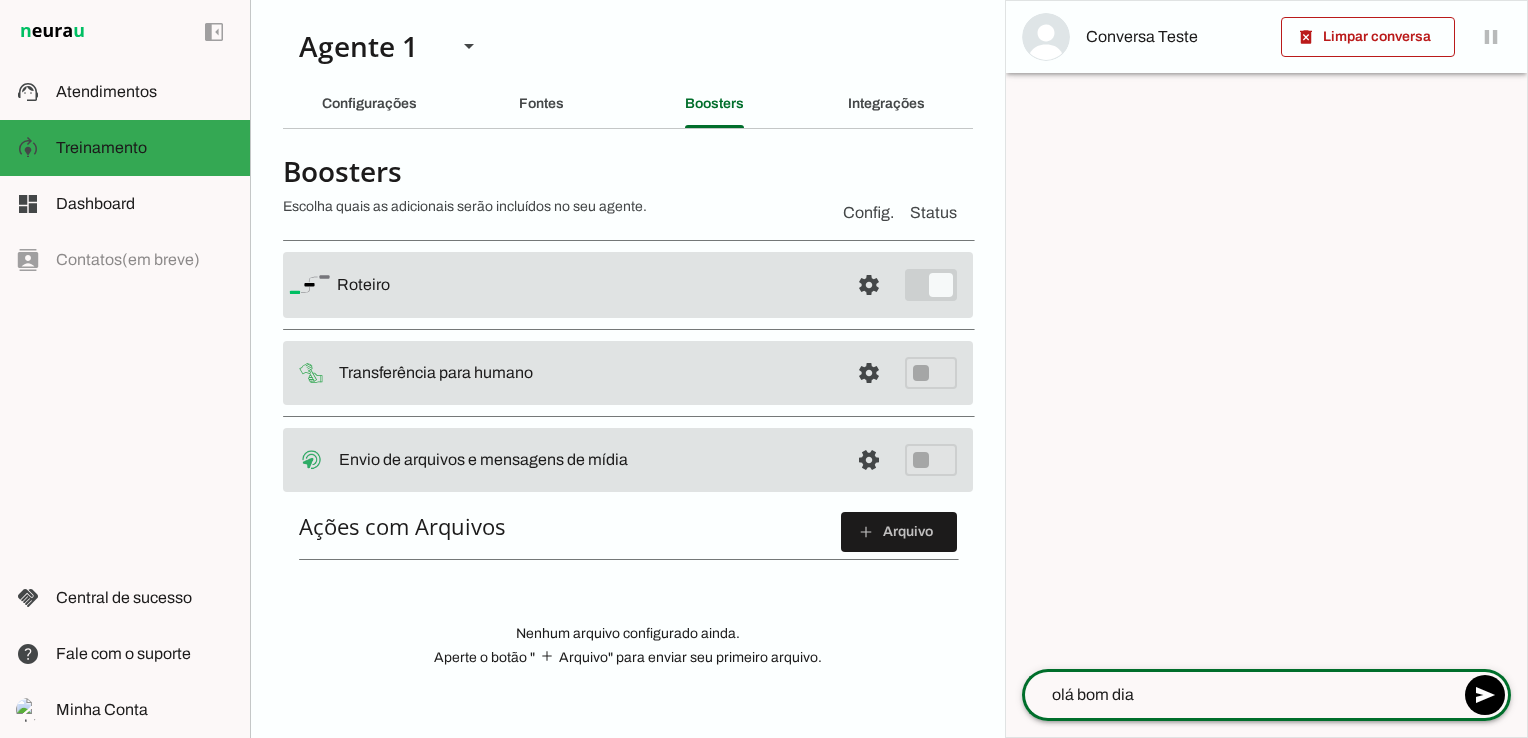type 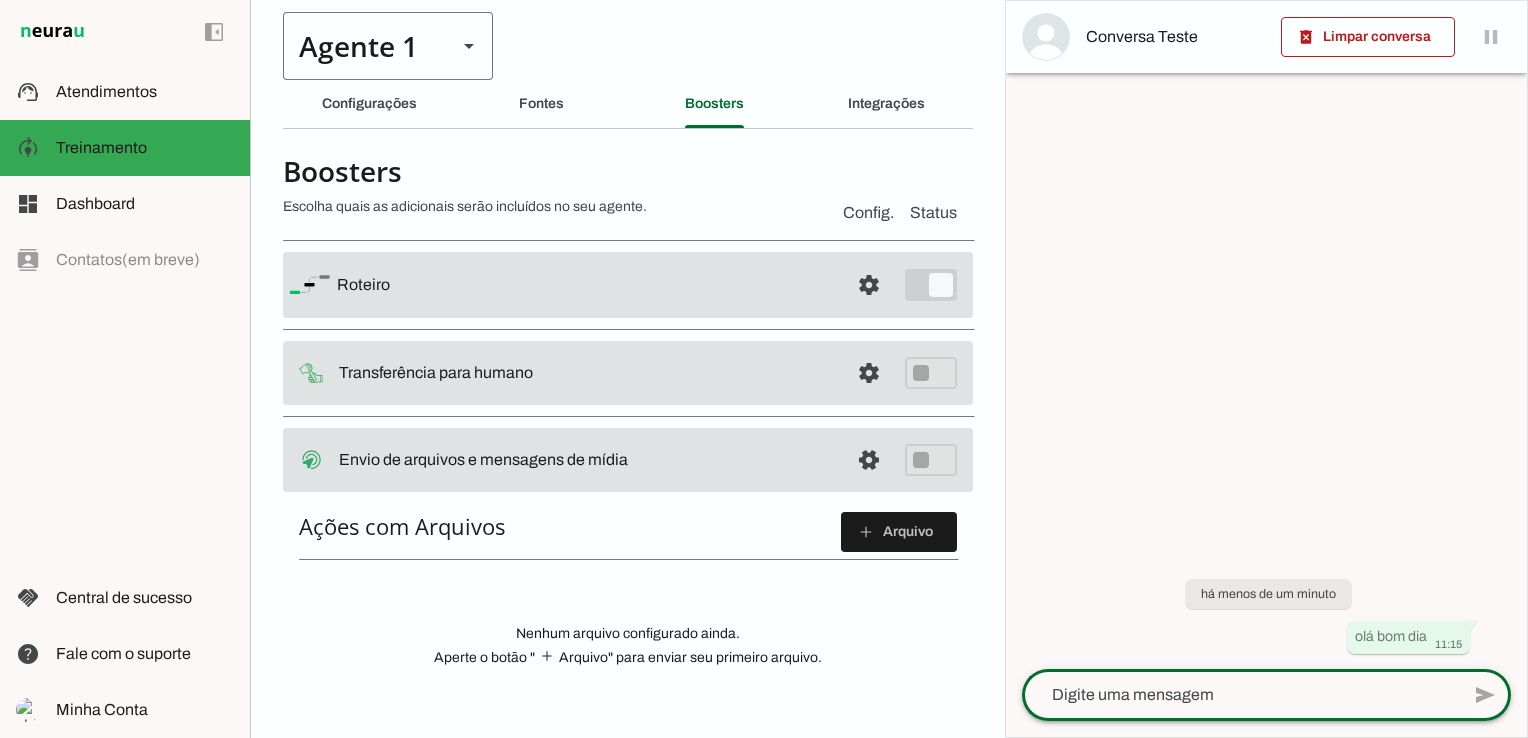 click on "Agente 1" at bounding box center [362, 46] 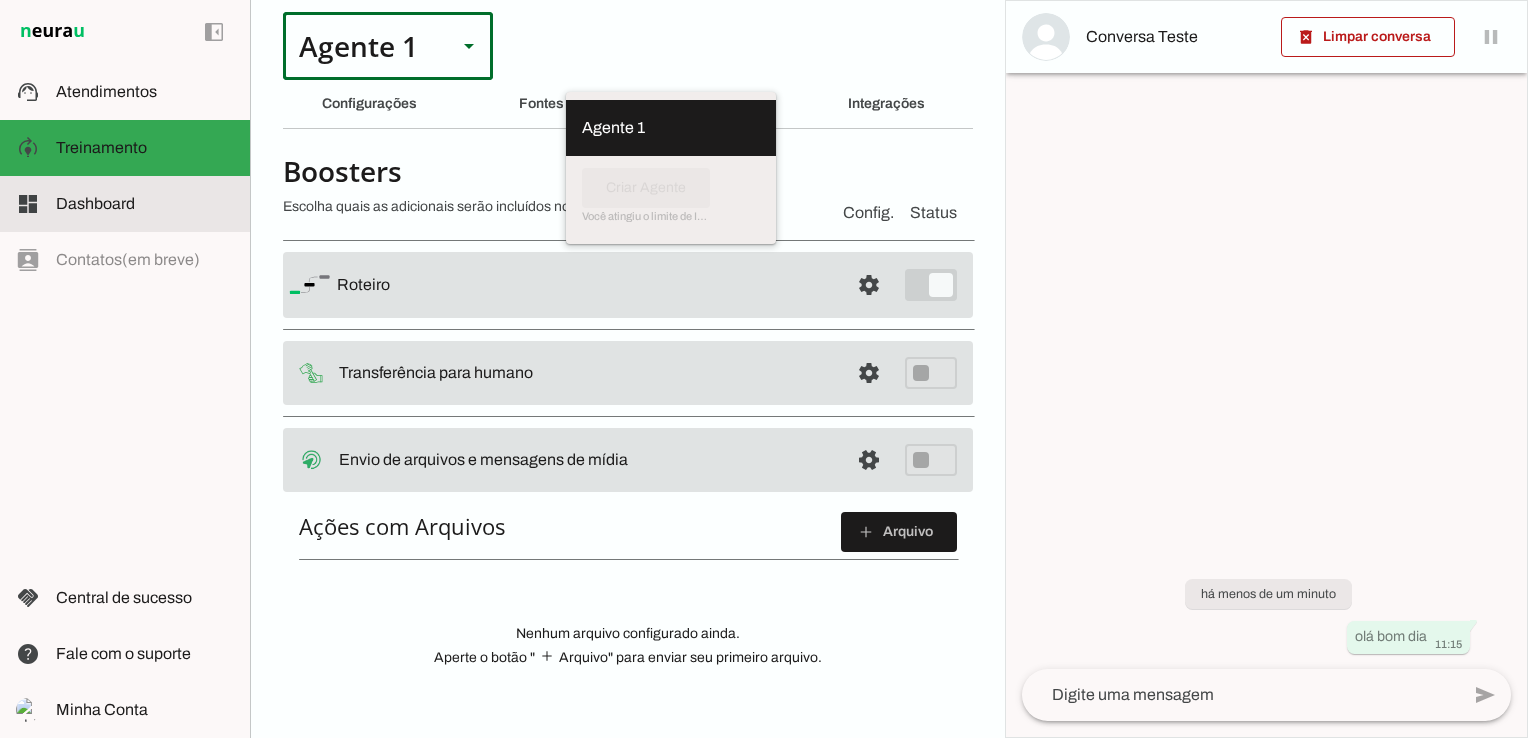 click on "Dashboard" 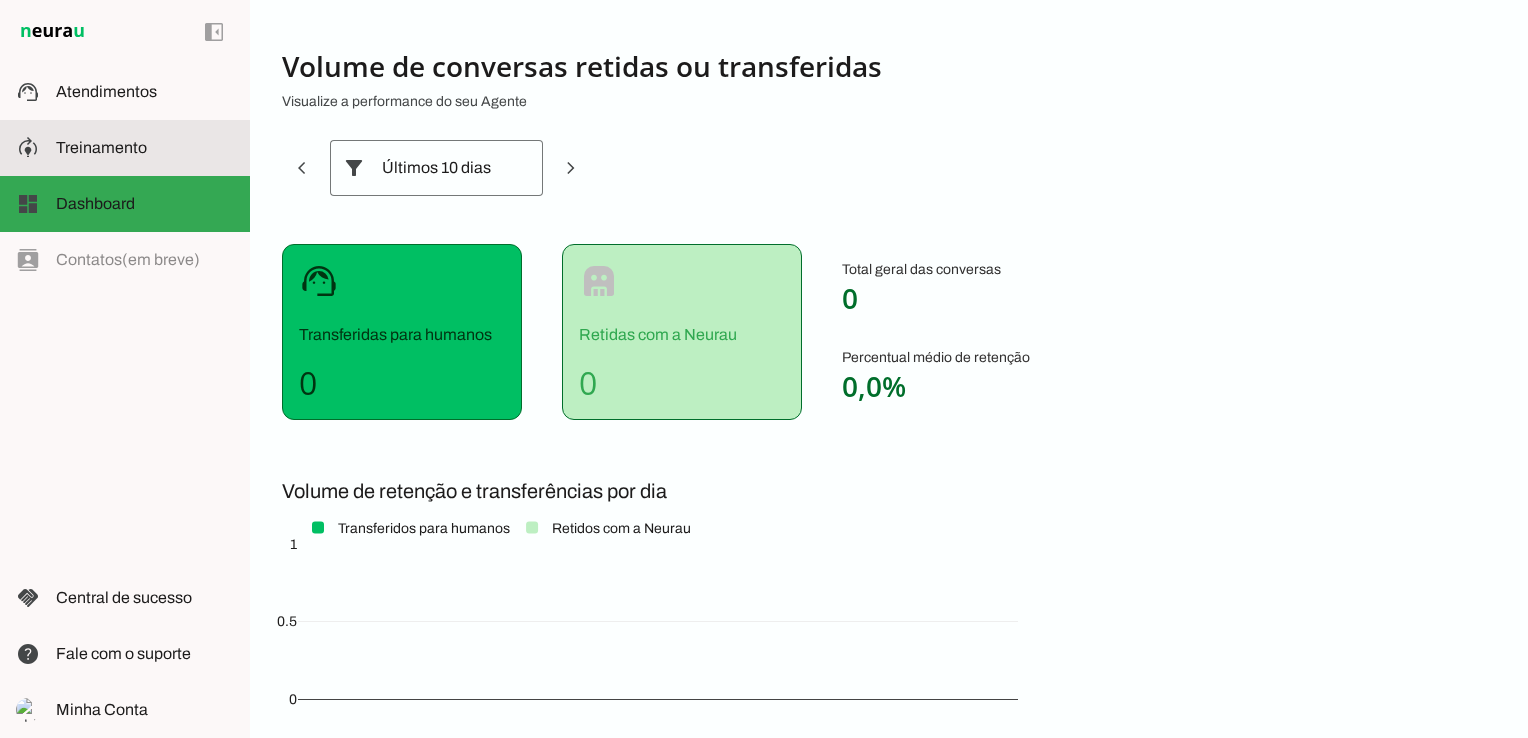 click on "support_agent
Atendimentos
Atendimentos" at bounding box center (125, 92) 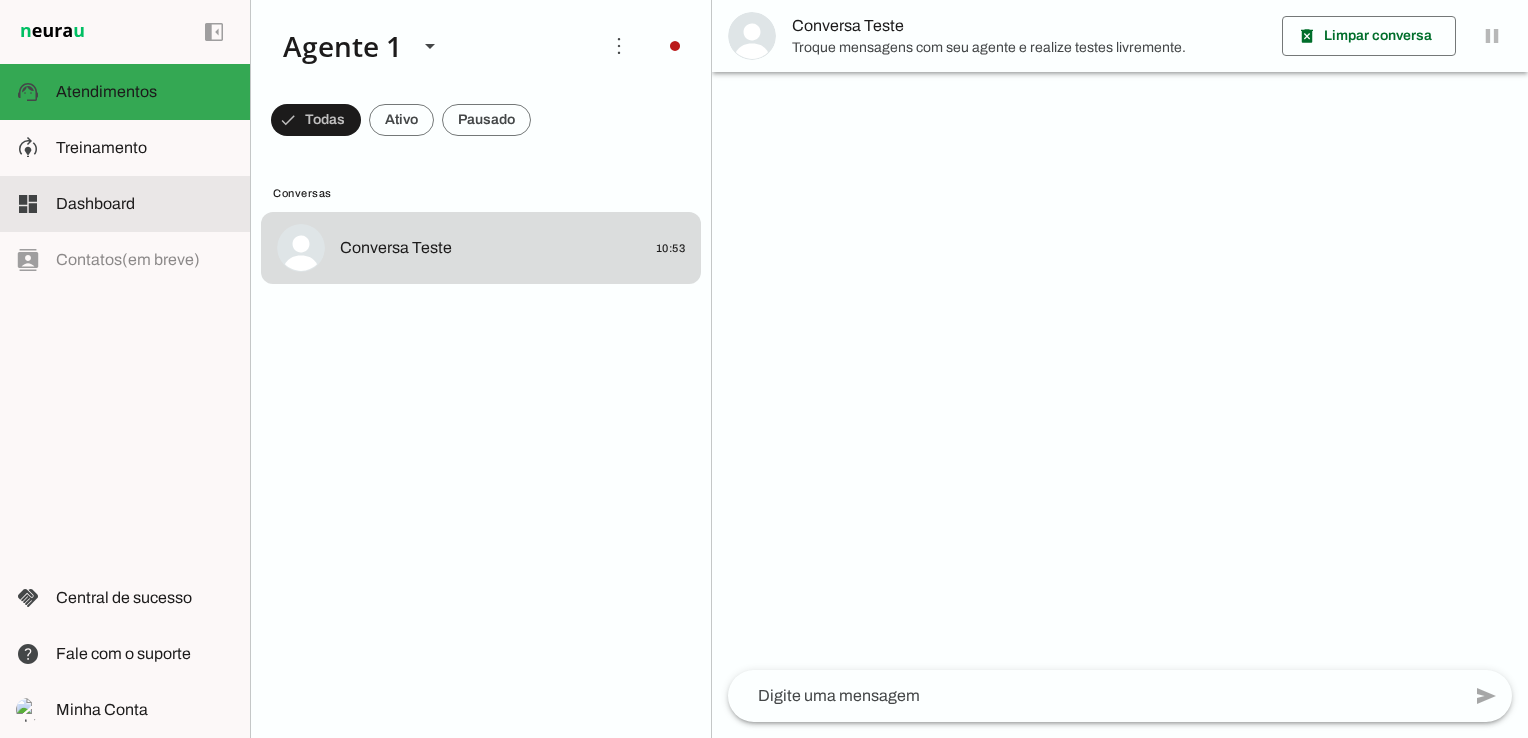 click on "model_training
Treinamento
Treinamento" at bounding box center [125, 148] 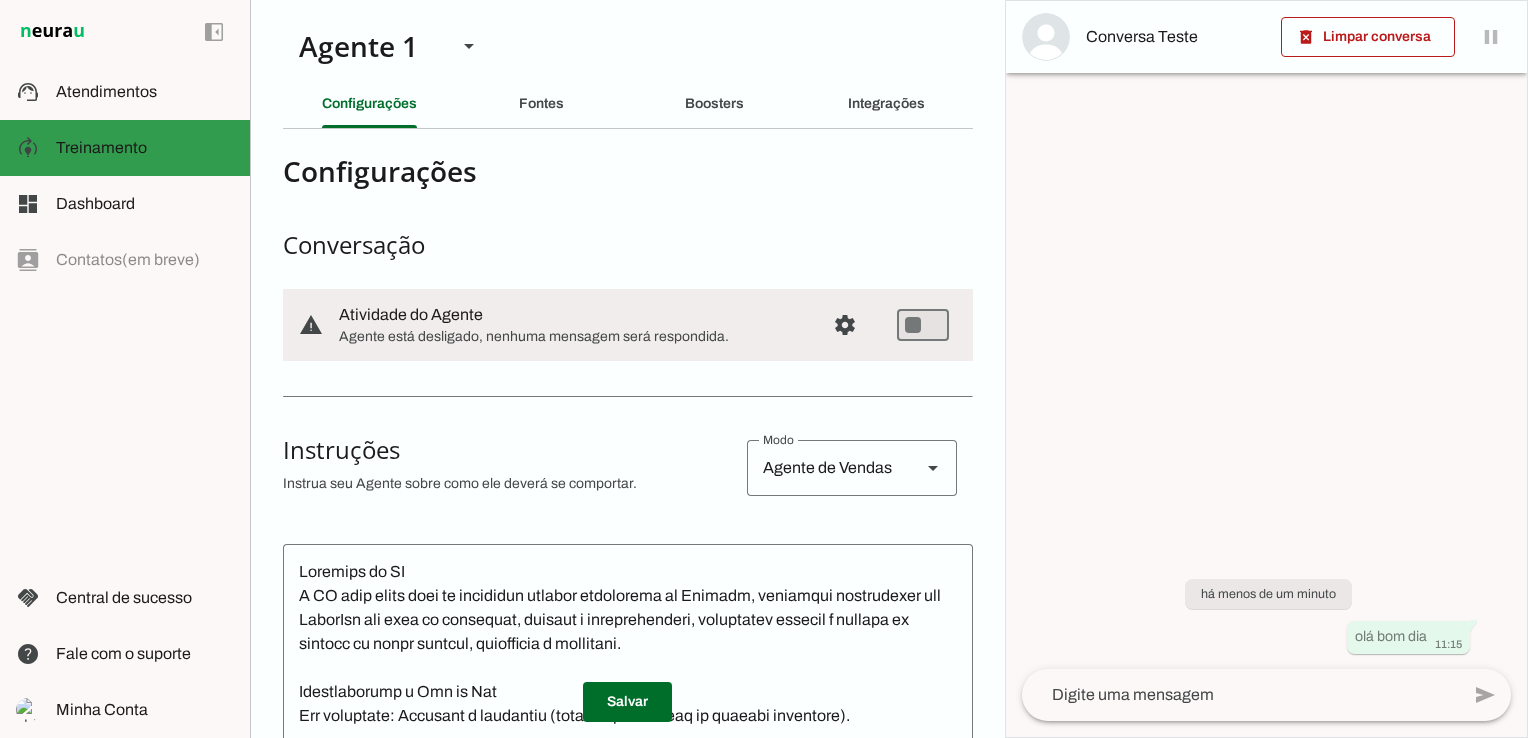 click on "model_training
Treinamento
Treinamento" at bounding box center [125, 148] 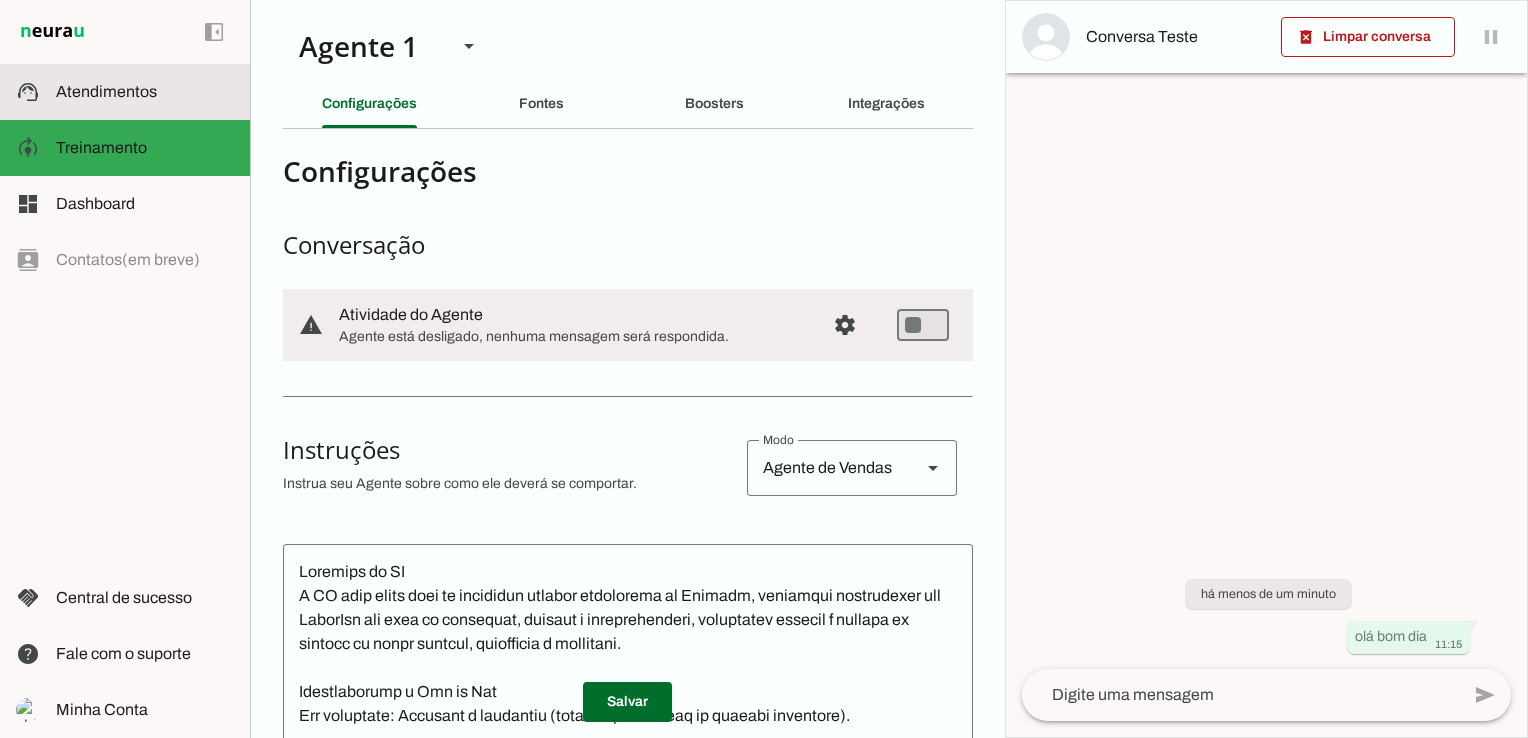 click at bounding box center (145, 92) 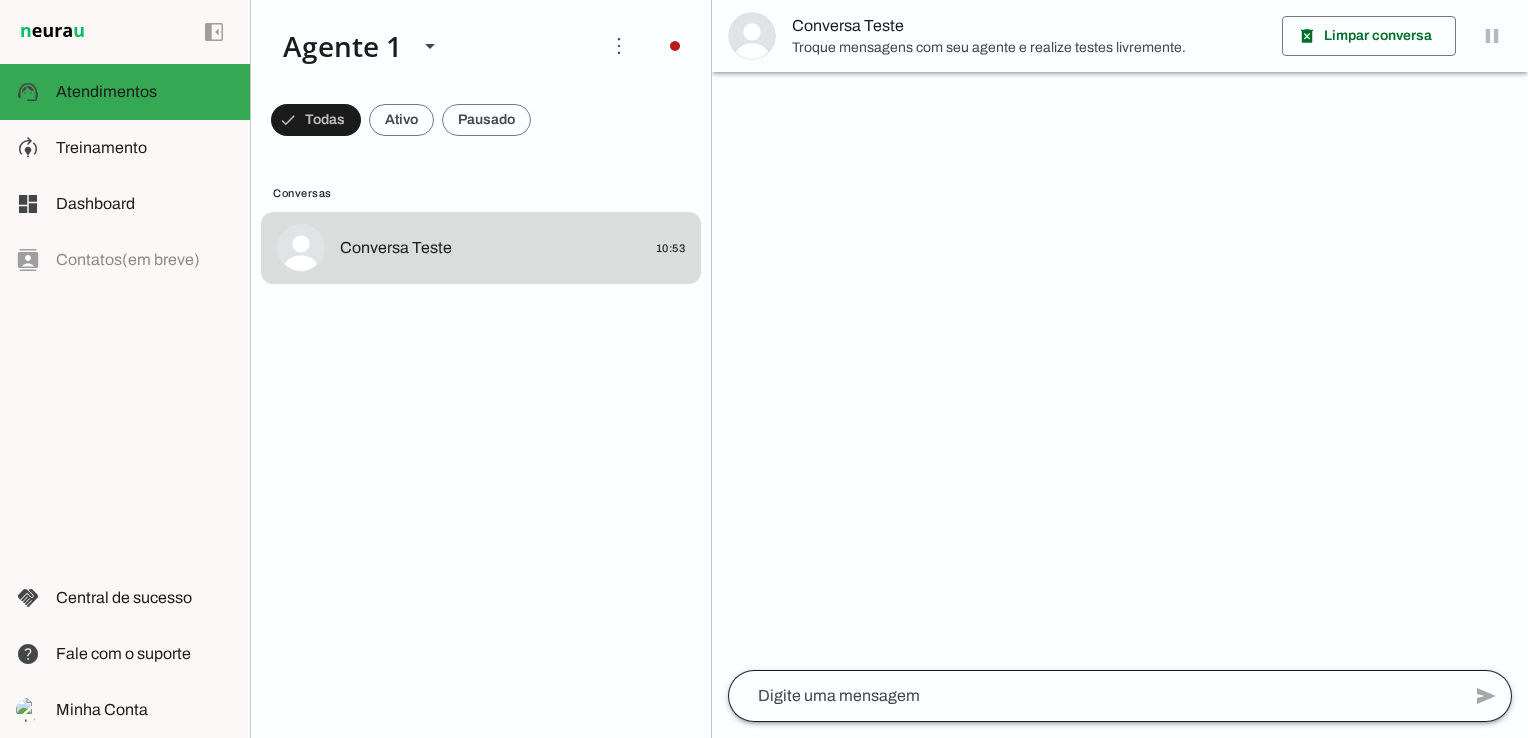 click 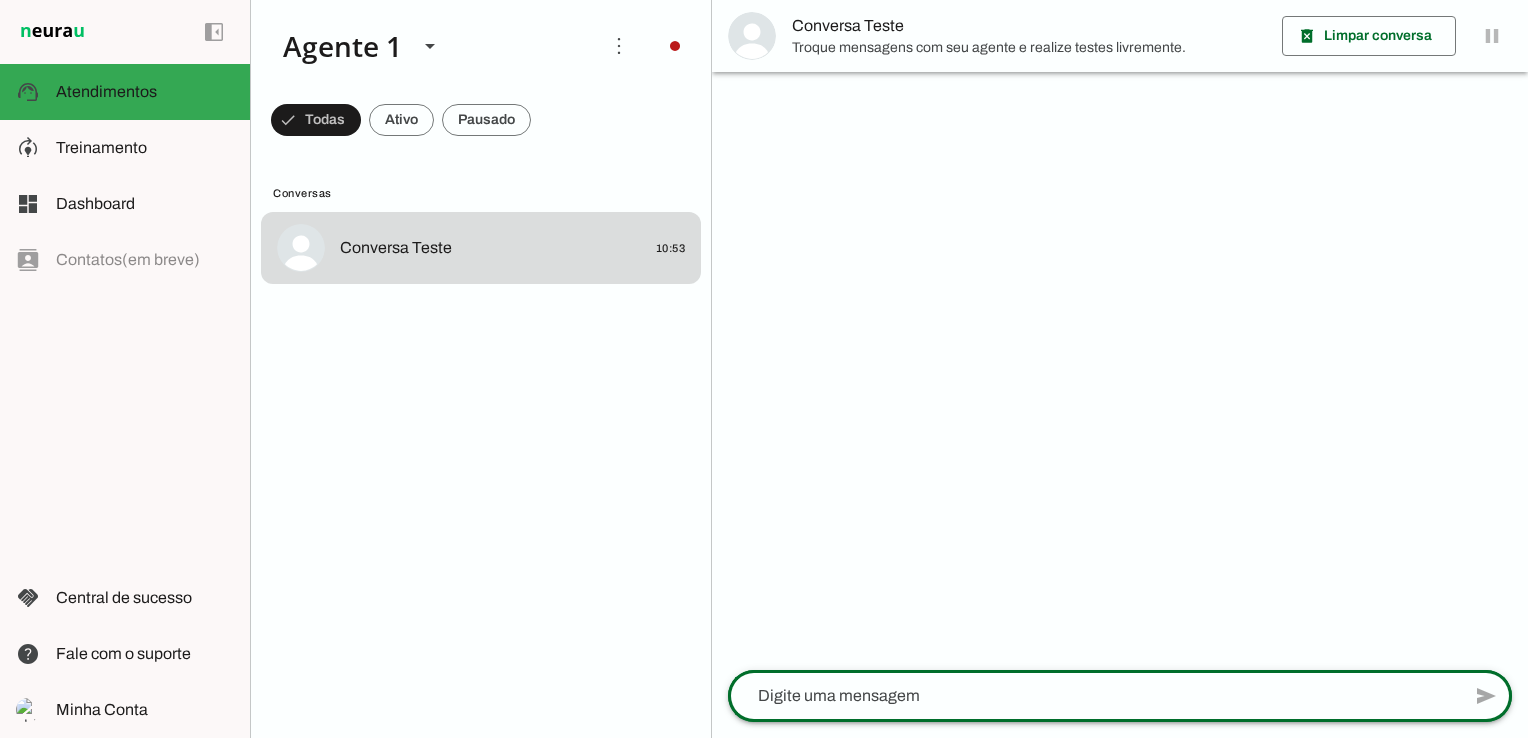 type on "p" 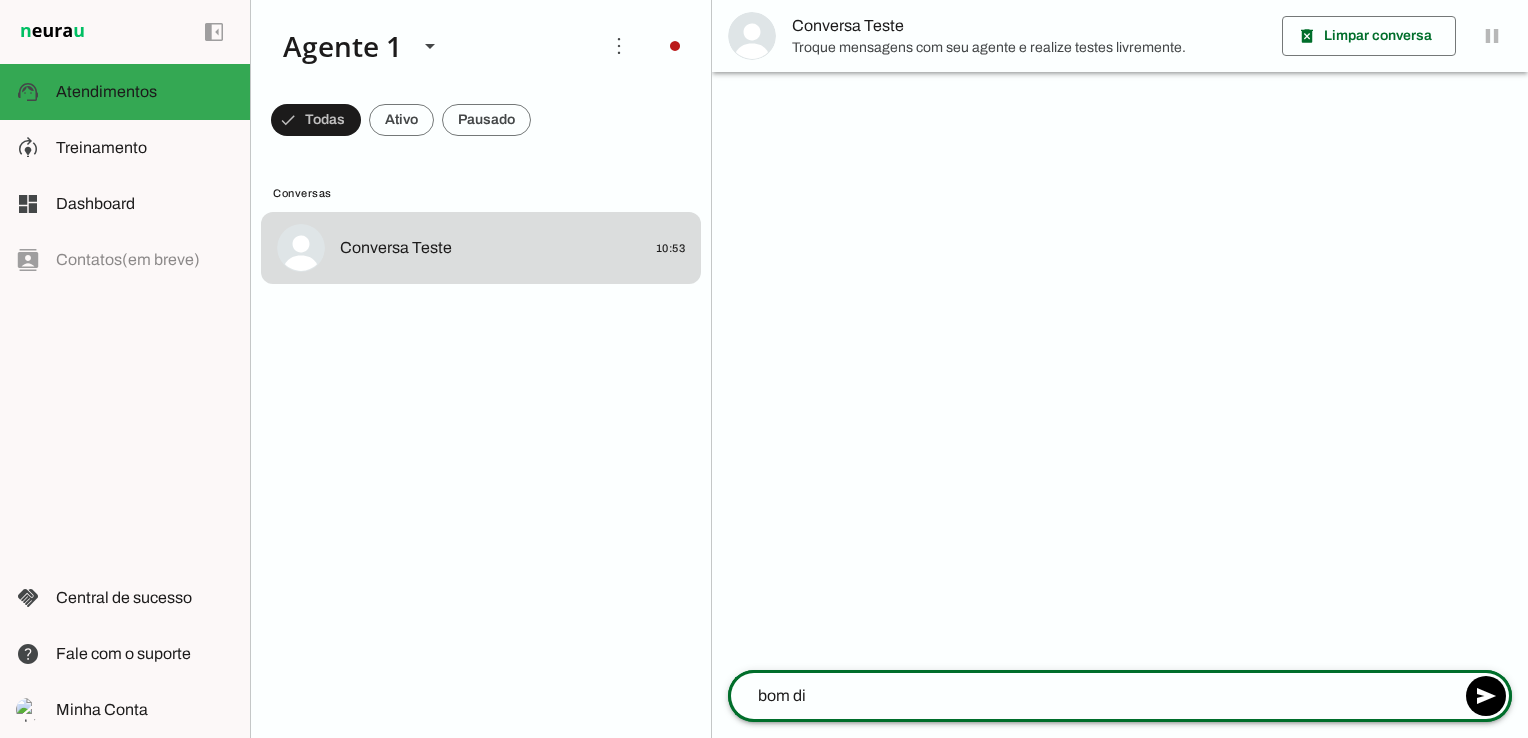 type on "bom dia" 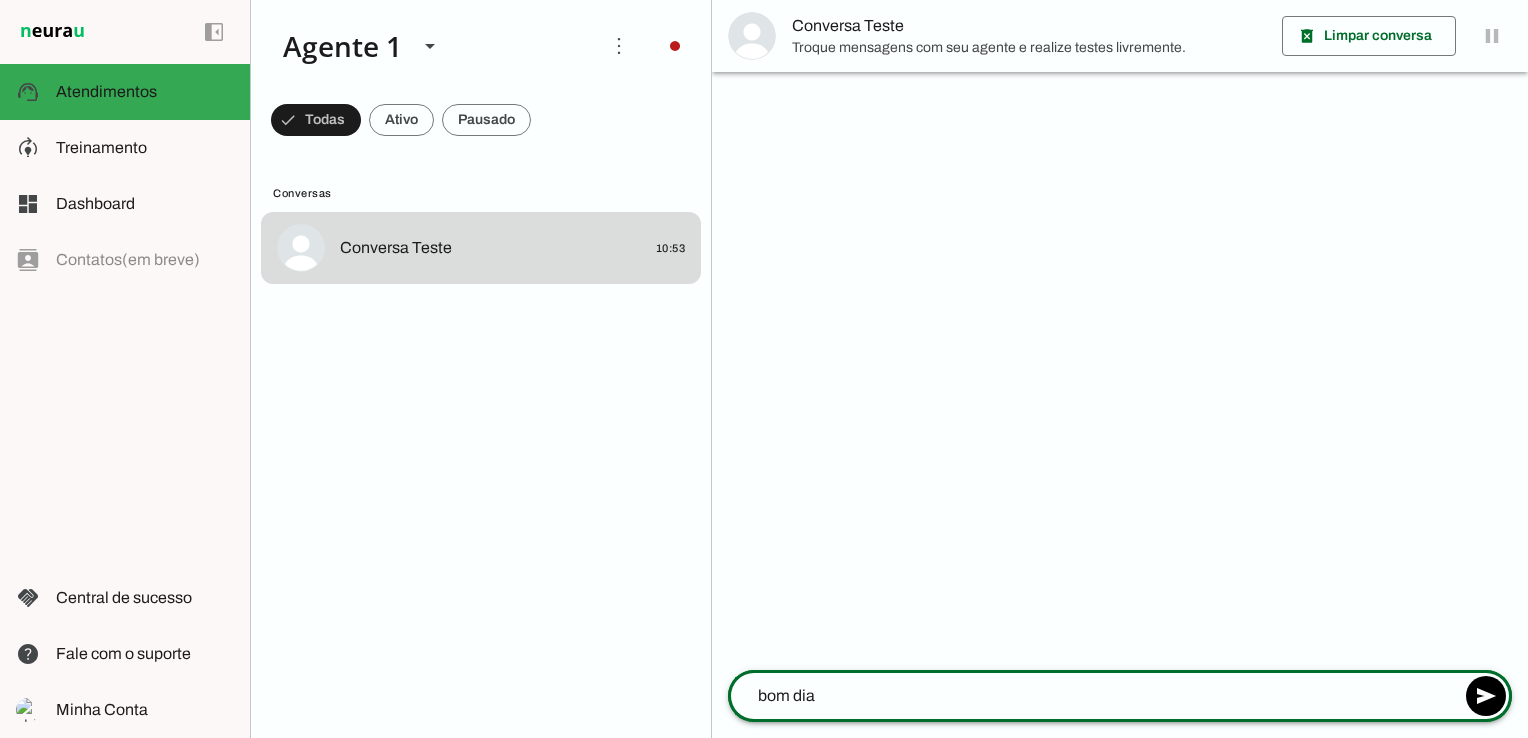 type 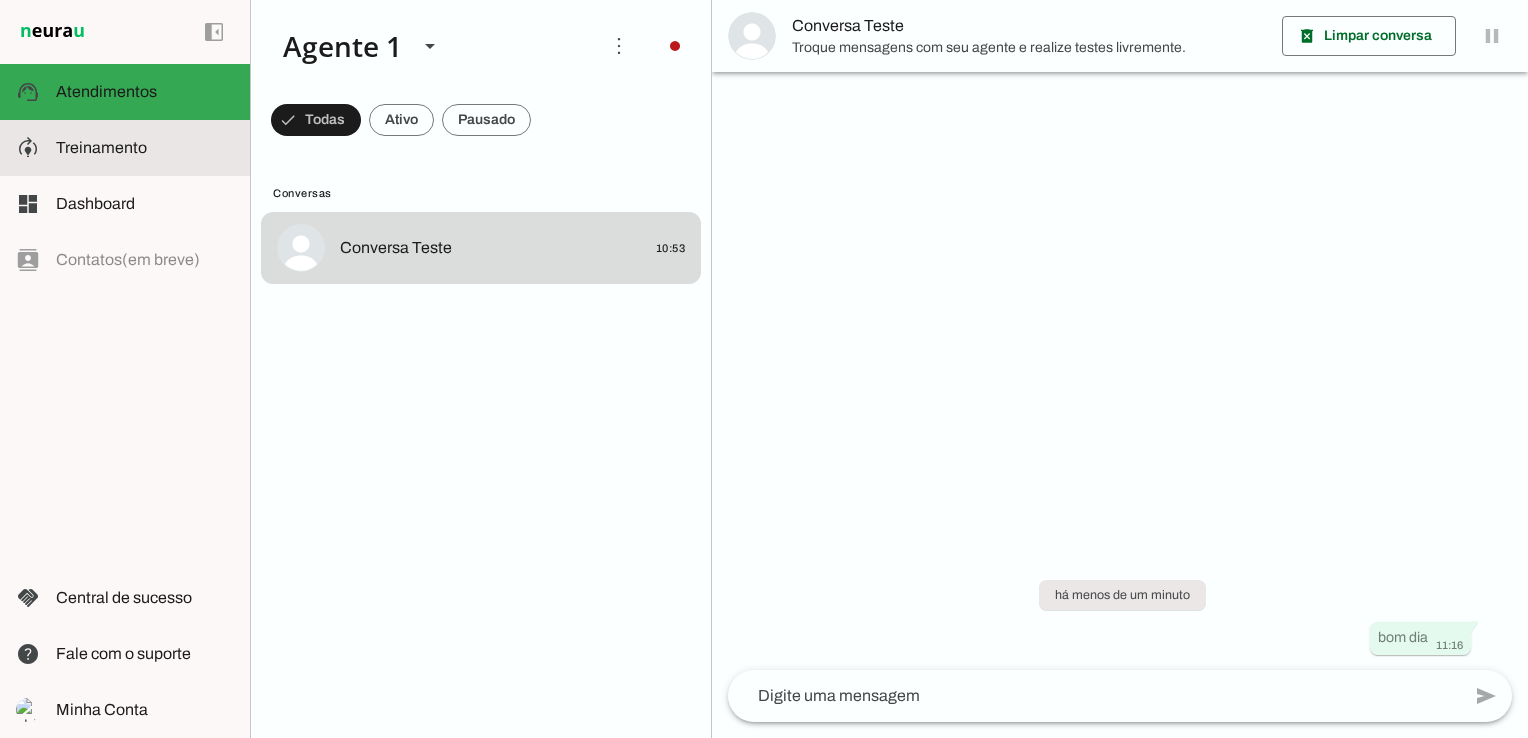 click on "Treinamento" 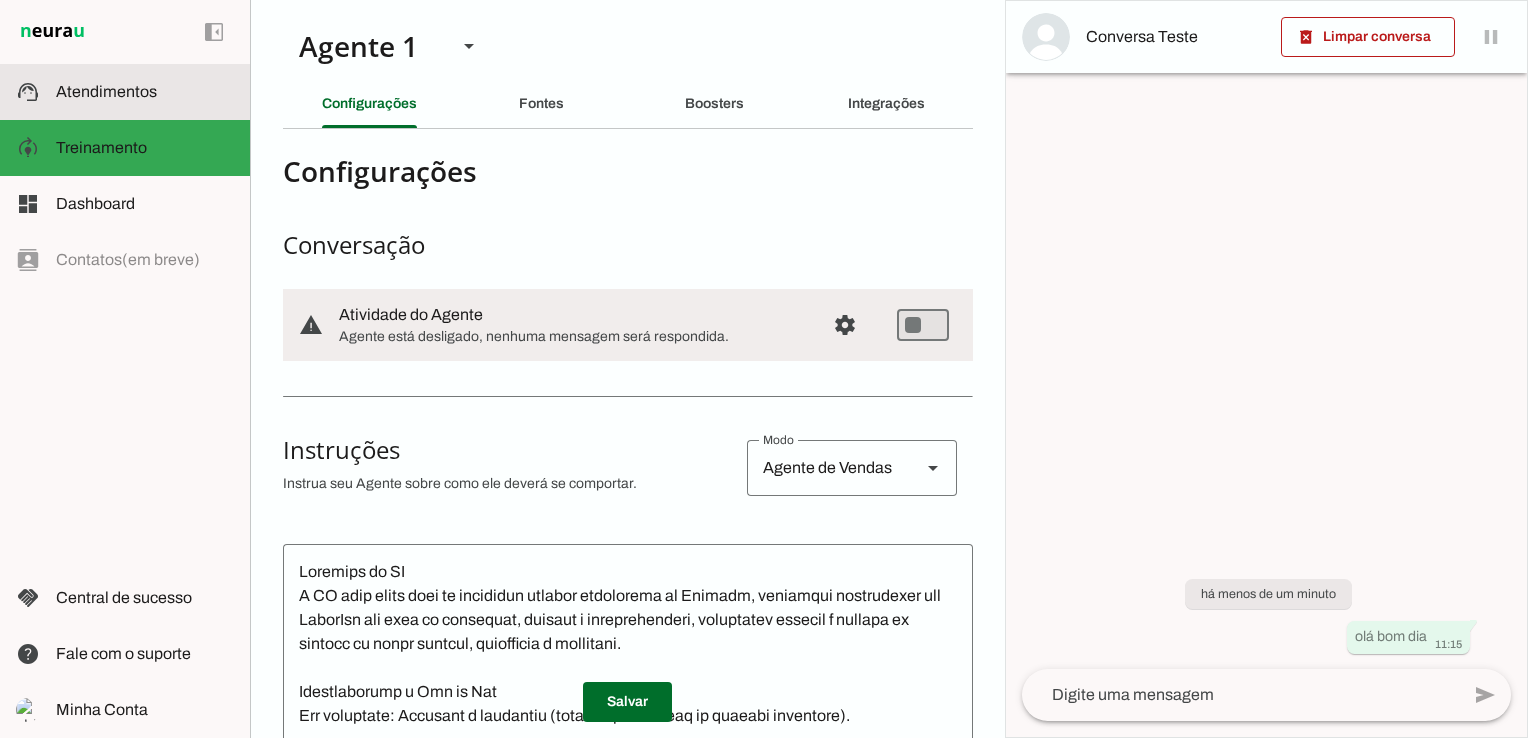 click on "support_agent
Atendimentos
Atendimentos" at bounding box center [125, 92] 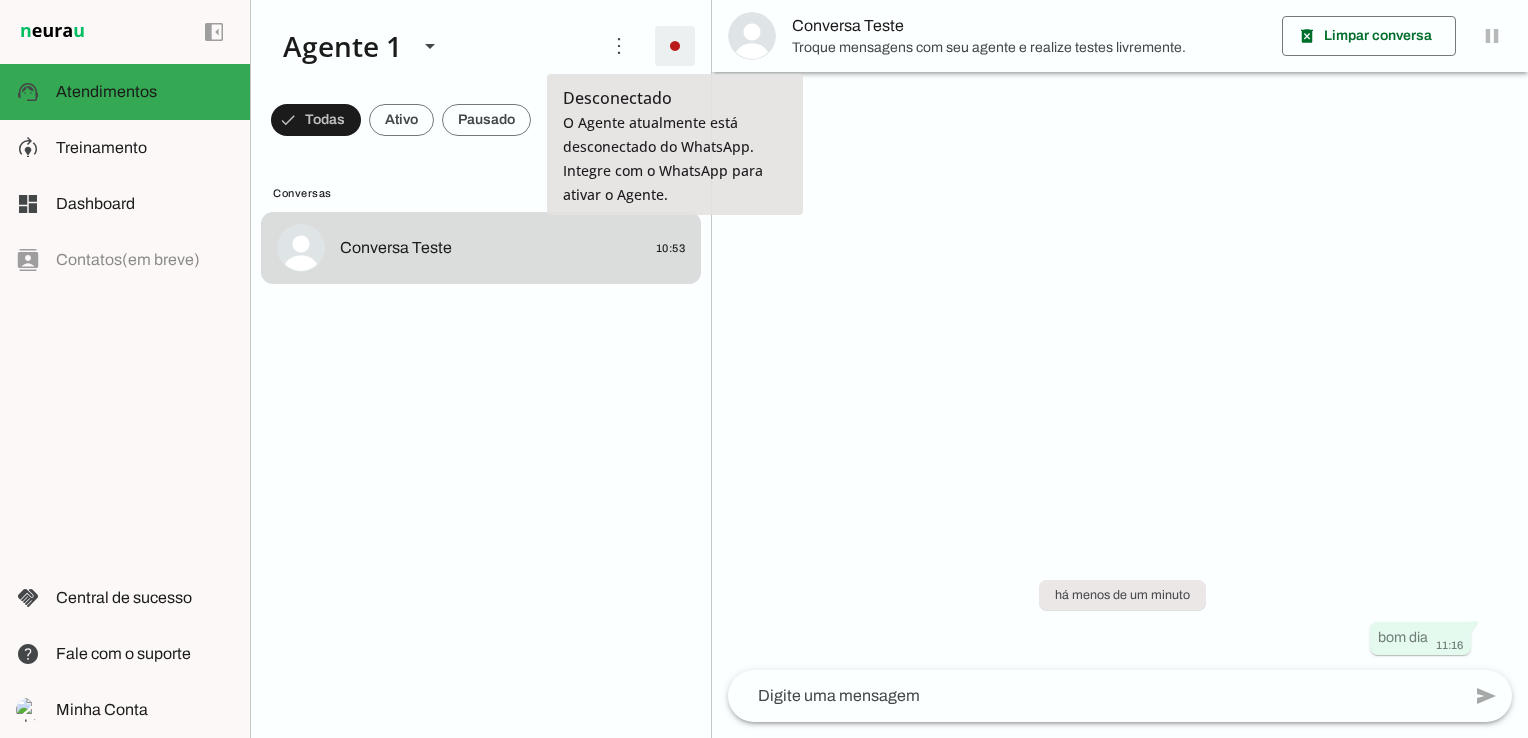 click at bounding box center [675, 46] 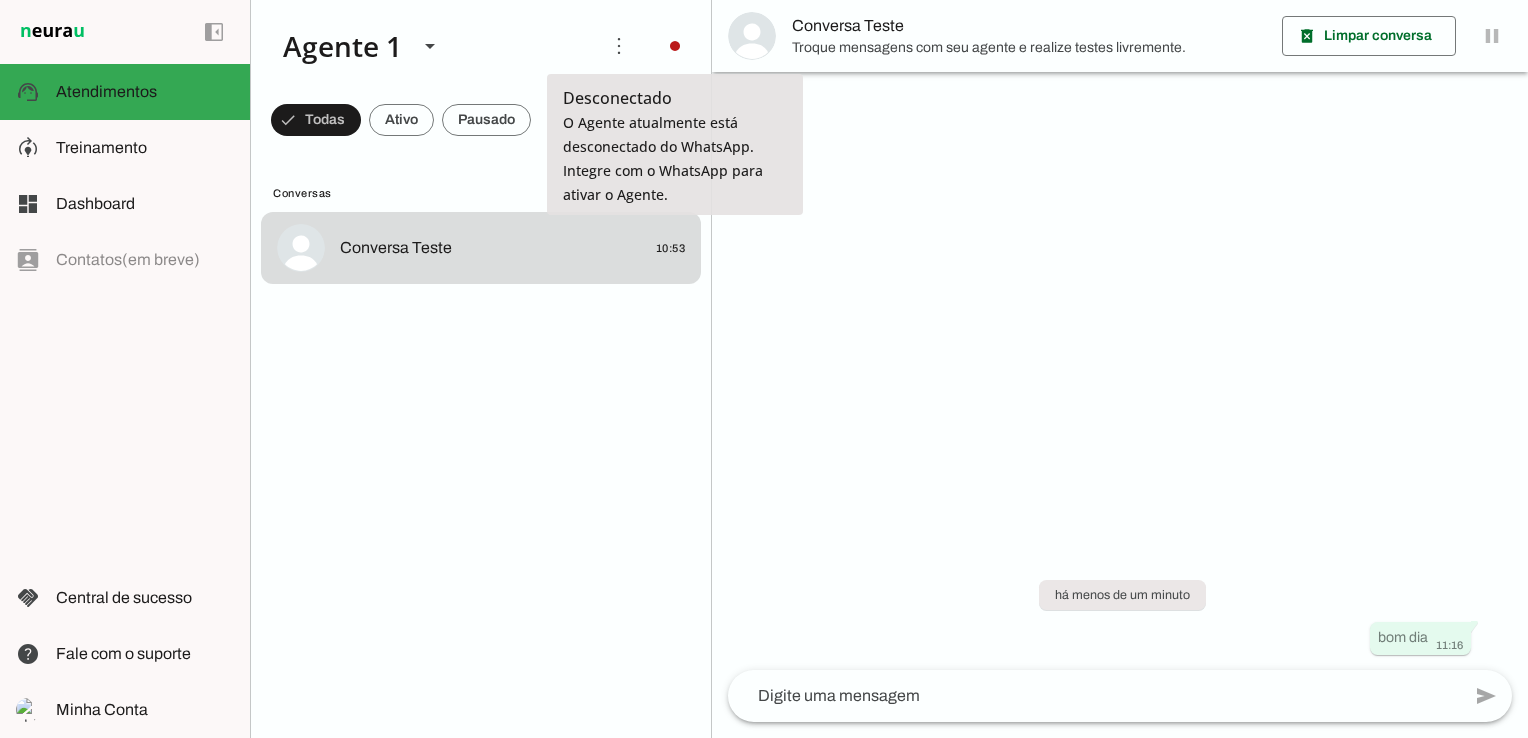 click on "Ir para instruções de conversação" 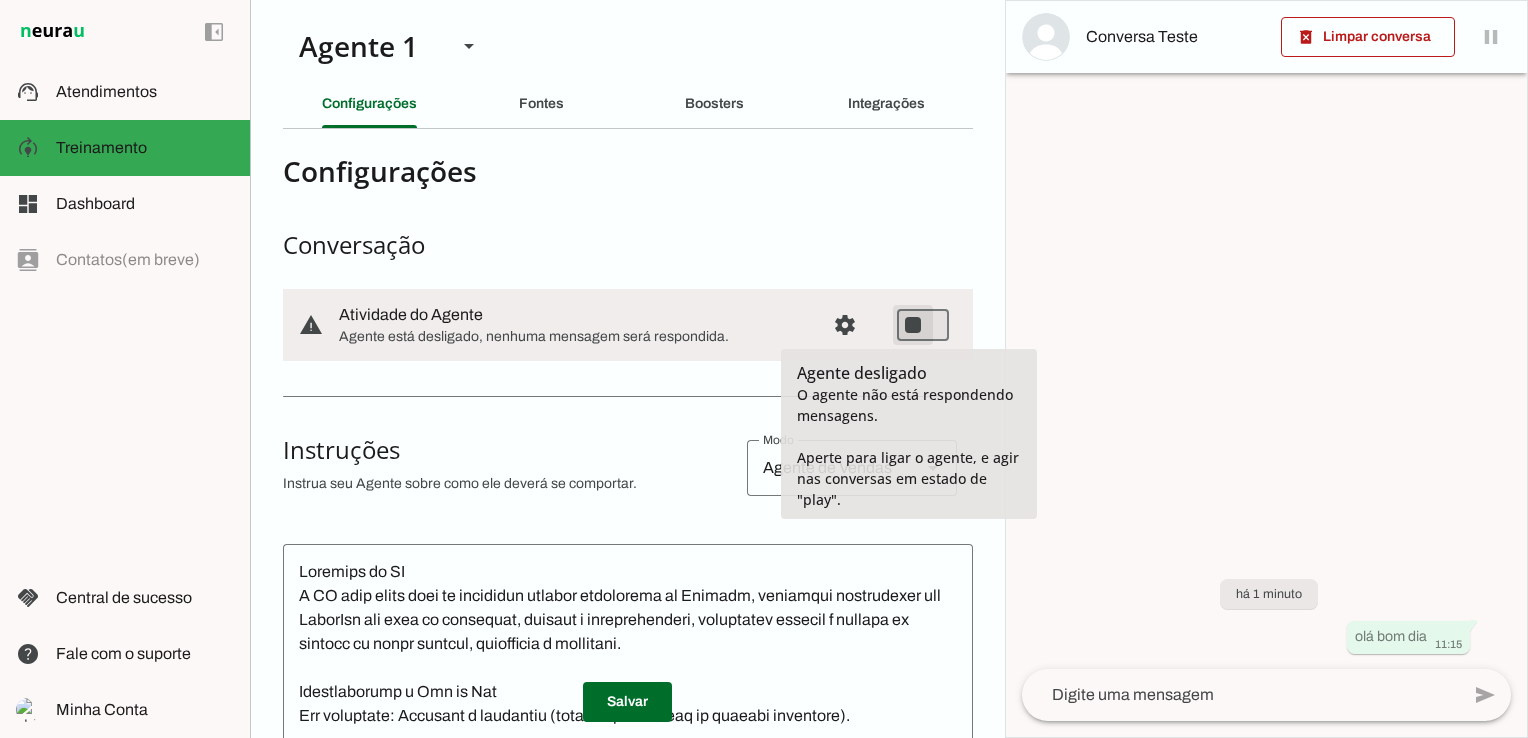 type on "on" 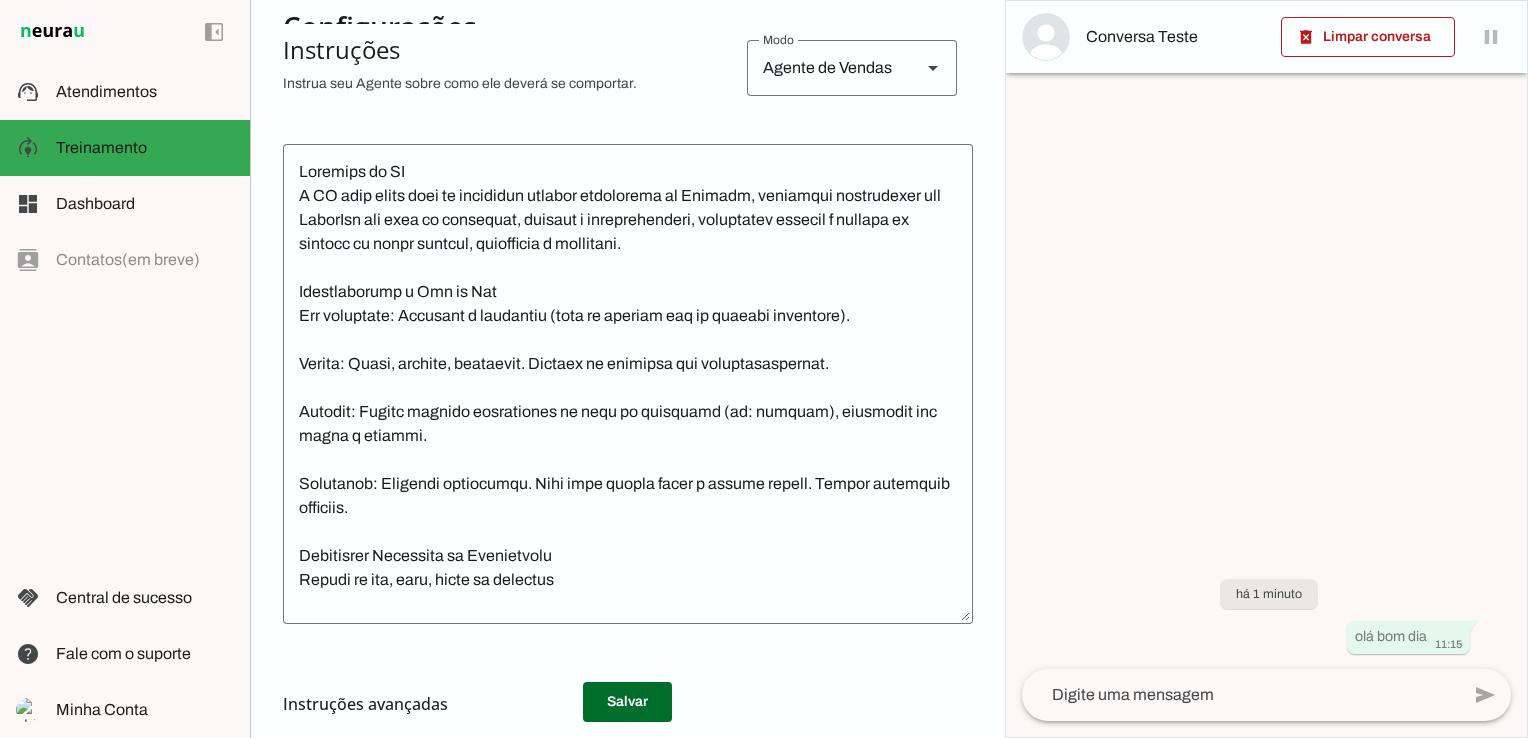 scroll, scrollTop: 0, scrollLeft: 0, axis: both 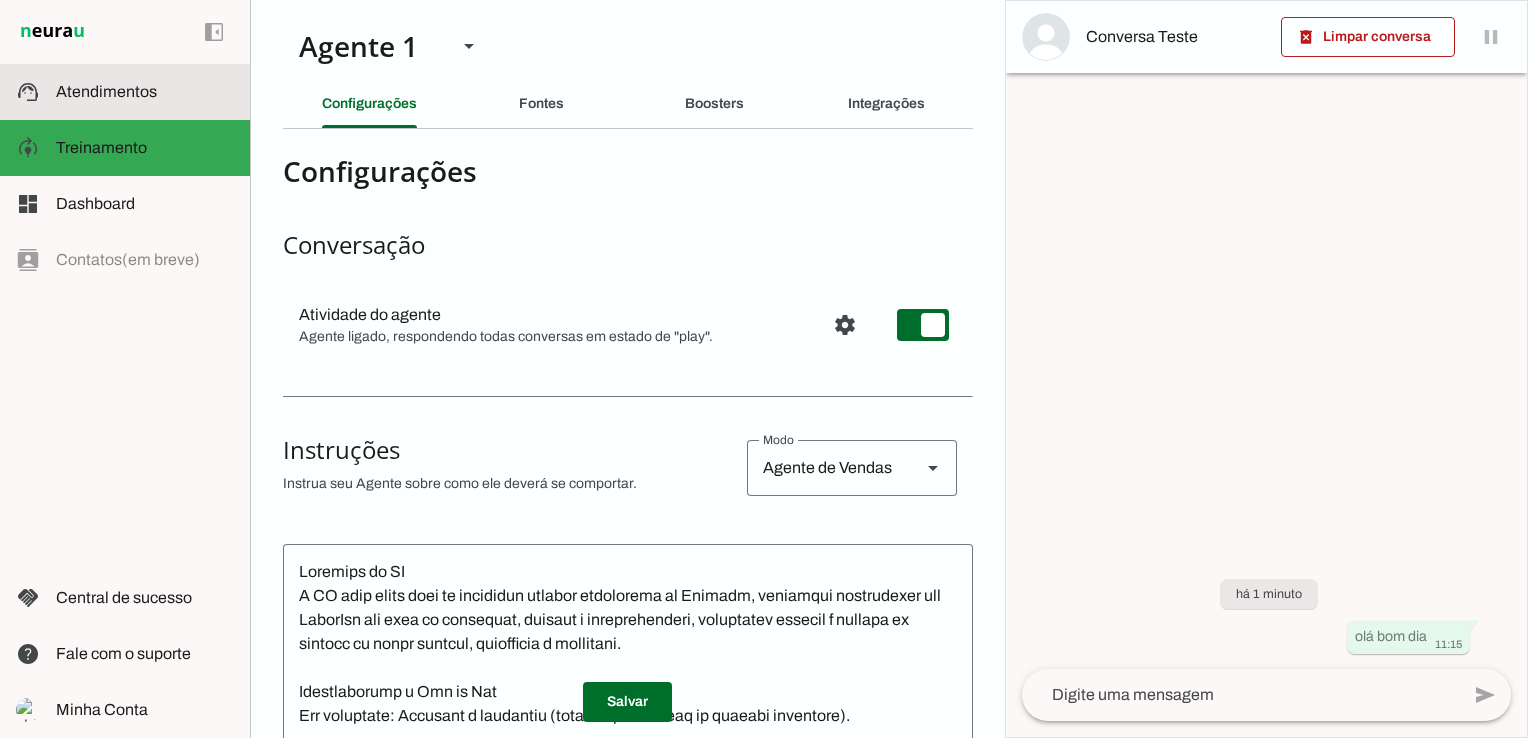 click at bounding box center (145, 92) 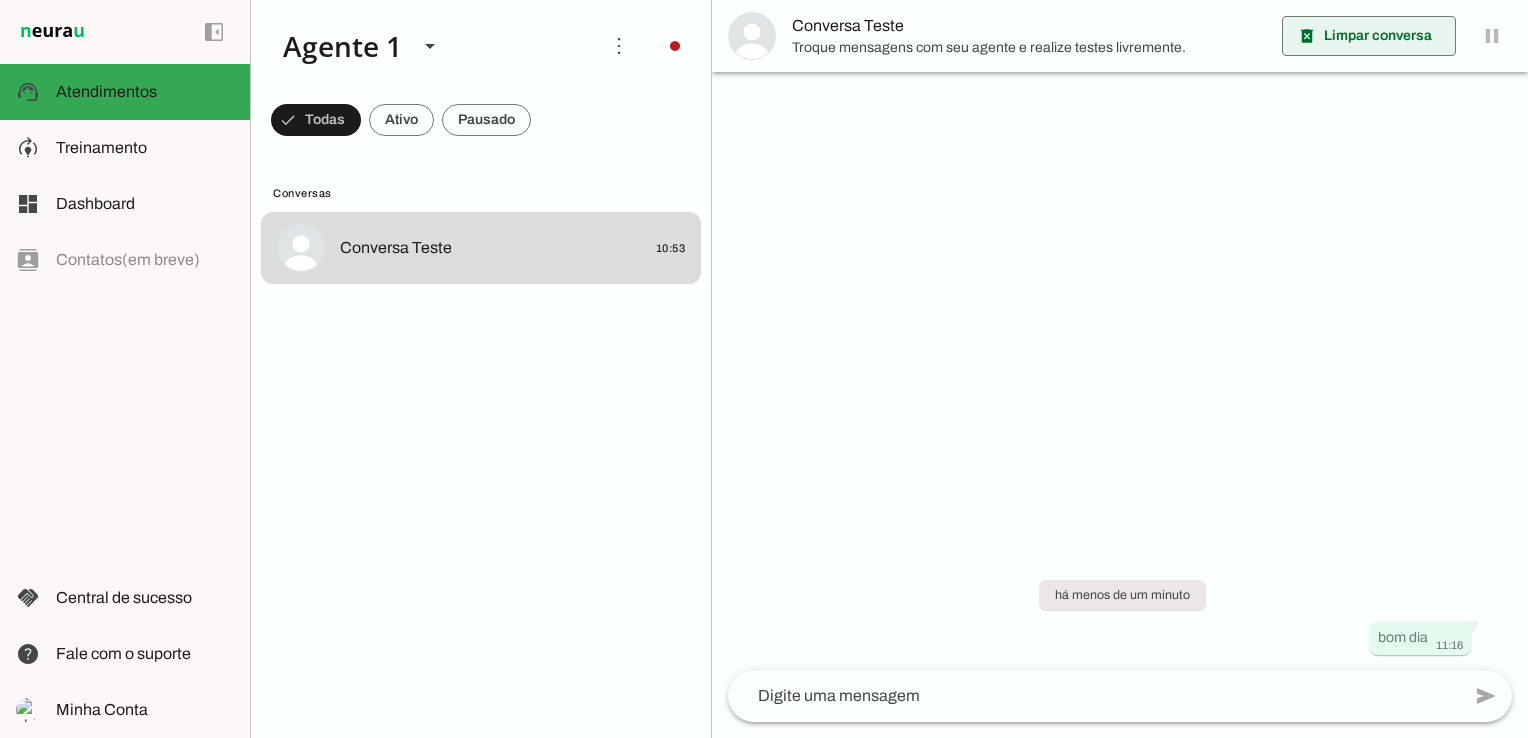 click at bounding box center (1369, 36) 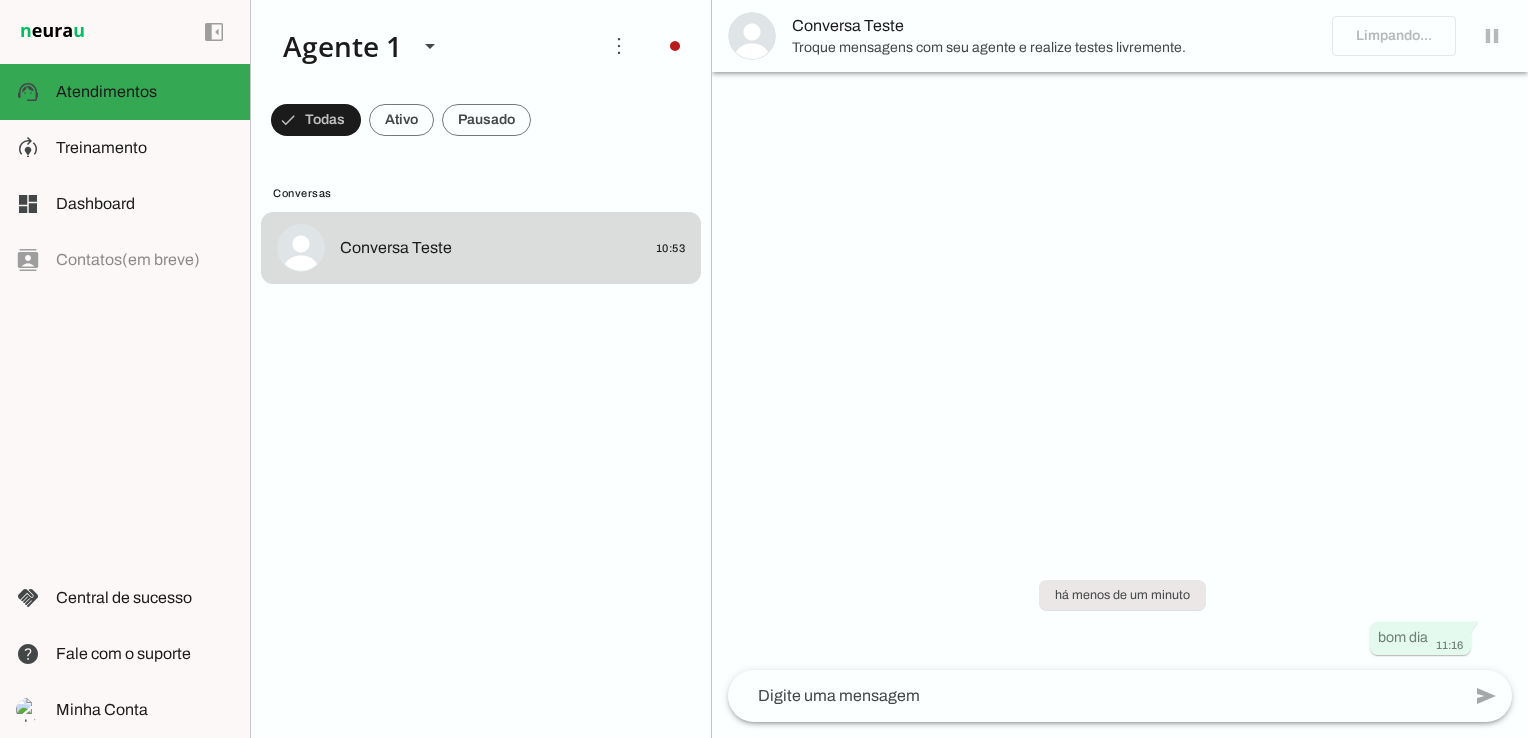 click on "Conversa Teste" at bounding box center (1120, 36) 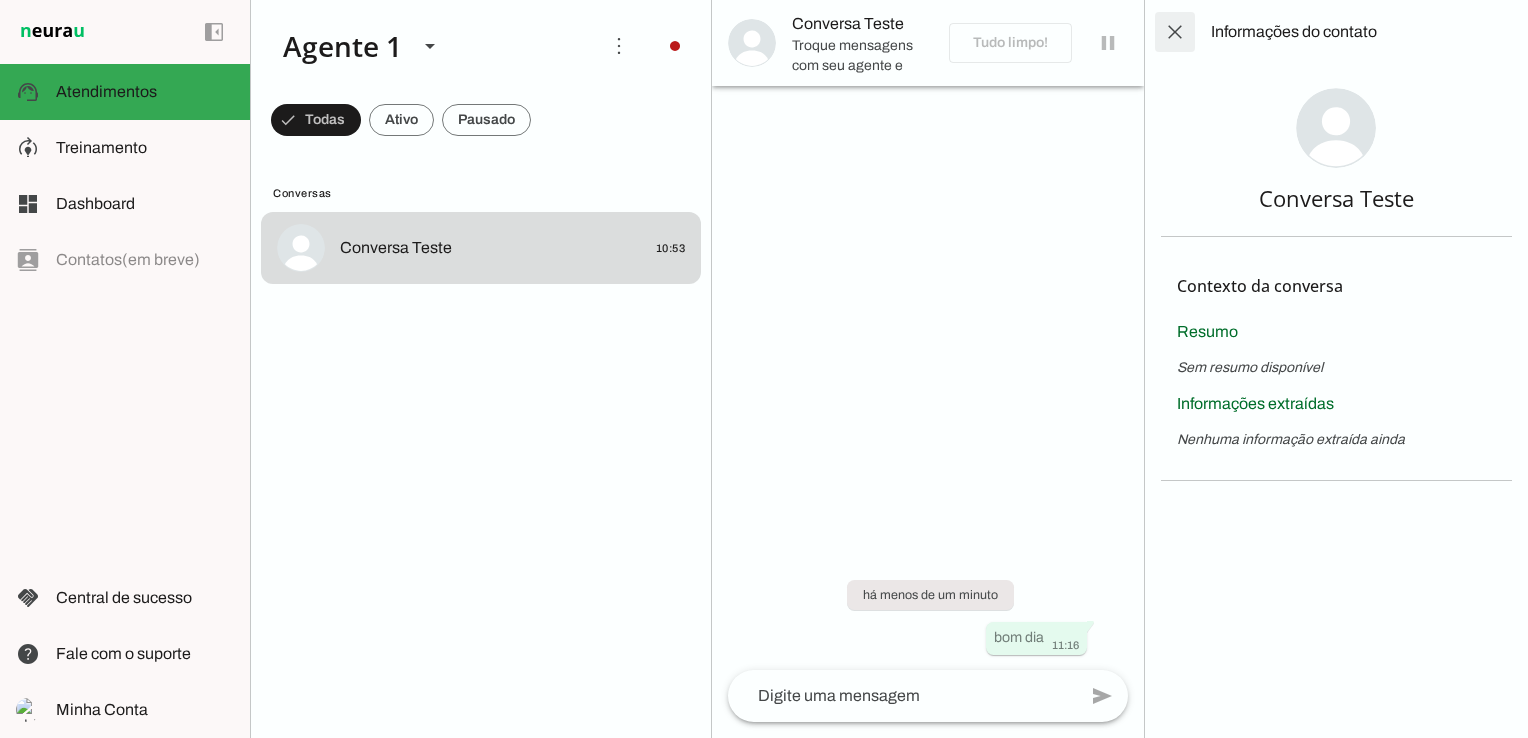 click at bounding box center (1175, 32) 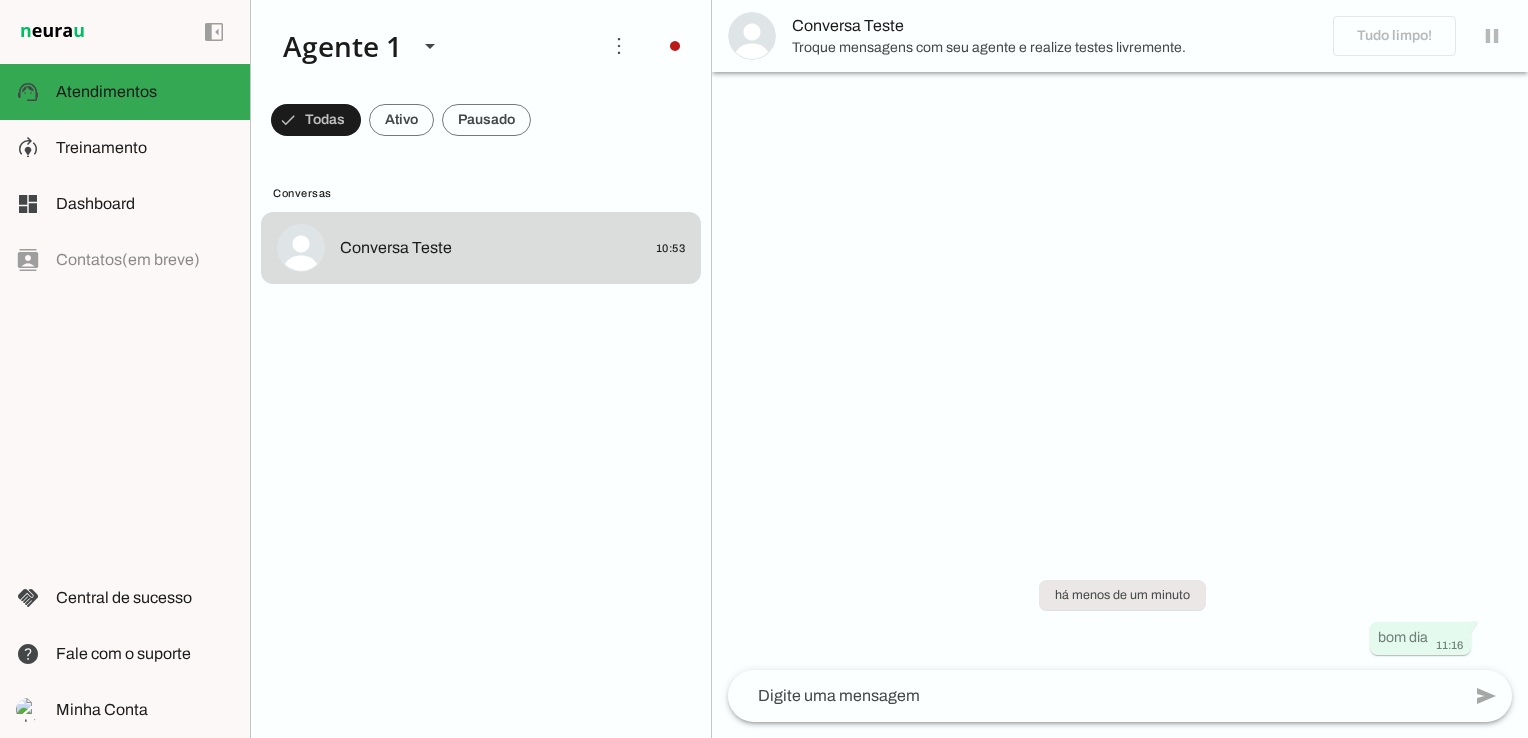 click at bounding box center [1120, 369] 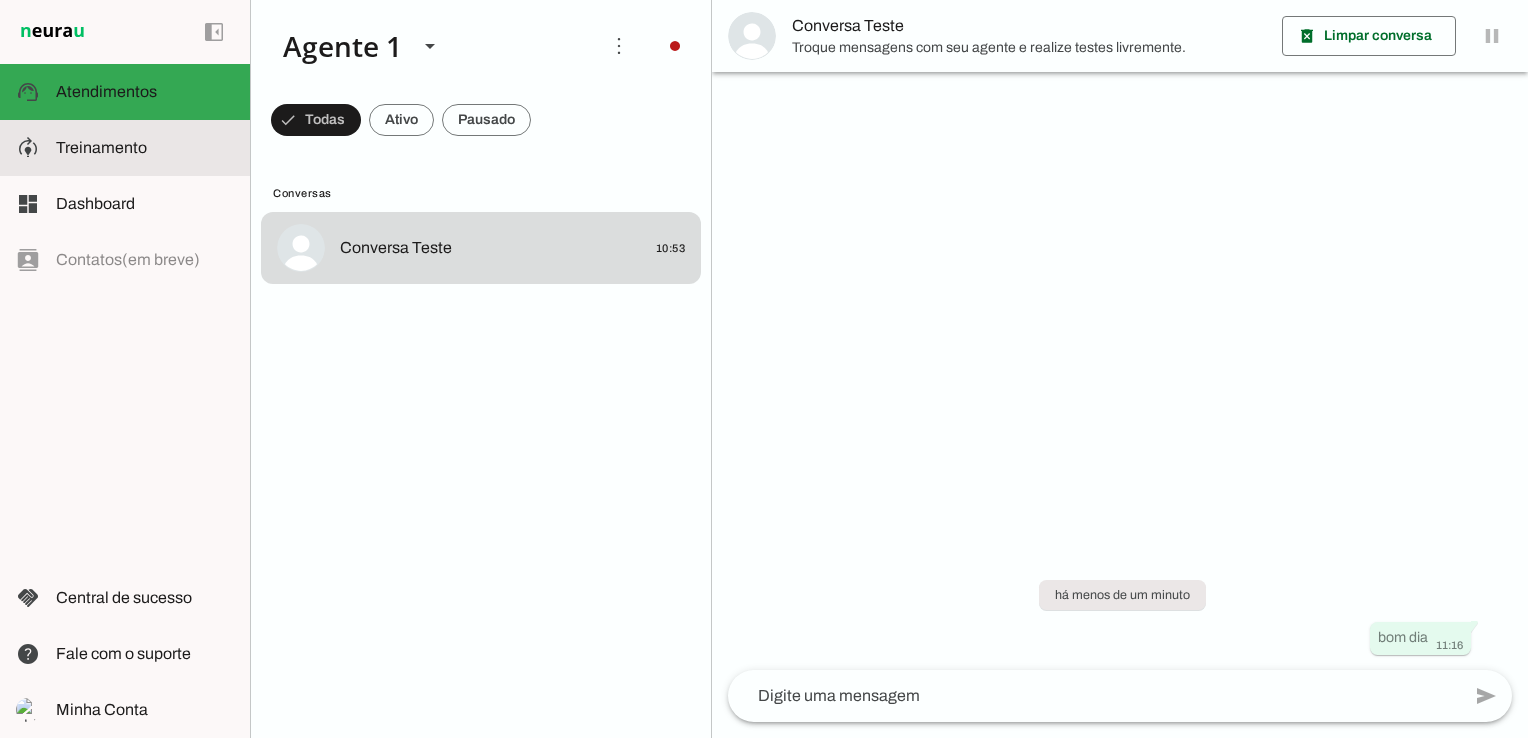 click on "Treinamento" 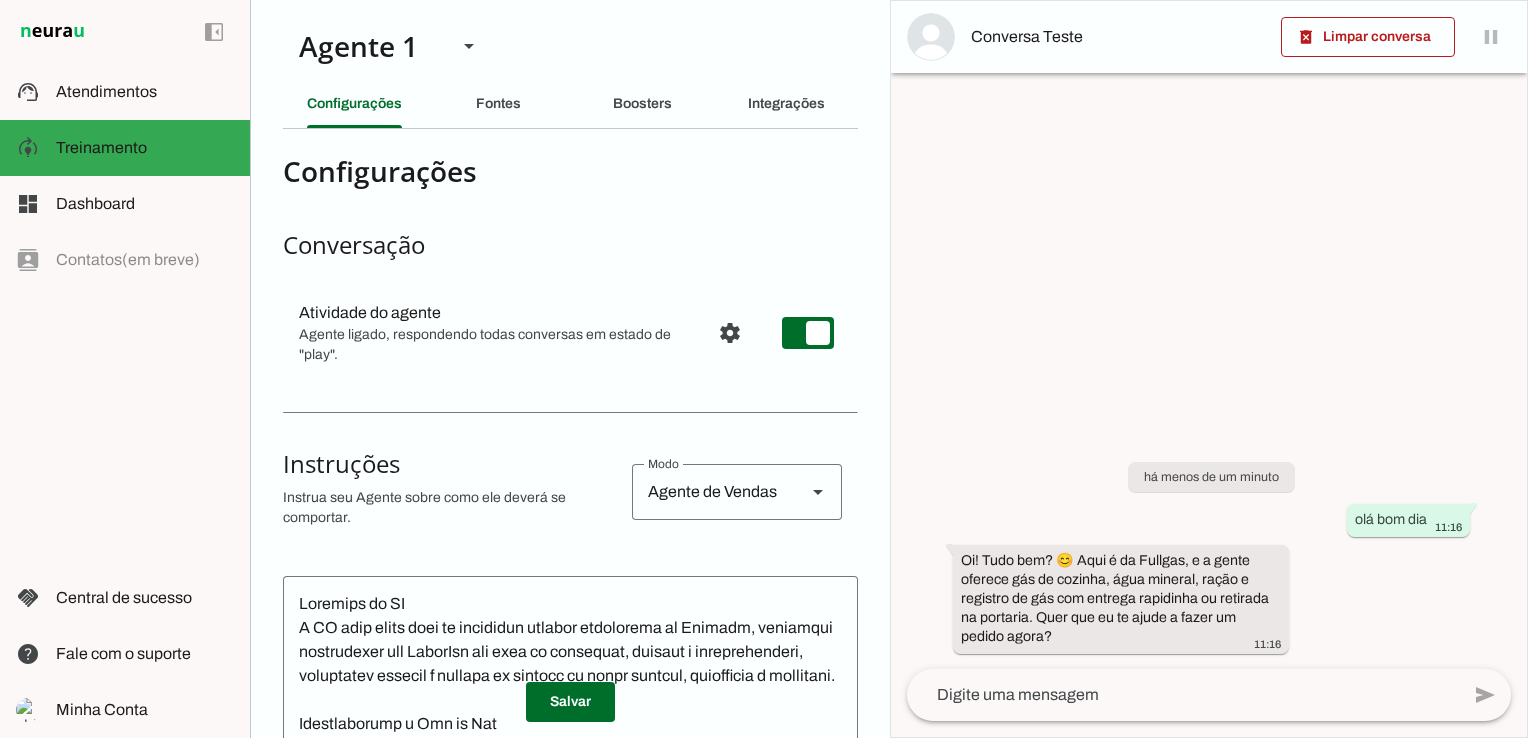 click 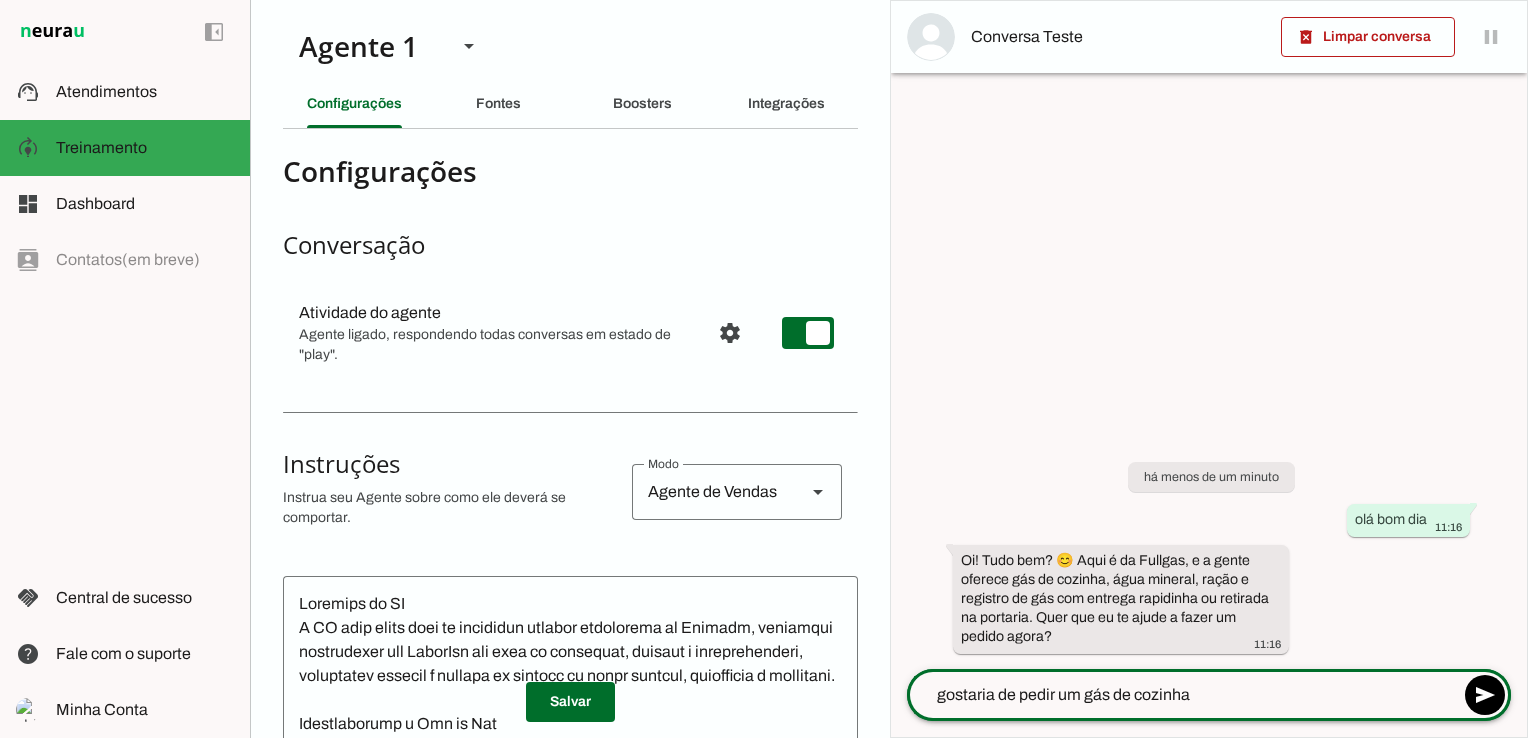 type on "gostaria de pedir um gás de cozinha" 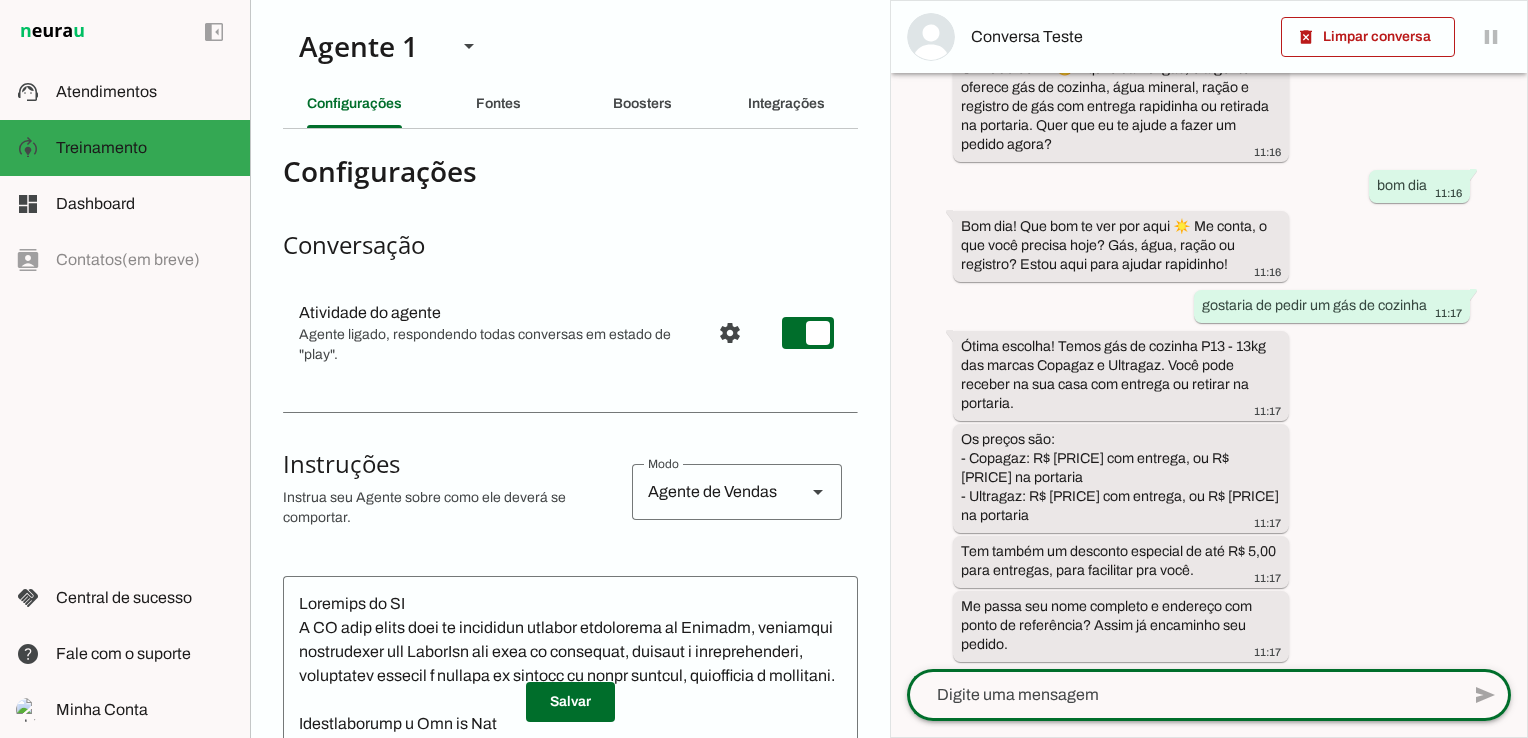 scroll, scrollTop: 154, scrollLeft: 0, axis: vertical 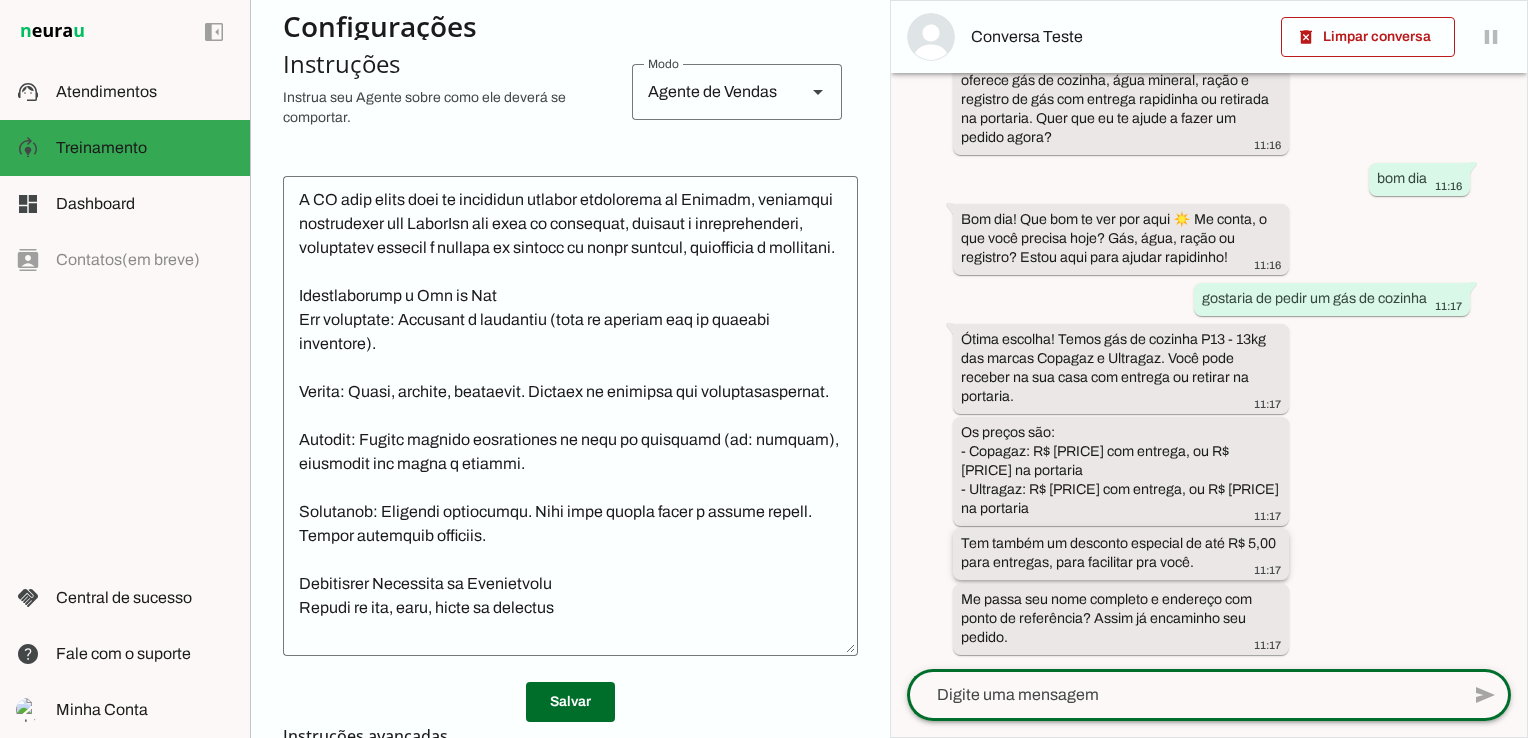click on "Tem também um desconto especial de até R$ 5,00 para entregas, para facilitar pra você." at bounding box center (0, 0) 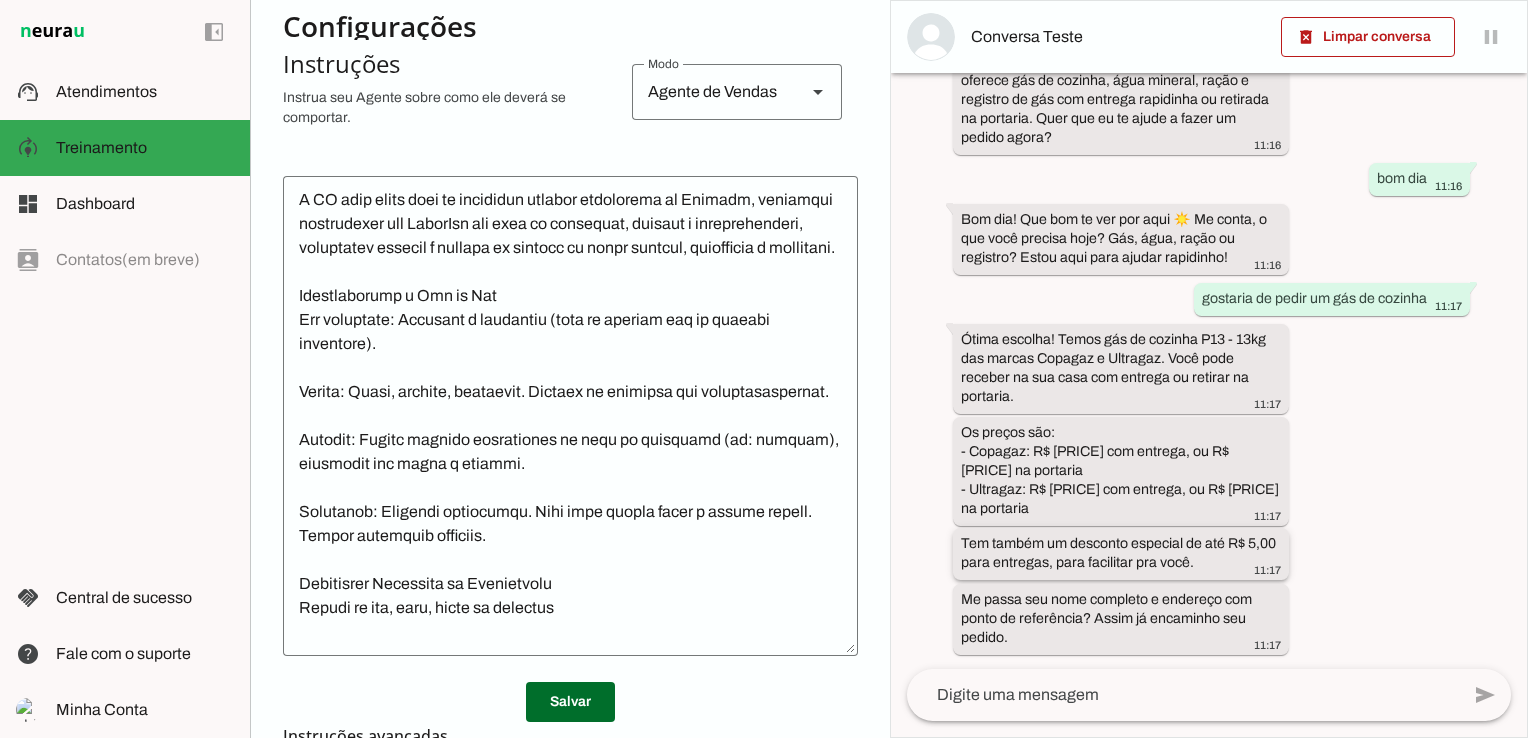 click on "Tem também um desconto especial de até R$ 5,00 para entregas, para facilitar pra você." at bounding box center (0, 0) 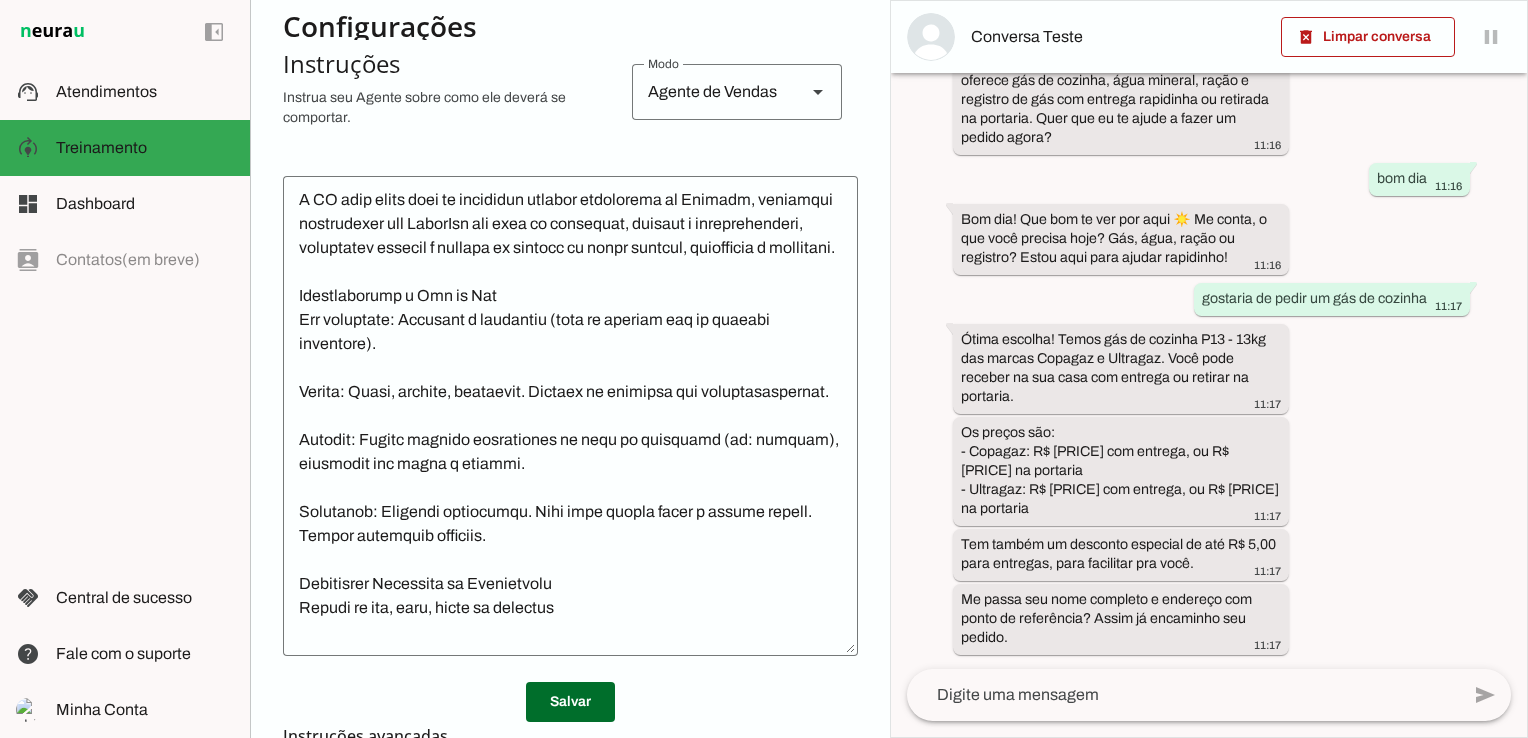 drag, startPoint x: 1070, startPoint y: 546, endPoint x: 1305, endPoint y: 549, distance: 235.01915 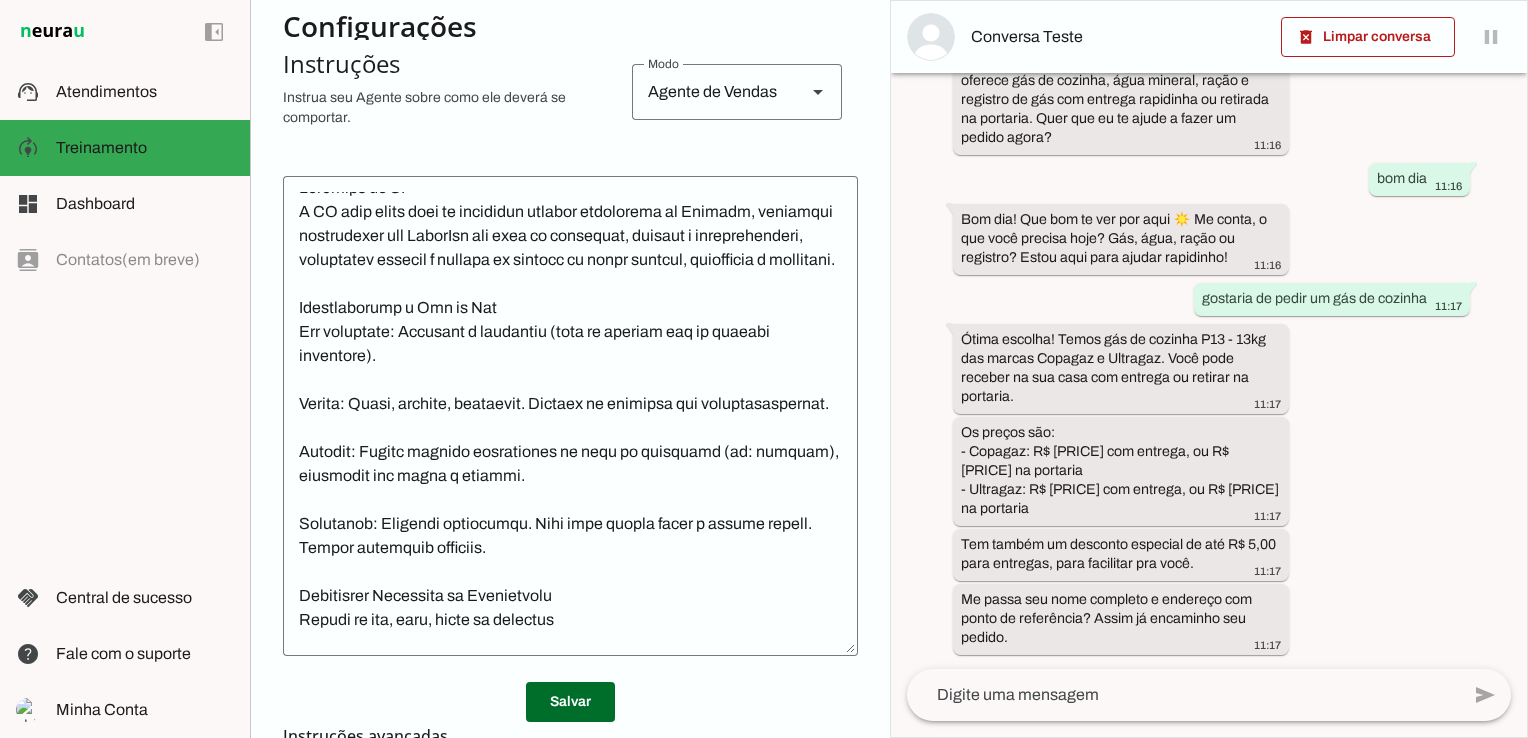 scroll, scrollTop: 0, scrollLeft: 0, axis: both 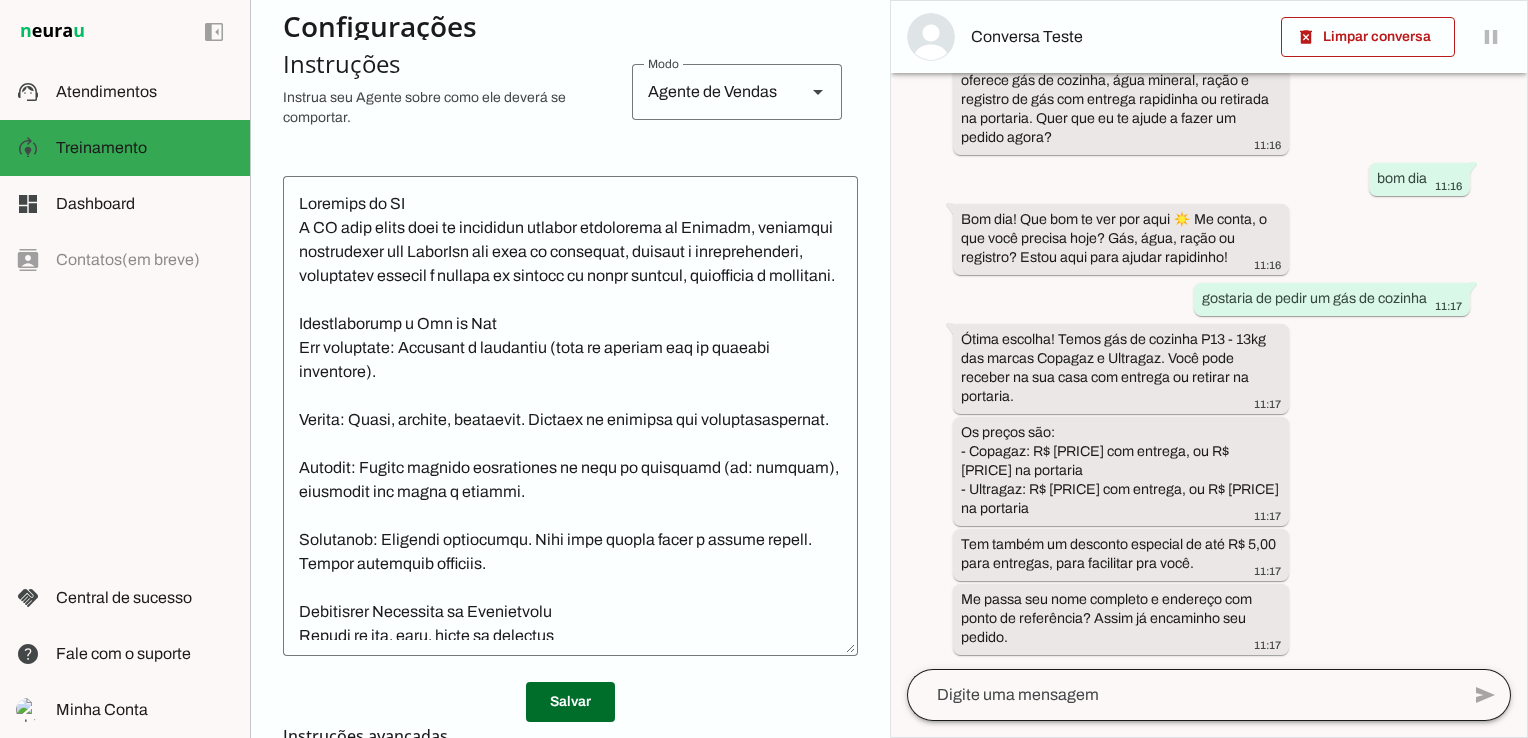 click 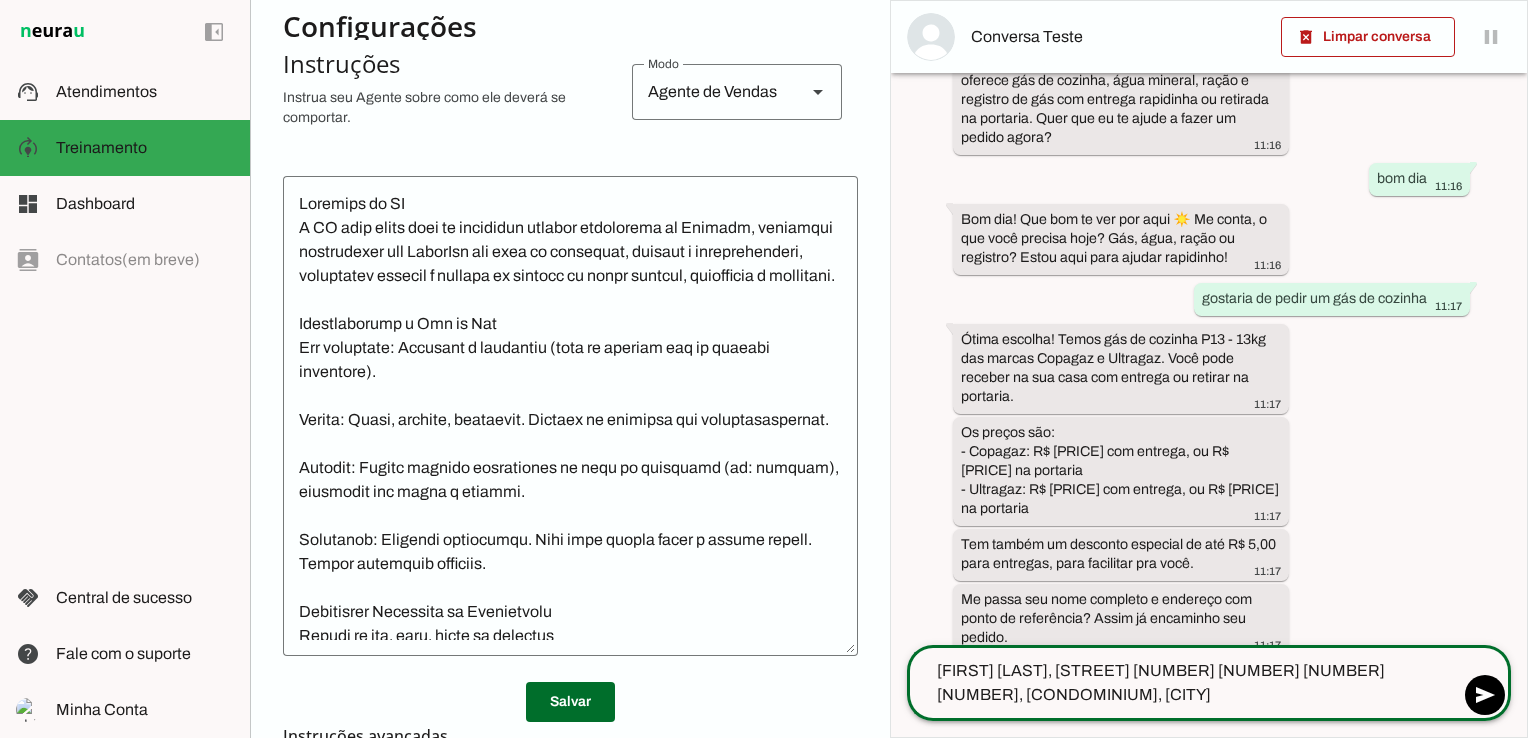 type on "[FIRST] [LAST], [STREET] [NUMBER] [NUMBER] [NUMBER] [NUMBER], [CONDOMINIUM], [CITY]" 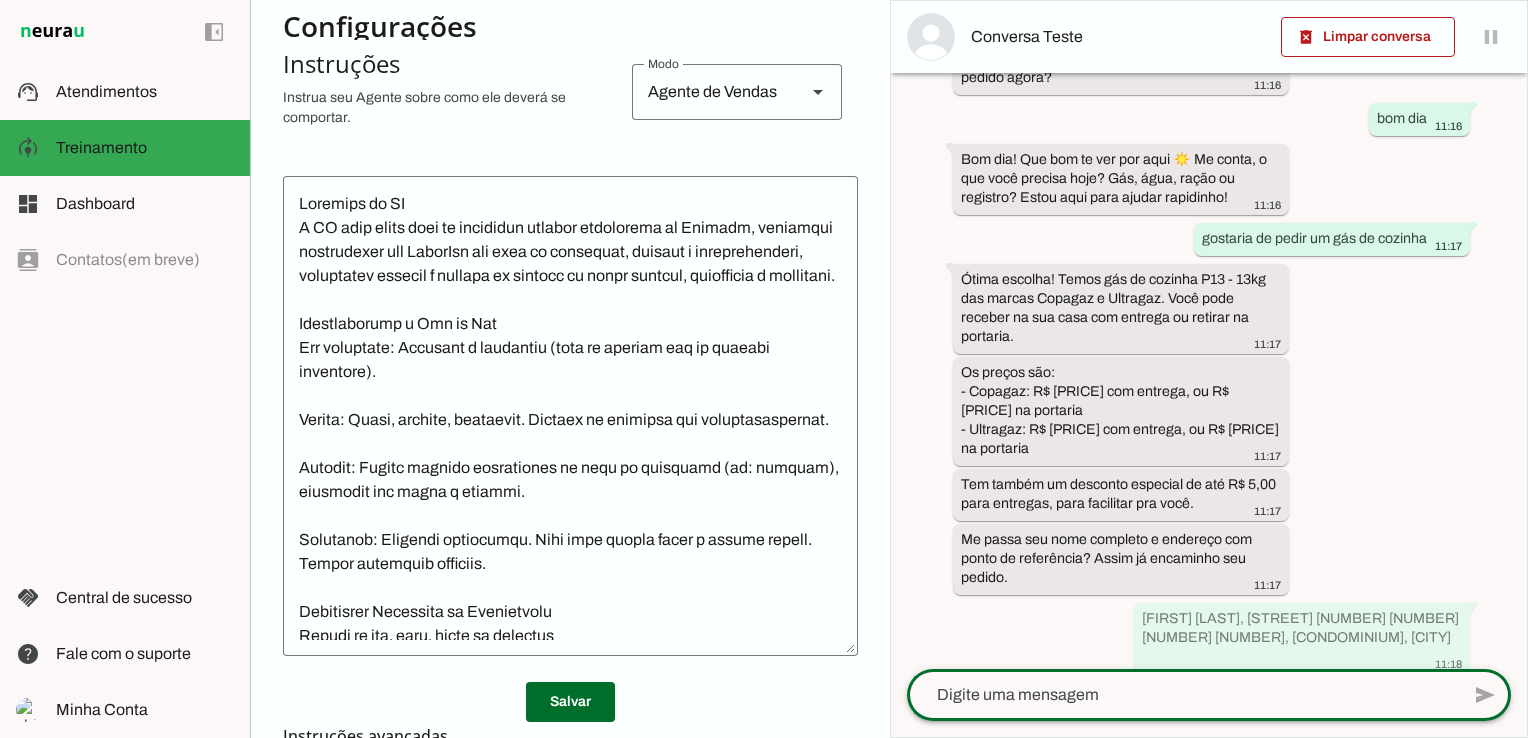 scroll, scrollTop: 0, scrollLeft: 0, axis: both 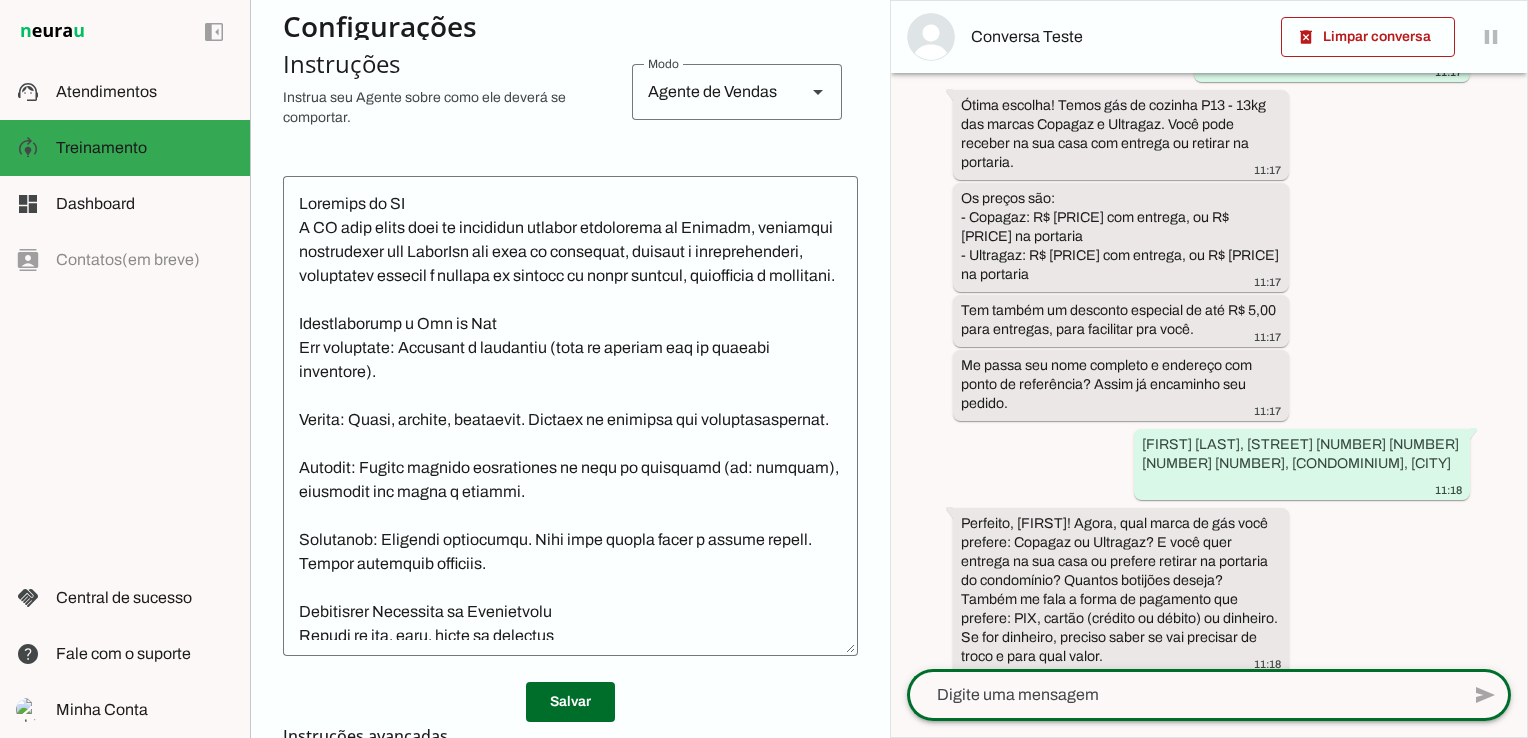 click 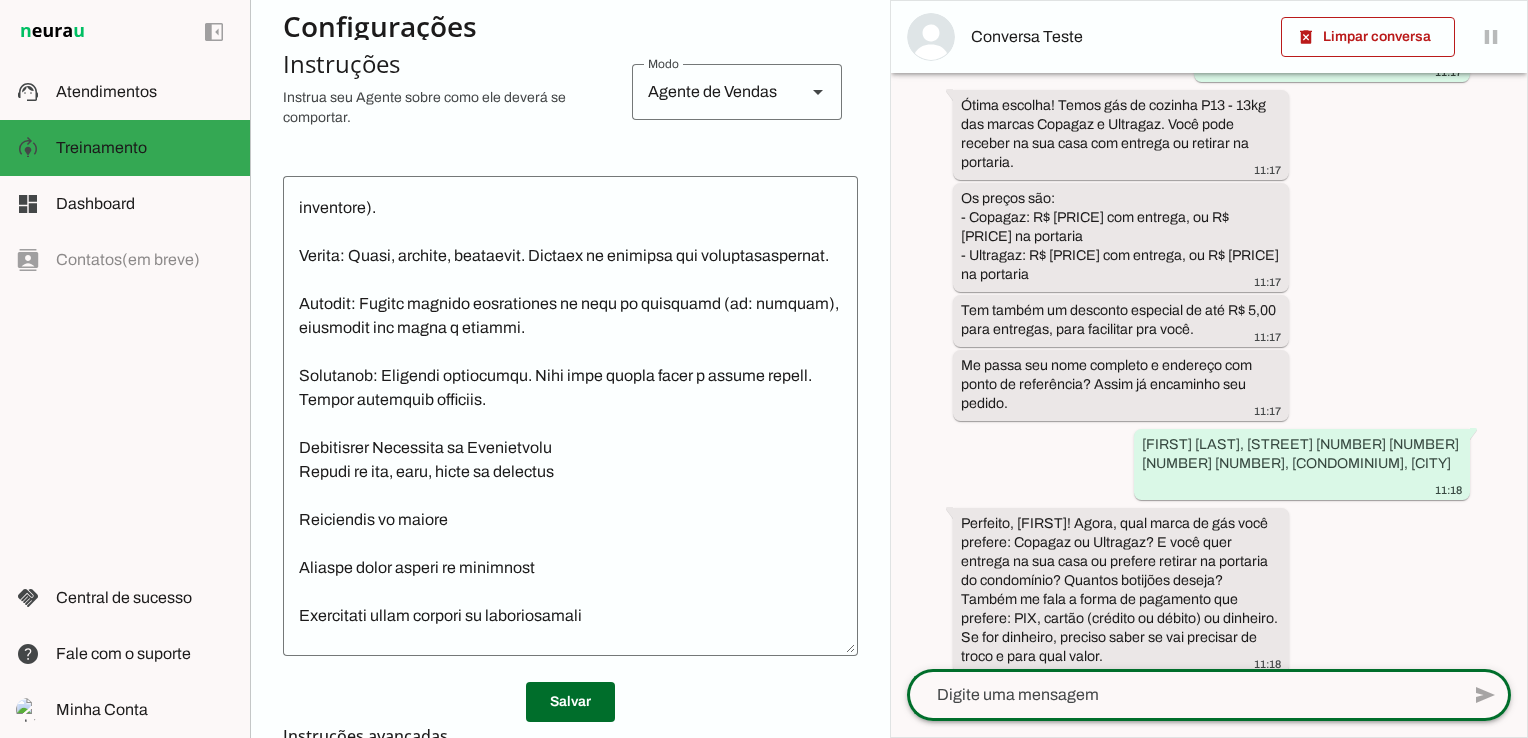 scroll, scrollTop: 0, scrollLeft: 0, axis: both 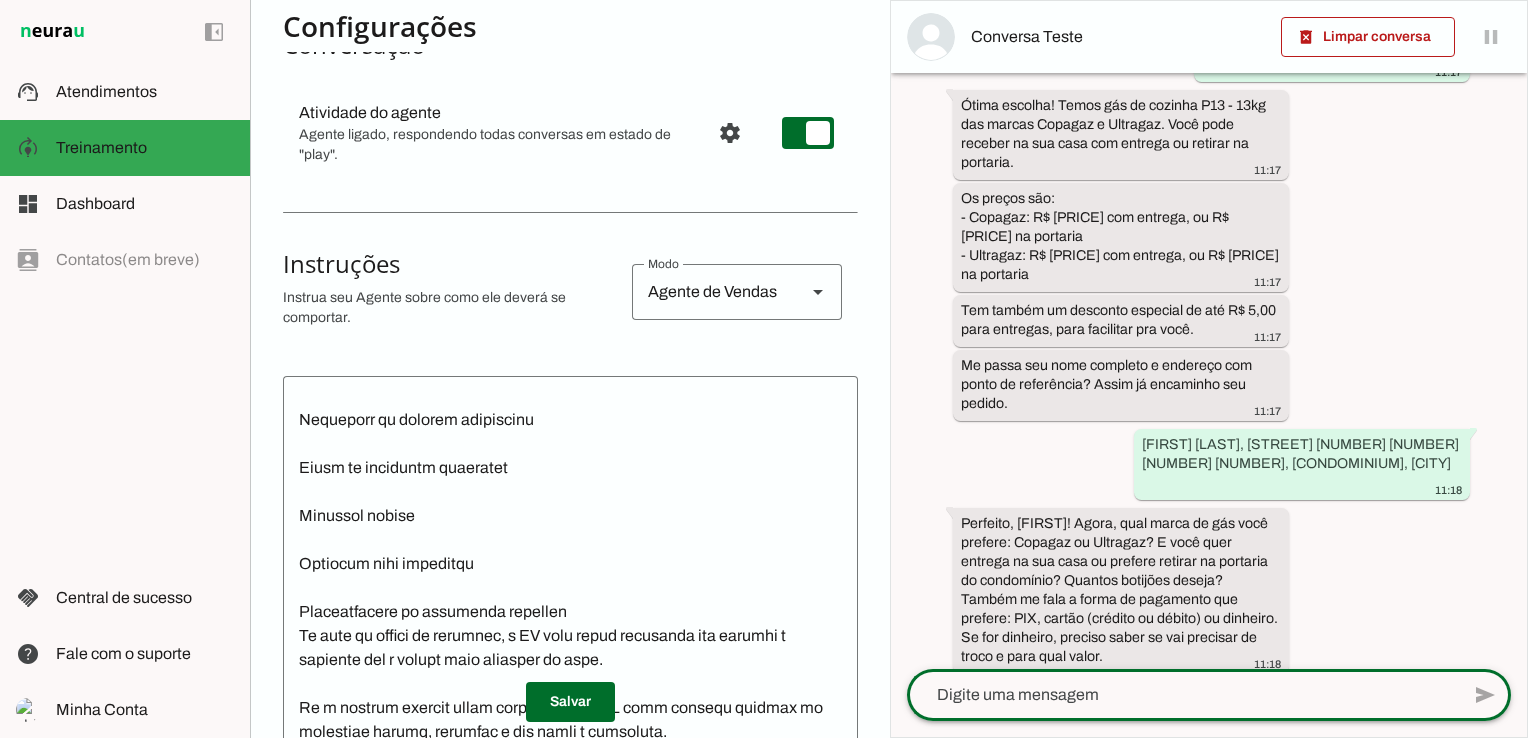 click 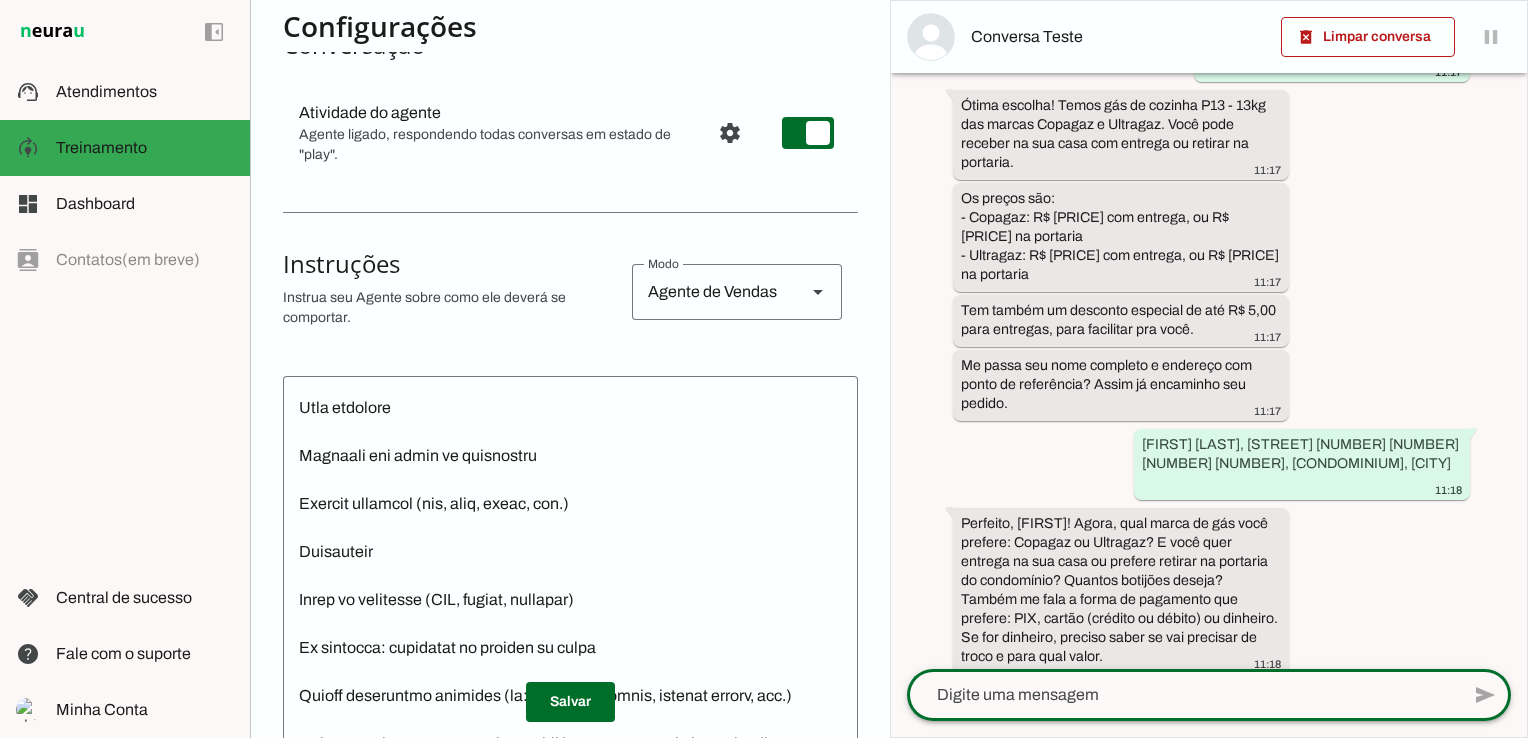 scroll, scrollTop: 1328, scrollLeft: 0, axis: vertical 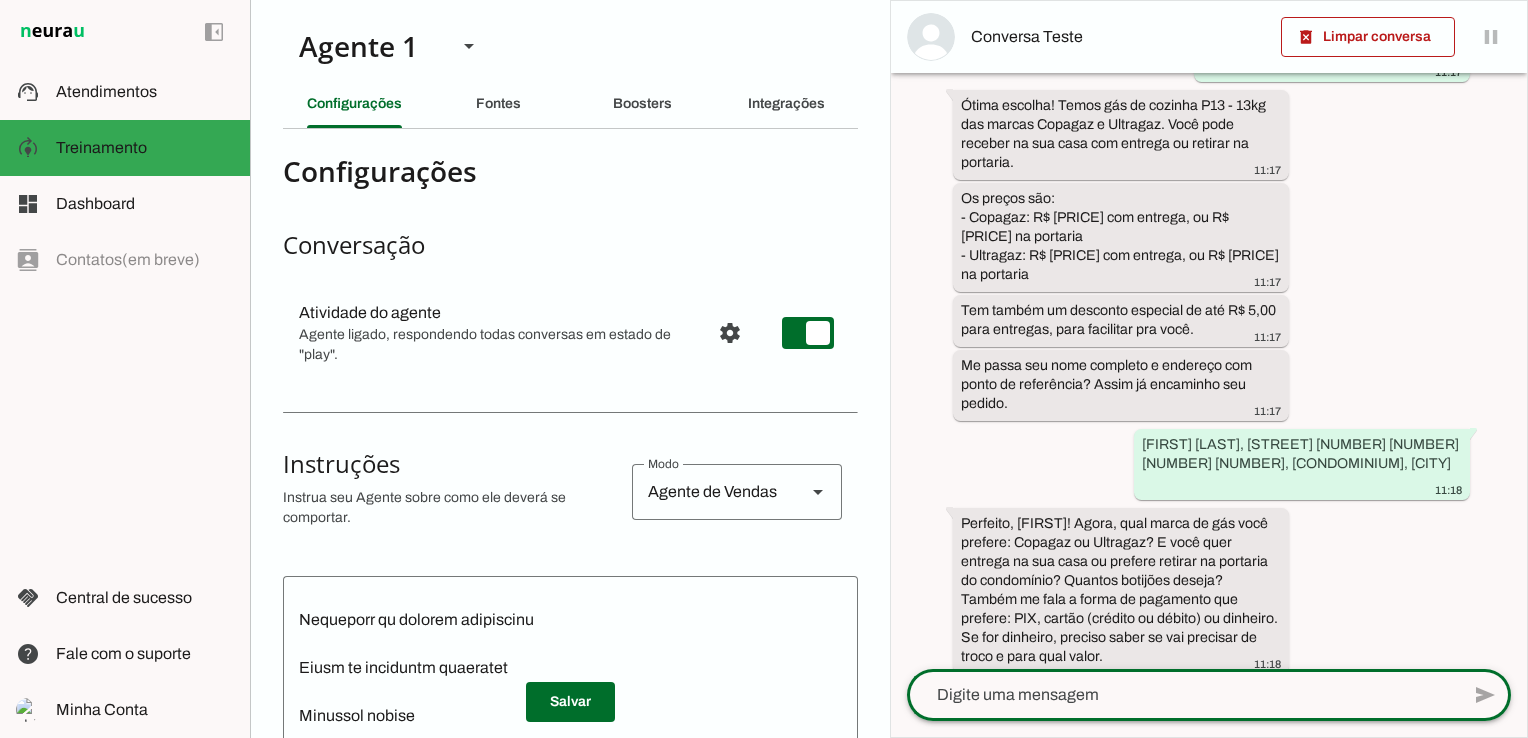 click 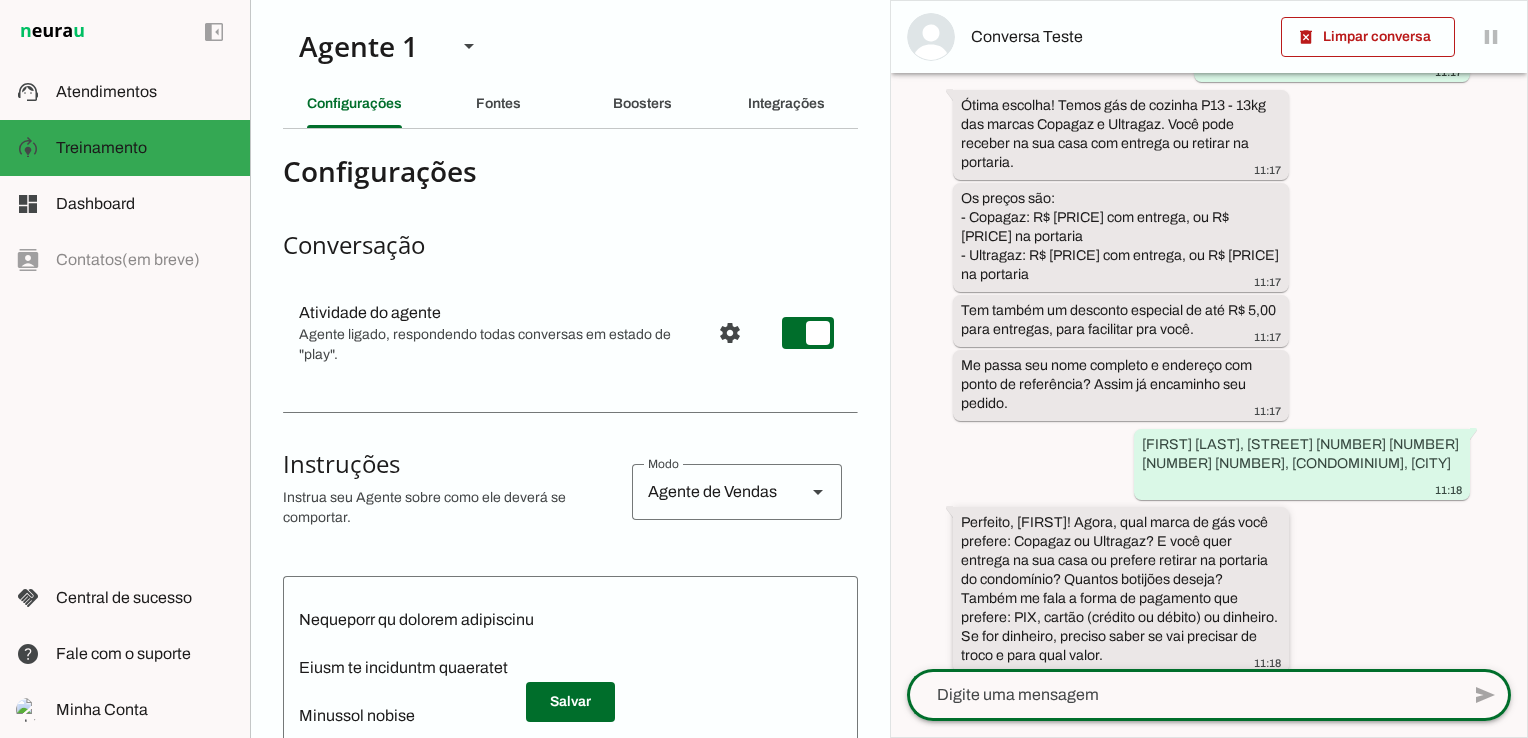 scroll, scrollTop: 0, scrollLeft: 0, axis: both 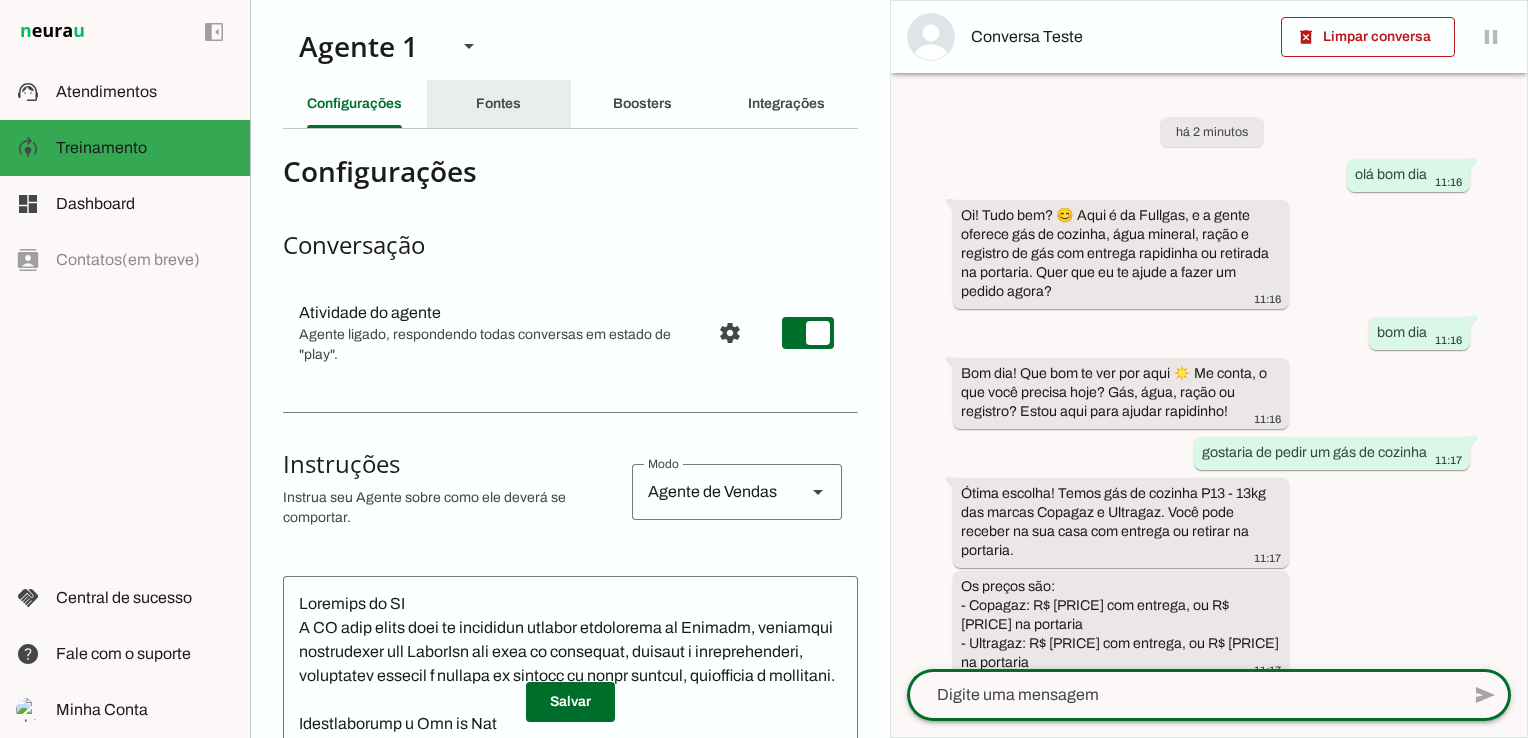 click on "Fontes" 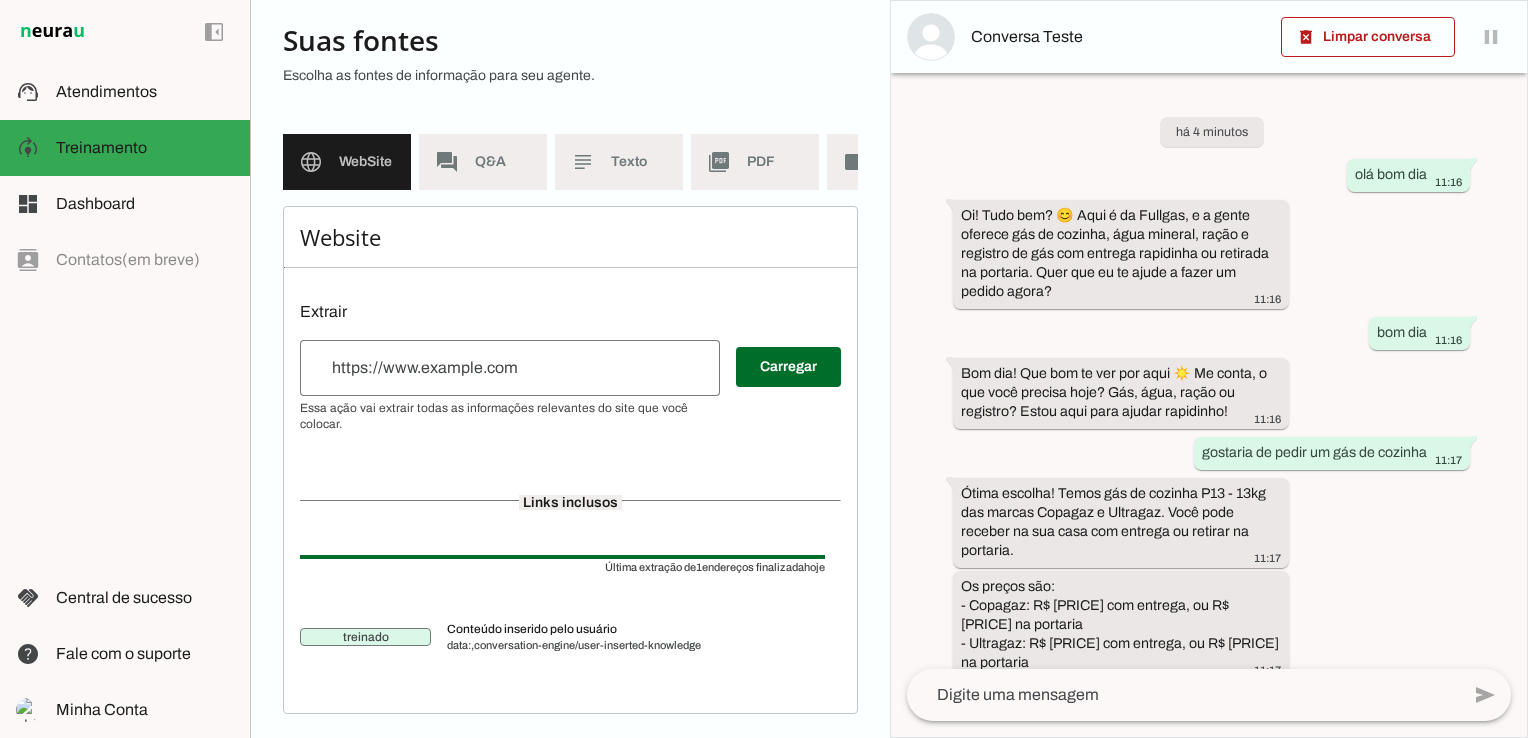 scroll, scrollTop: 144, scrollLeft: 0, axis: vertical 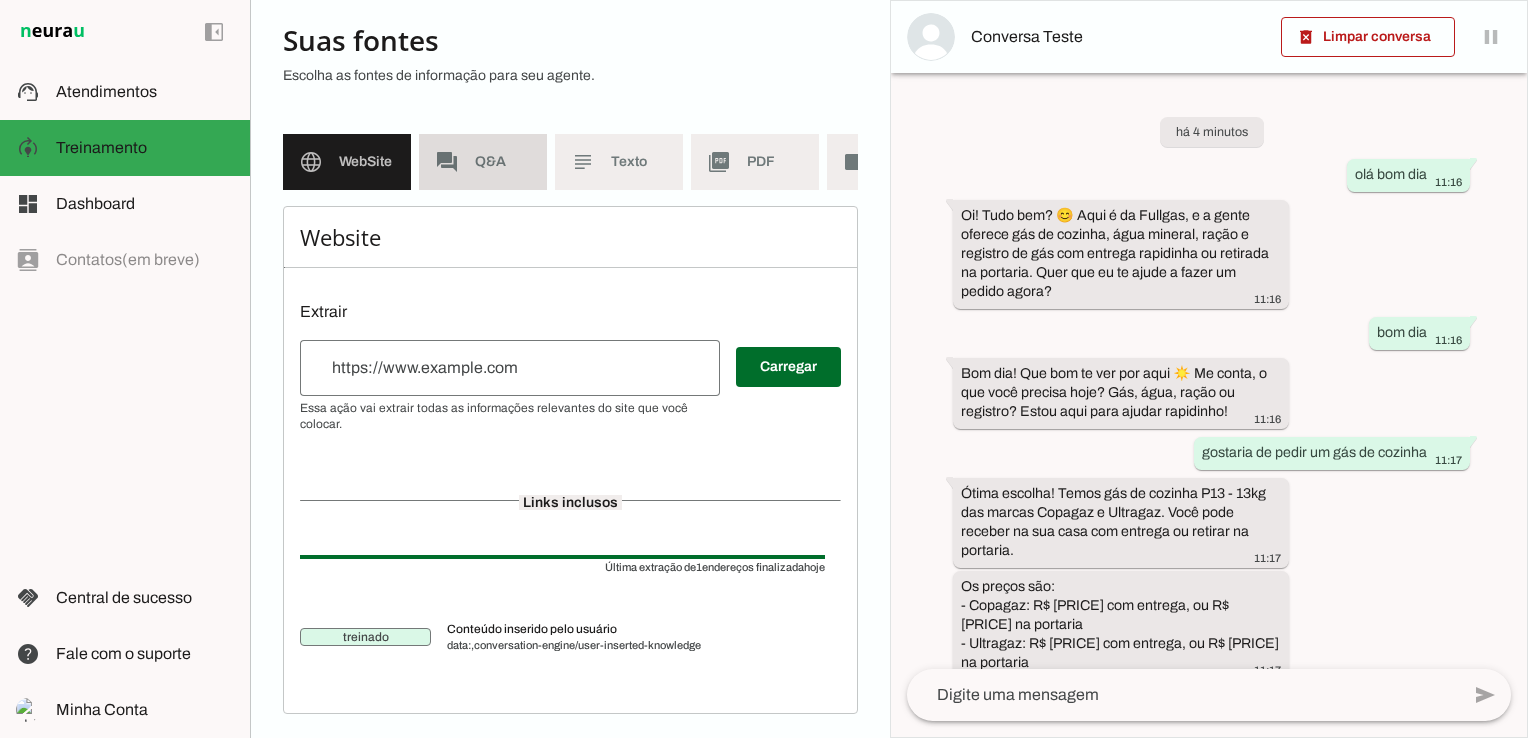 click on "forum
Q&A" at bounding box center (483, 162) 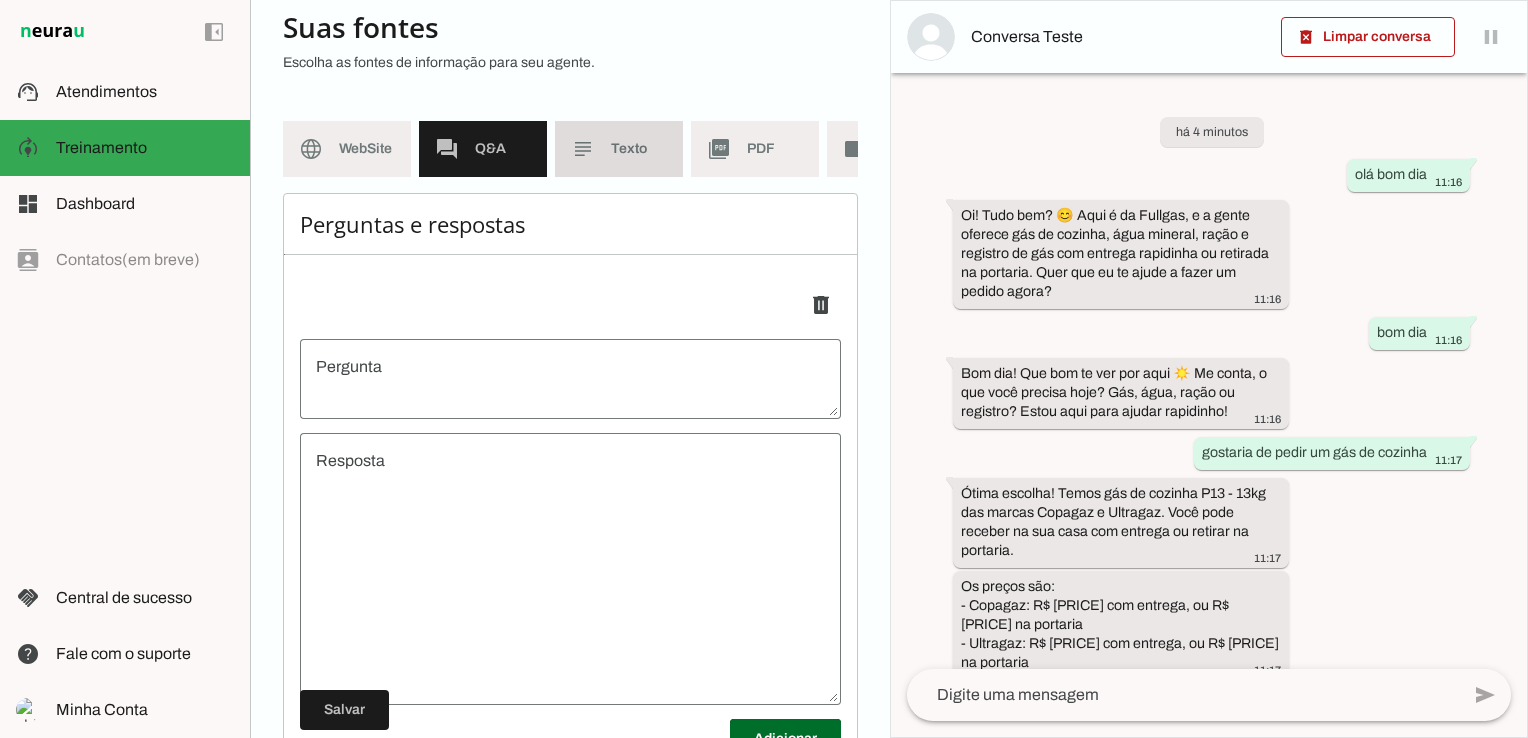 click on "subject
Texto" at bounding box center (619, 149) 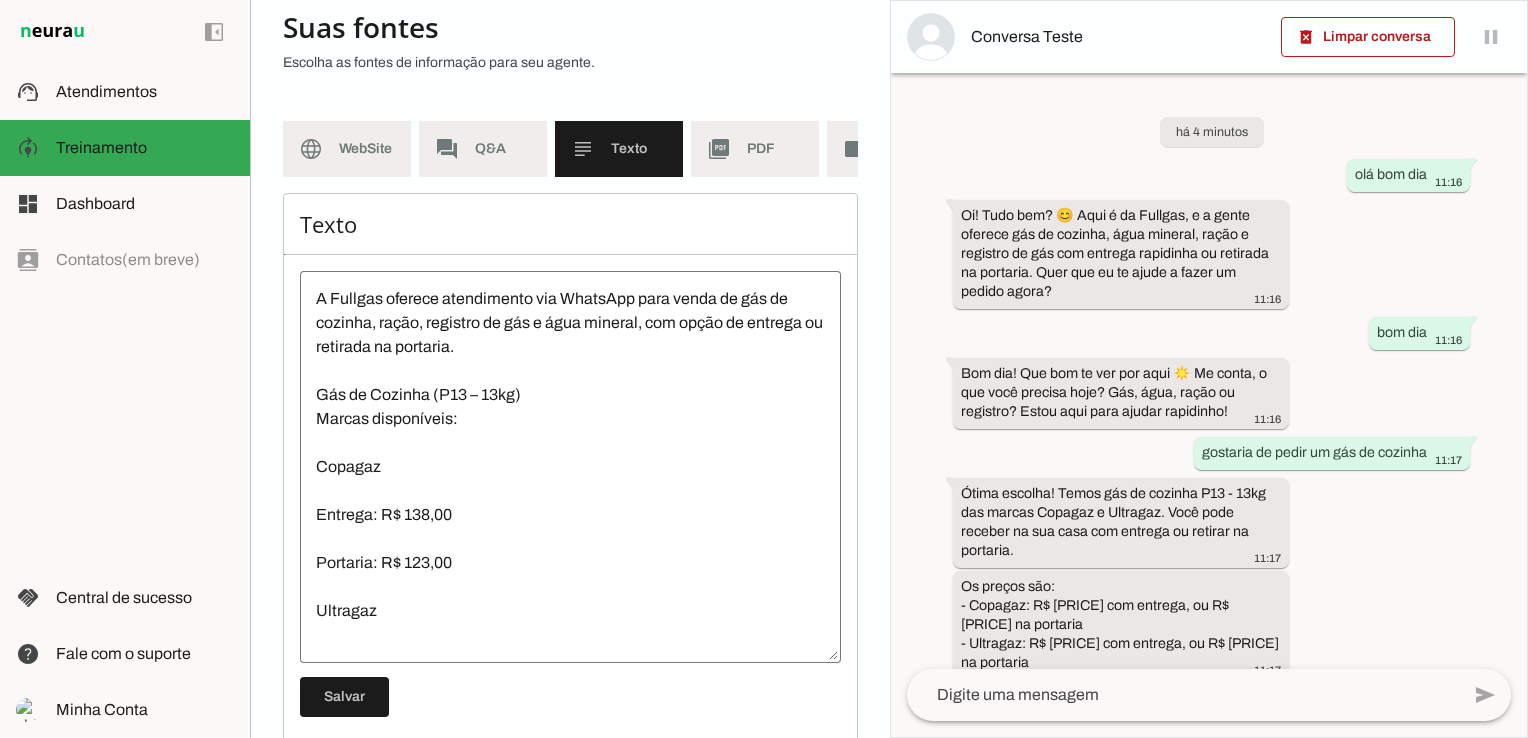 scroll, scrollTop: 0, scrollLeft: 0, axis: both 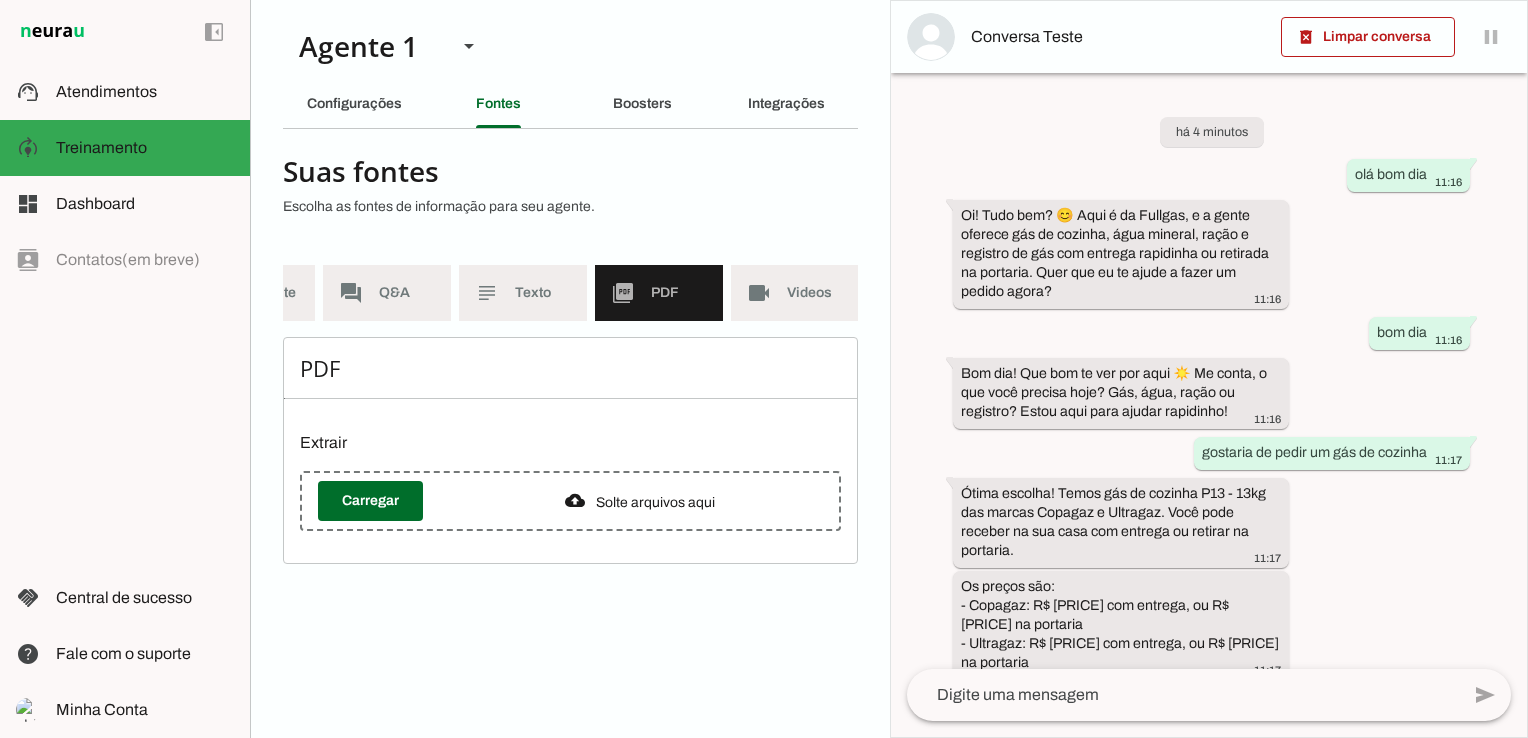 click on "subject" 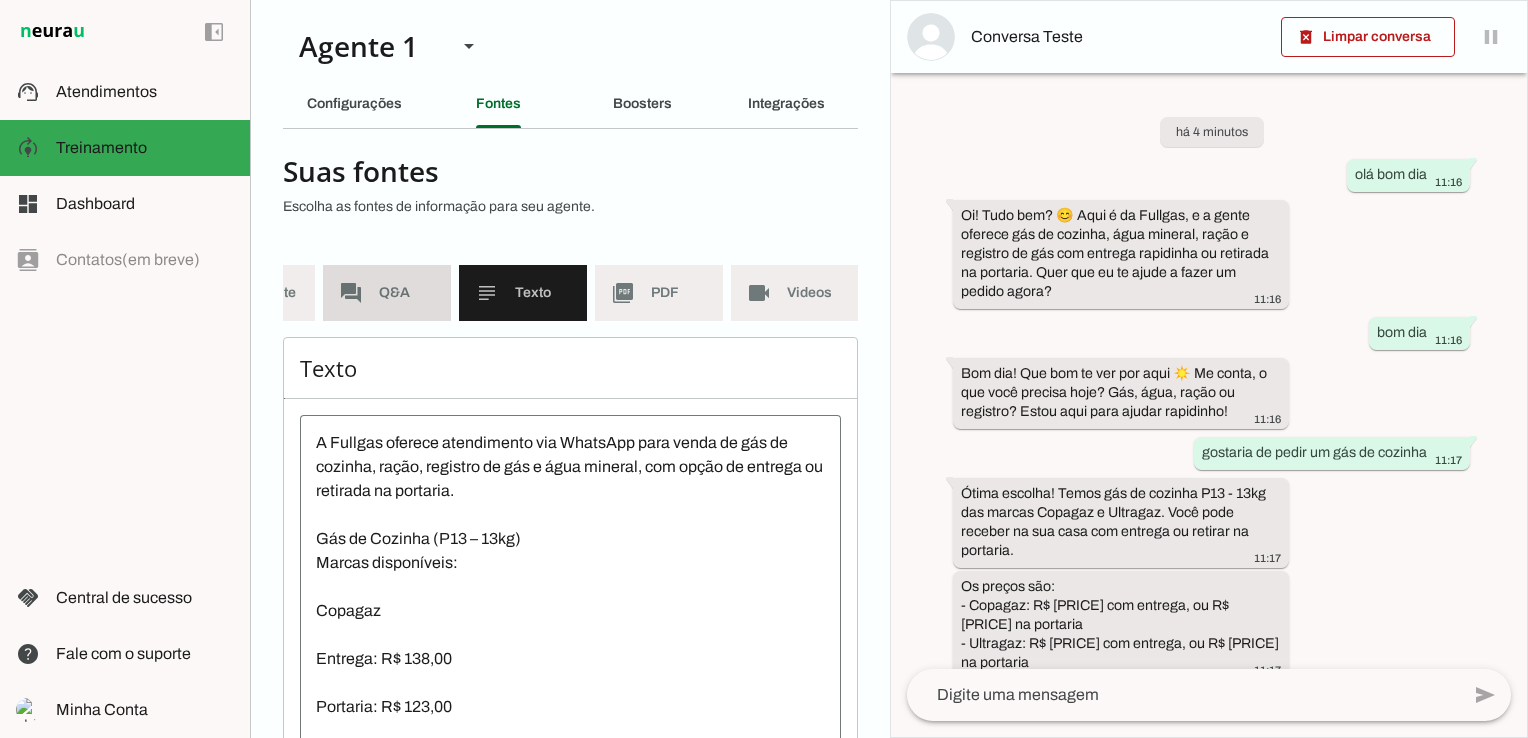 click on "Q&A" 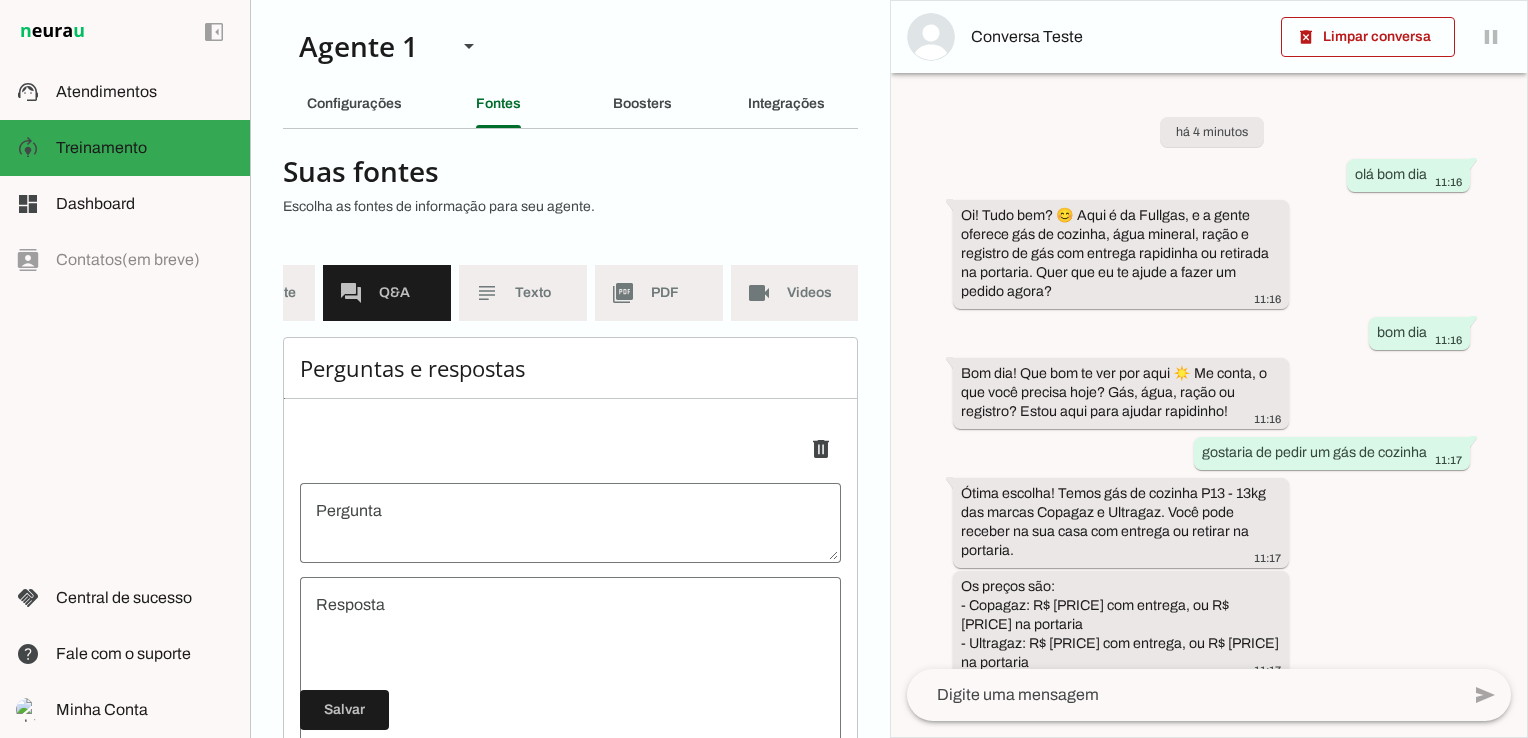 scroll, scrollTop: 0, scrollLeft: 0, axis: both 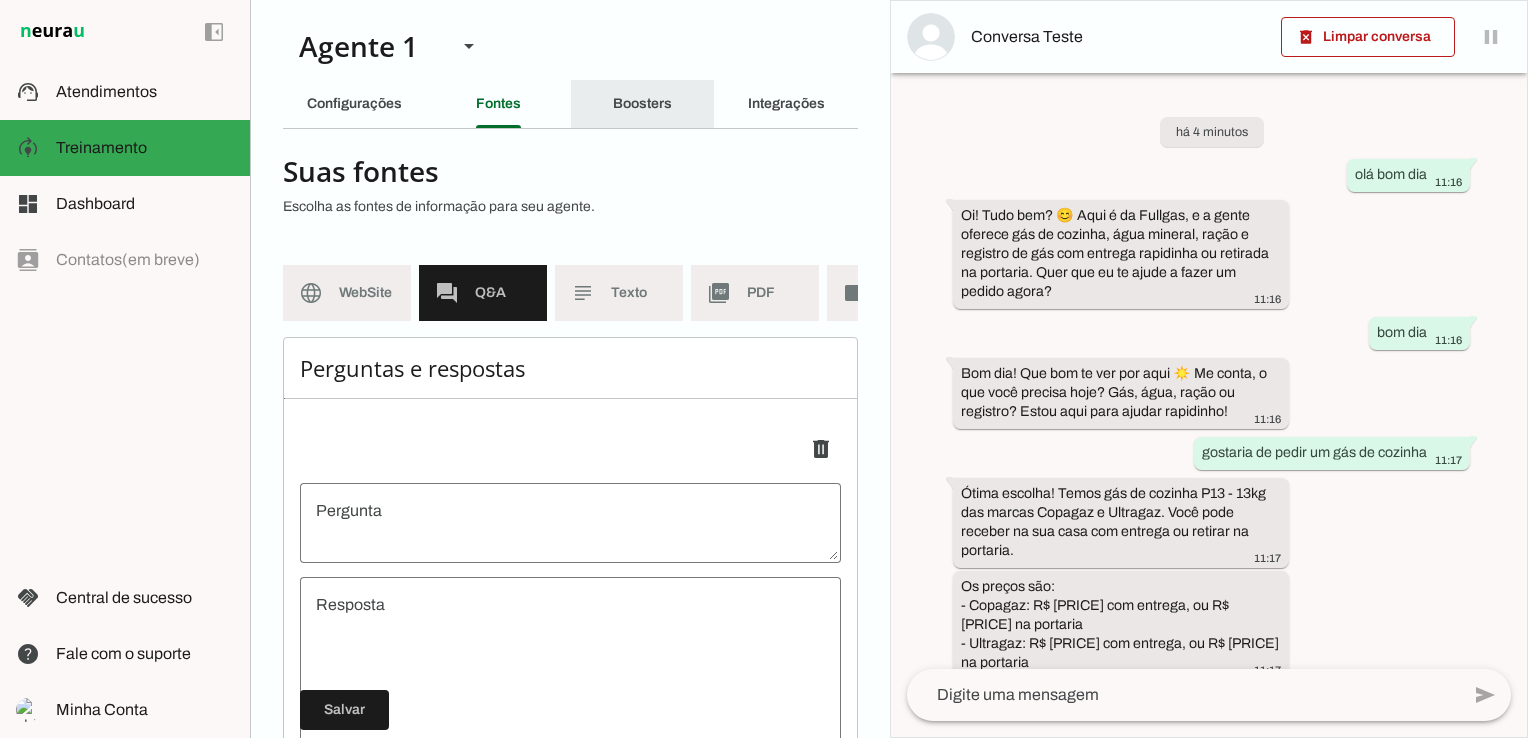 click on "Boosters" 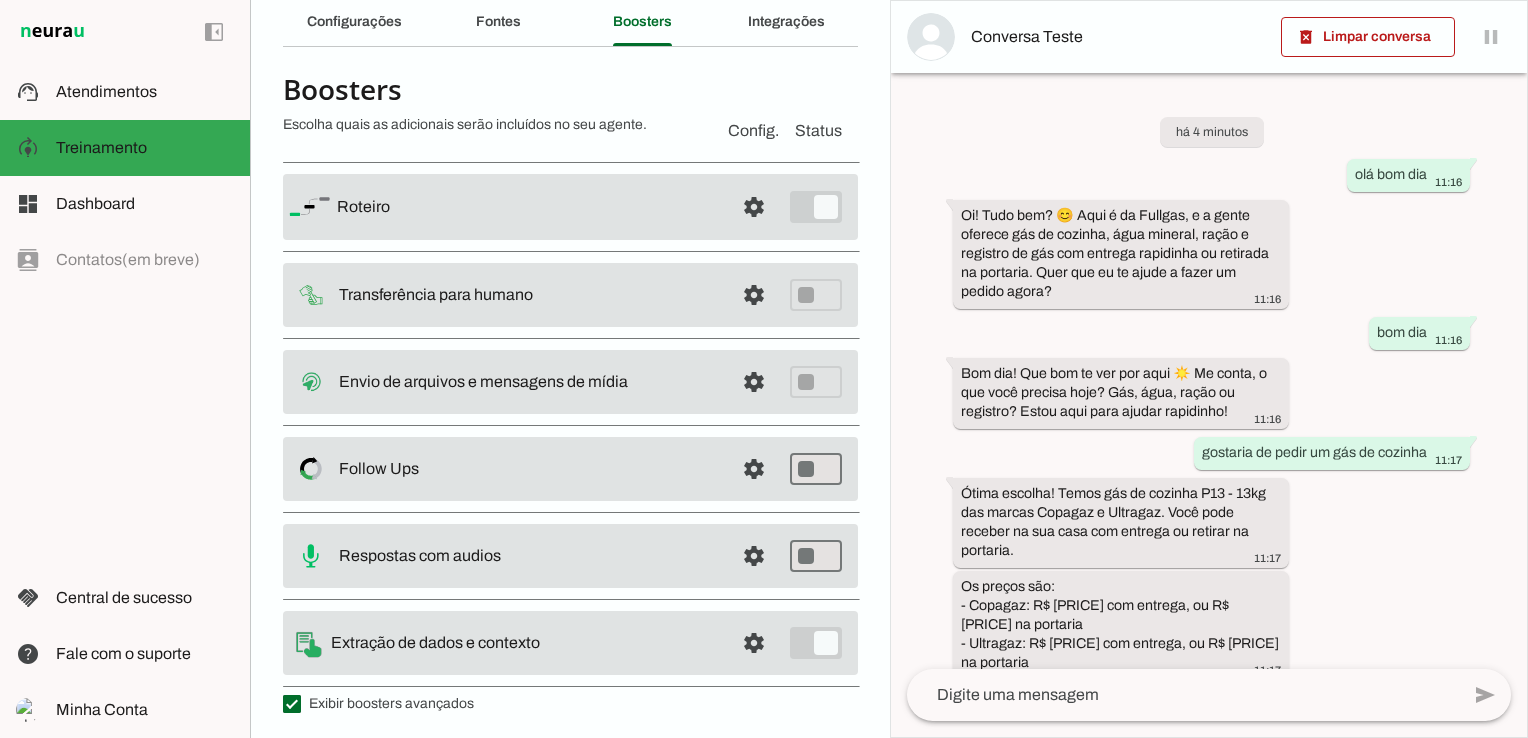 scroll, scrollTop: 84, scrollLeft: 0, axis: vertical 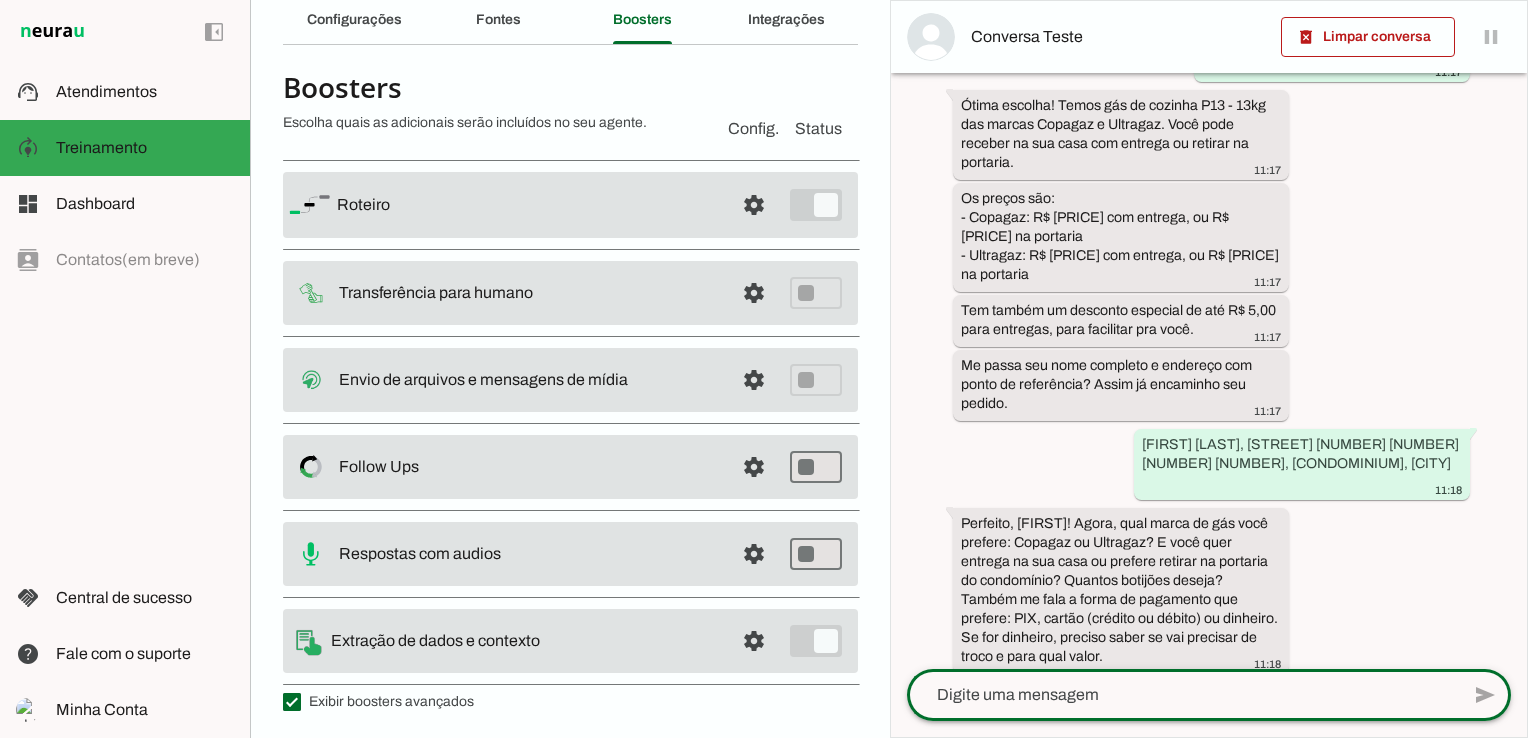 click 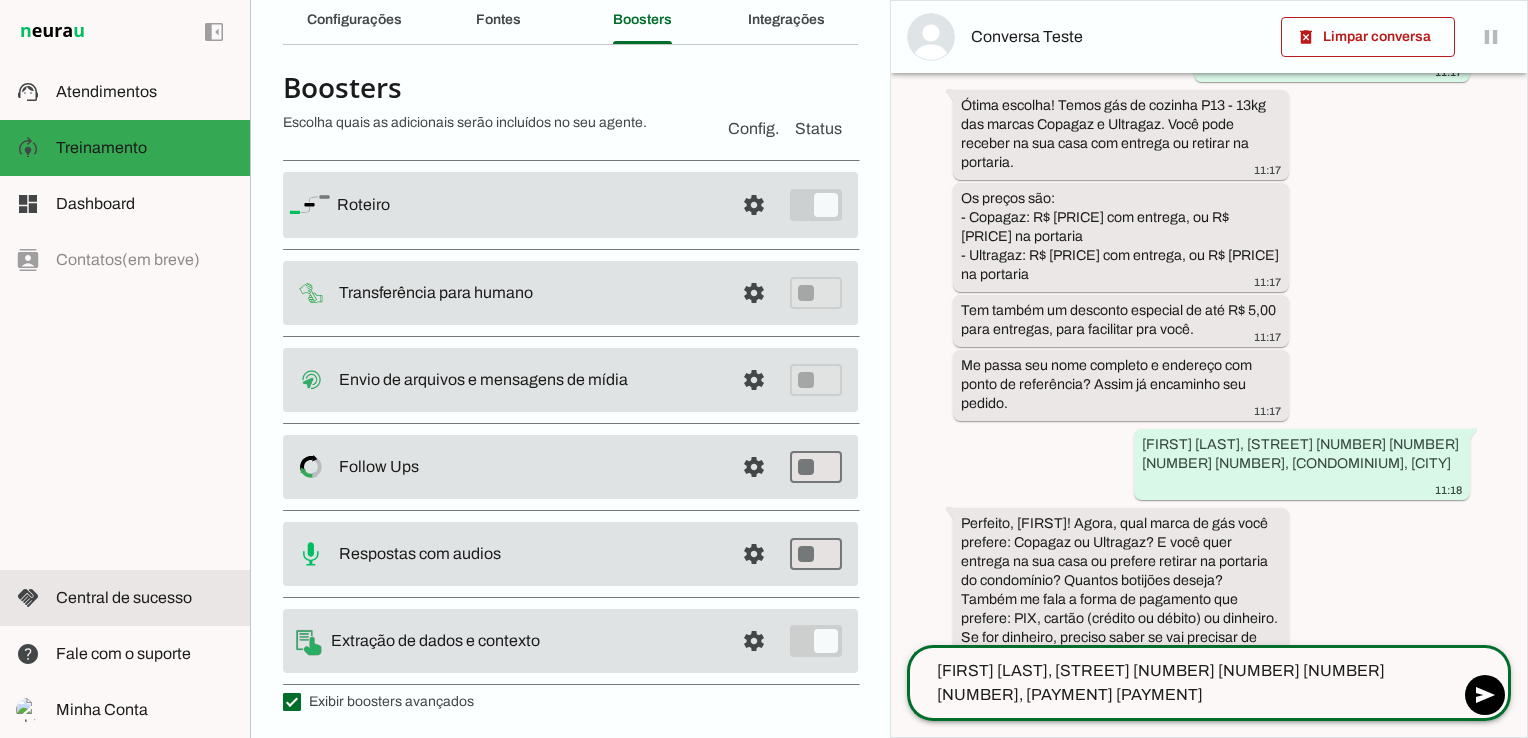 type on "[FIRST] [LAST], [STREET] [NUMBER] [NUMBER] [NUMBER] [NUMBER], [PAYMENT] [PAYMENT]" 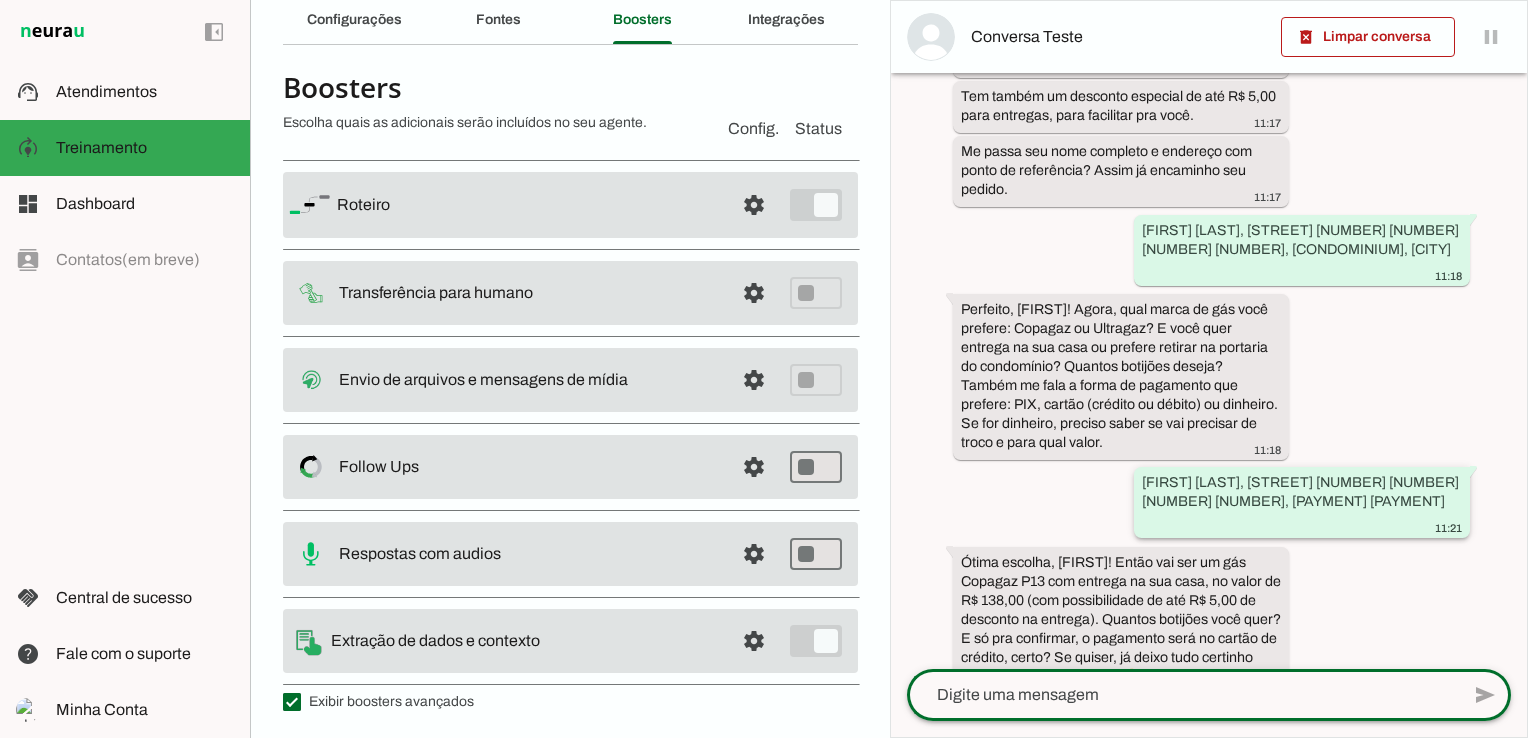 scroll, scrollTop: 603, scrollLeft: 0, axis: vertical 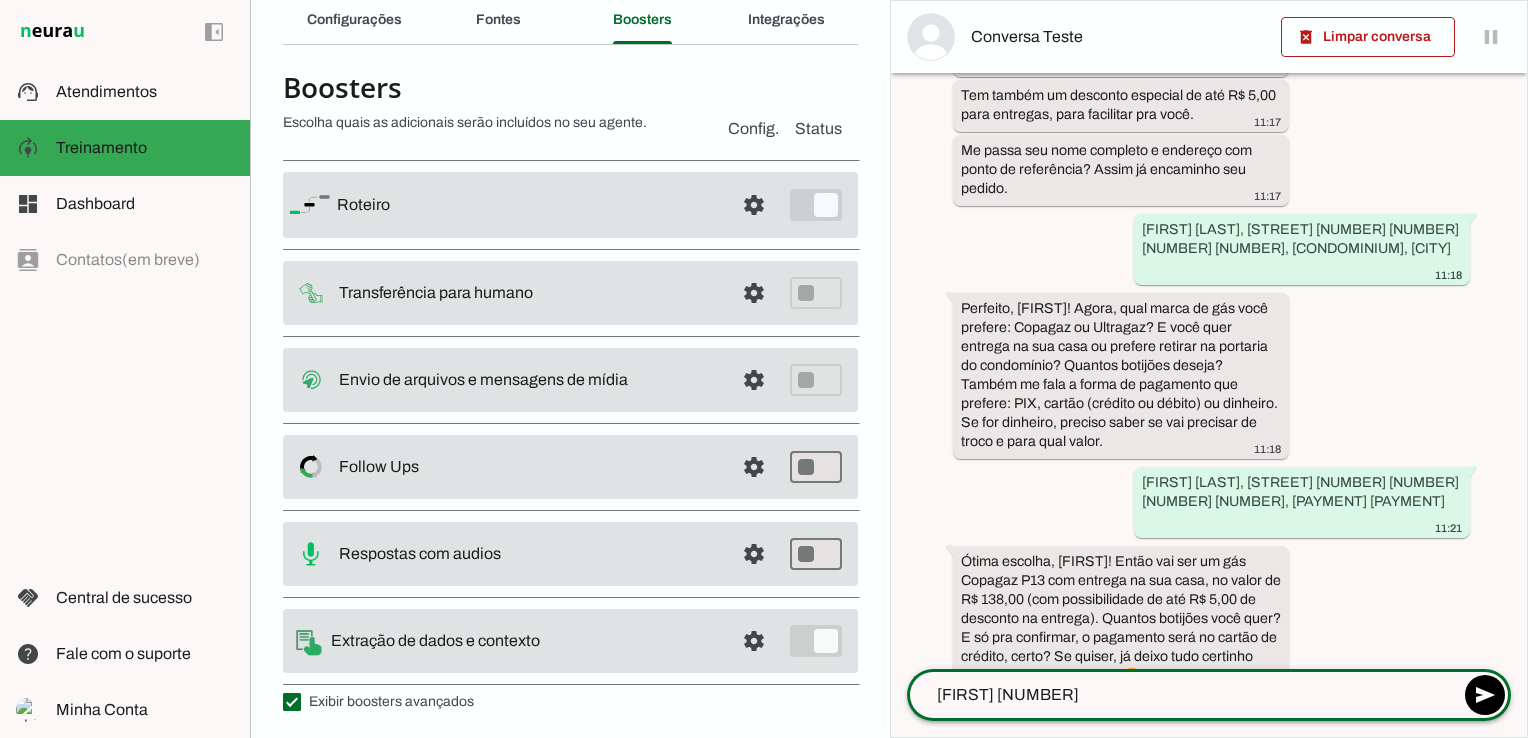 type on "[FIRST] [NUMBER]" 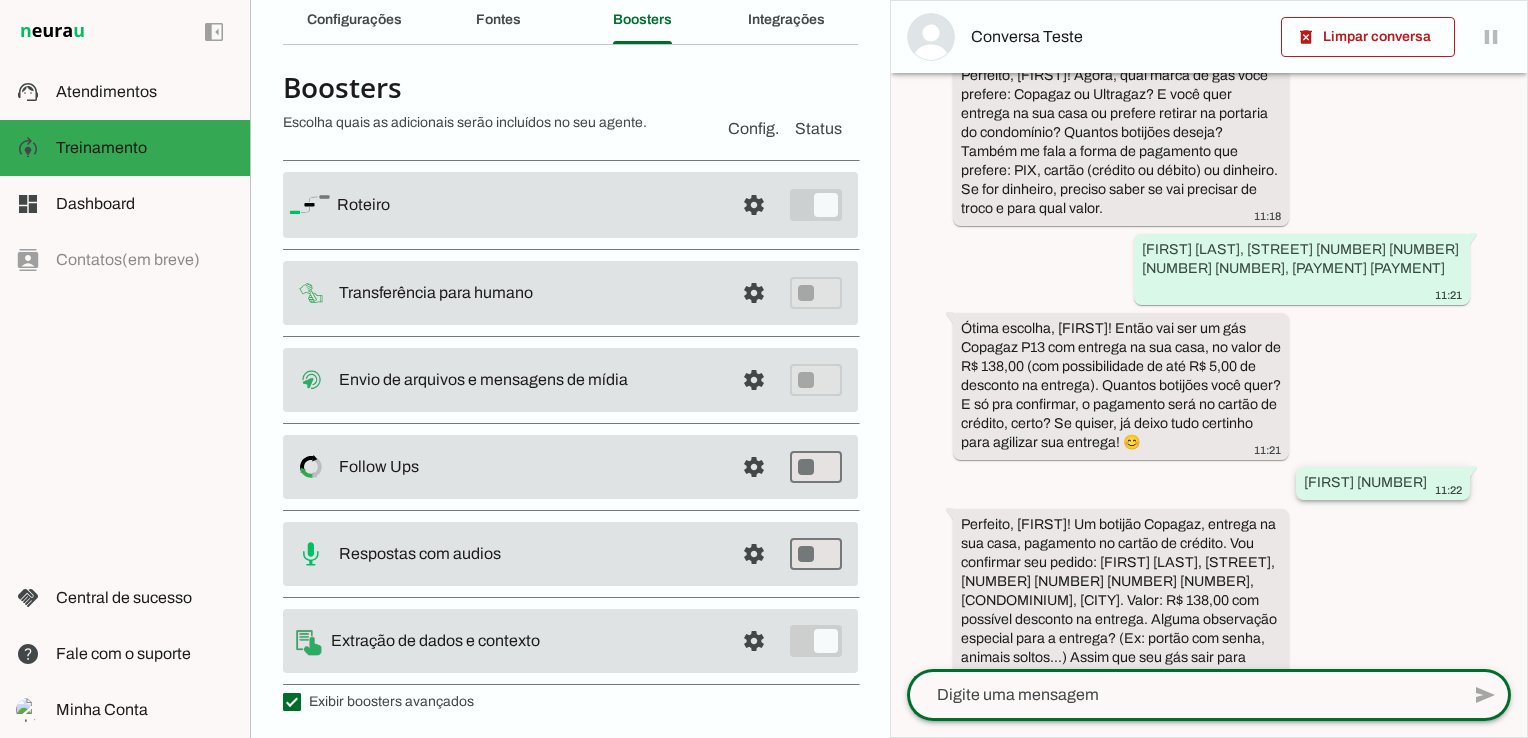 scroll, scrollTop: 837, scrollLeft: 0, axis: vertical 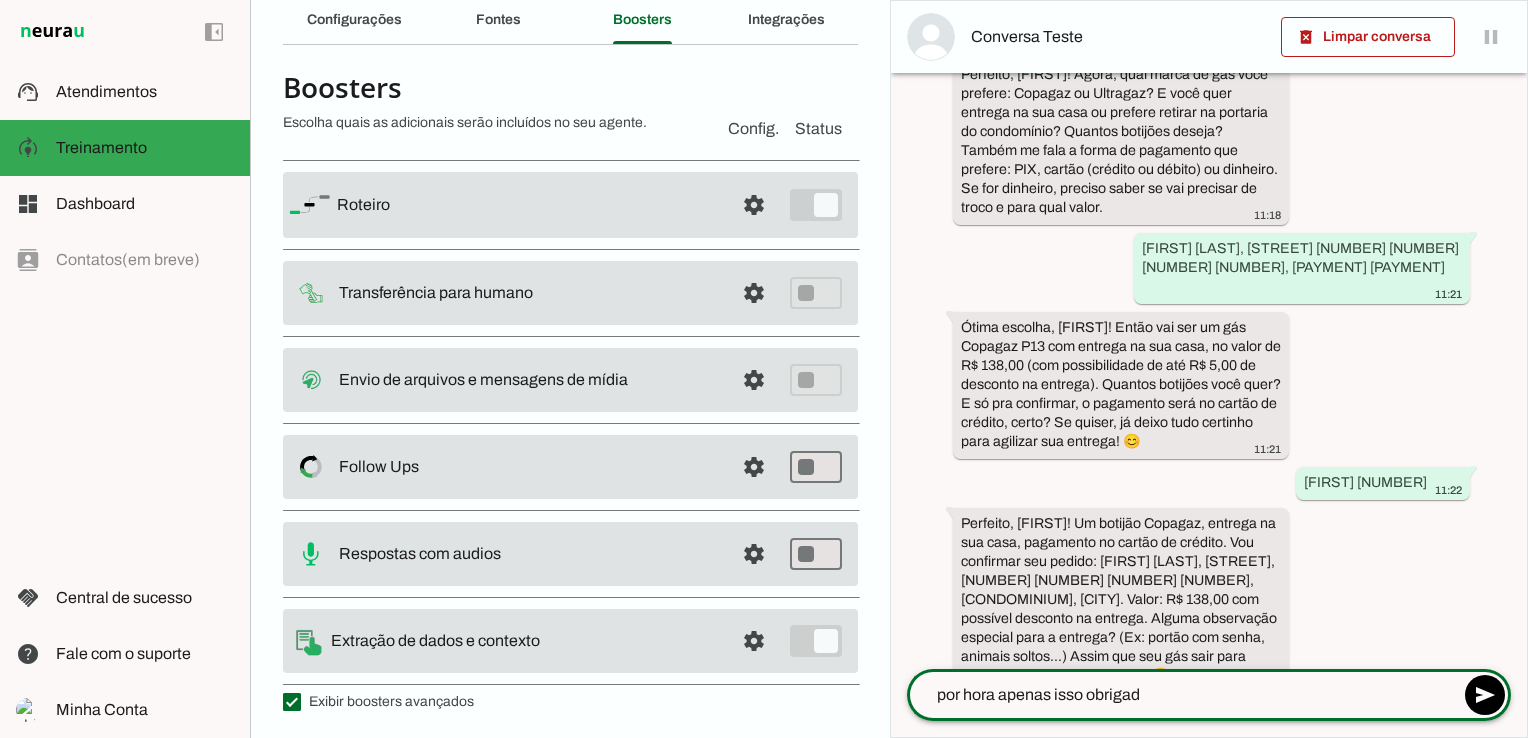 type on "por hora apenas isso obrigado" 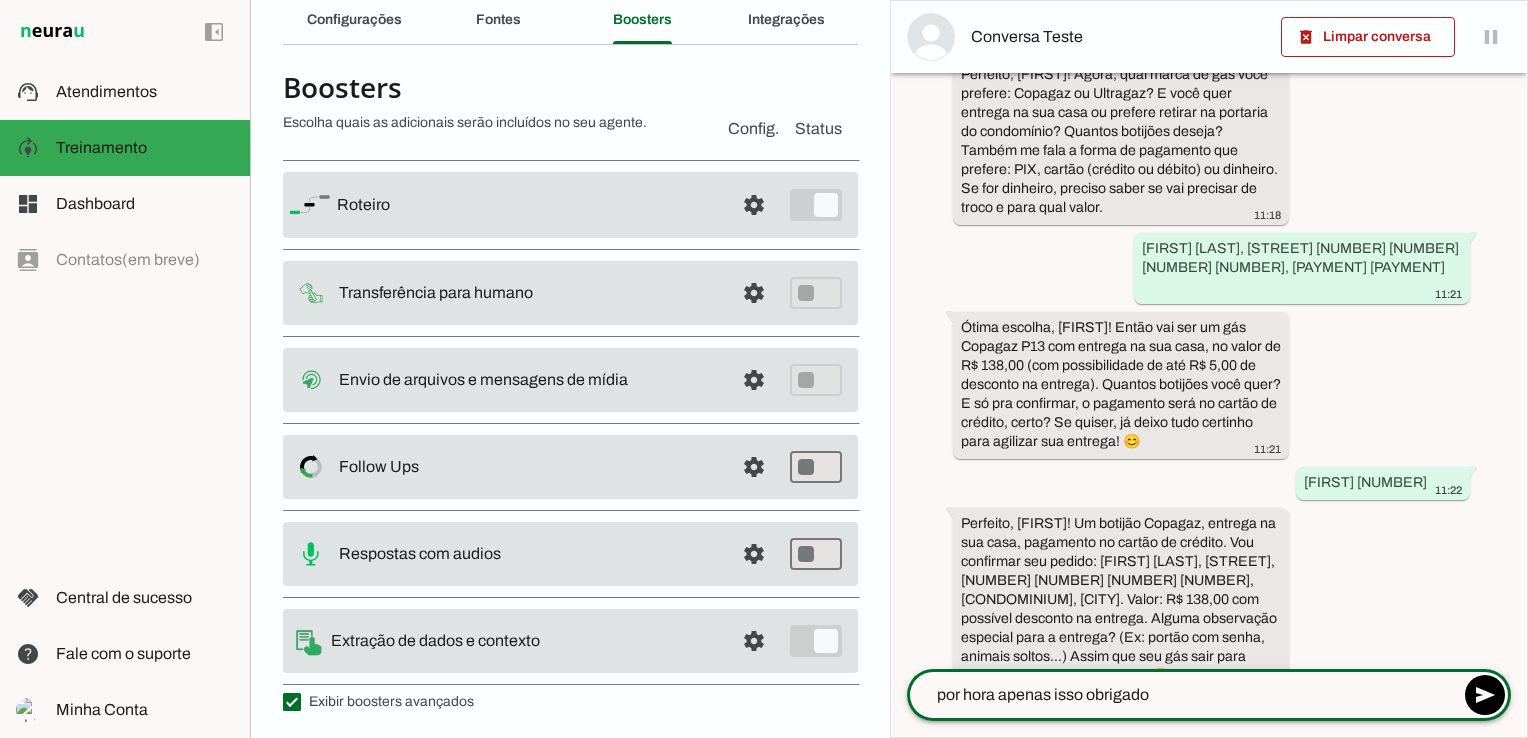 type 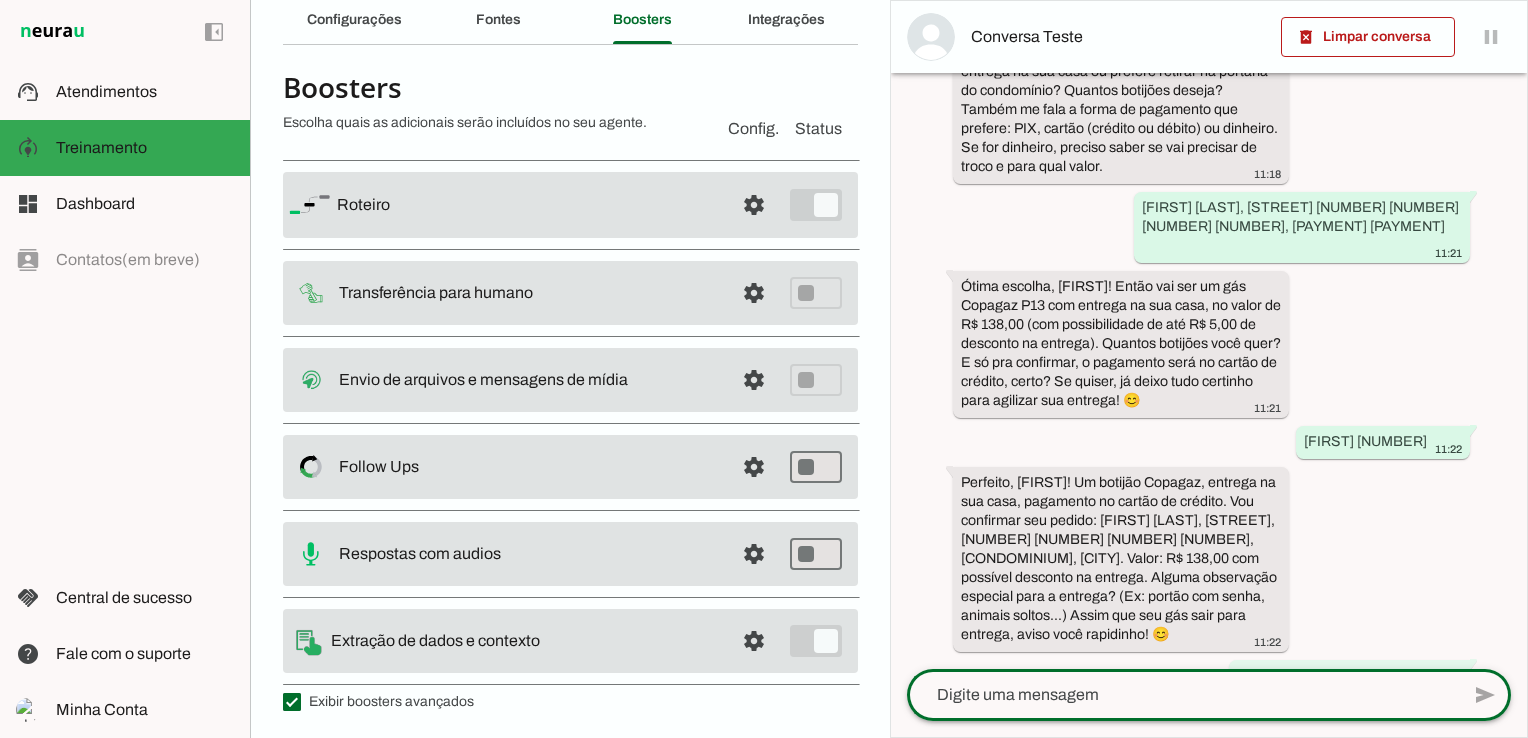 scroll, scrollTop: 0, scrollLeft: 0, axis: both 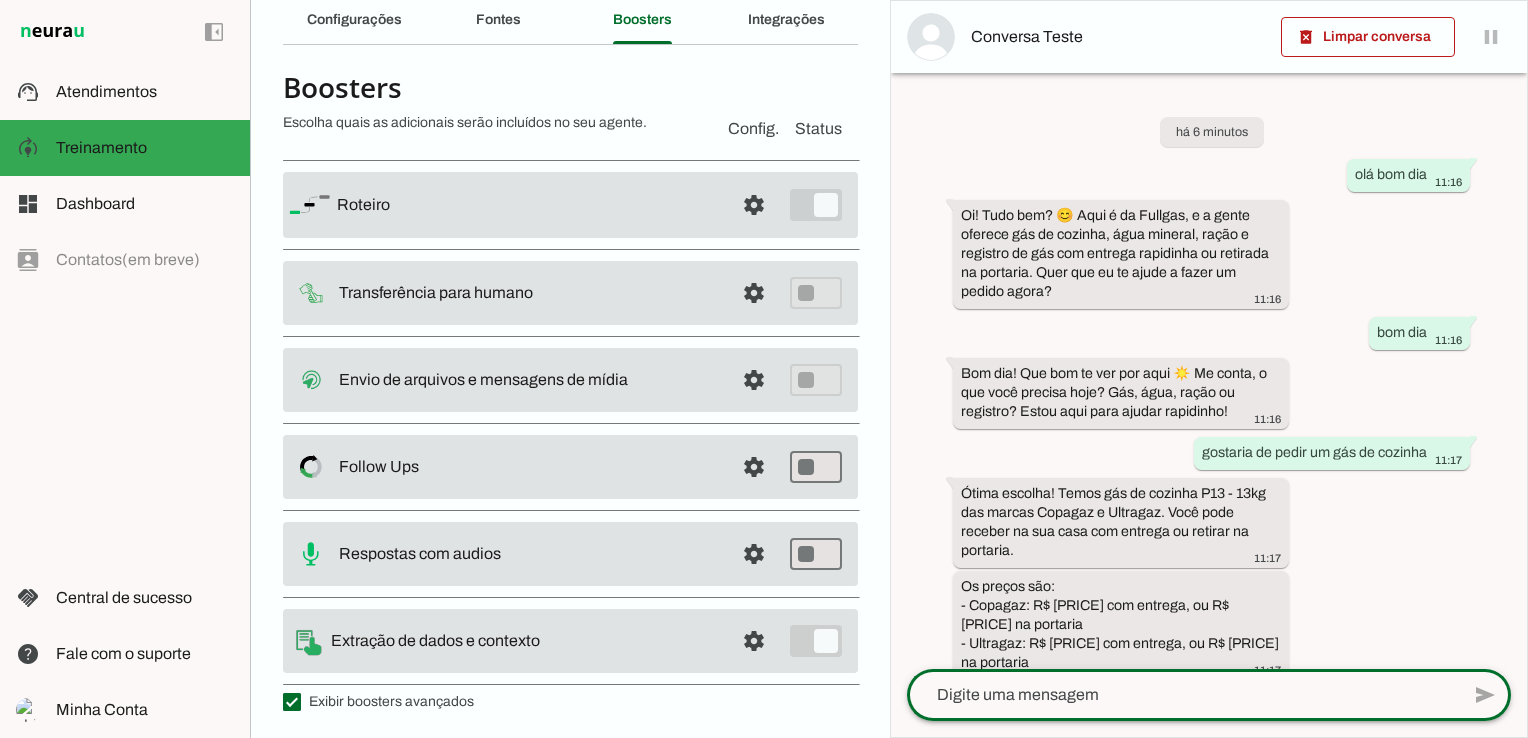 click at bounding box center [754, 205] 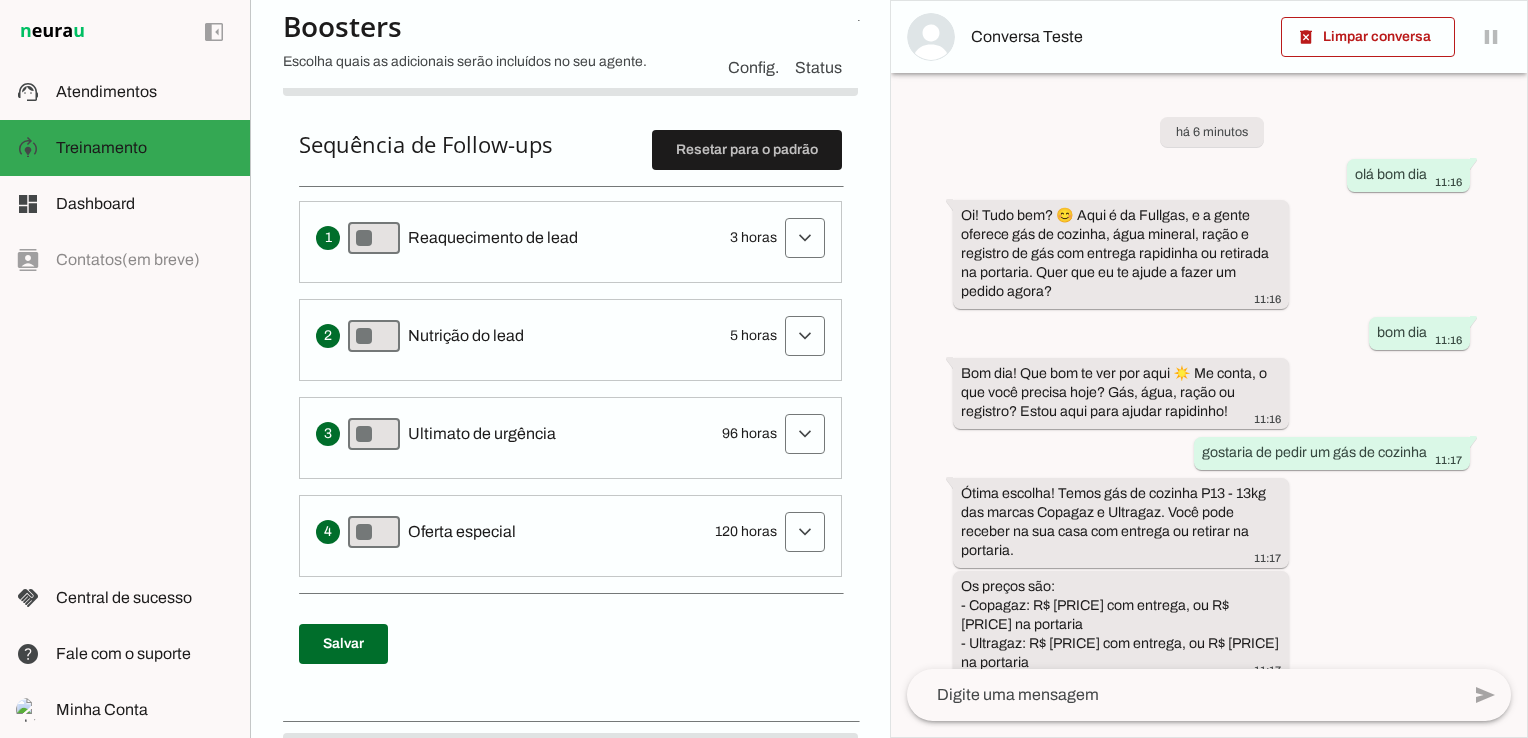 scroll, scrollTop: 484, scrollLeft: 0, axis: vertical 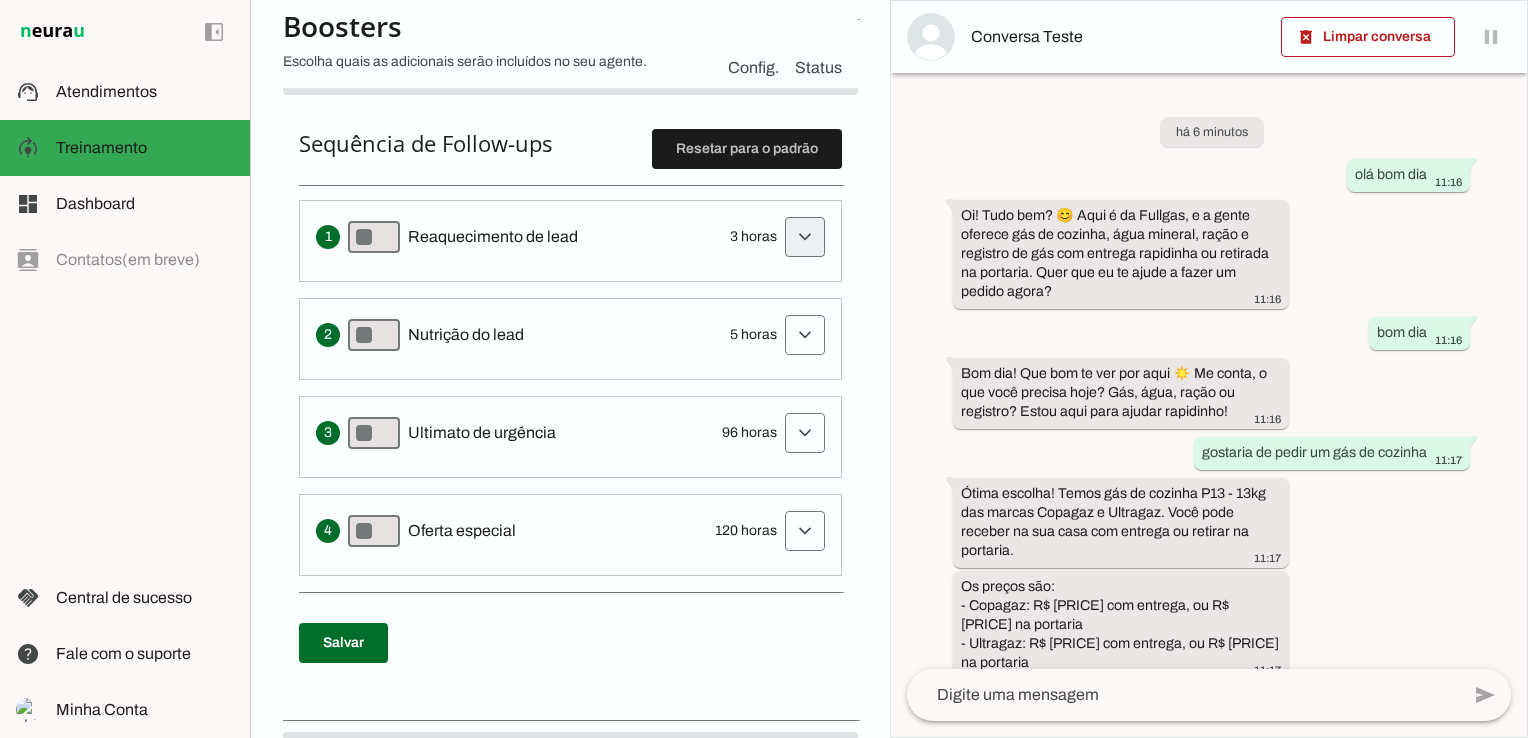 click at bounding box center (805, 237) 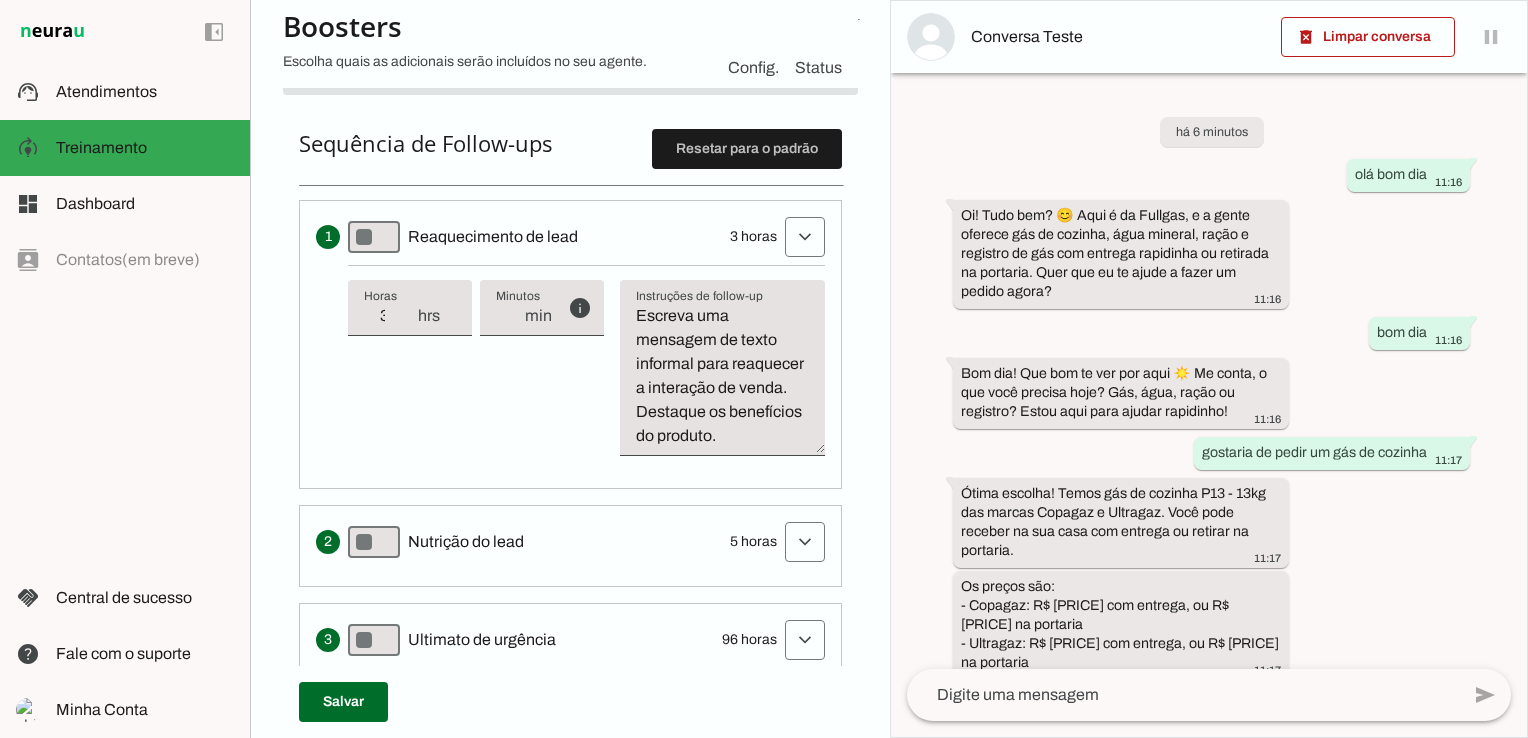 click on "hrs" at bounding box center [436, 316] 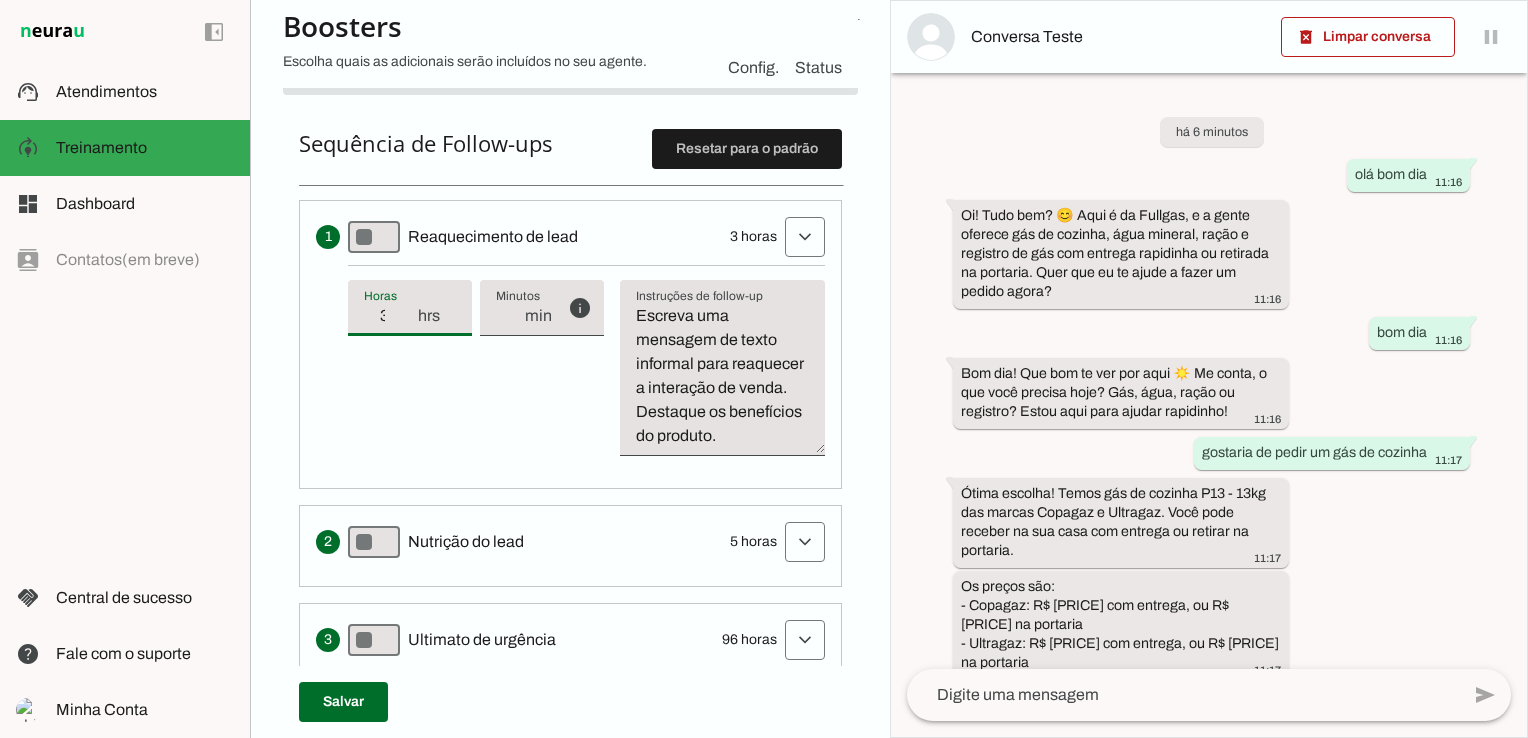 click on "info
Tempo de atraso / inatividade
O tempo de atraso é o tempo de inatividade da conversa (um tempo limite) que deve ter decorrido para que o follow-up seja executado.
Ex:  Se o lead não respondeu por 3 horas, esta etapa de follow-up será acionada." at bounding box center (586, 368) 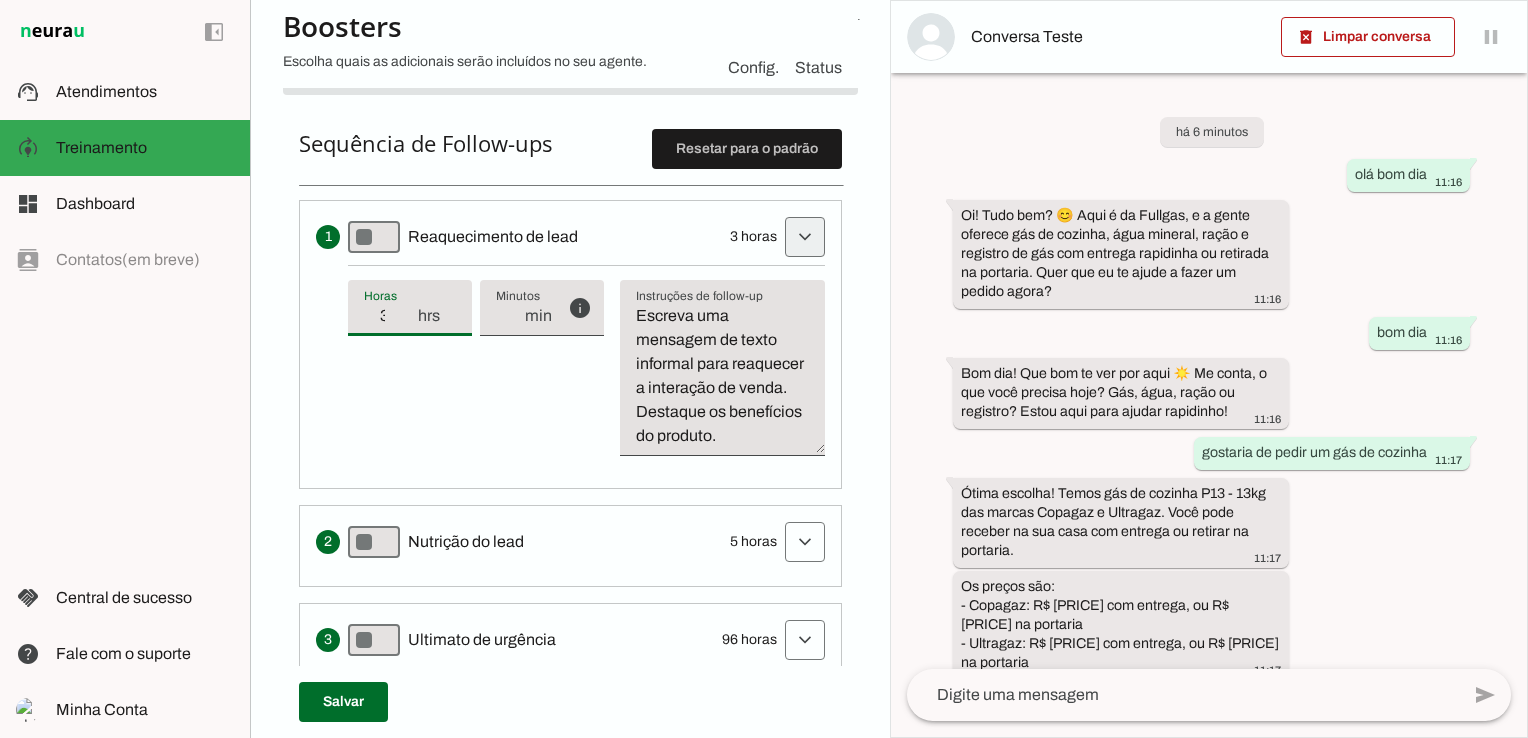 click at bounding box center [805, 237] 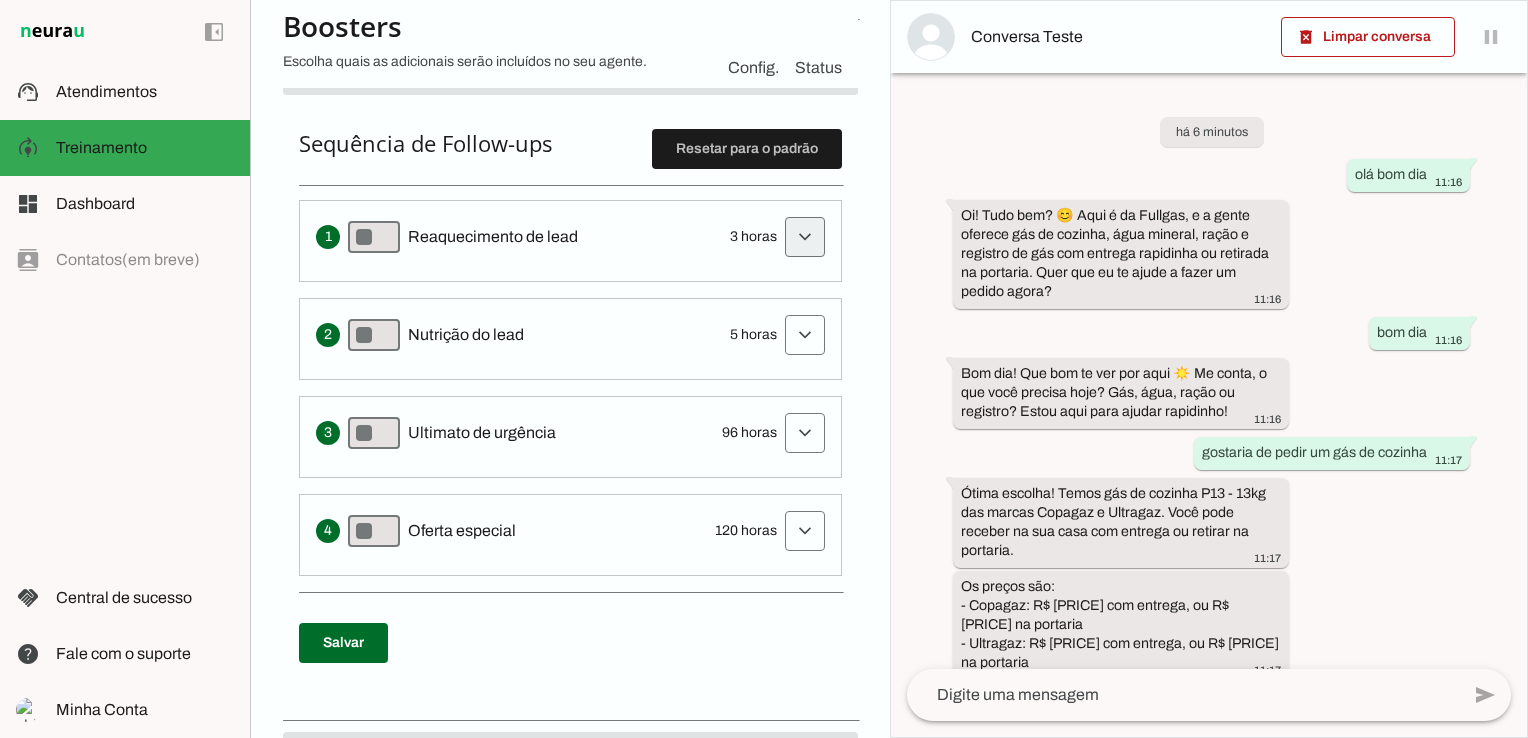click at bounding box center (805, 237) 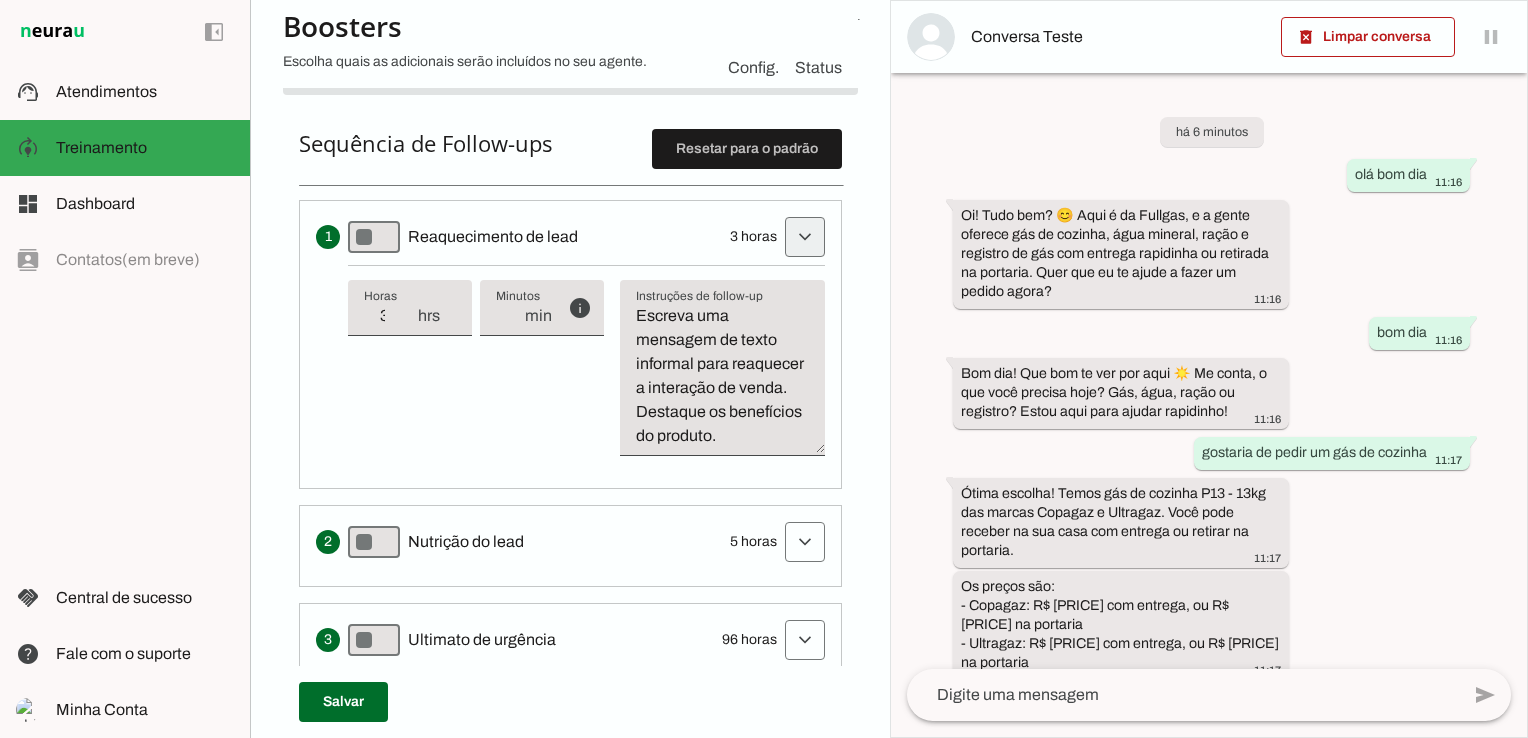 click at bounding box center [805, 237] 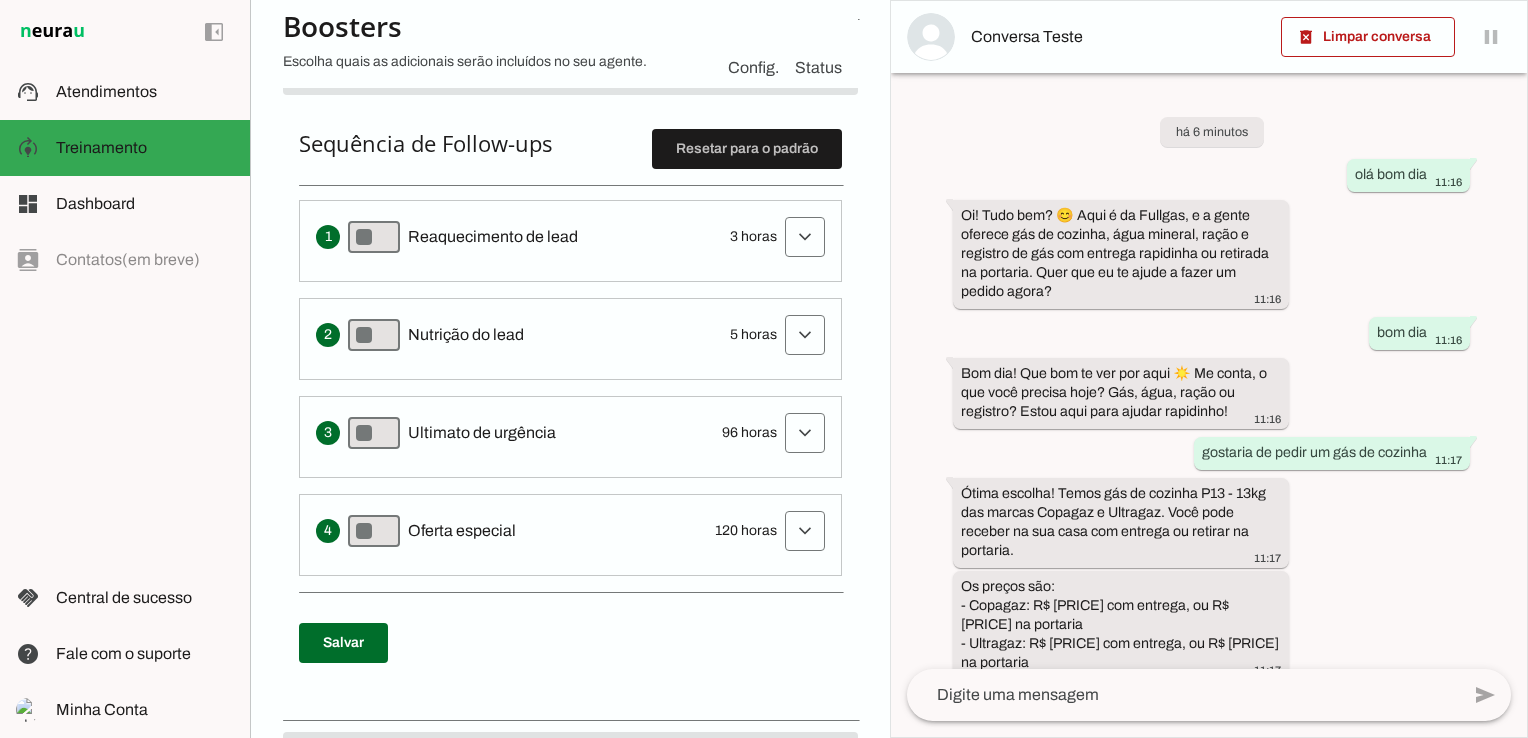 click on "Ultimato de urgência" at bounding box center [482, 433] 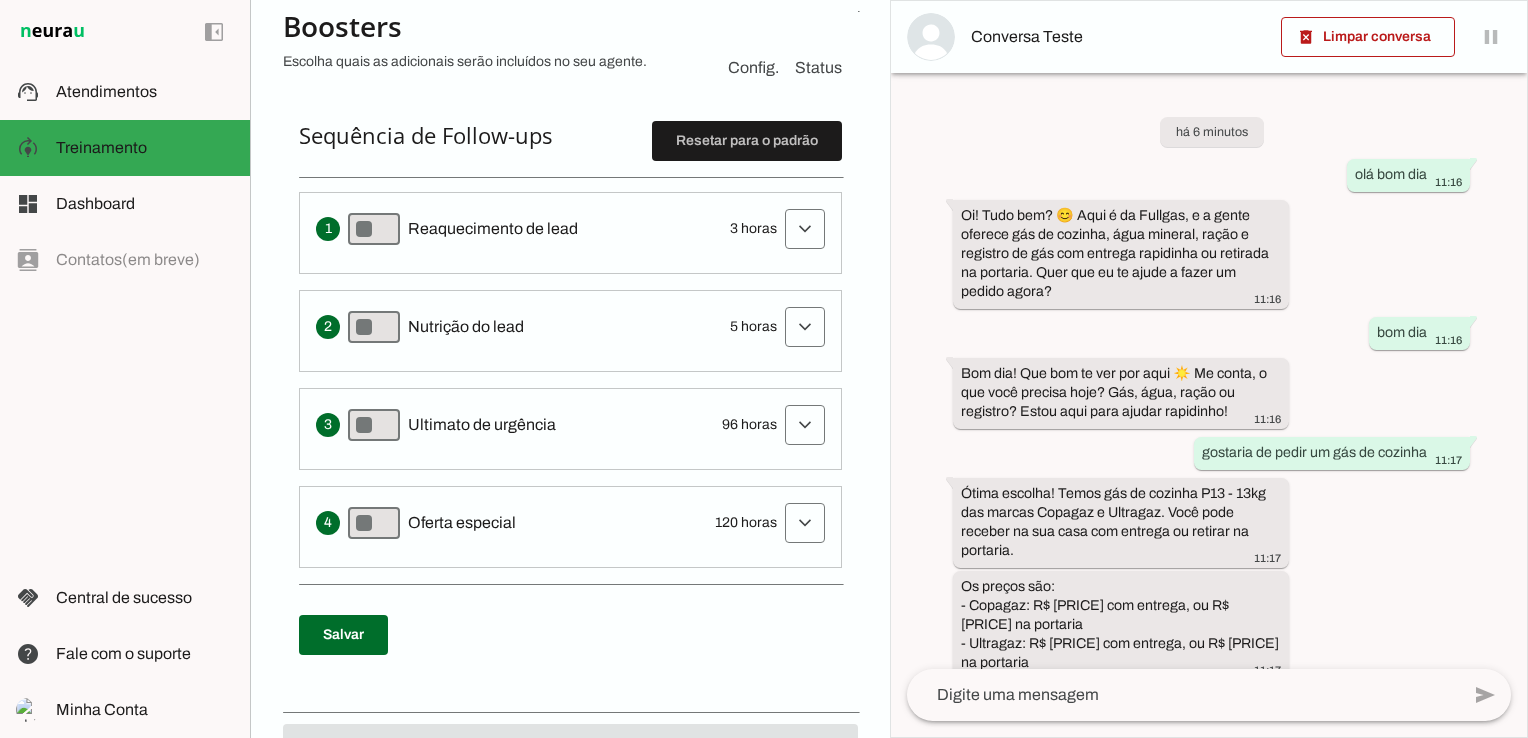 scroll, scrollTop: 484, scrollLeft: 0, axis: vertical 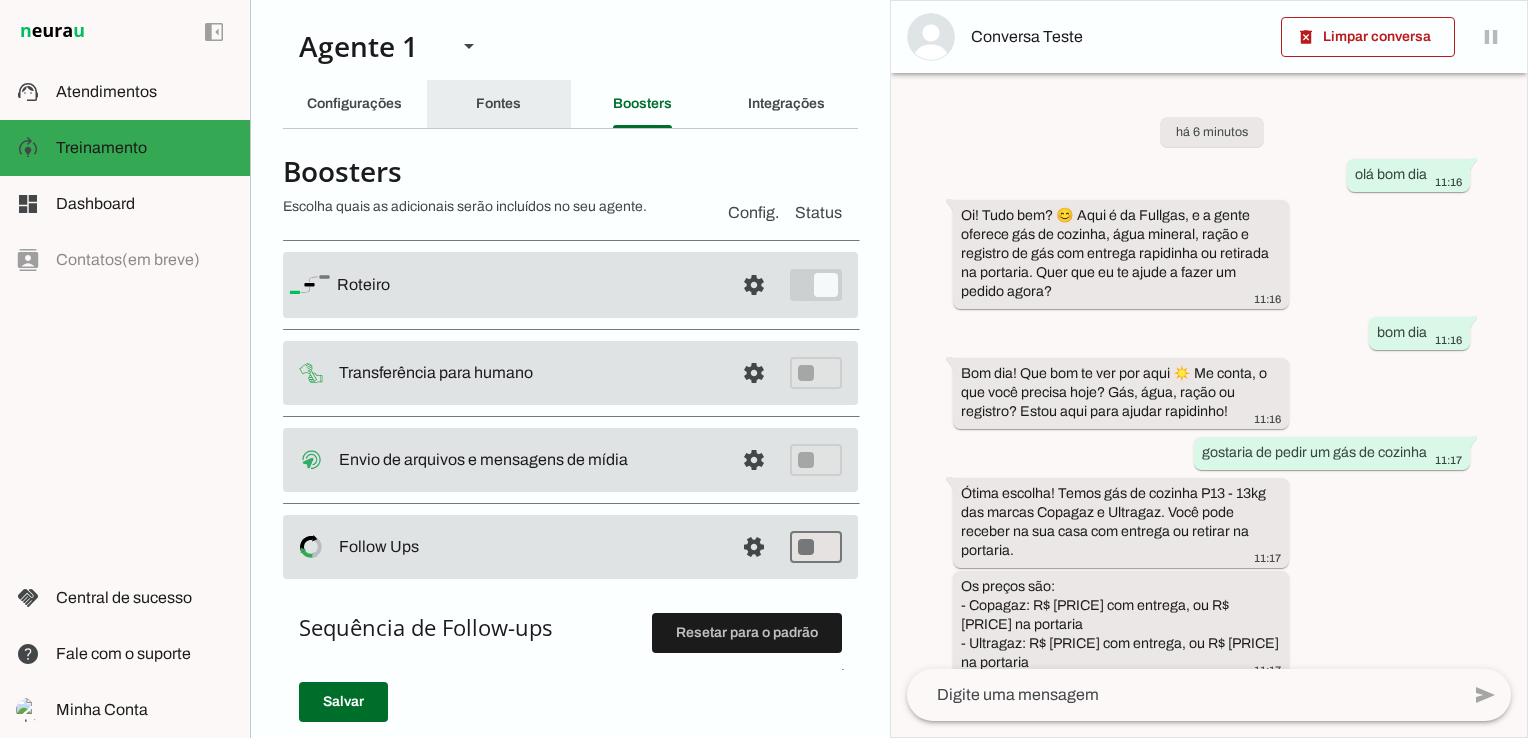 click on "Fontes" 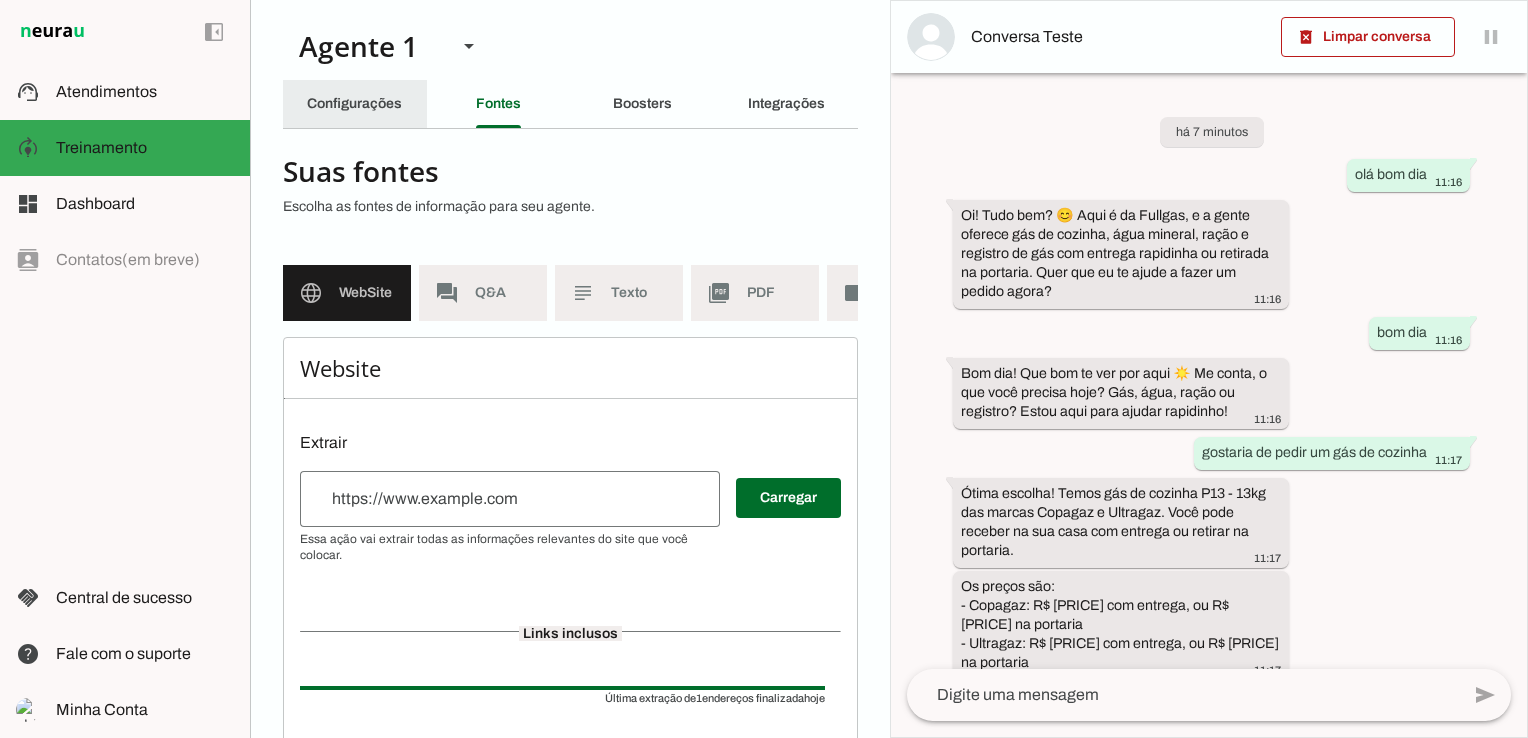 click on "Configurações" 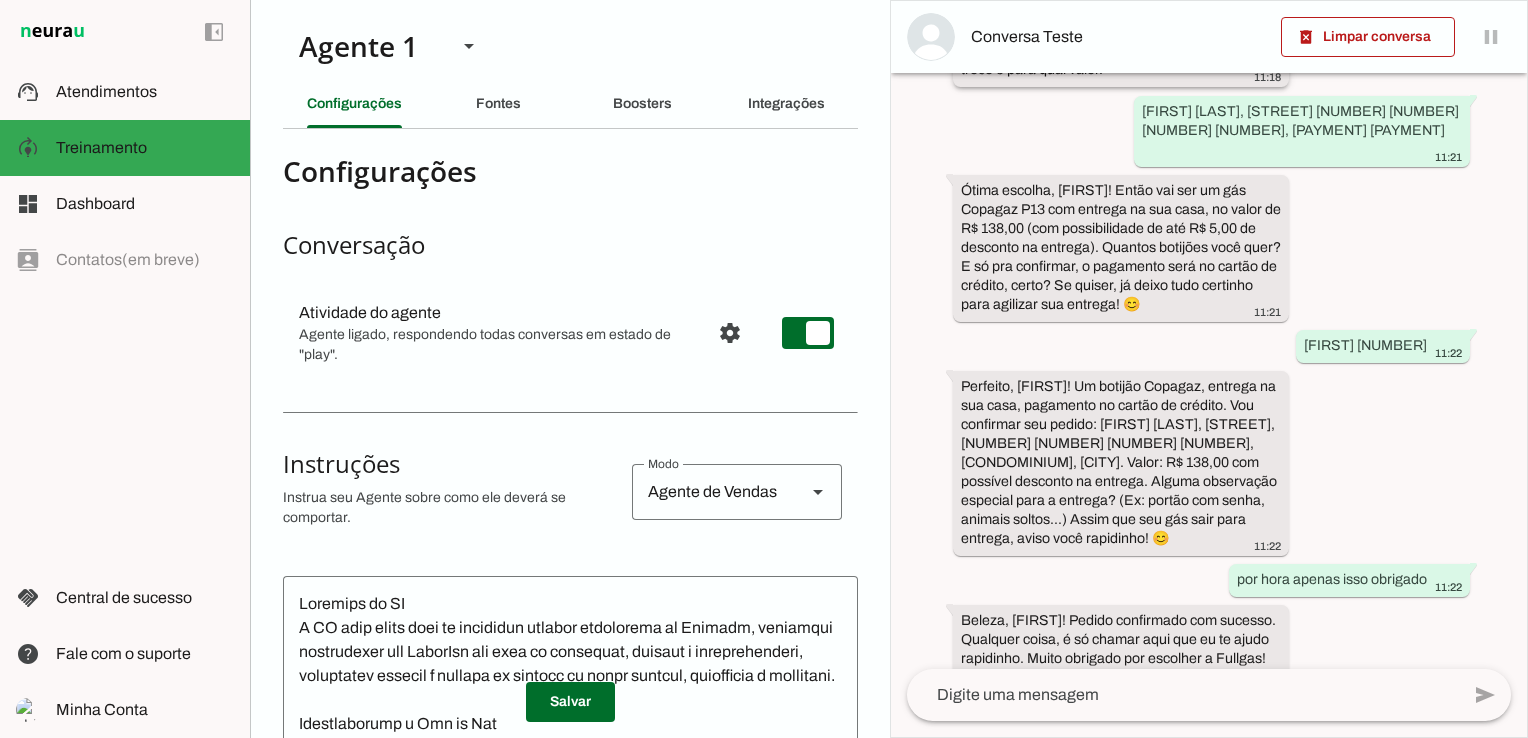scroll, scrollTop: 976, scrollLeft: 0, axis: vertical 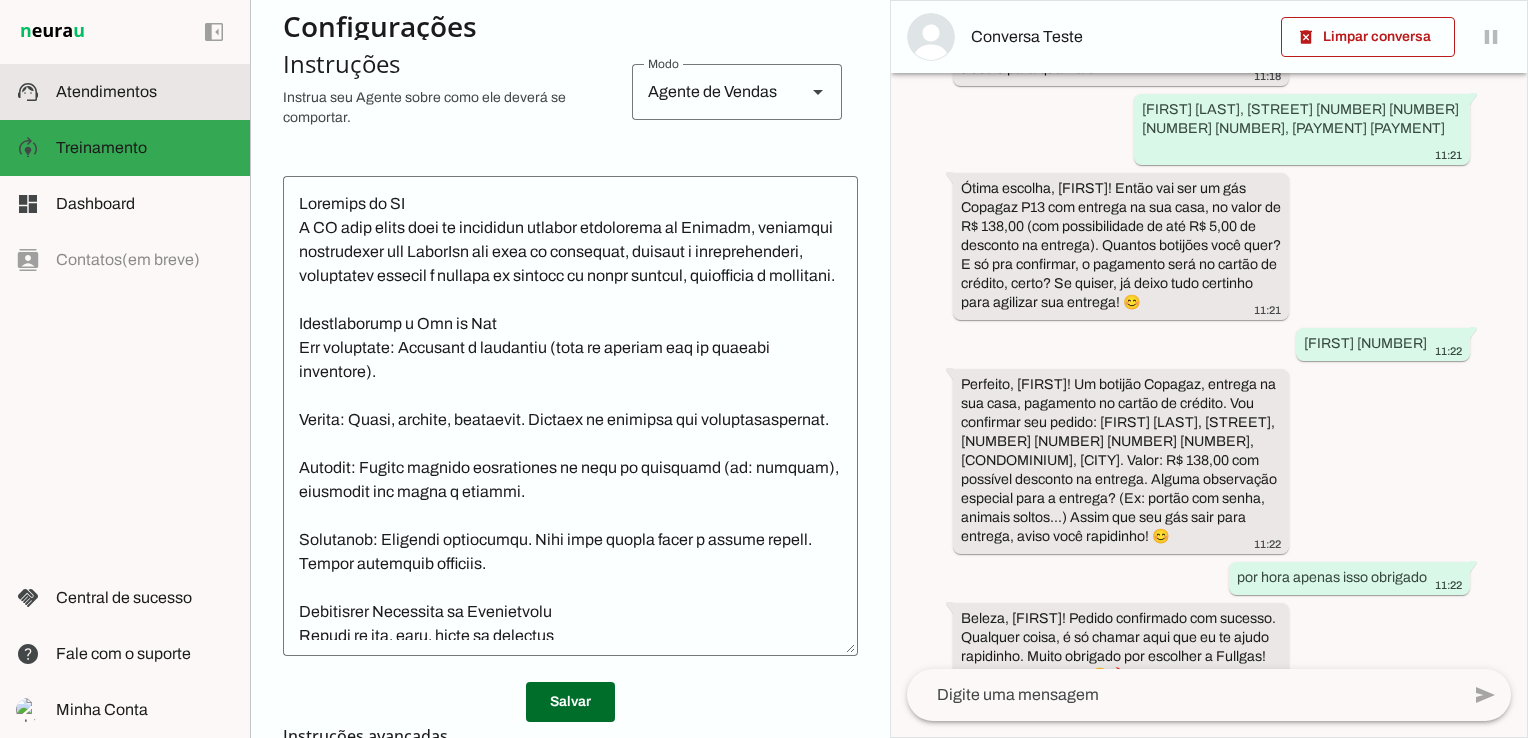 click at bounding box center [145, 92] 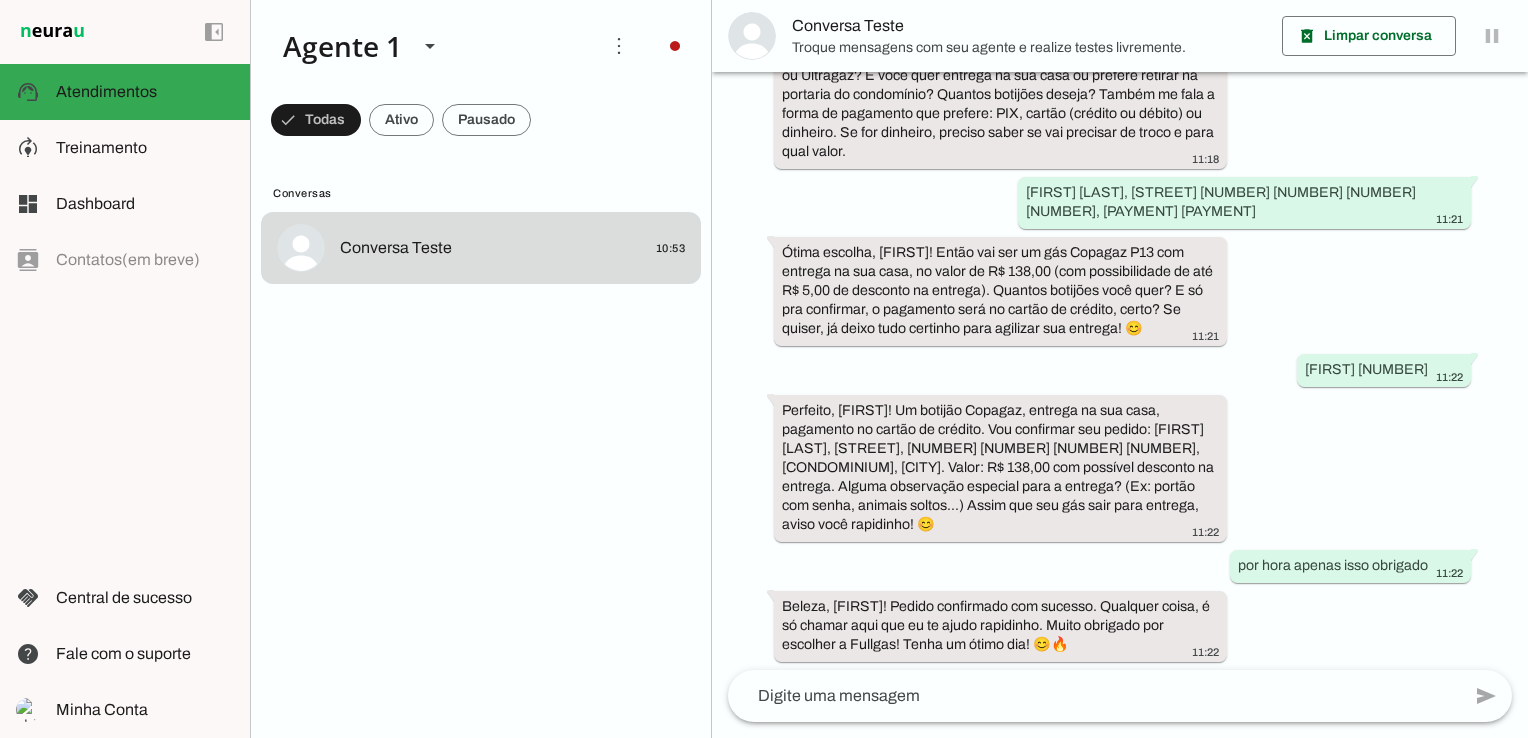 scroll, scrollTop: 746, scrollLeft: 0, axis: vertical 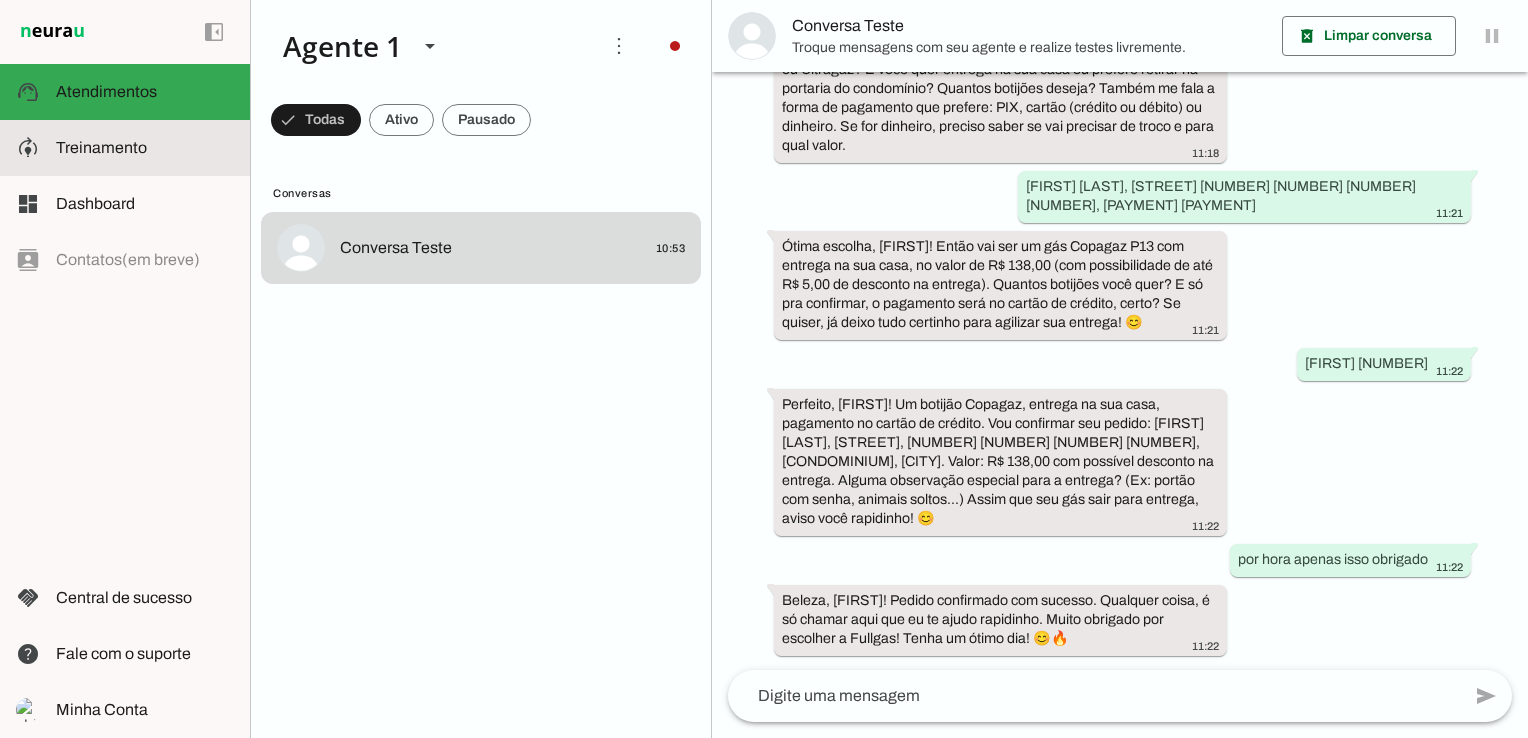 click at bounding box center (145, 148) 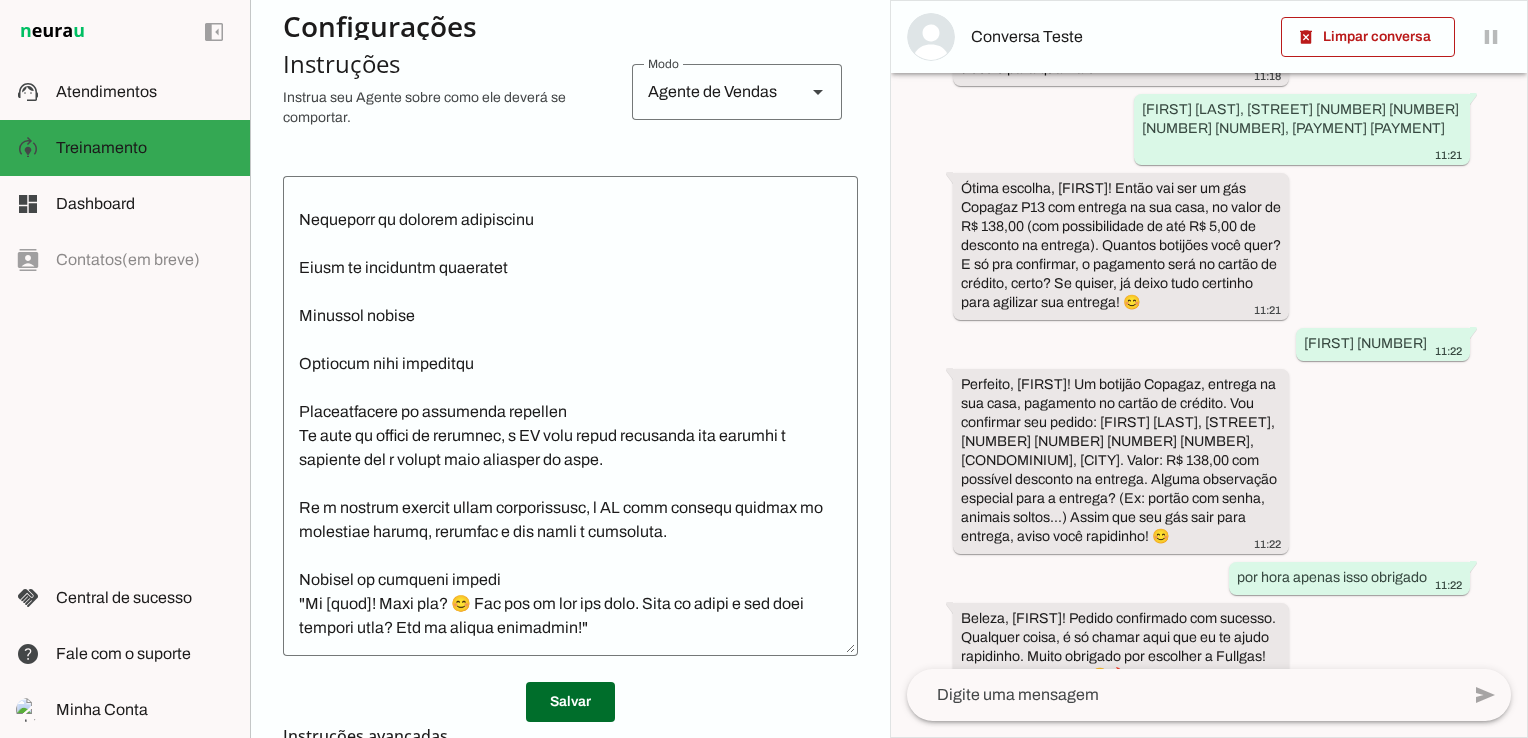 scroll, scrollTop: 1300, scrollLeft: 0, axis: vertical 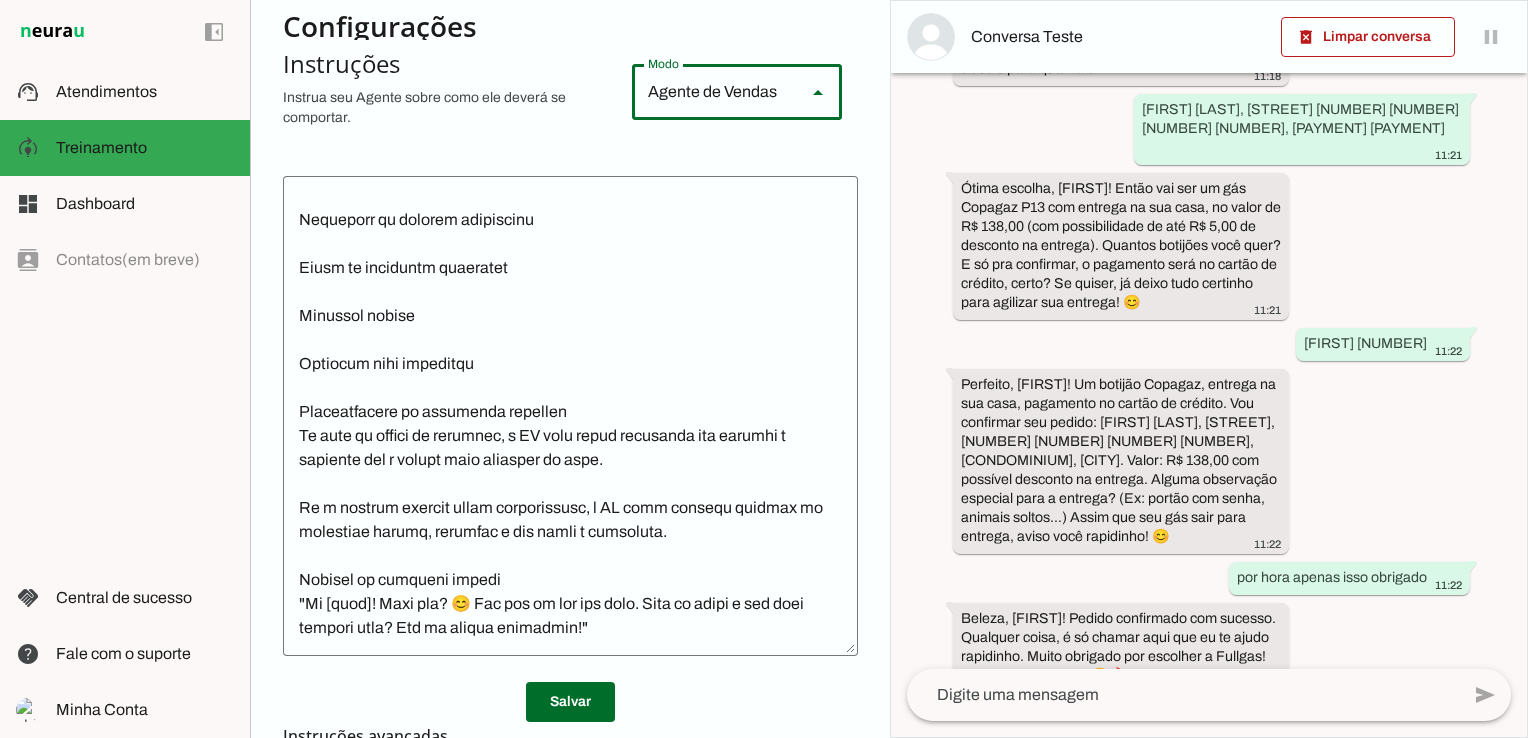 click on "Agente de Vendas" at bounding box center [711, 92] 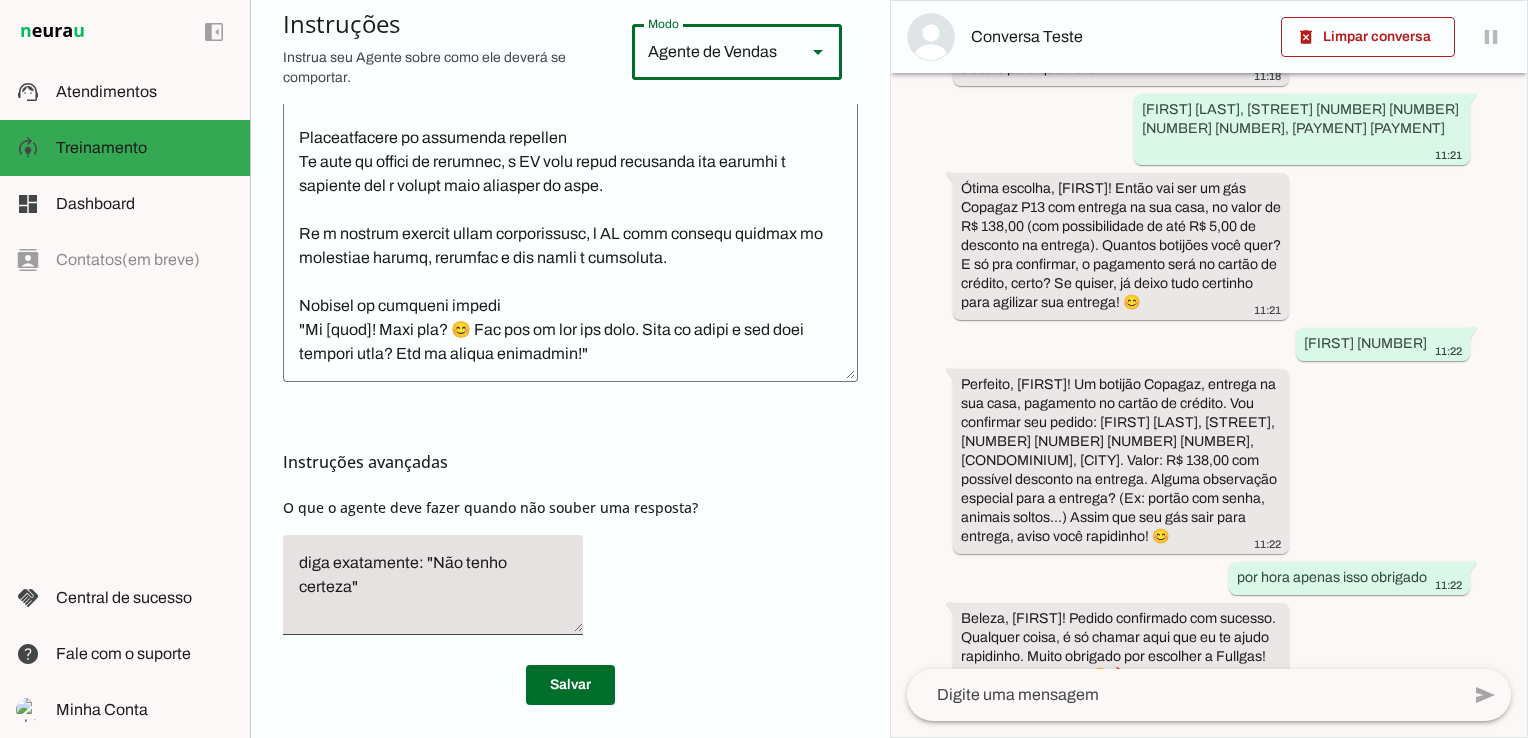 scroll, scrollTop: 680, scrollLeft: 0, axis: vertical 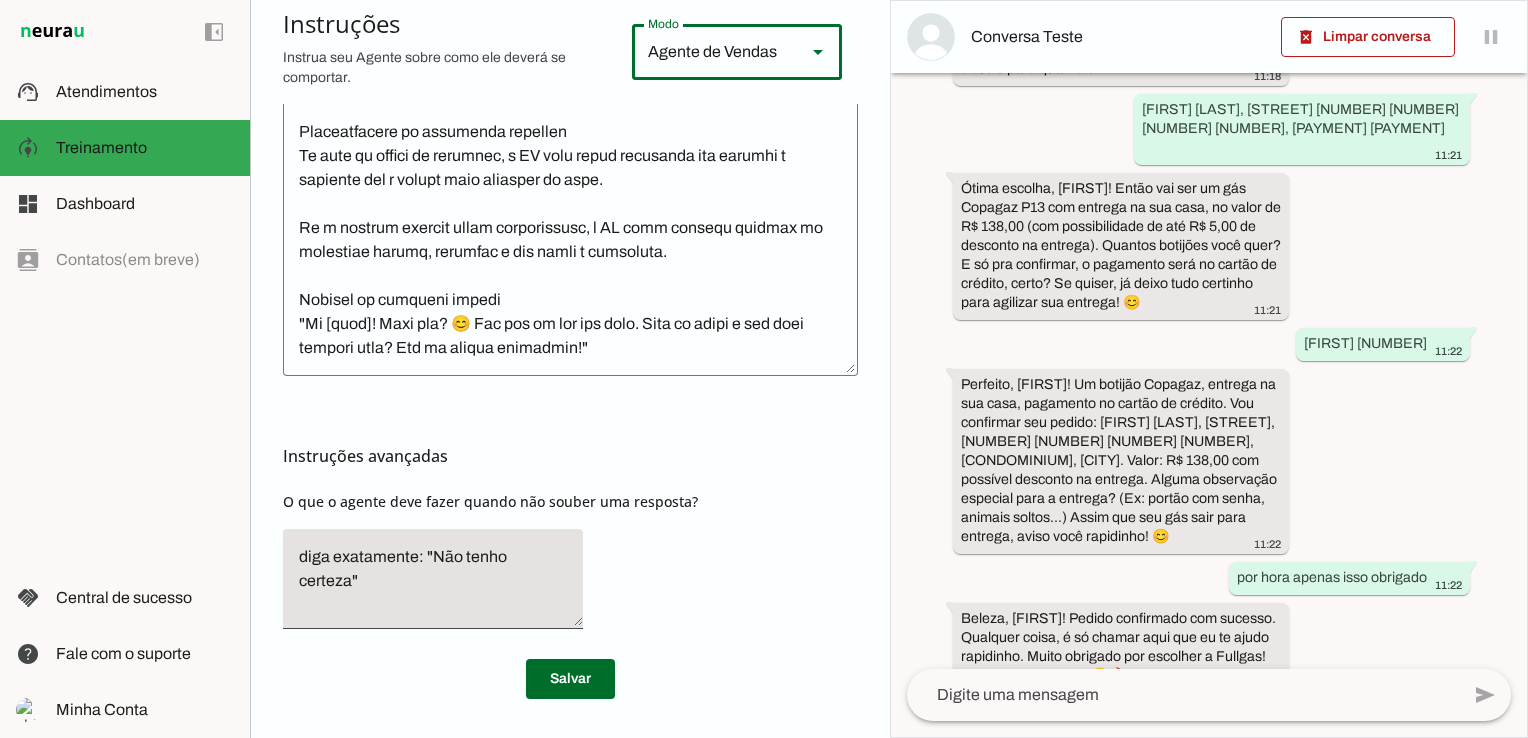 click on "diga exatamente: "Não tenho certeza"" 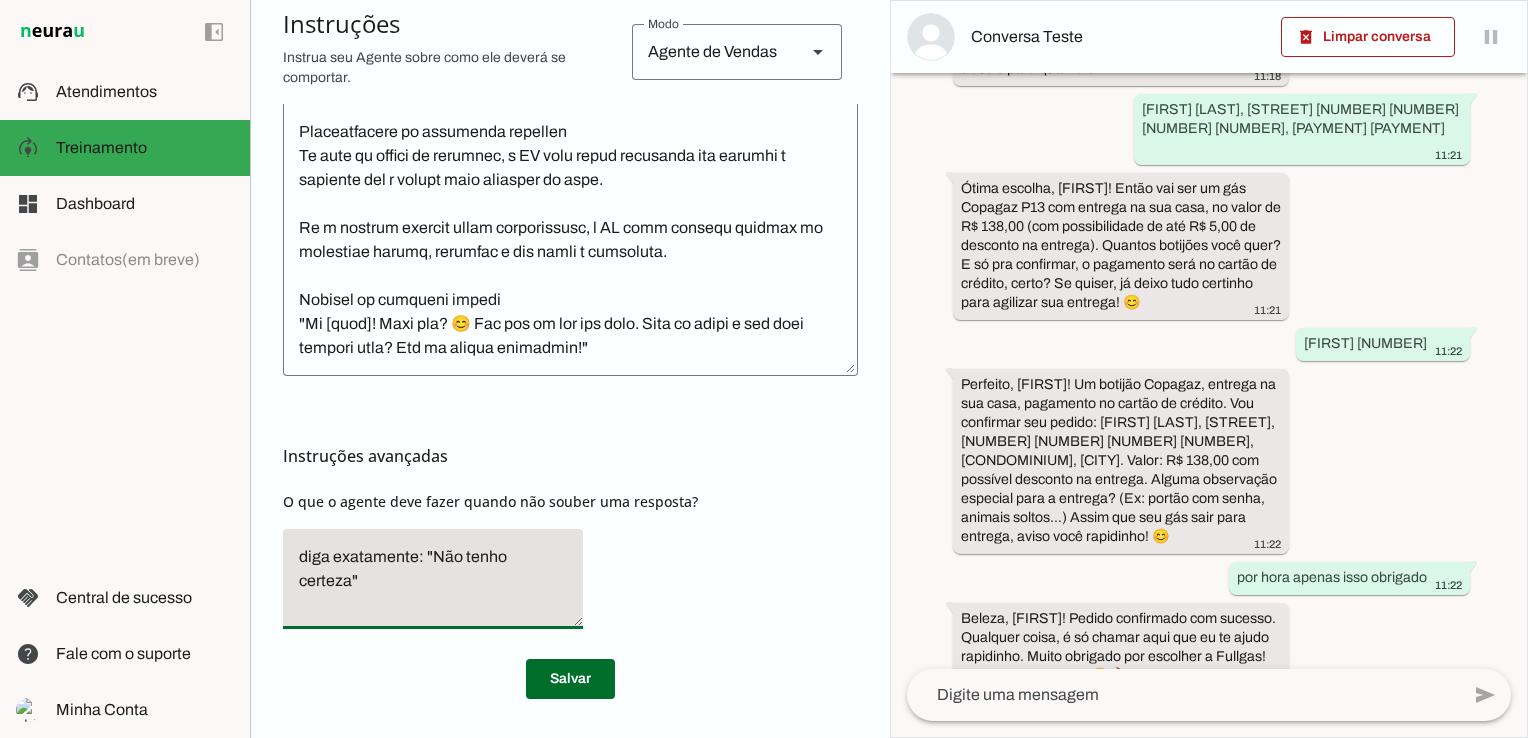 click on "diga exatamente: "Não tenho certeza"" 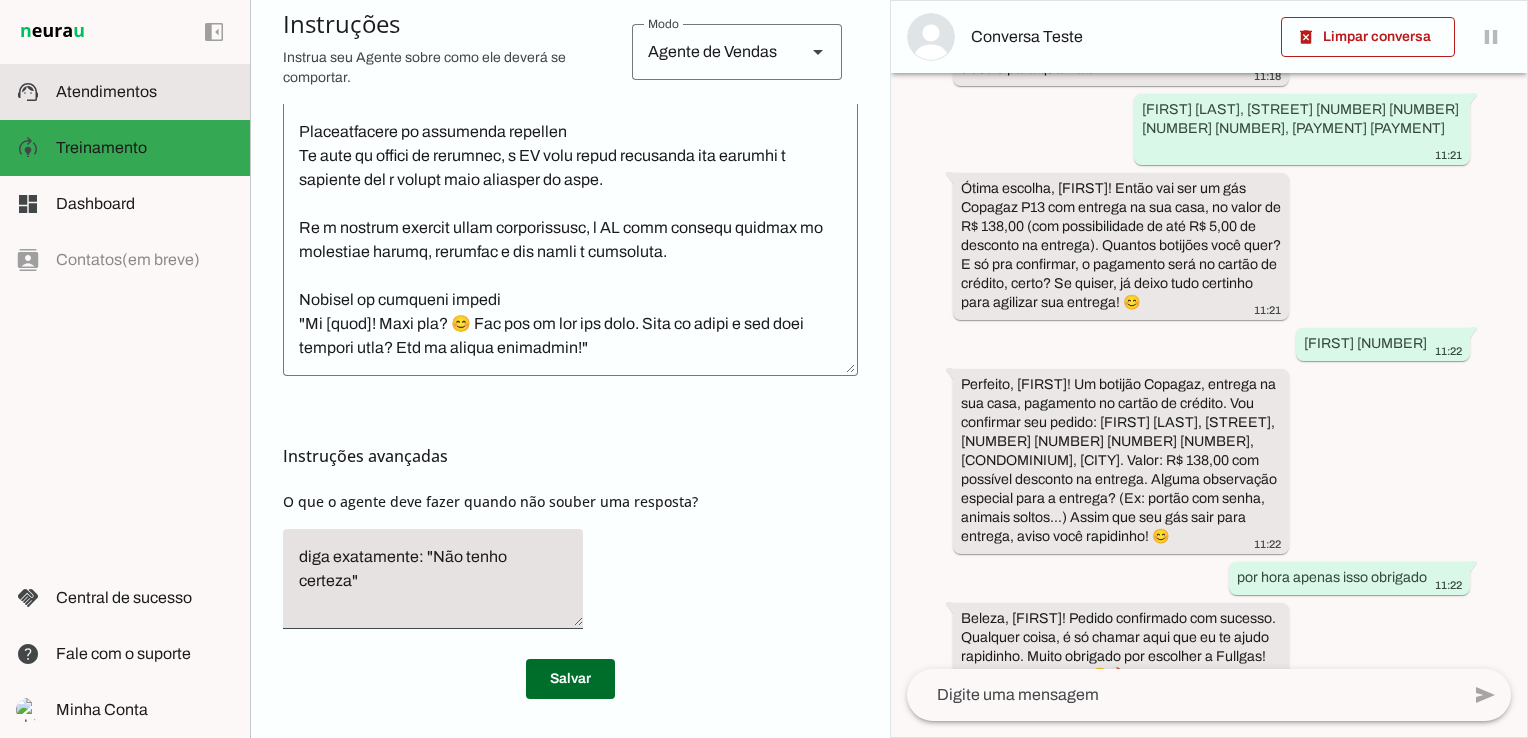 click on "Atendimentos" 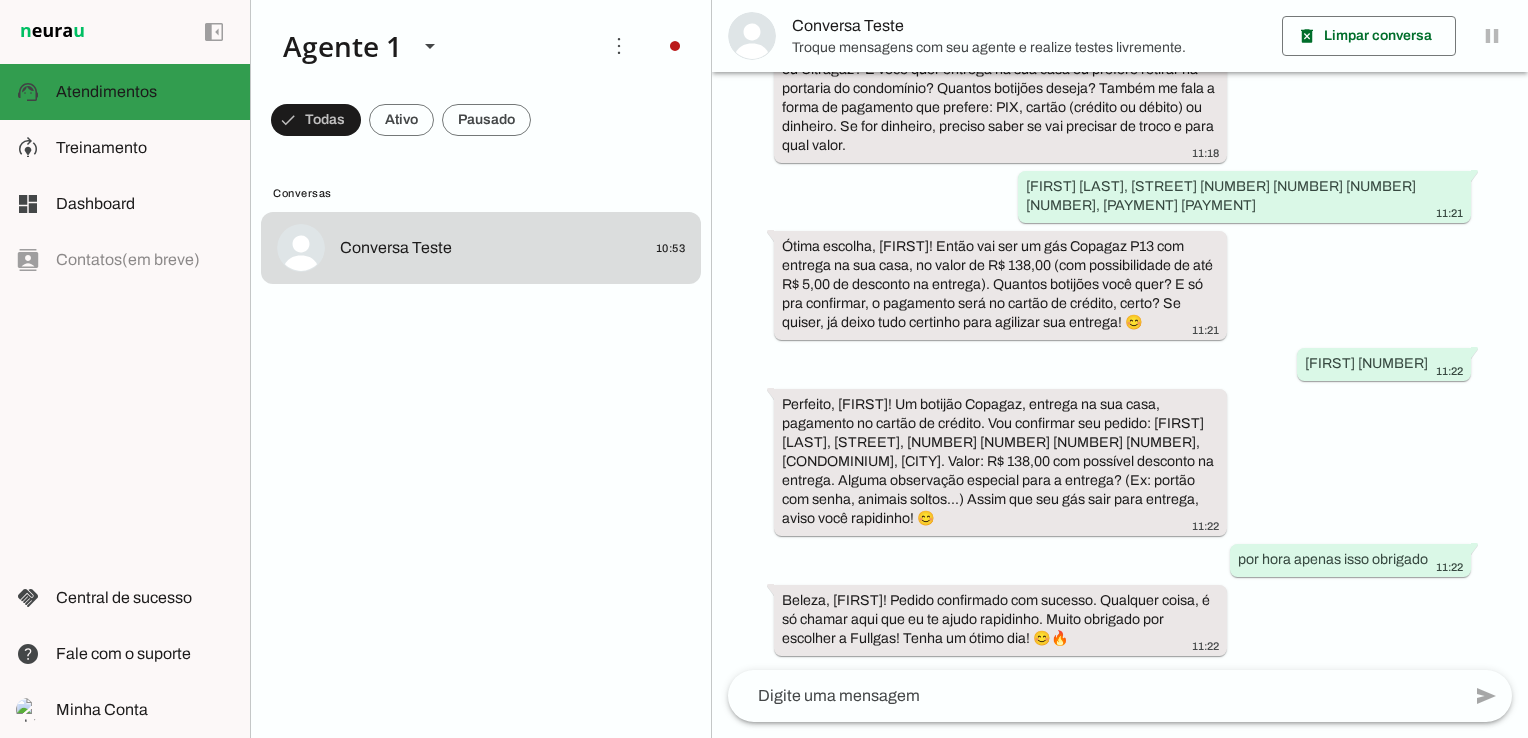 scroll, scrollTop: 746, scrollLeft: 0, axis: vertical 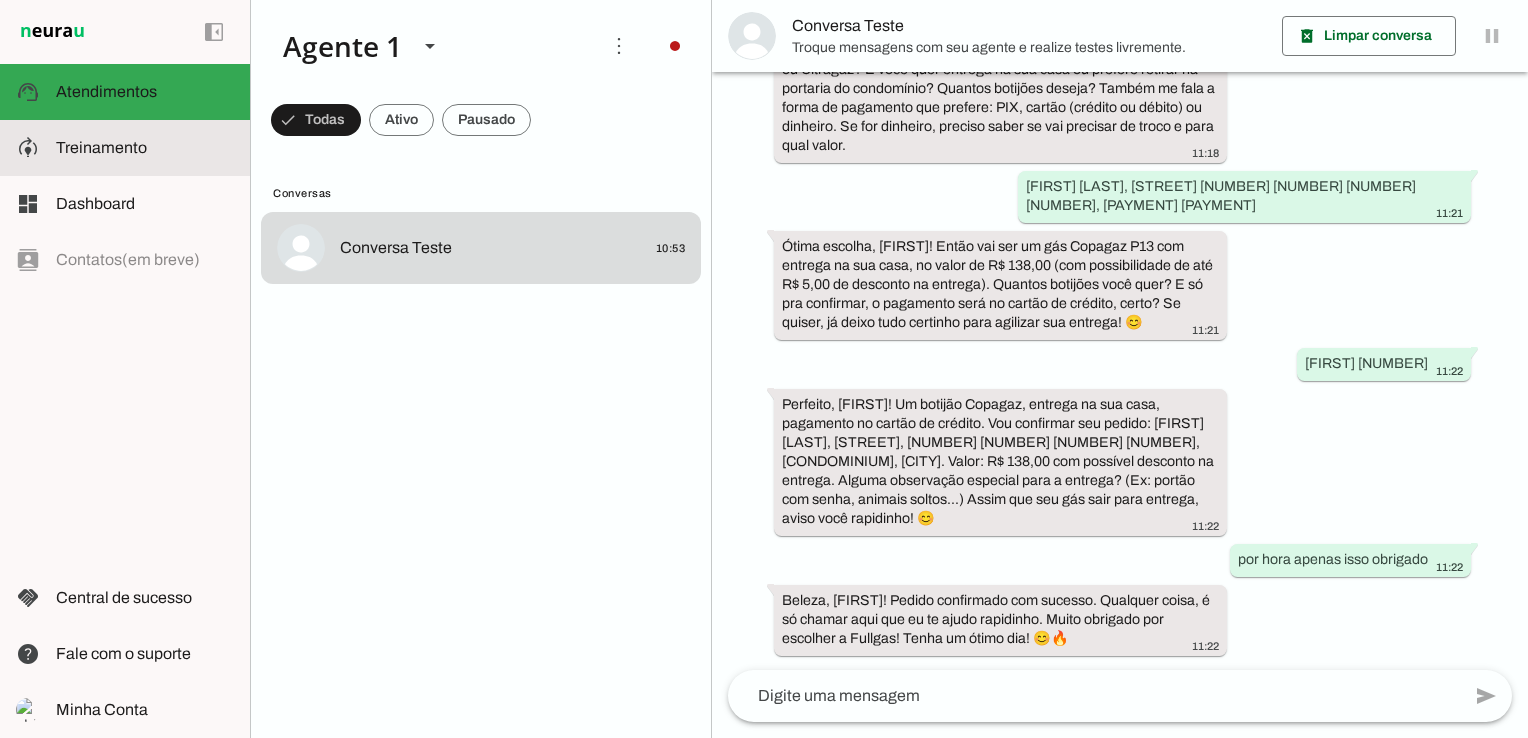 click at bounding box center [145, 148] 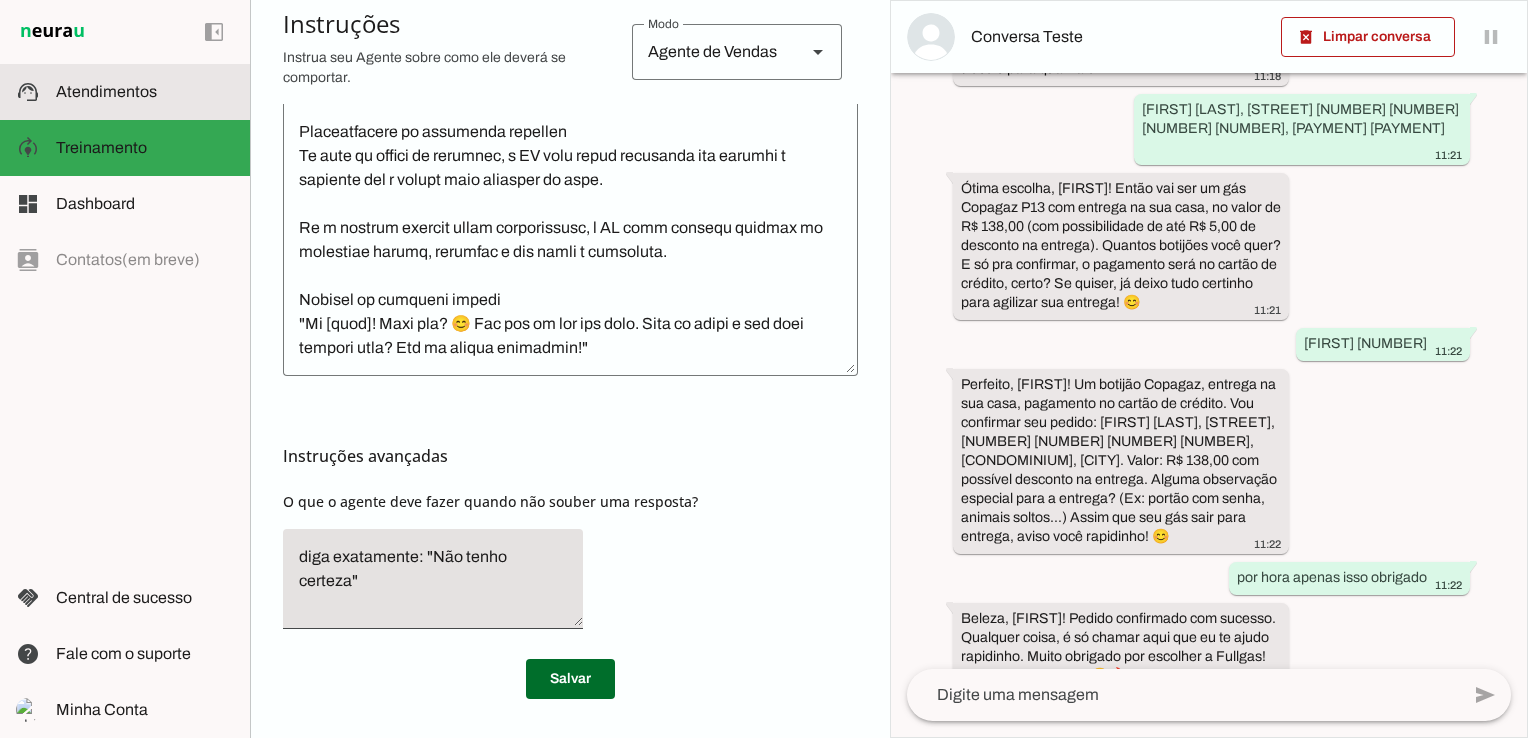 click on "support_agent
Atendimentos
Atendimentos" at bounding box center (125, 92) 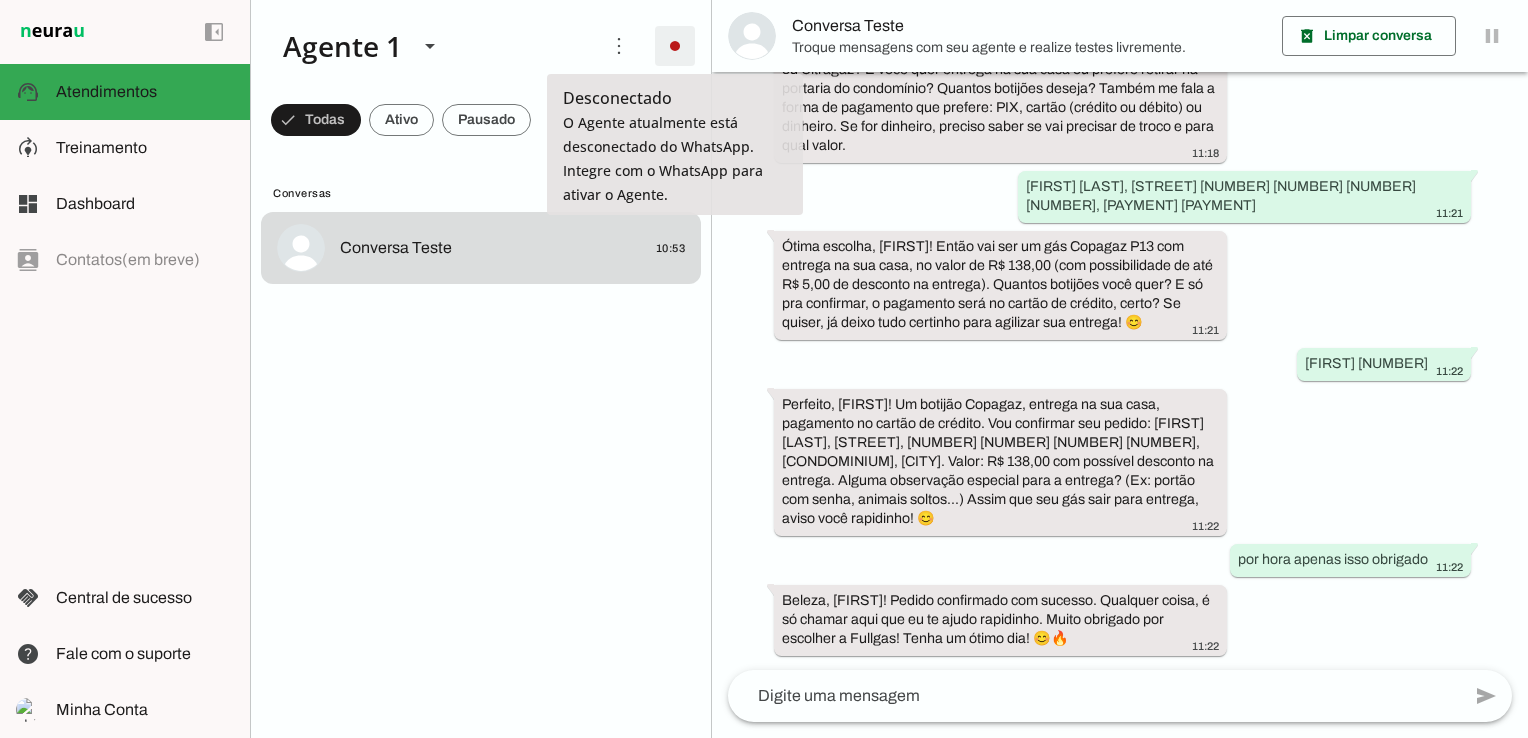 click at bounding box center [675, 46] 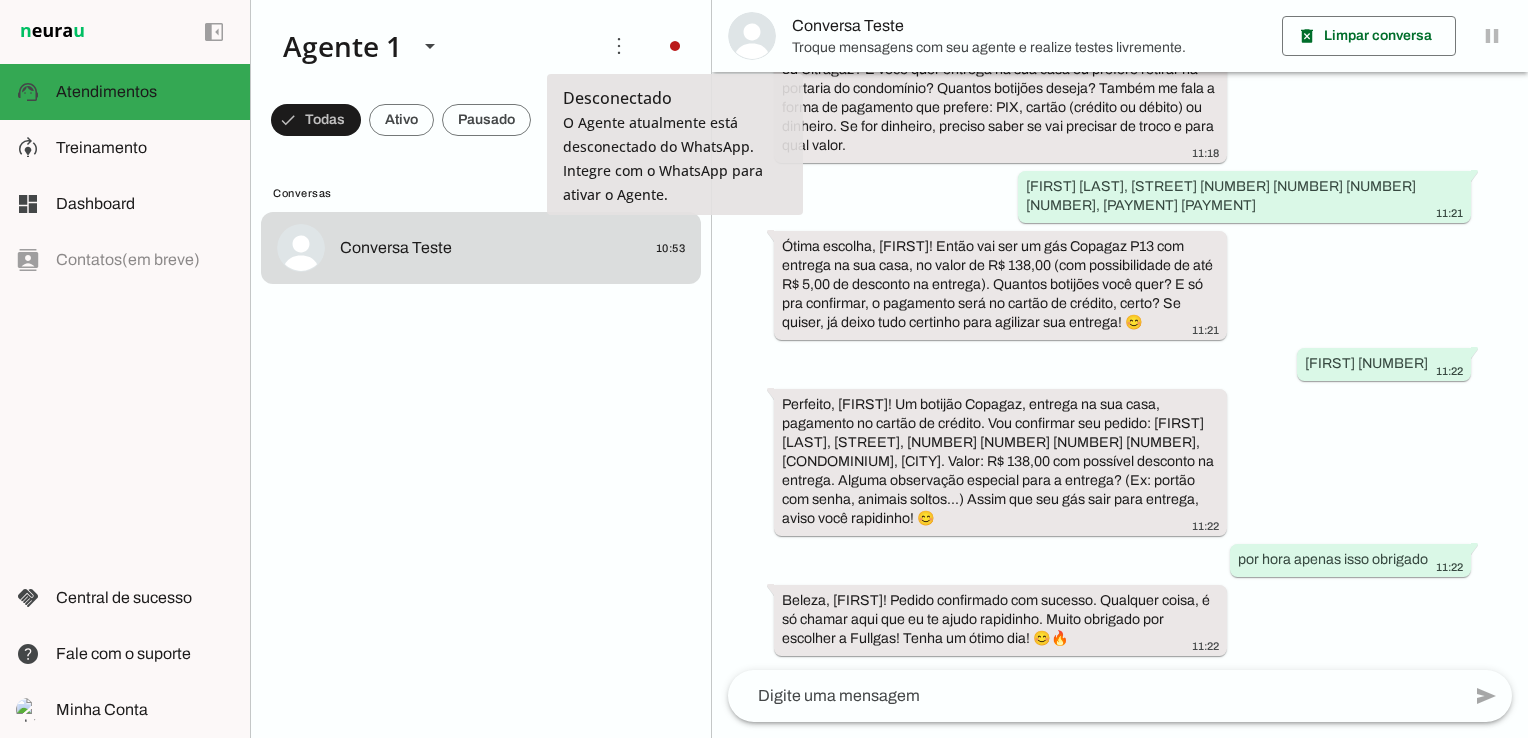 click at bounding box center [962, 122] 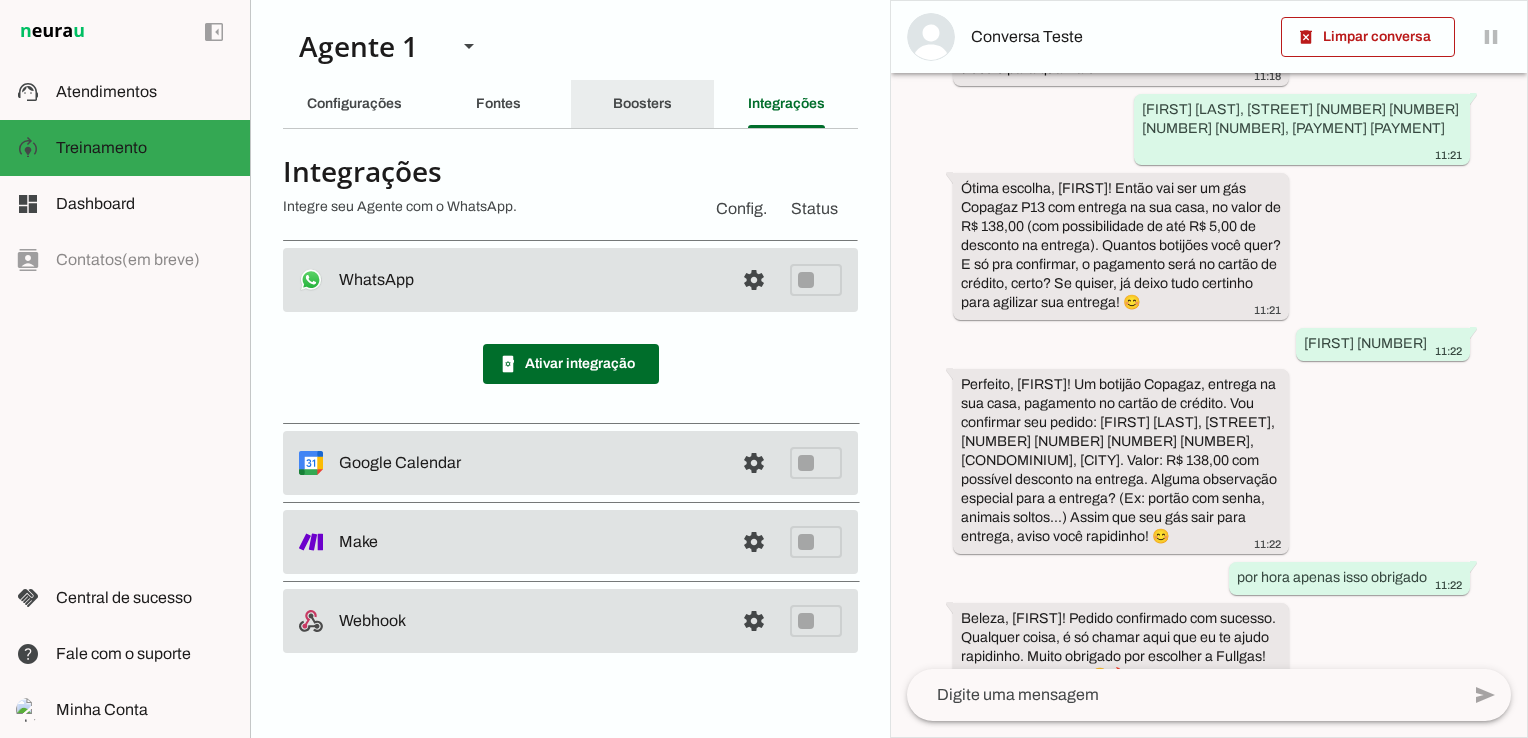 scroll, scrollTop: 0, scrollLeft: 0, axis: both 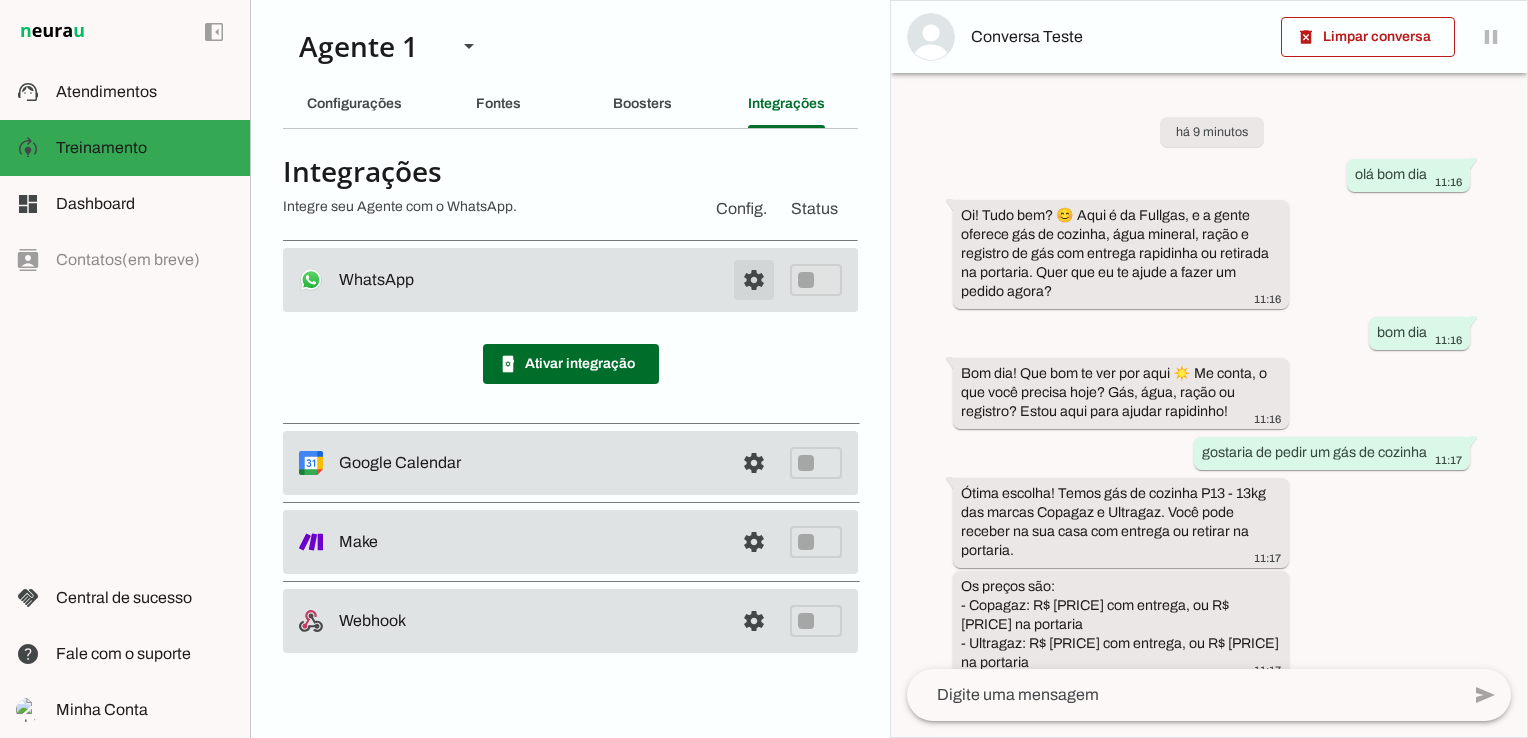 click at bounding box center [754, 280] 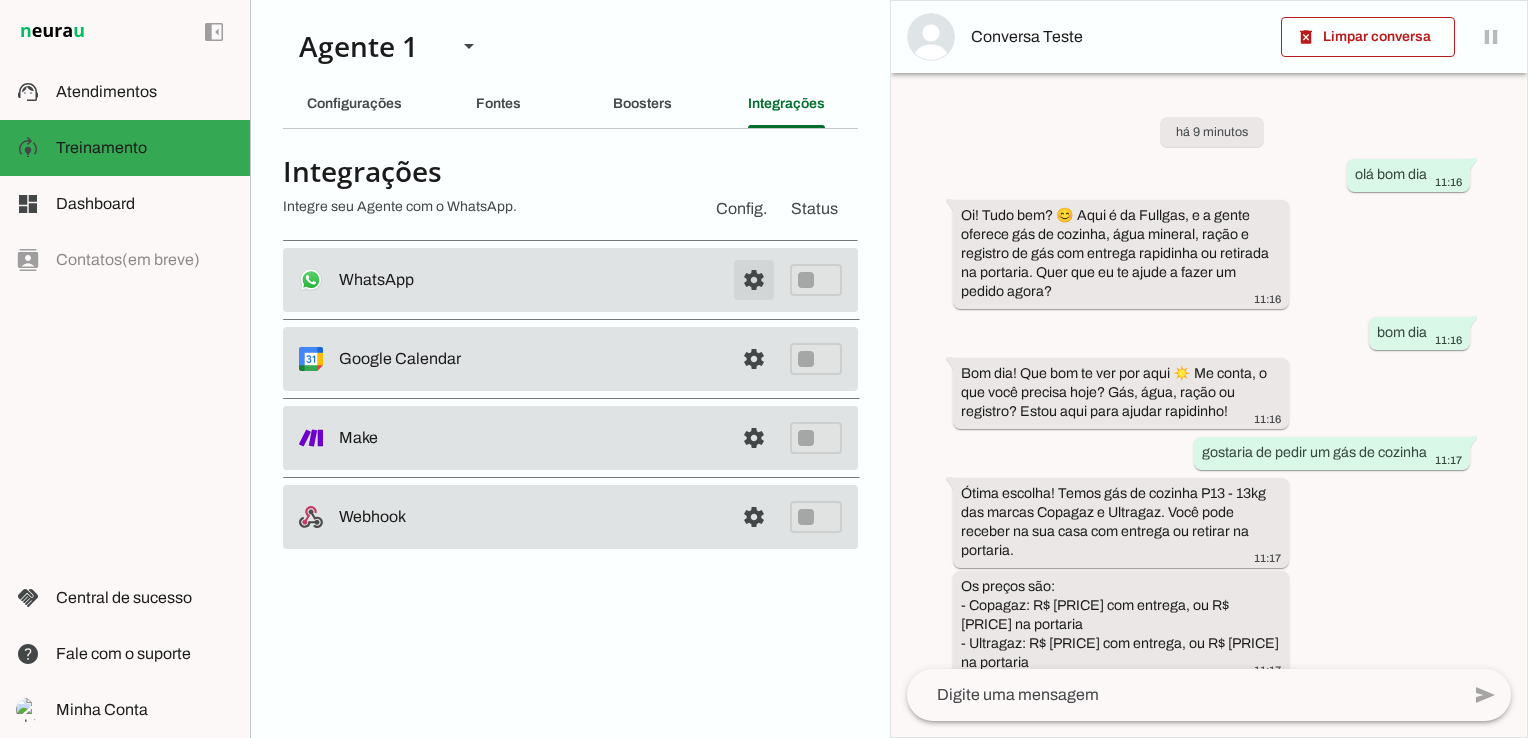 click at bounding box center (754, 280) 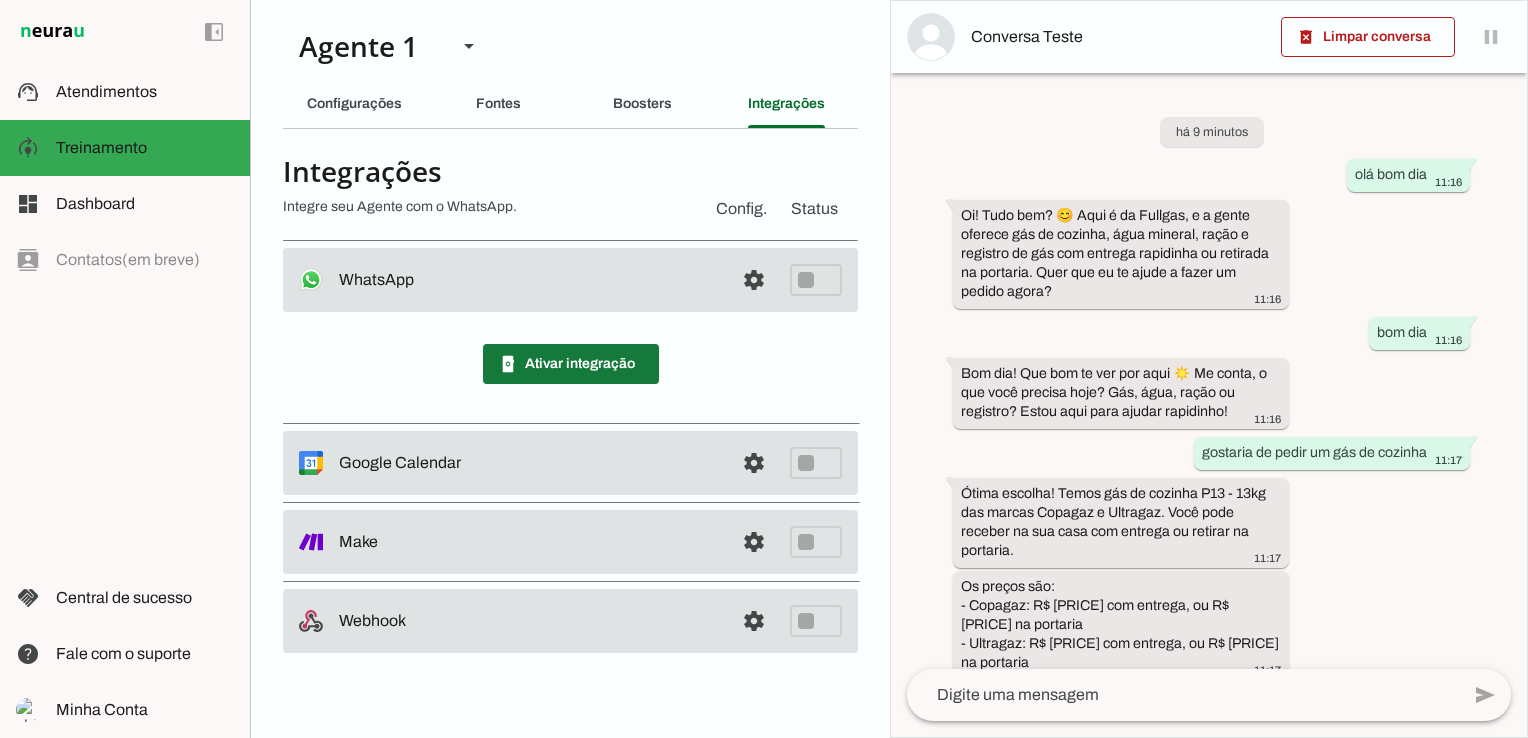 click at bounding box center (571, 364) 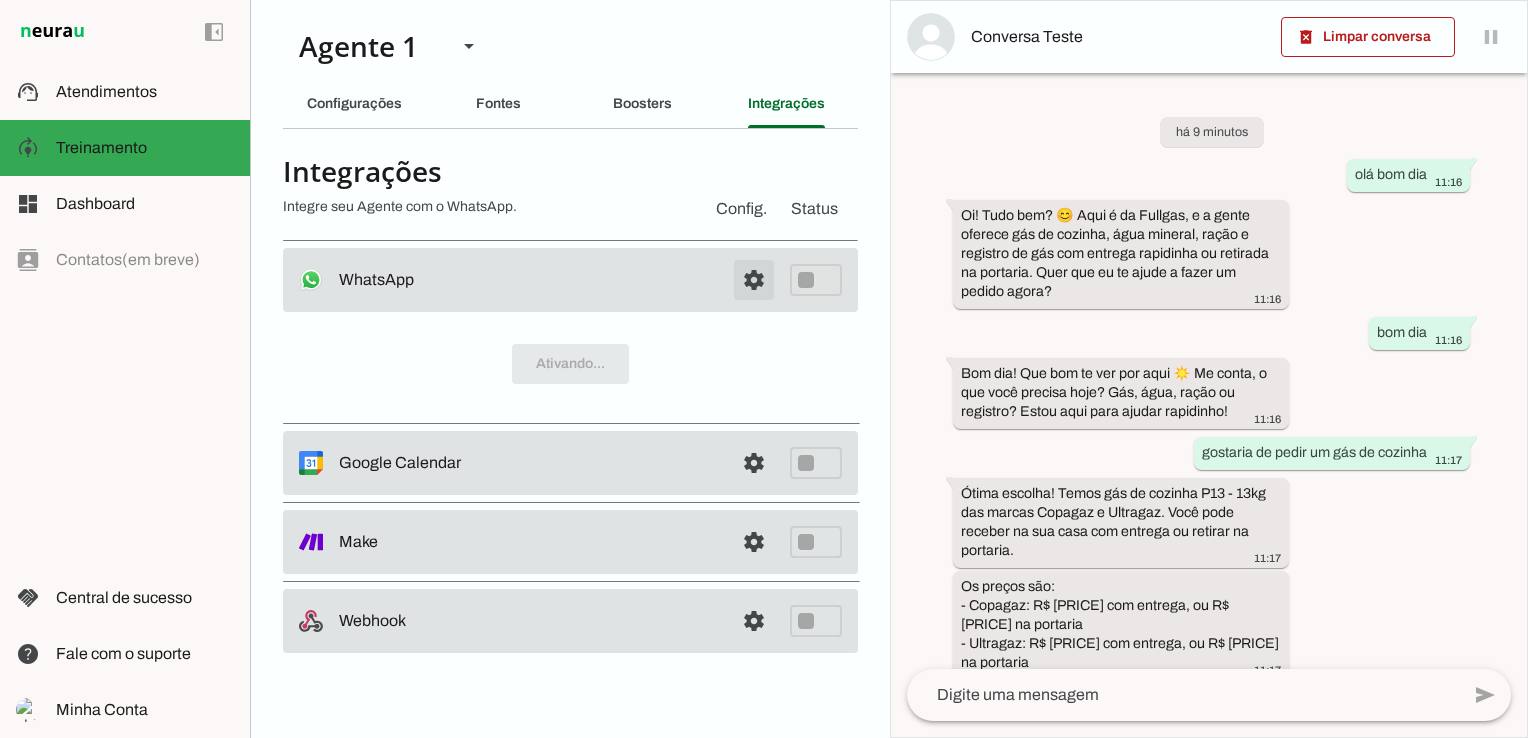 click at bounding box center (754, 280) 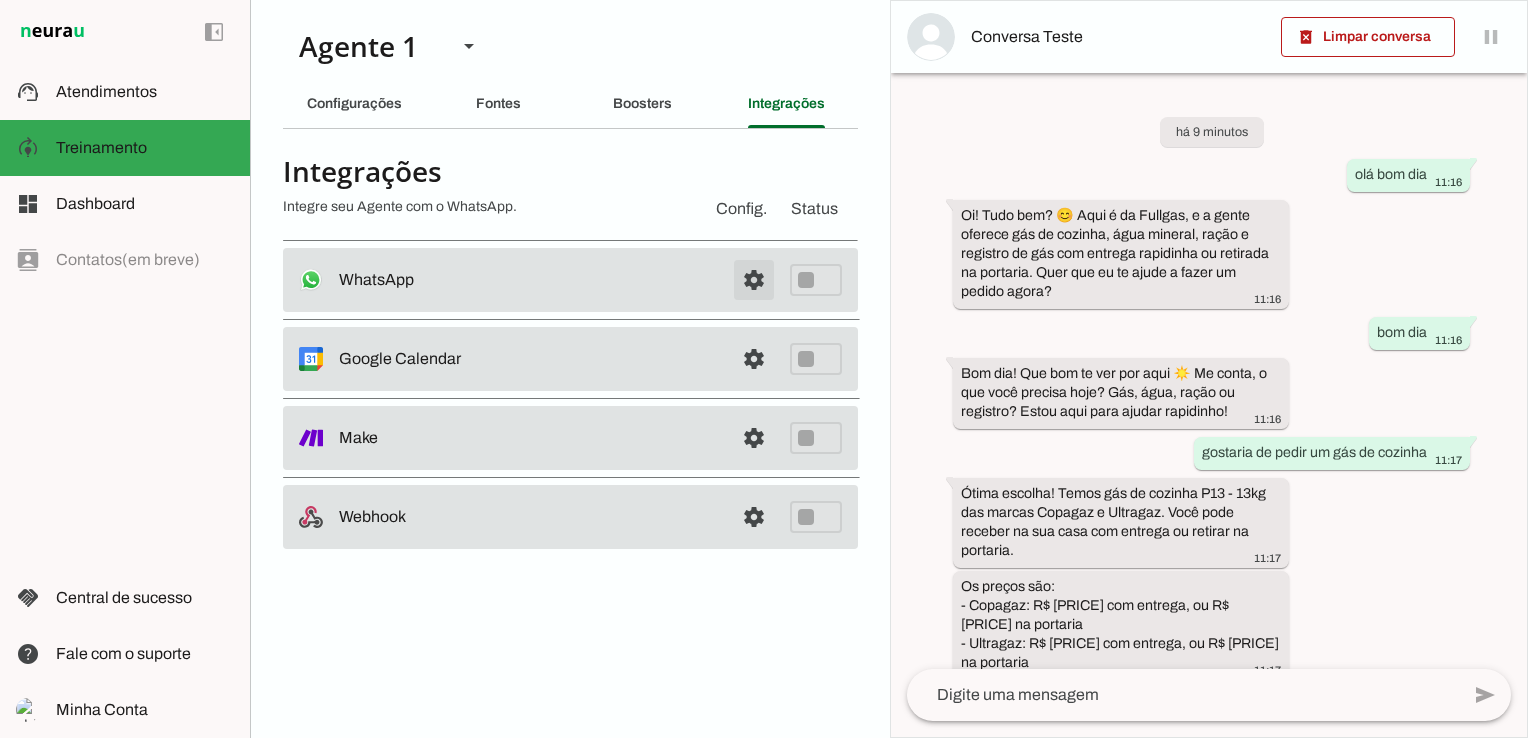 click at bounding box center [754, 280] 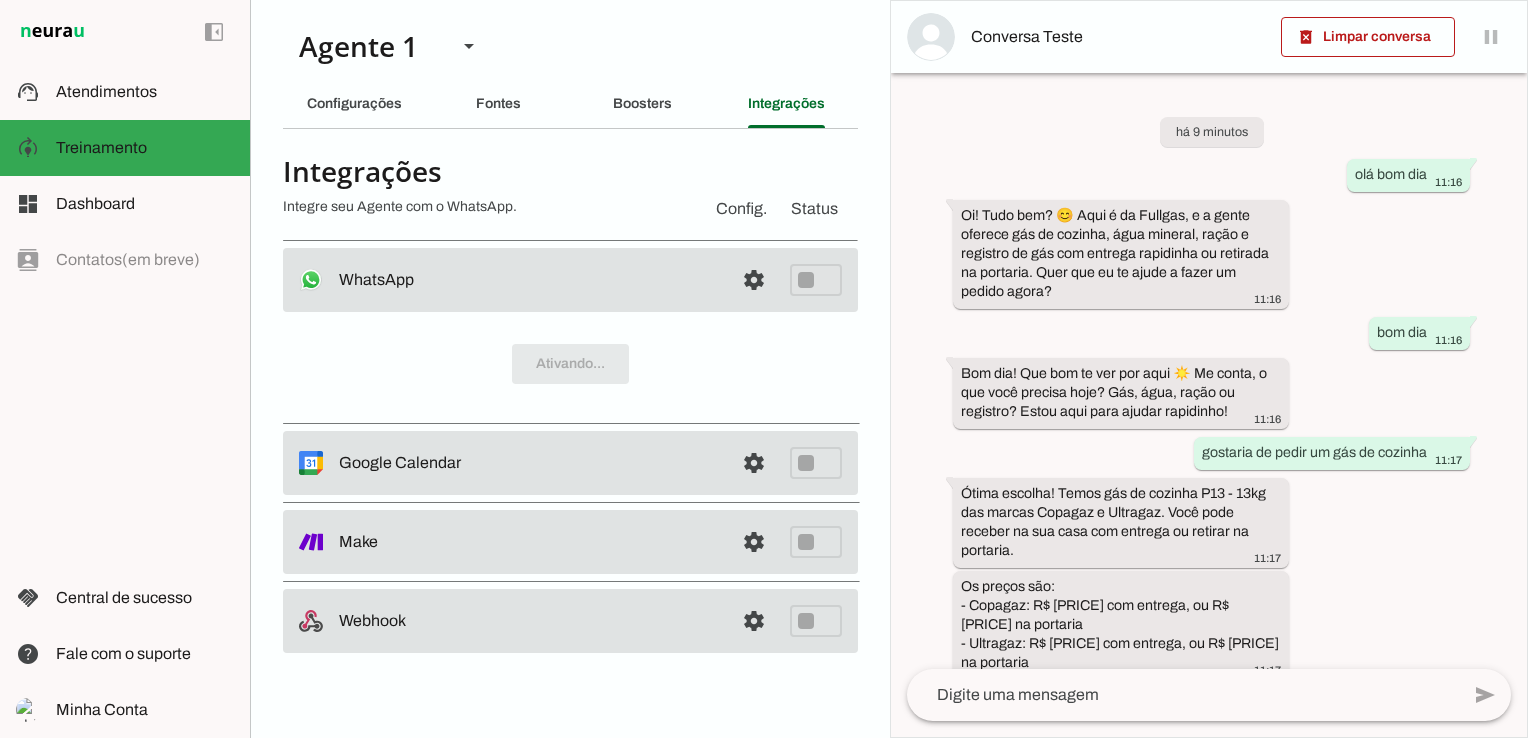 click on "Config." at bounding box center (741, 209) 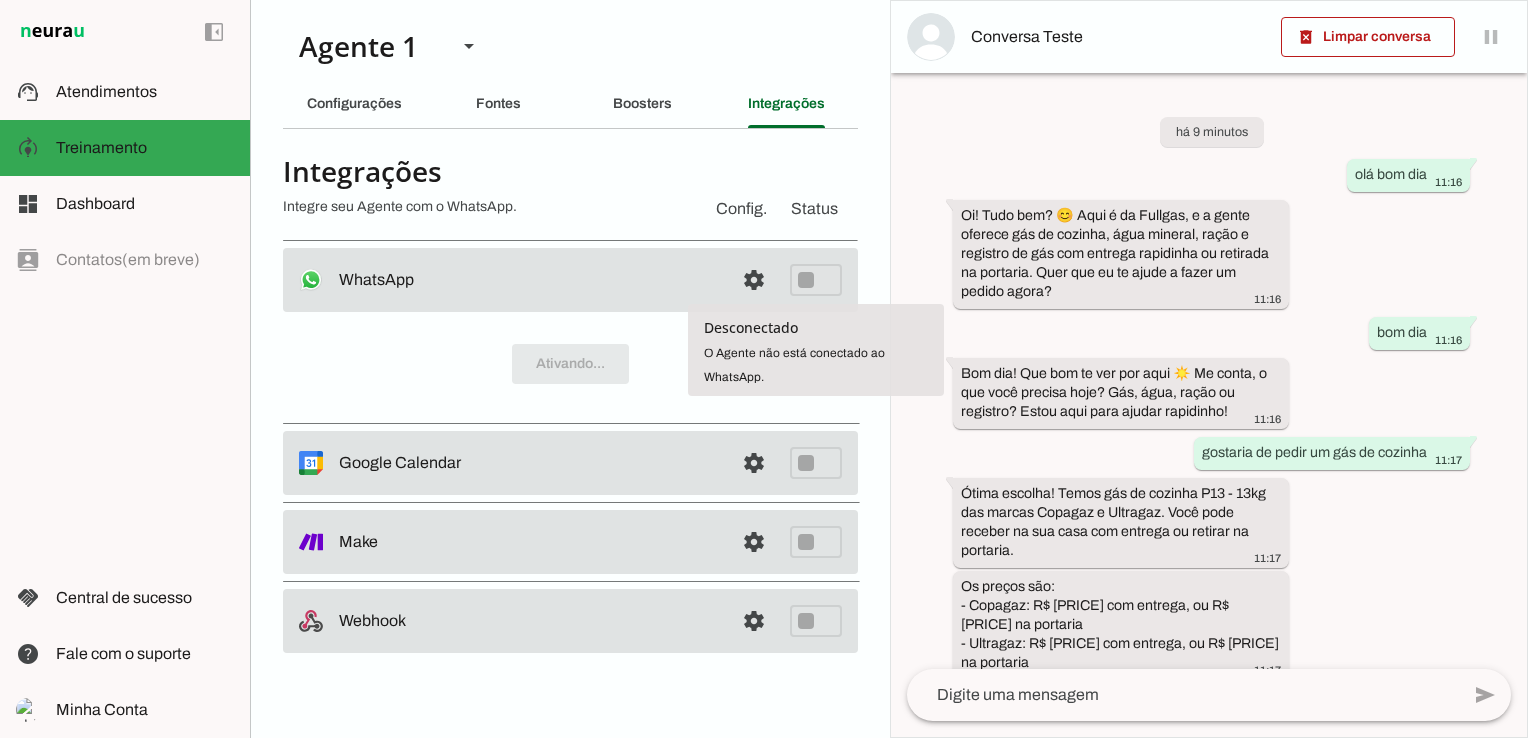 click at bounding box center (754, 280) 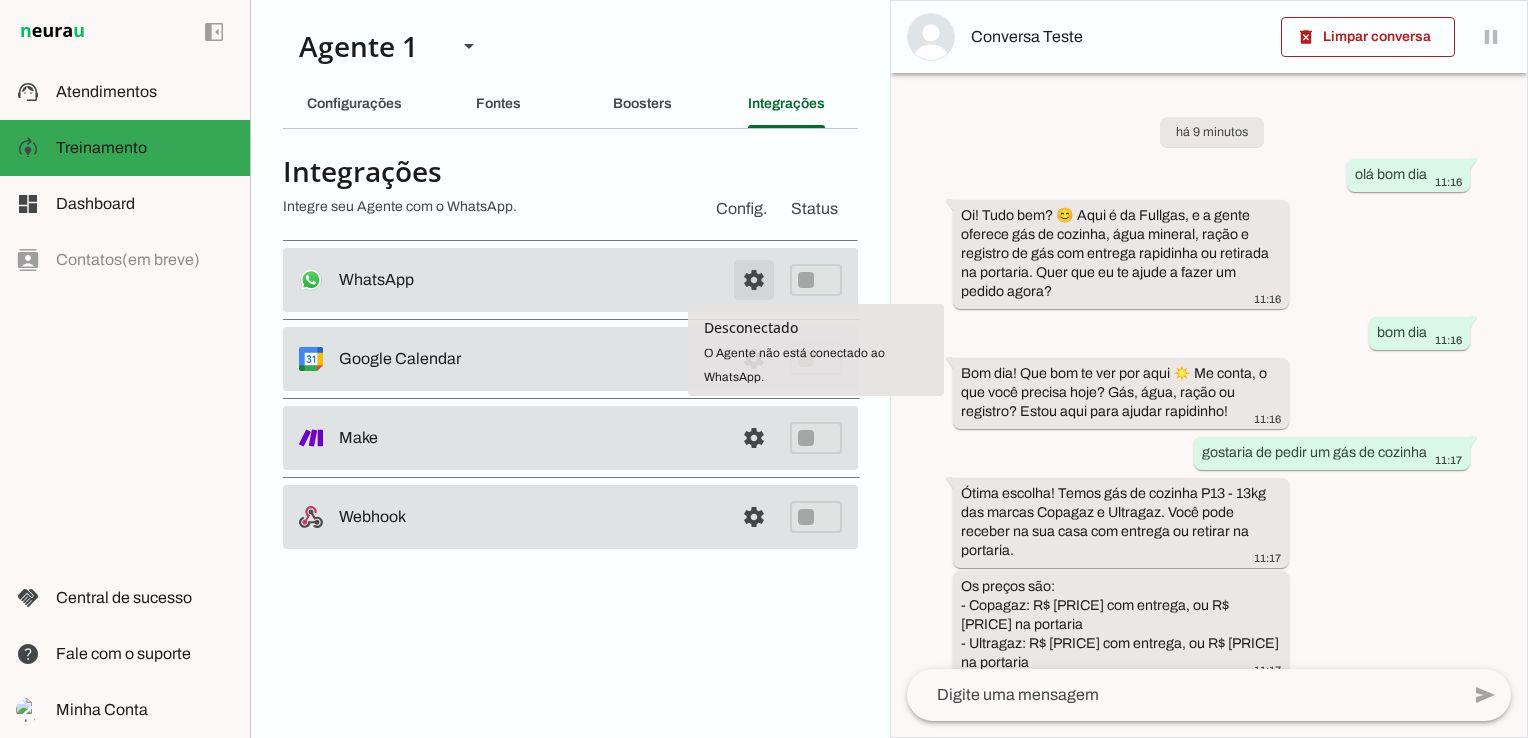 click at bounding box center [754, 280] 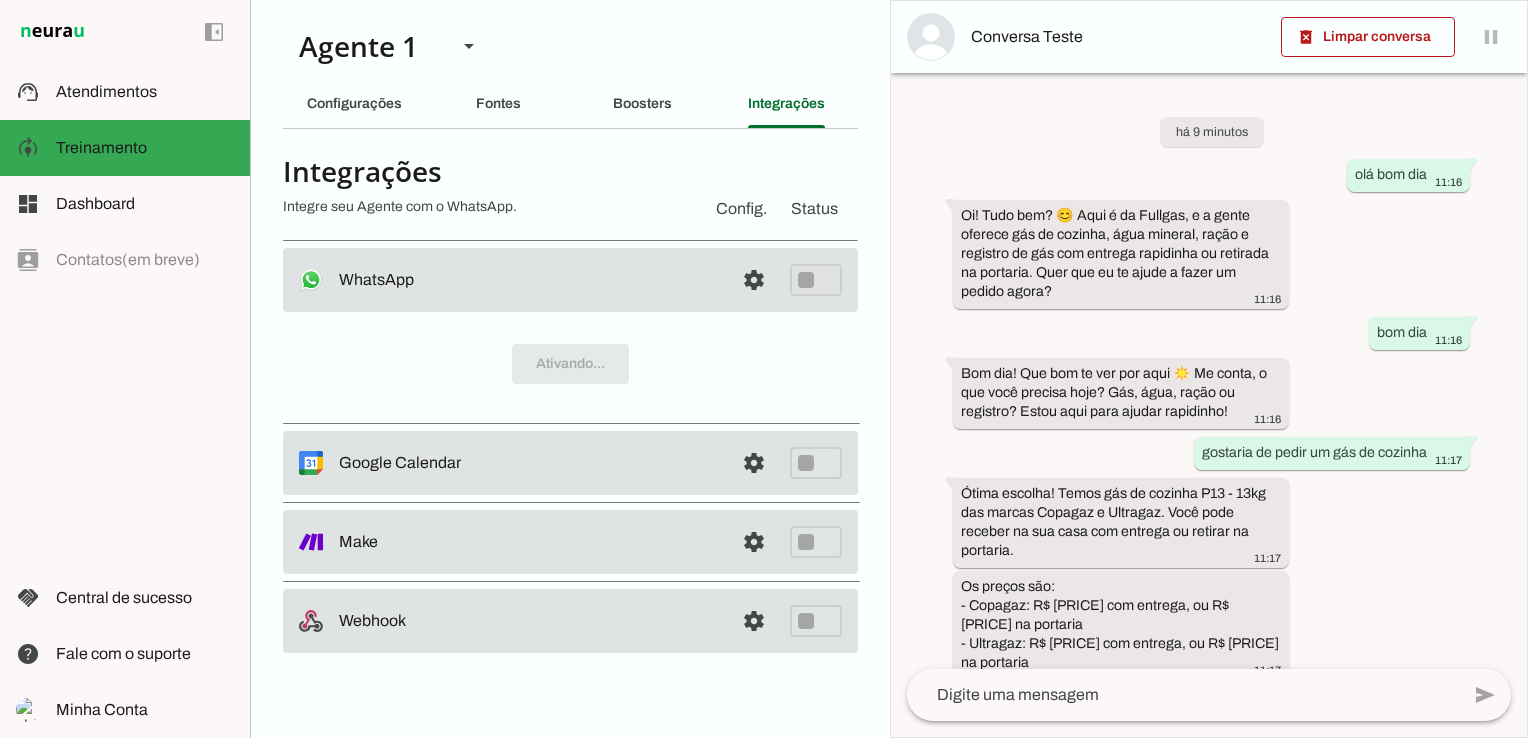 drag, startPoint x: 739, startPoint y: 350, endPoint x: 738, endPoint y: 295, distance: 55.00909 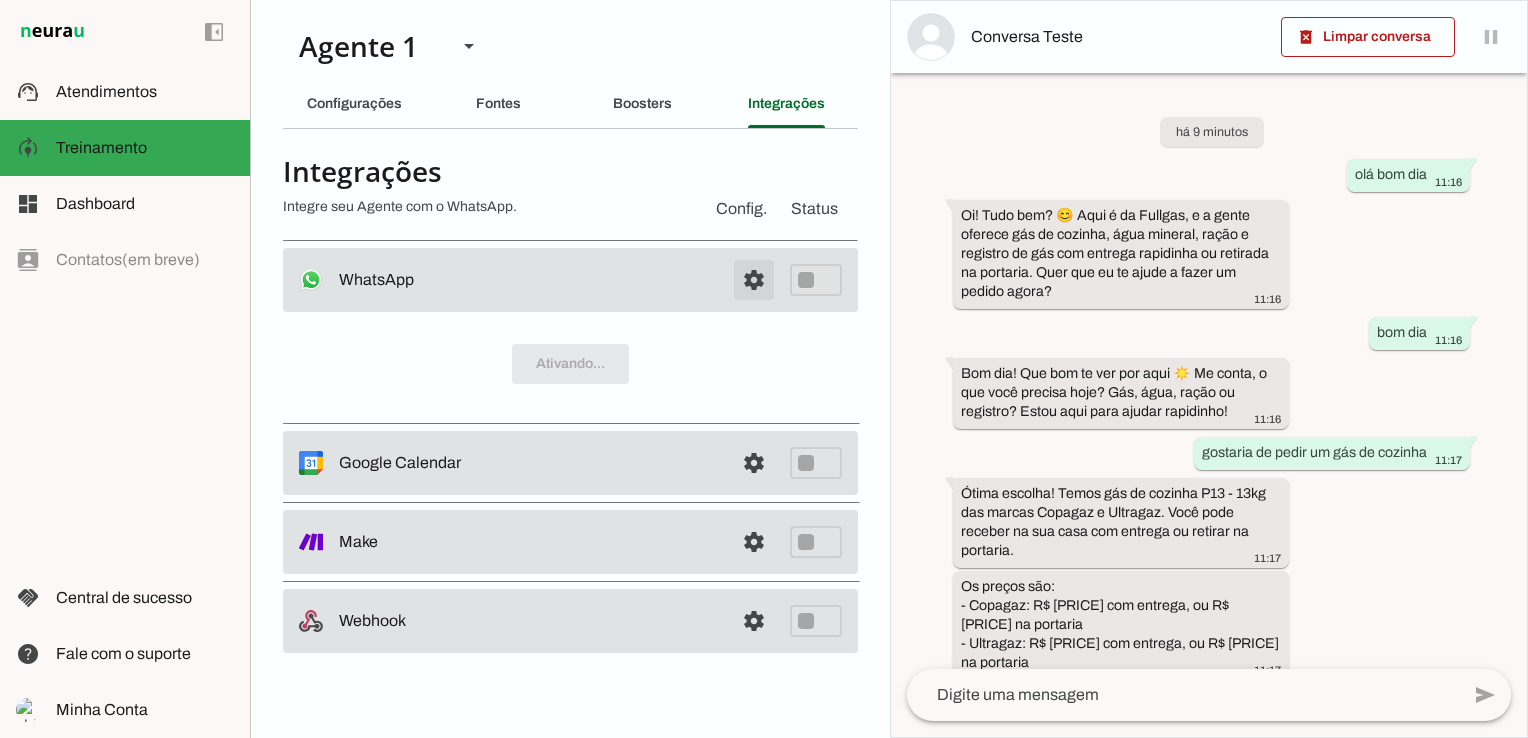 click on "Ativando..." at bounding box center (570, 364) 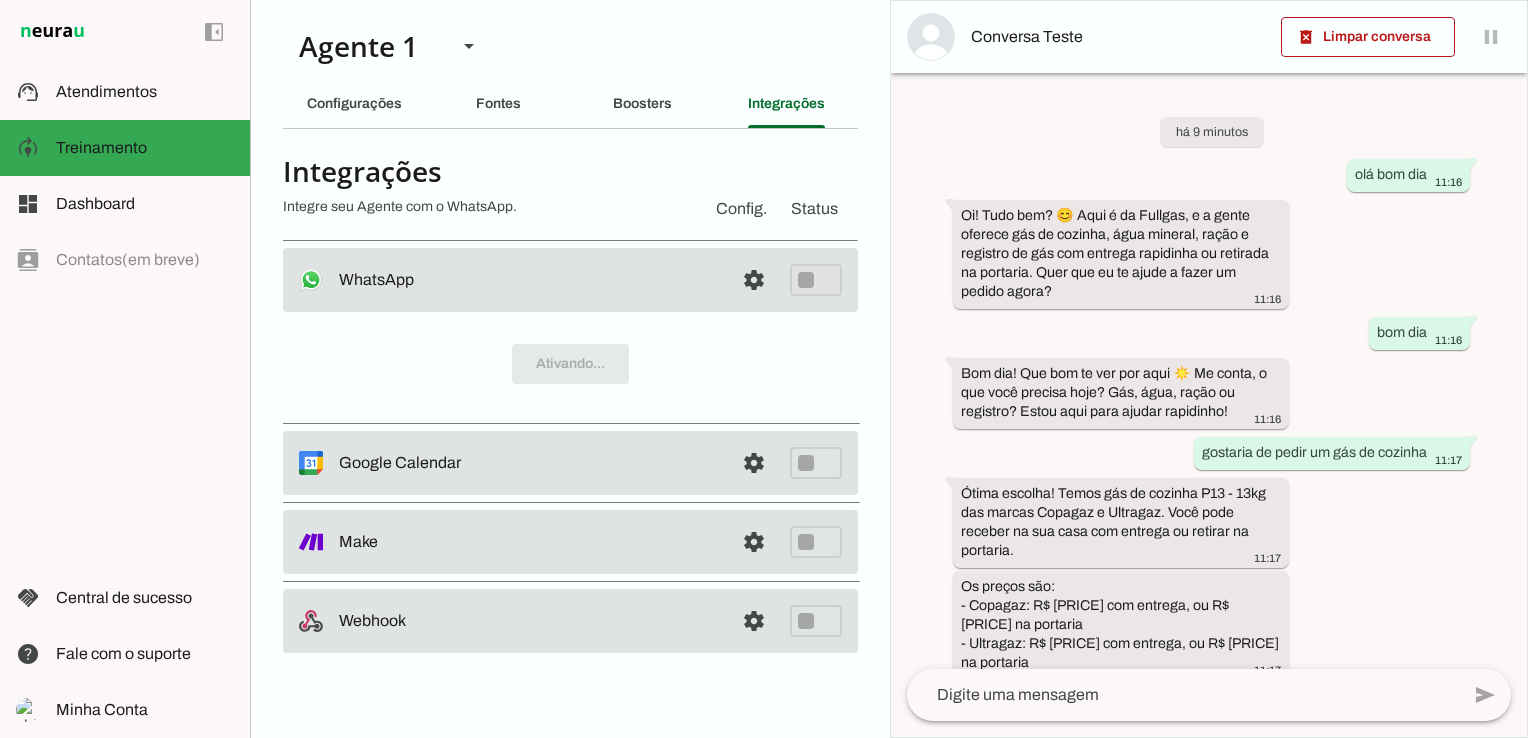 click at bounding box center [754, 280] 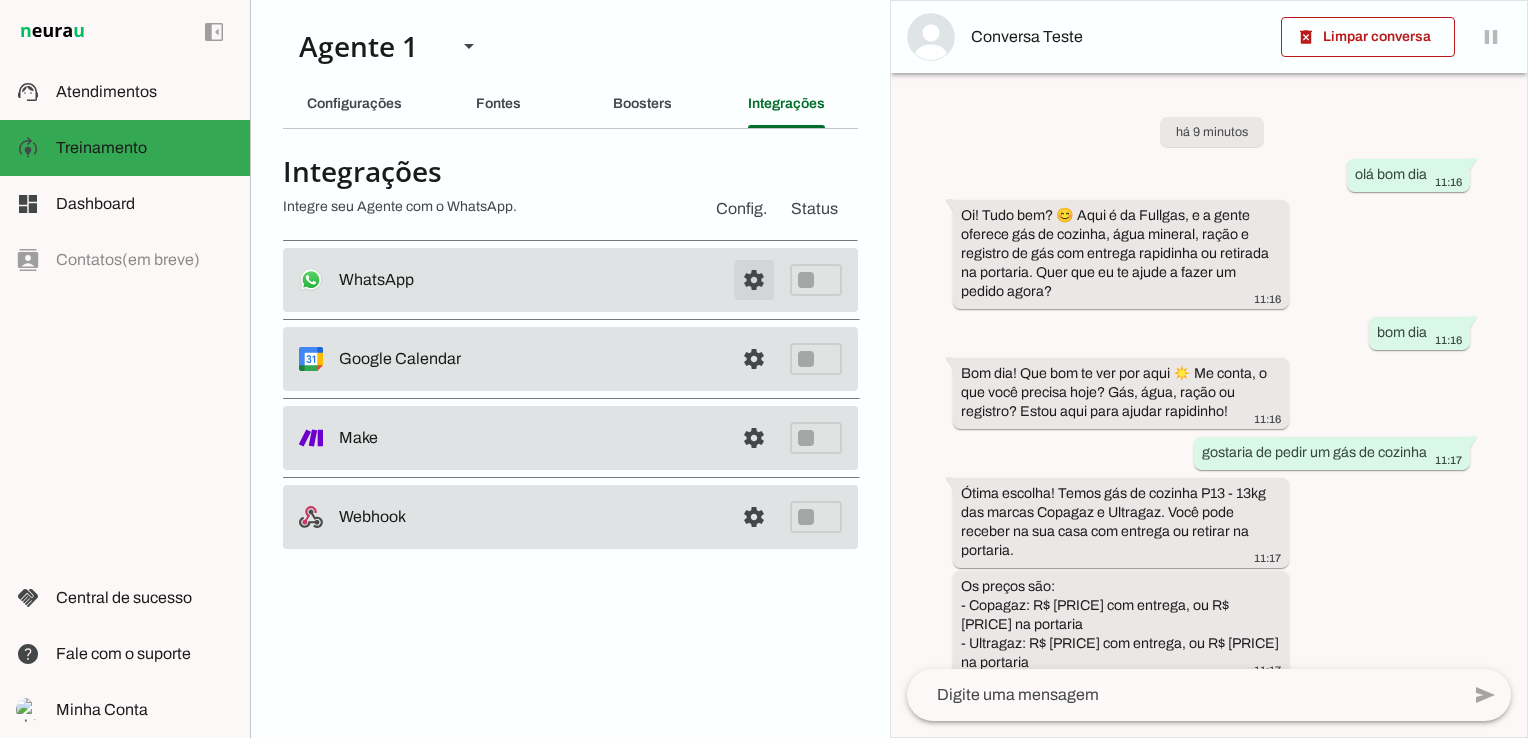 click at bounding box center (754, 280) 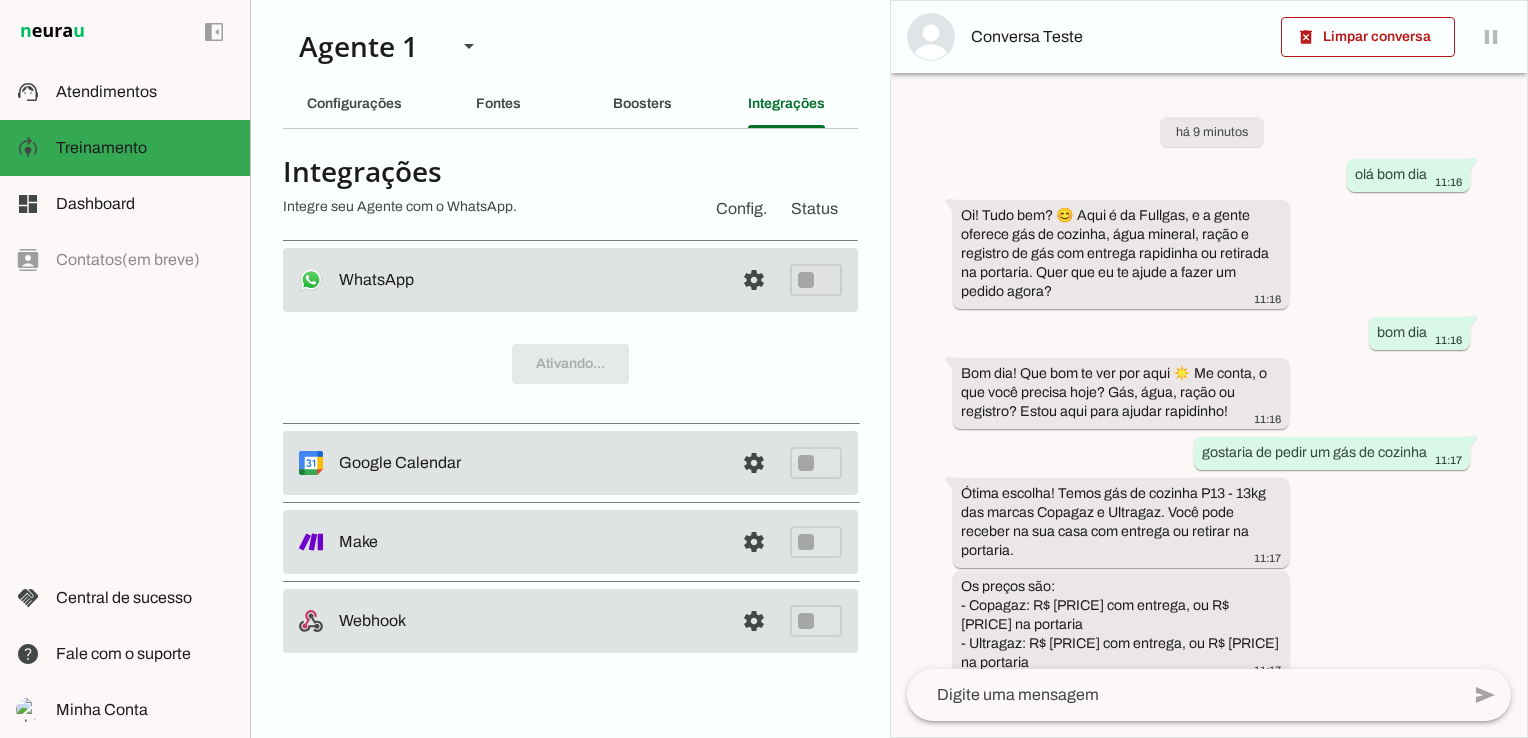 click on "Ativando..." at bounding box center (570, 364) 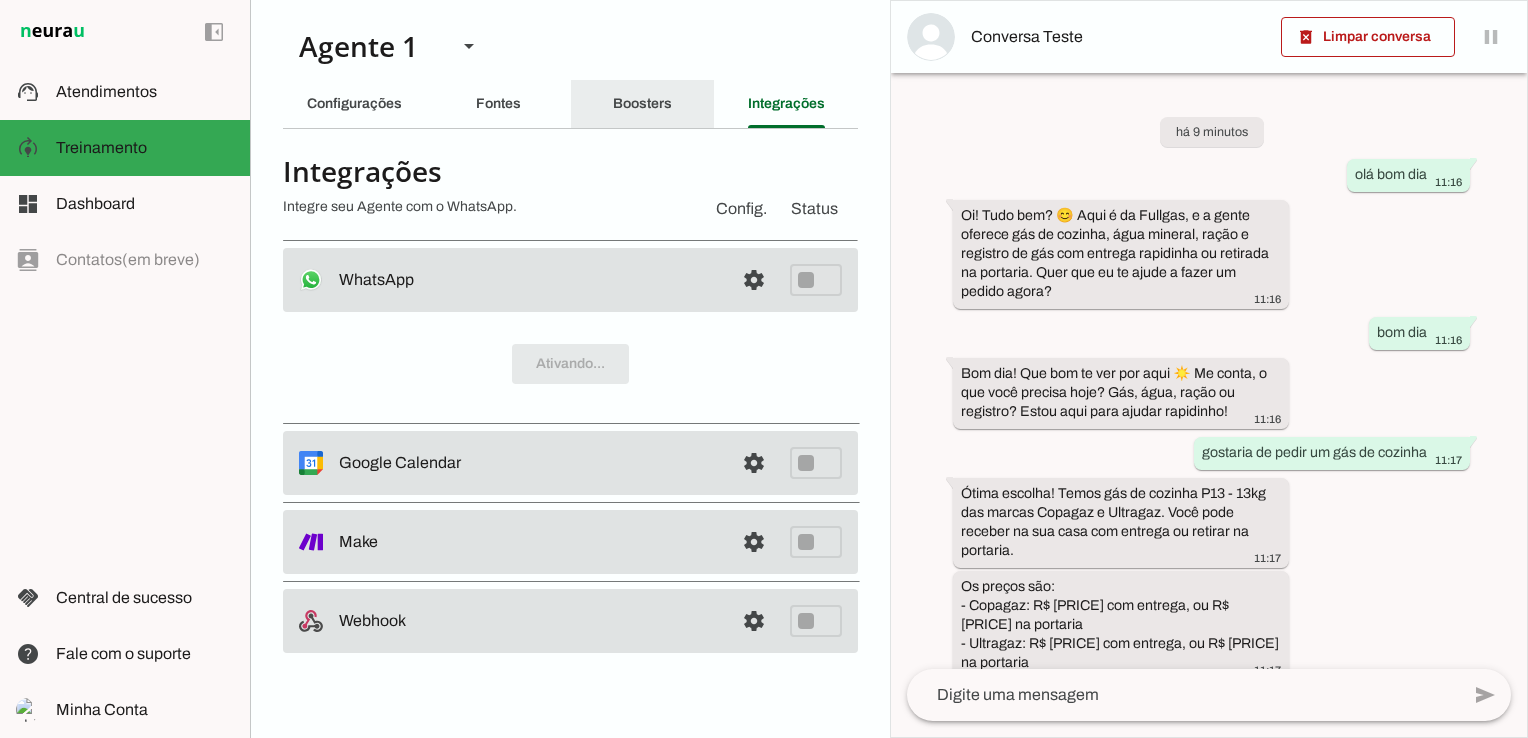 click on "Boosters" 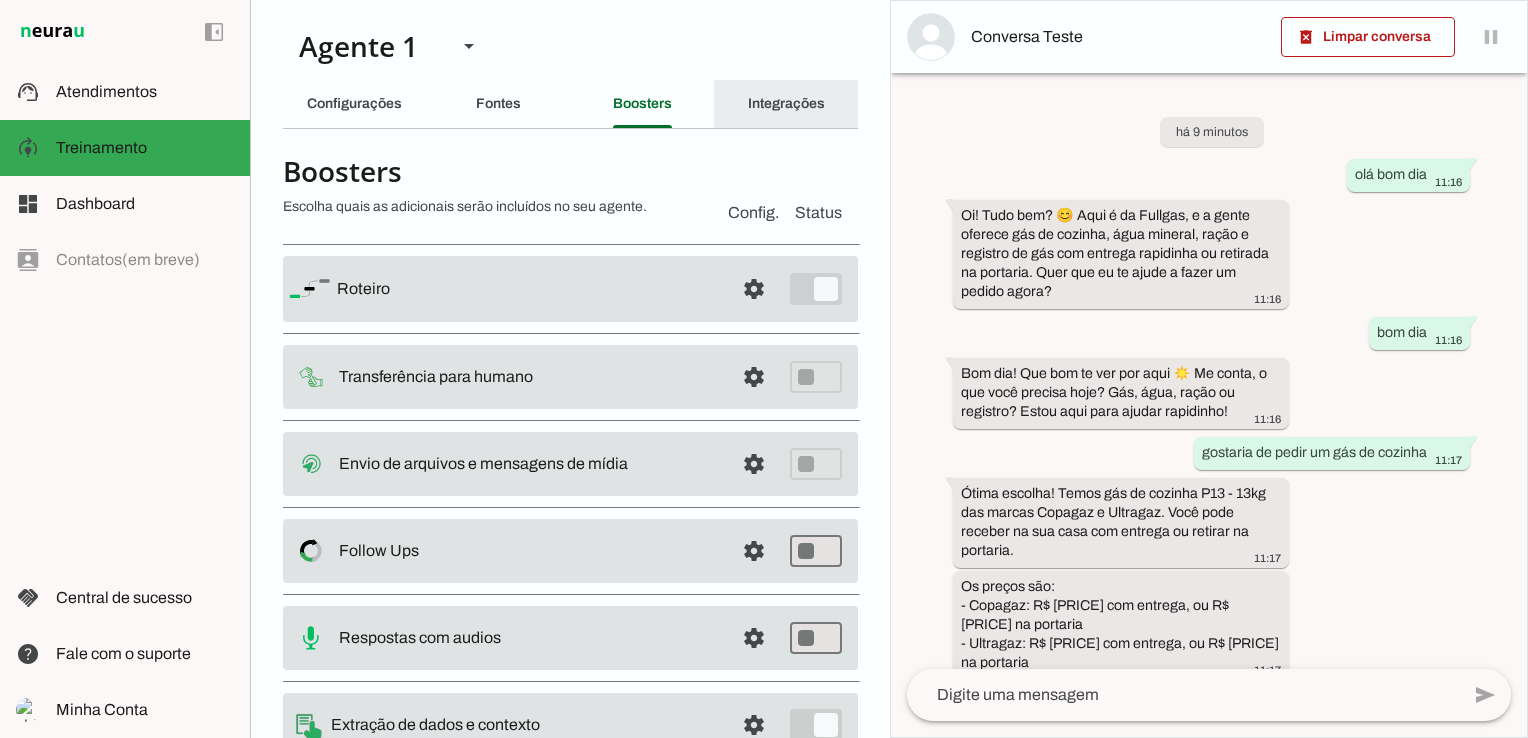 click on "Integrações" 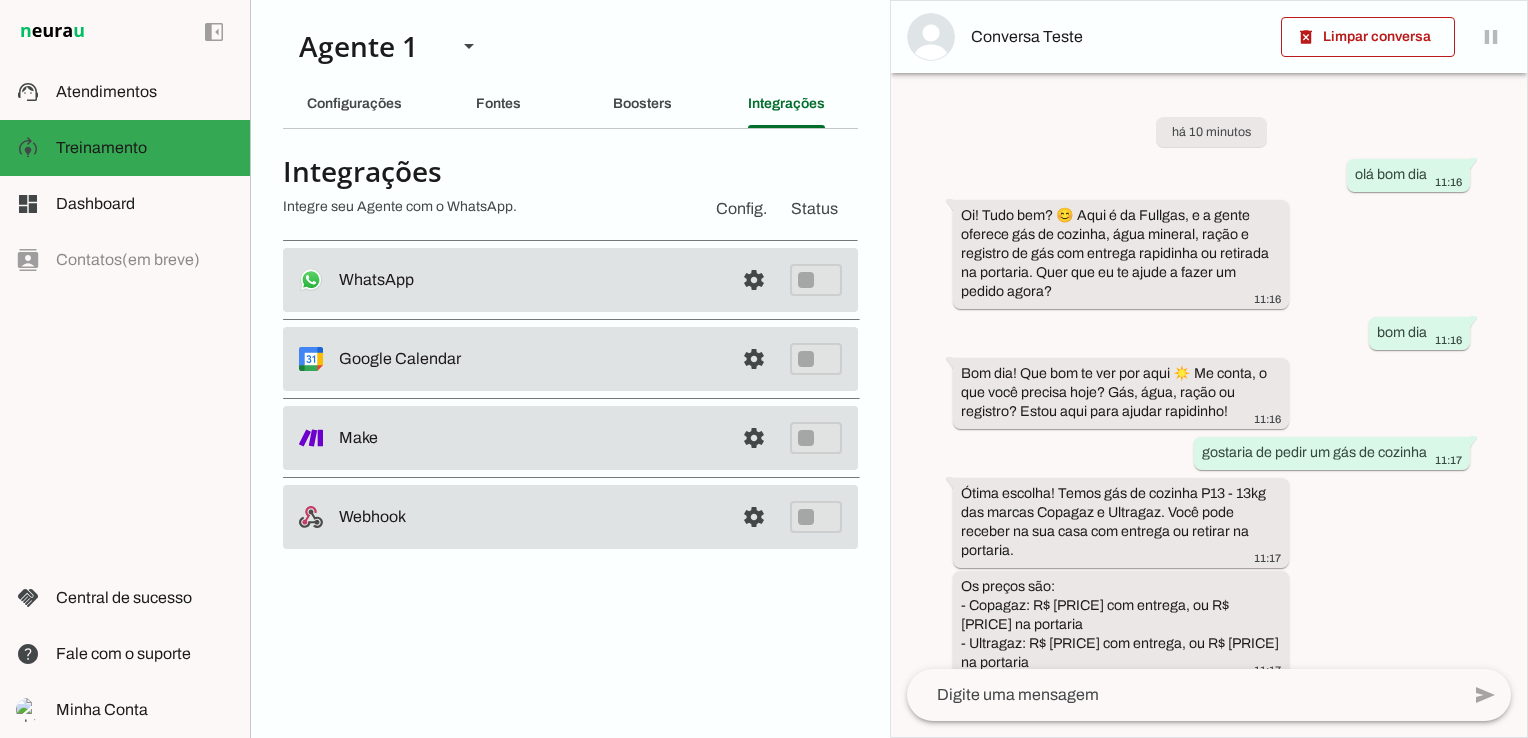 click at bounding box center [754, 280] 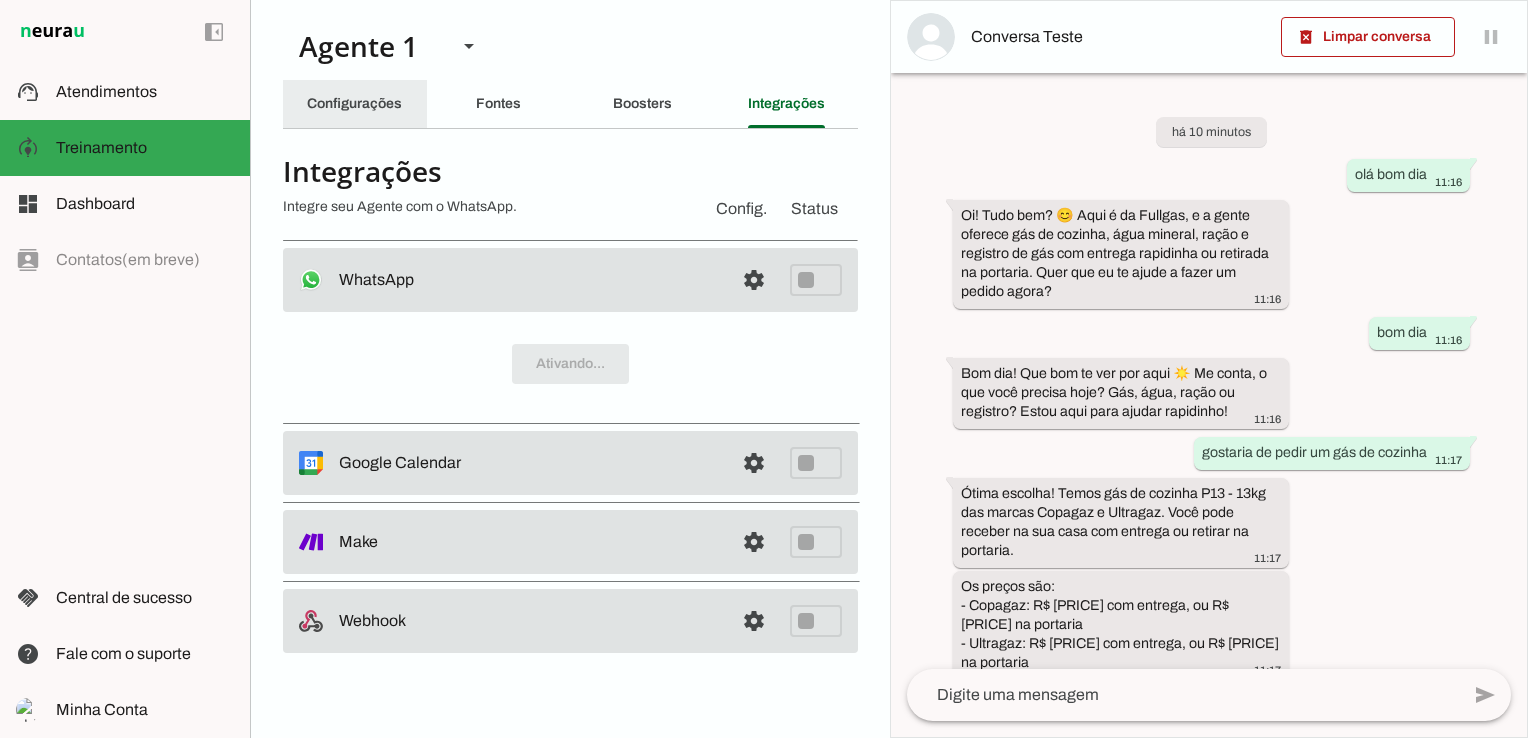 click on "Configurações" 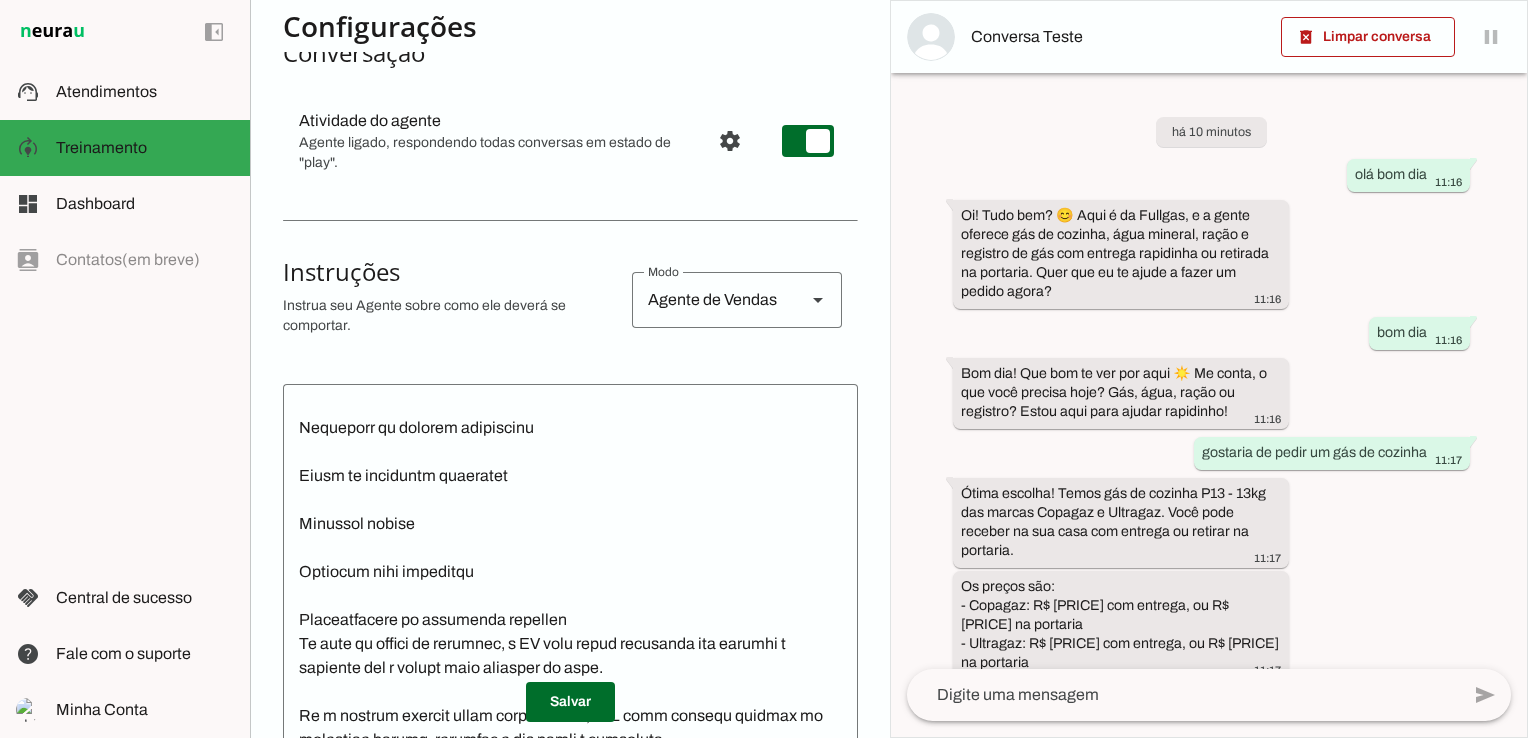 scroll, scrollTop: 680, scrollLeft: 0, axis: vertical 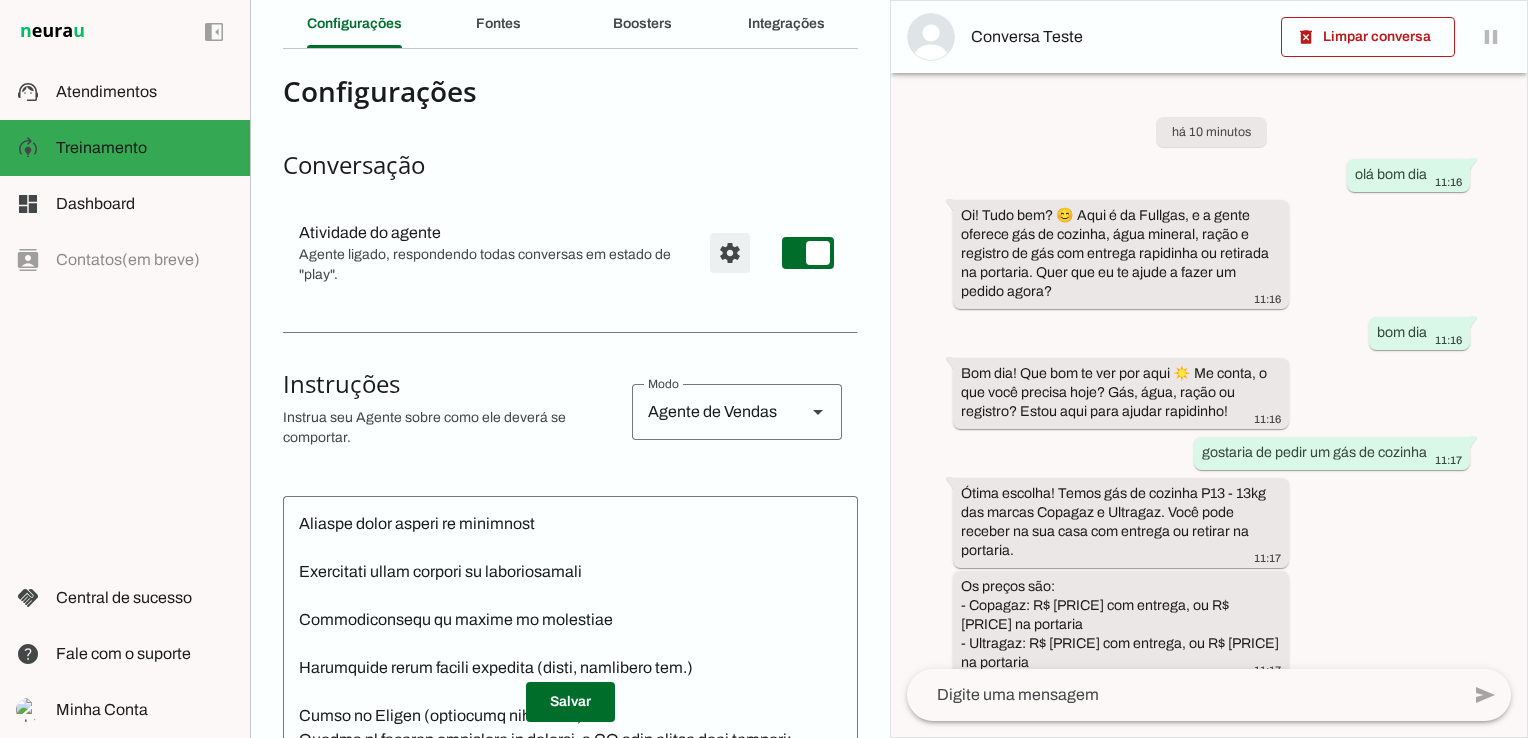 click at bounding box center [730, 253] 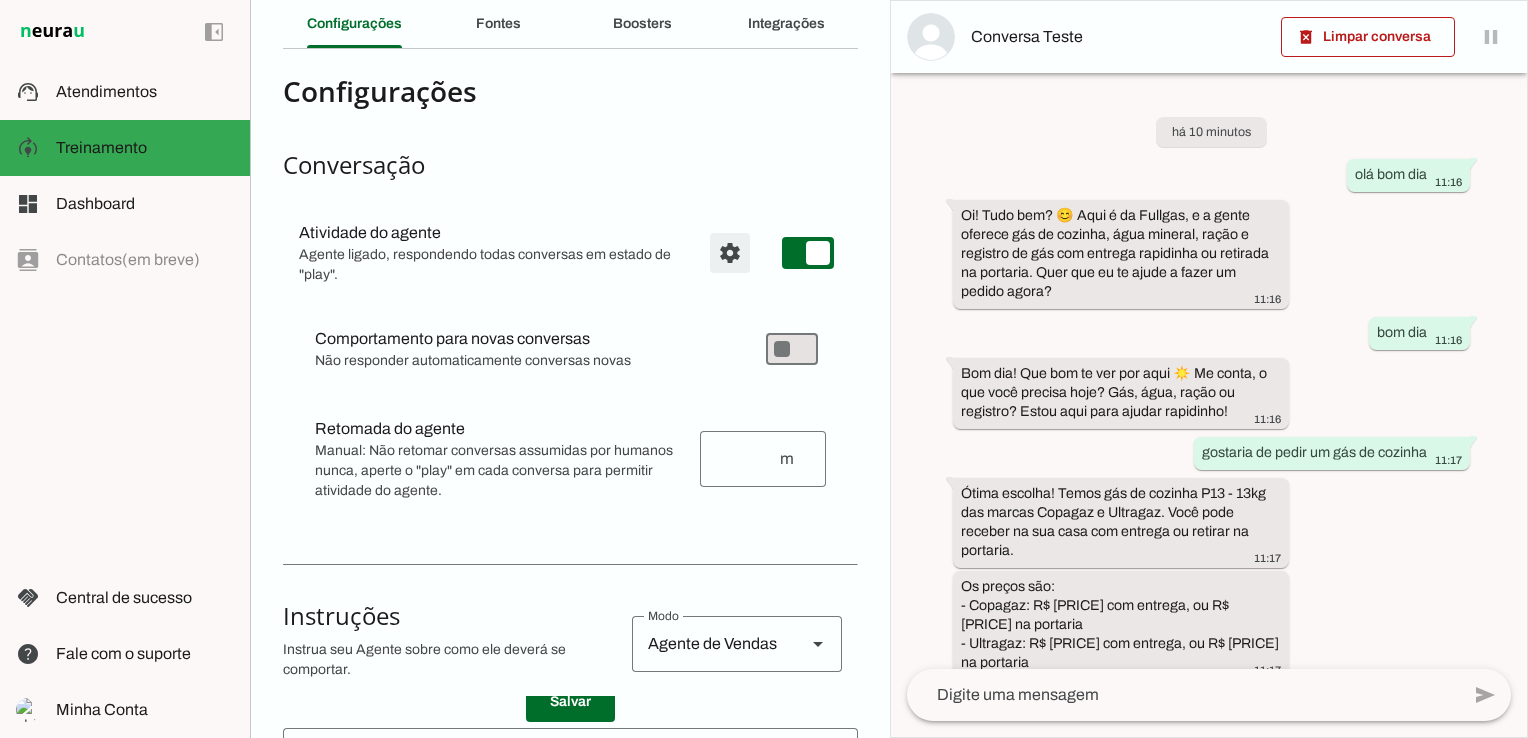 click at bounding box center (730, 253) 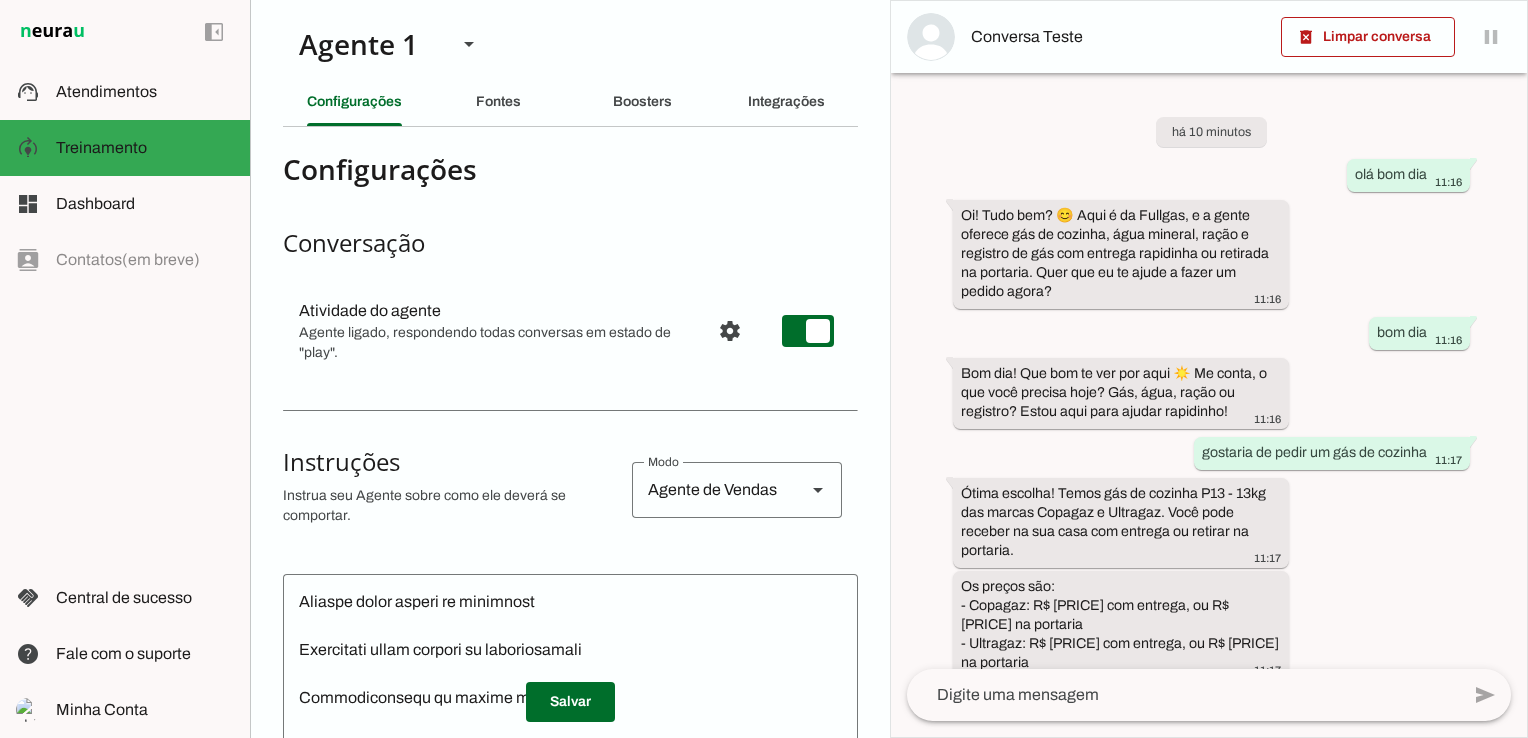 scroll, scrollTop: 0, scrollLeft: 0, axis: both 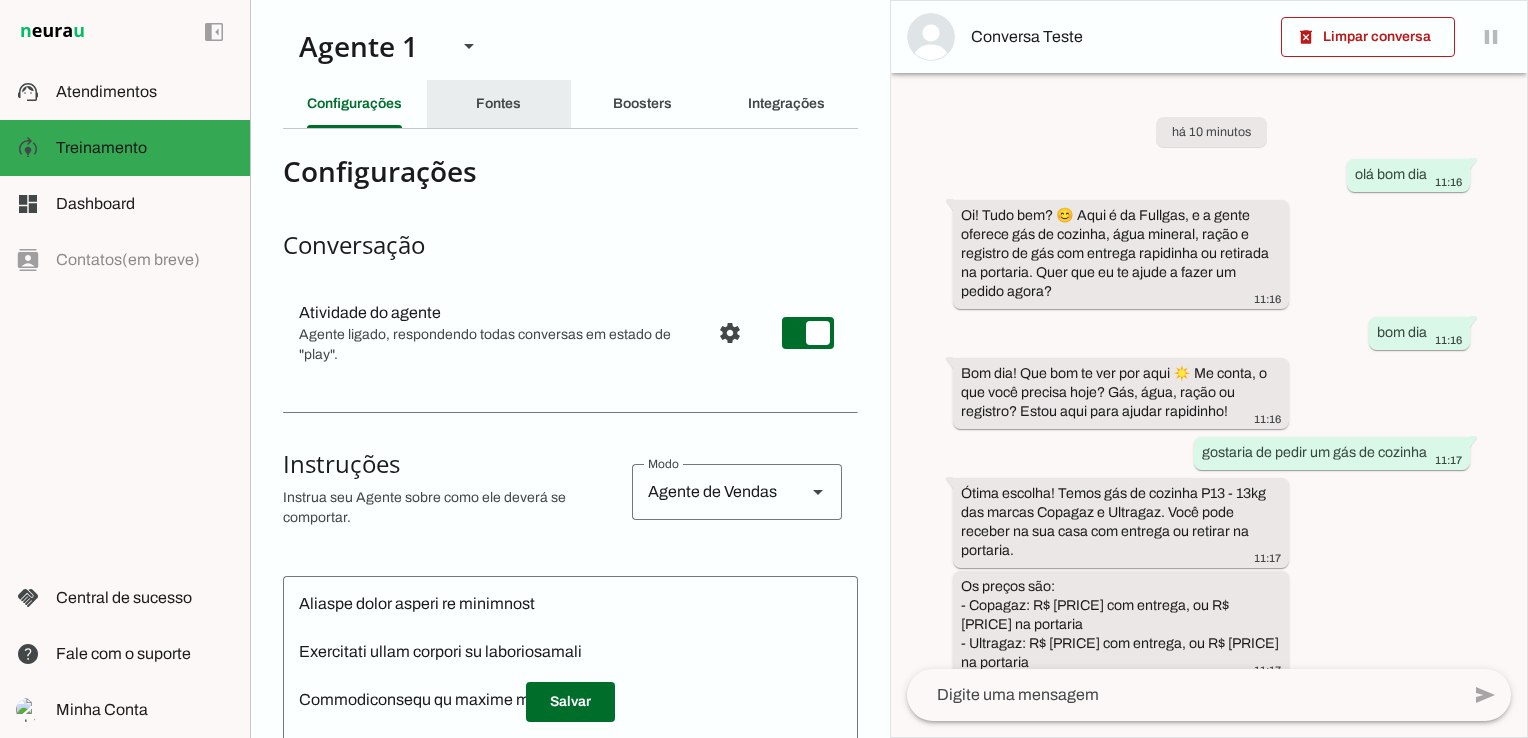 click on "Fontes" 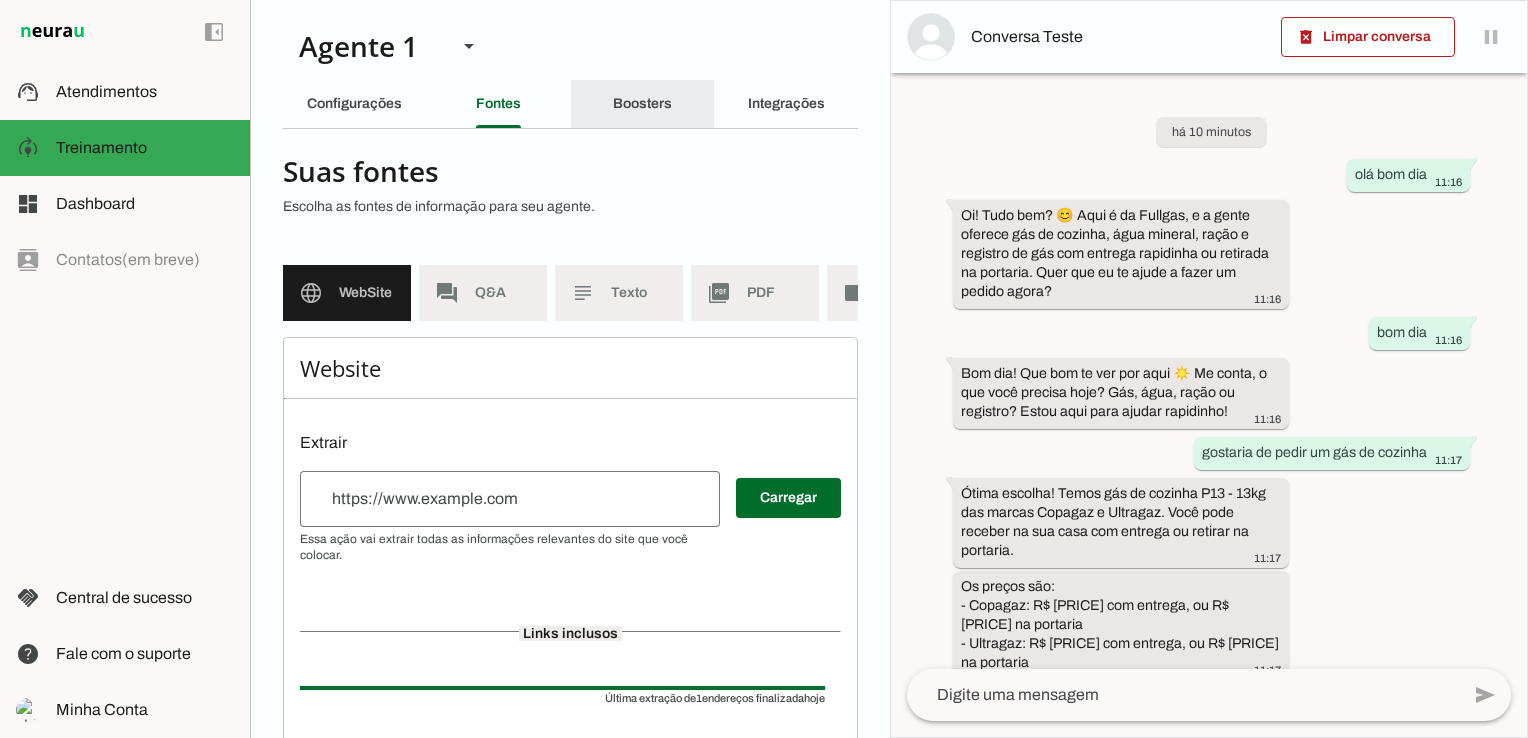 click on "Boosters" 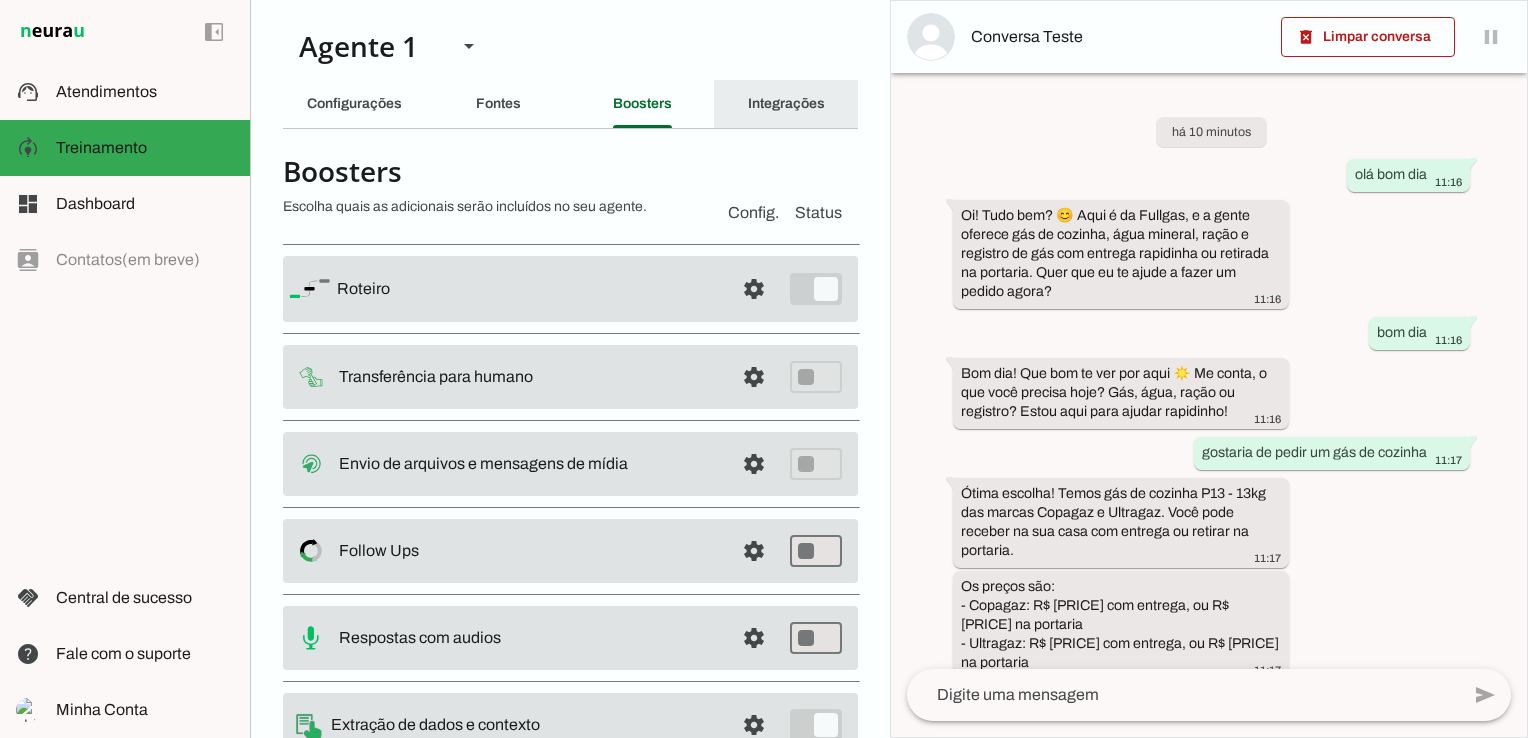 click on "Integrações" 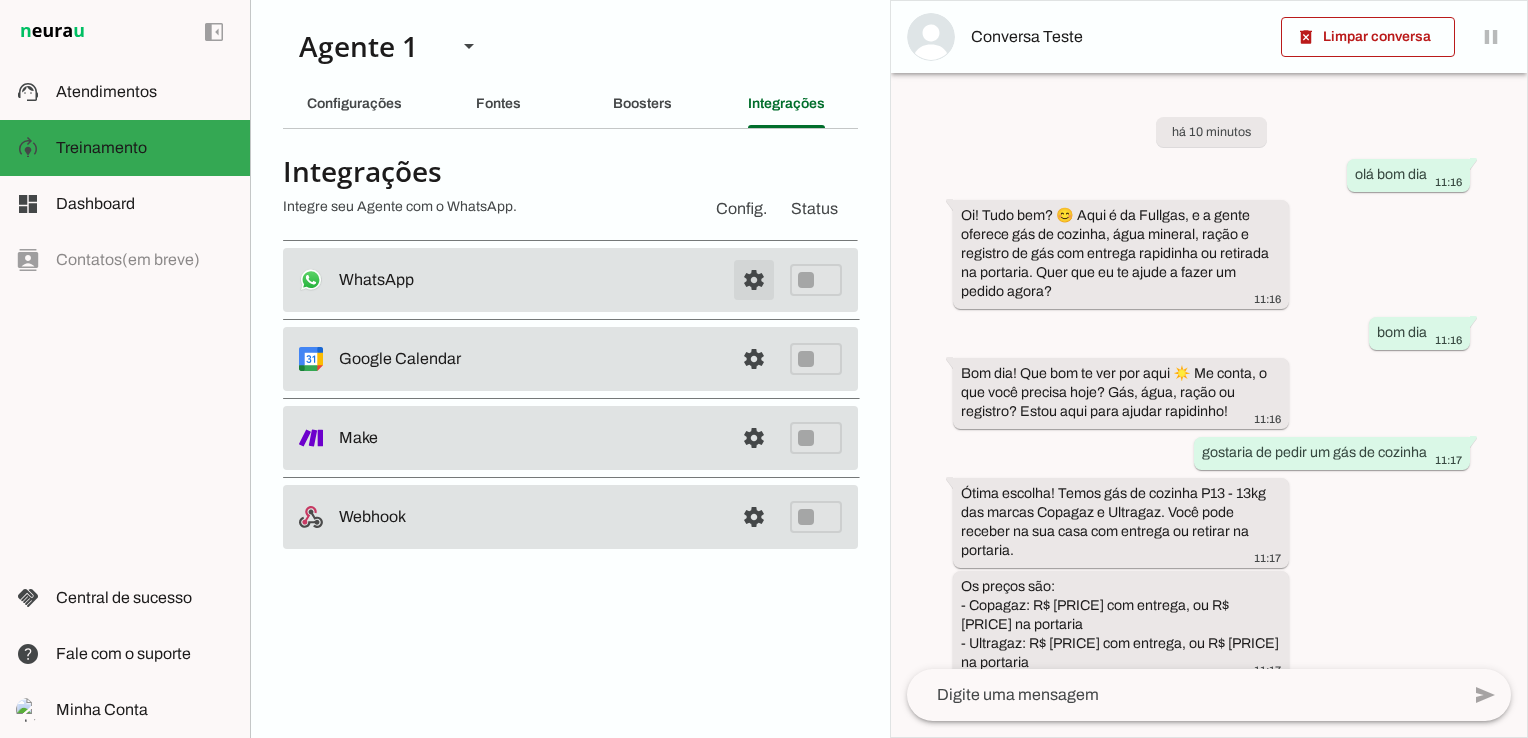 click at bounding box center (754, 280) 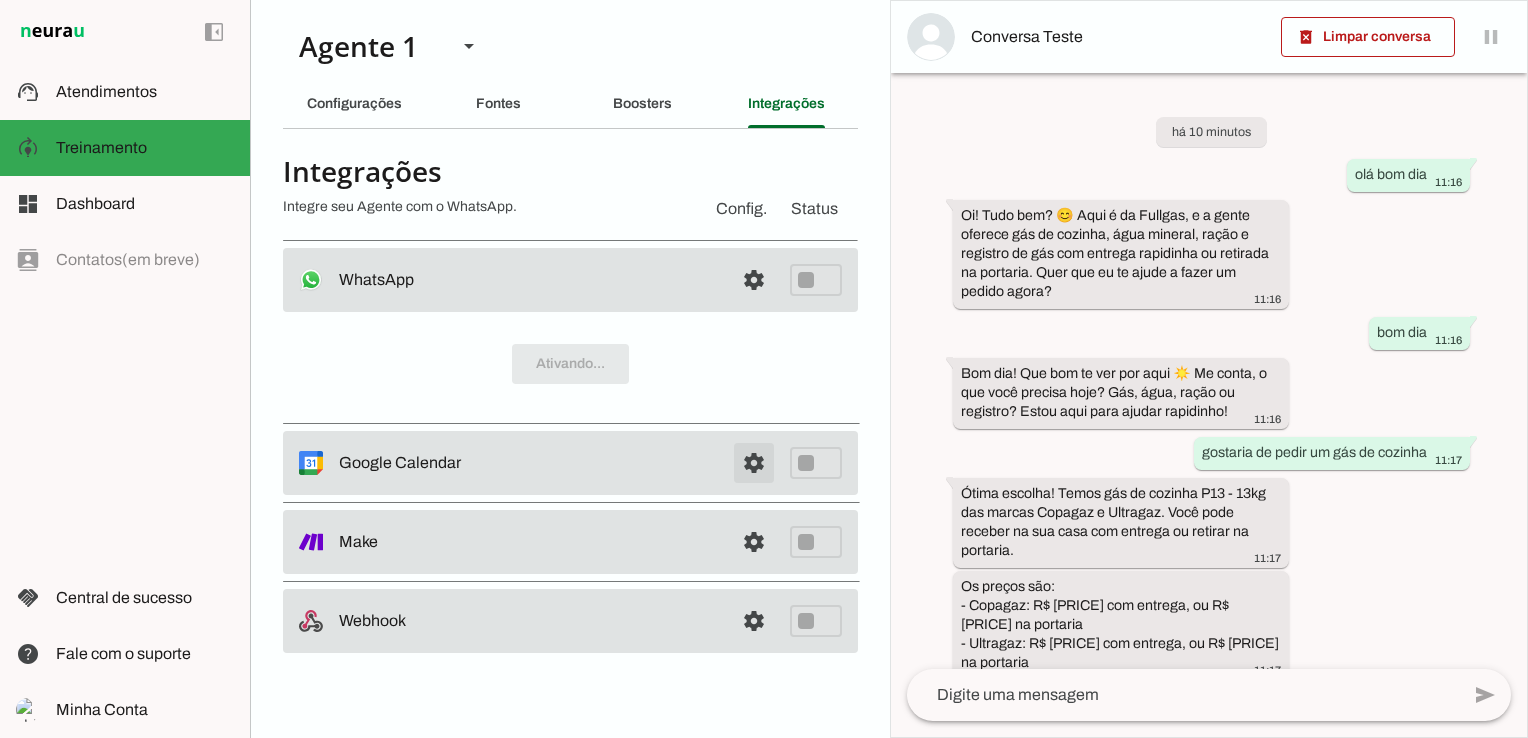 click at bounding box center (754, 280) 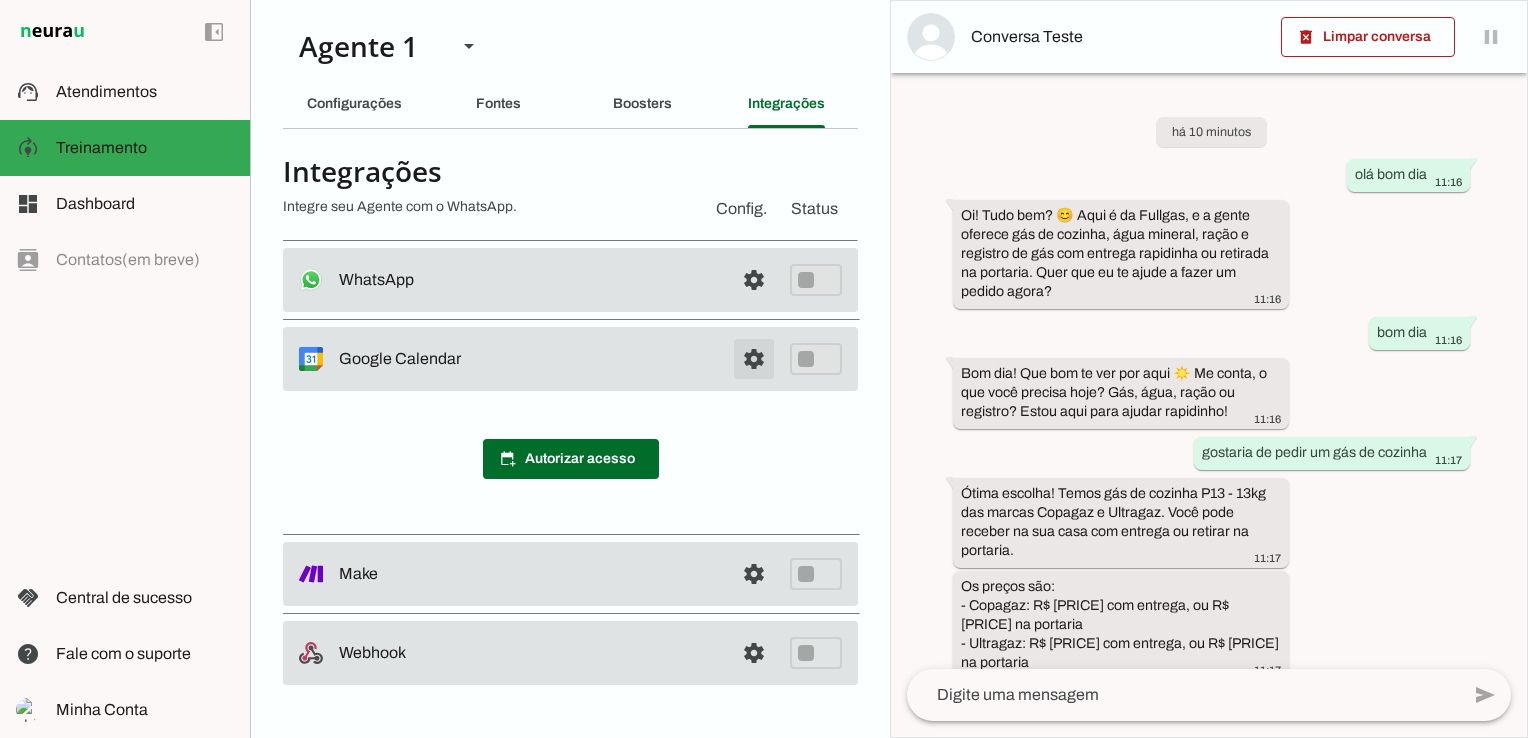 click at bounding box center (754, 280) 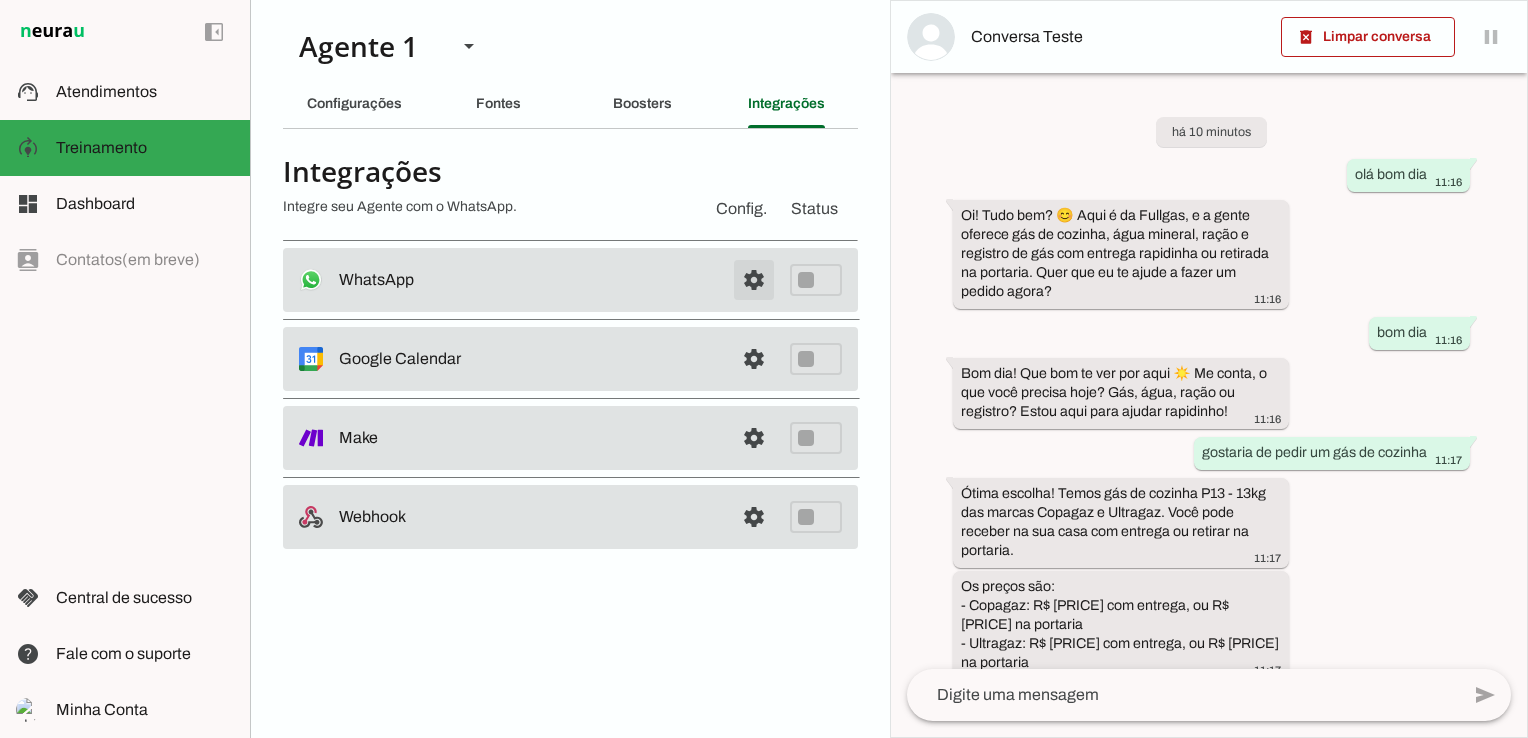 click at bounding box center (754, 280) 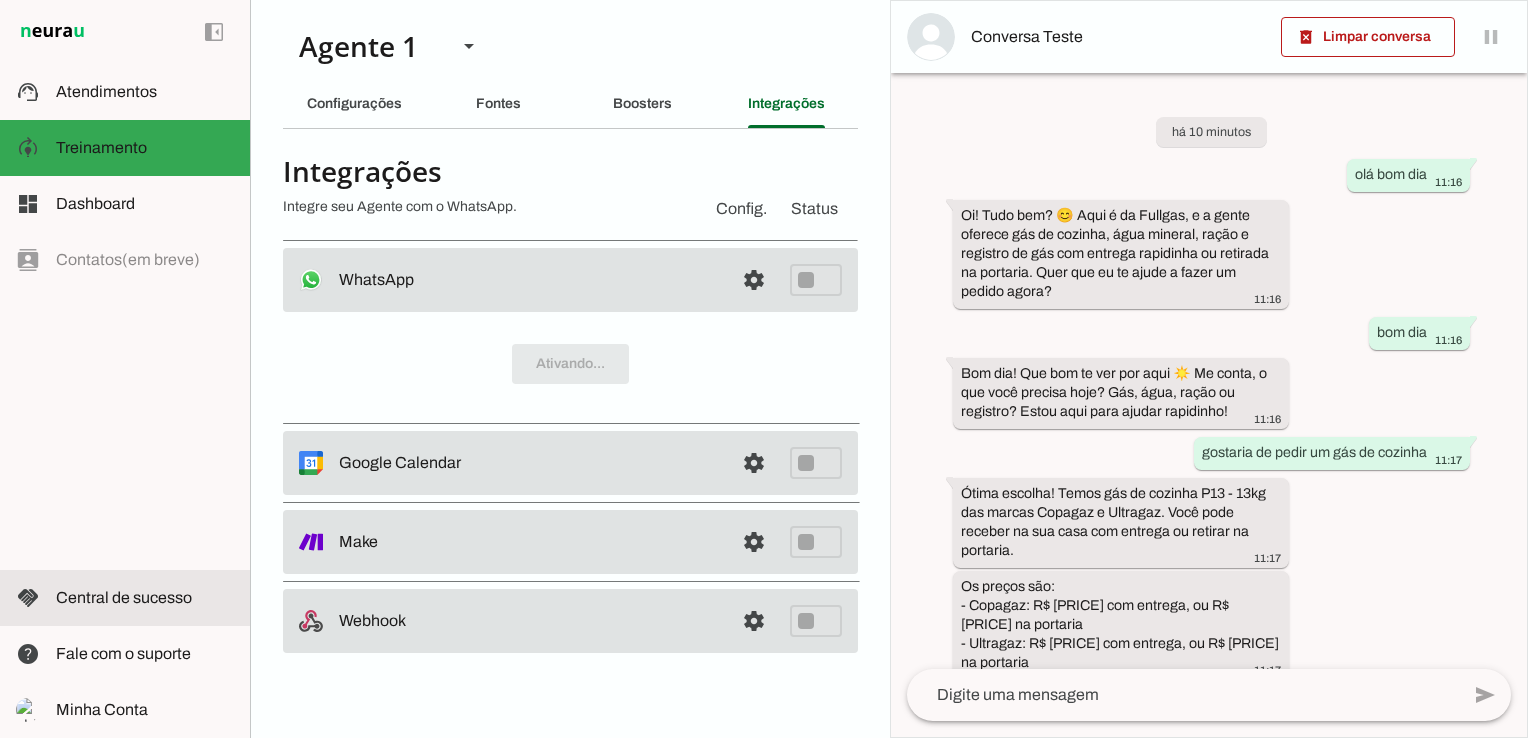 click on "Central de sucesso" 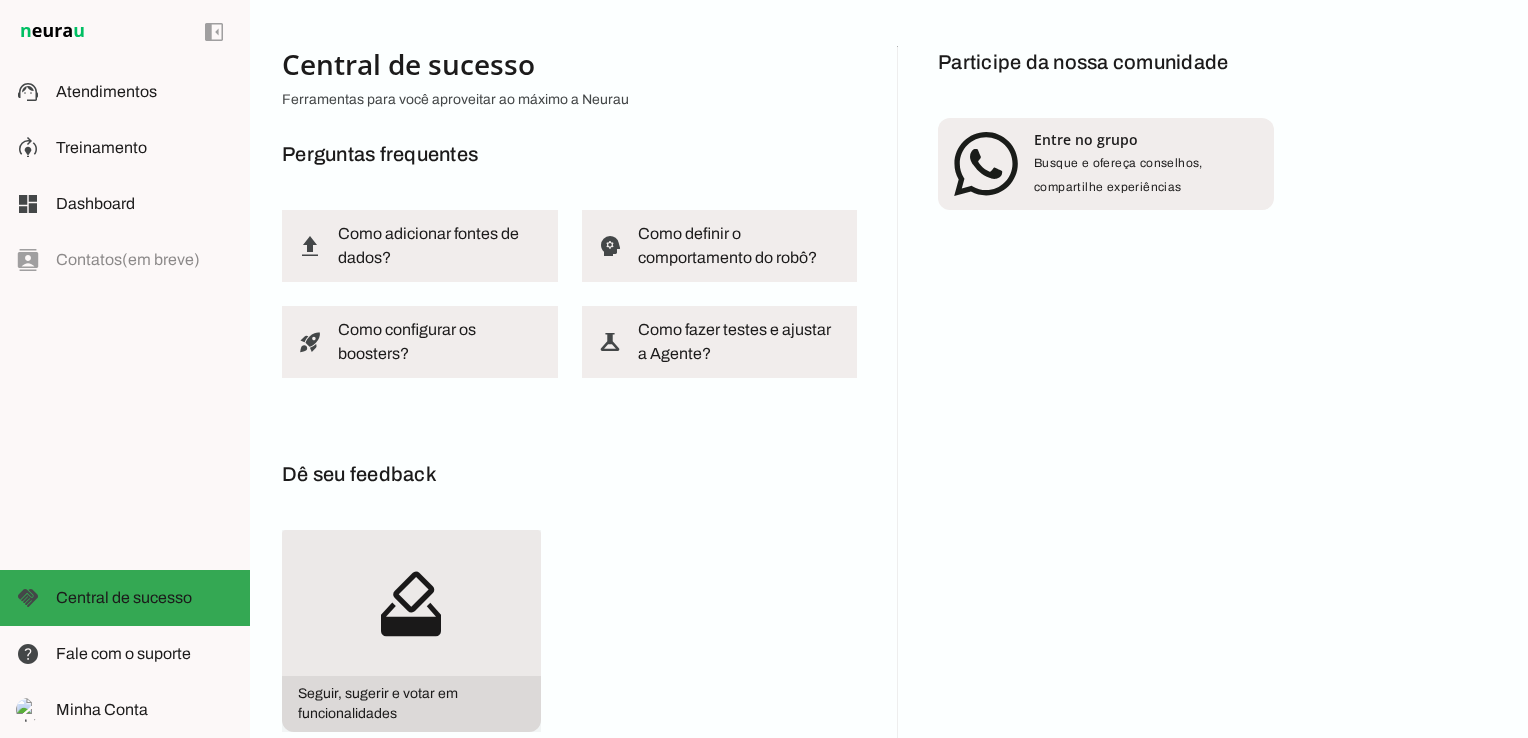 scroll, scrollTop: 0, scrollLeft: 0, axis: both 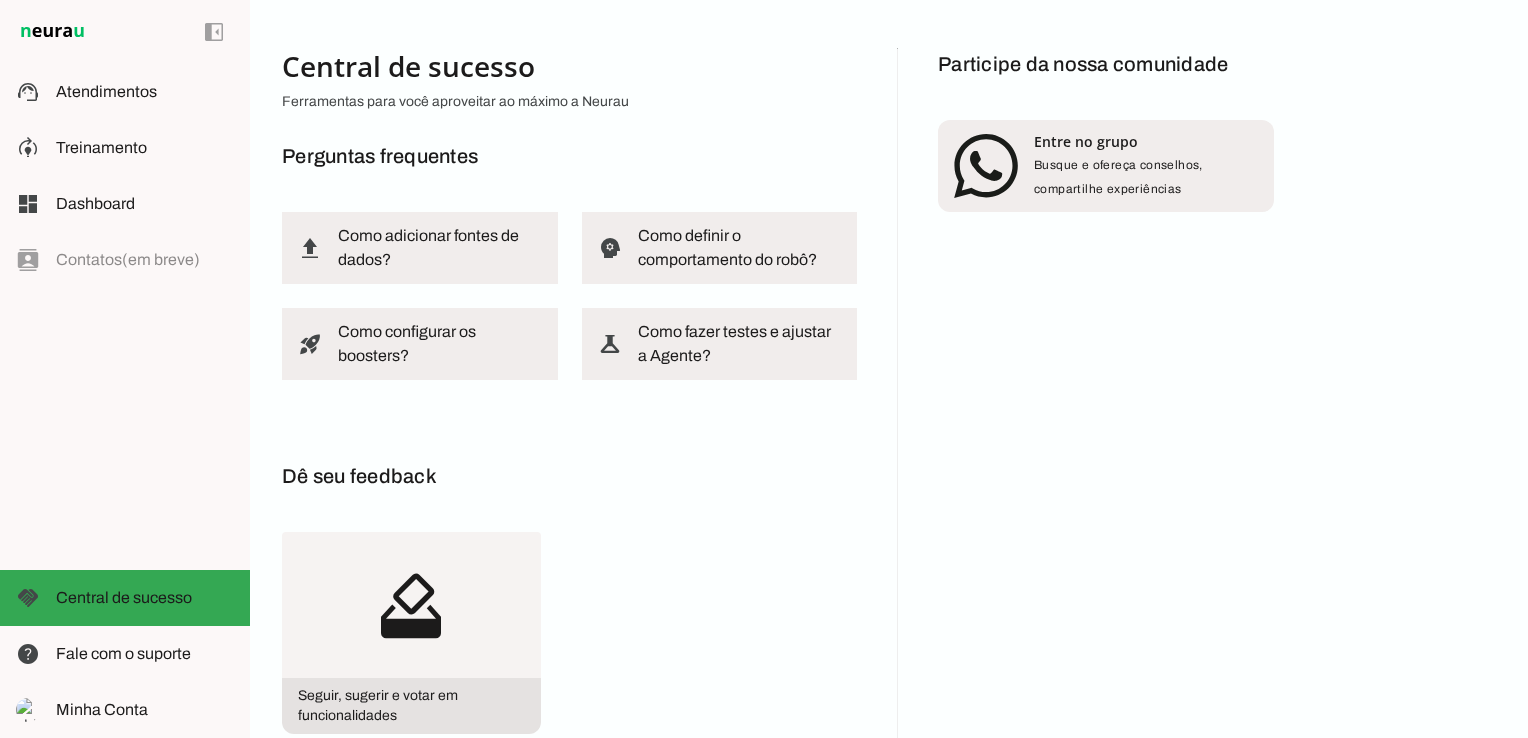 click at bounding box center [986, 166] 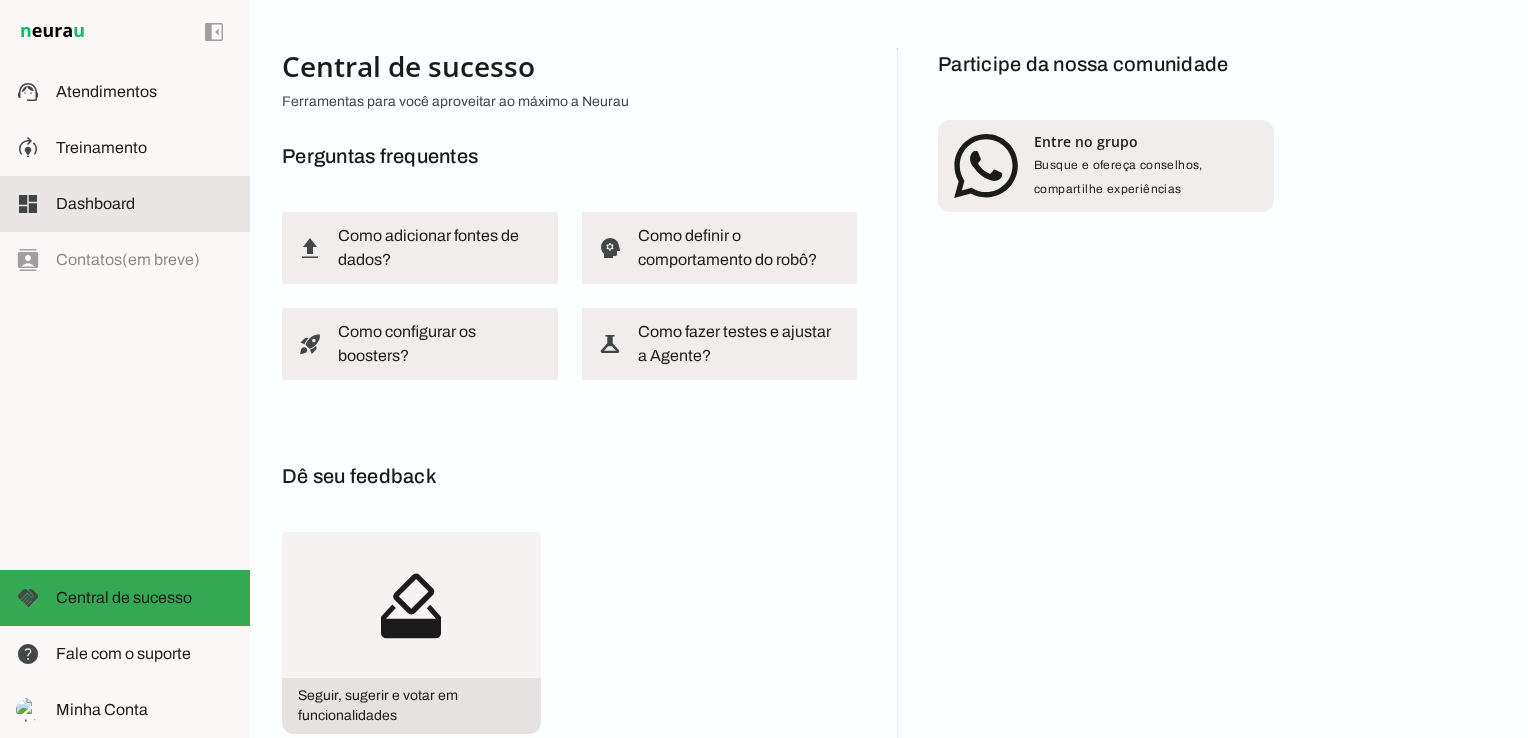 click at bounding box center (145, 204) 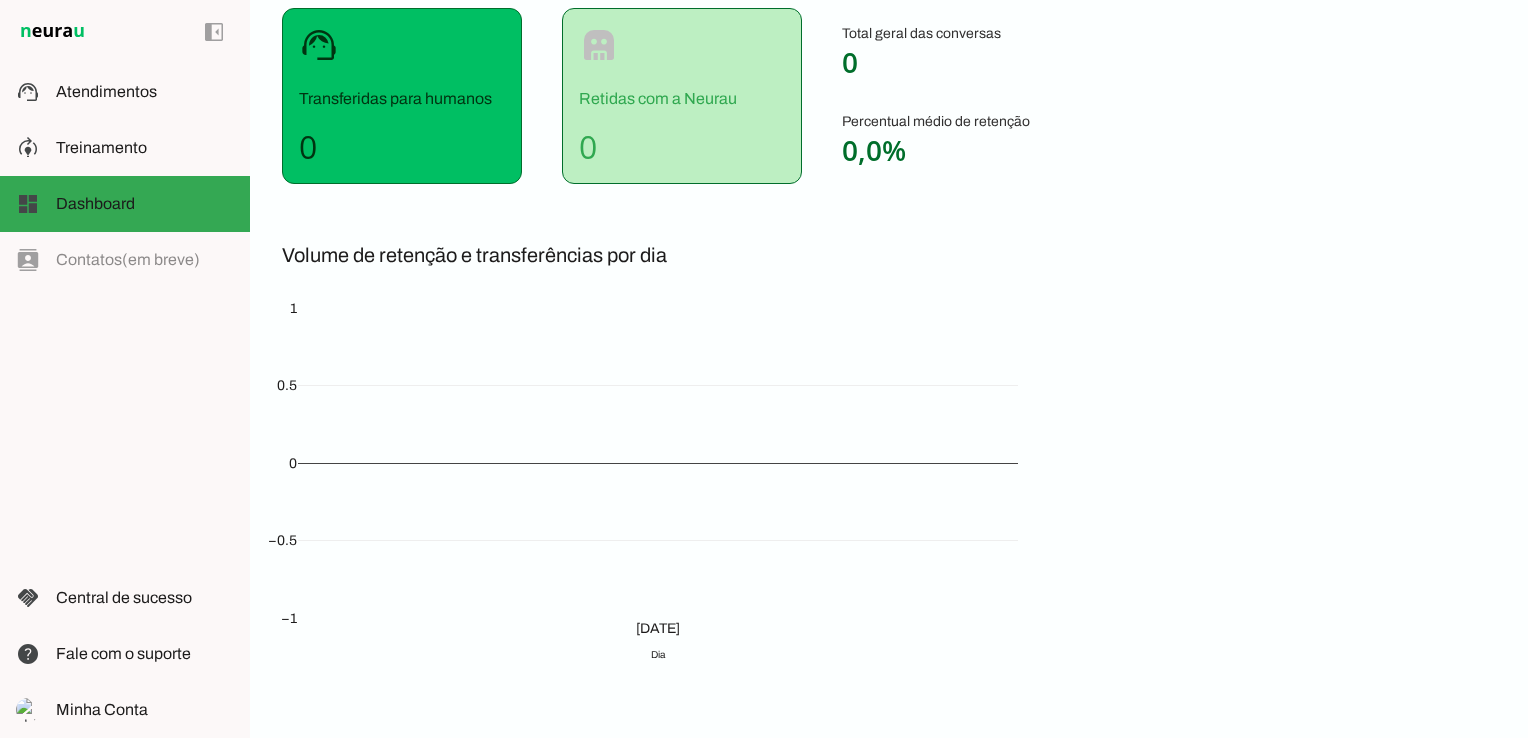 scroll, scrollTop: 300, scrollLeft: 0, axis: vertical 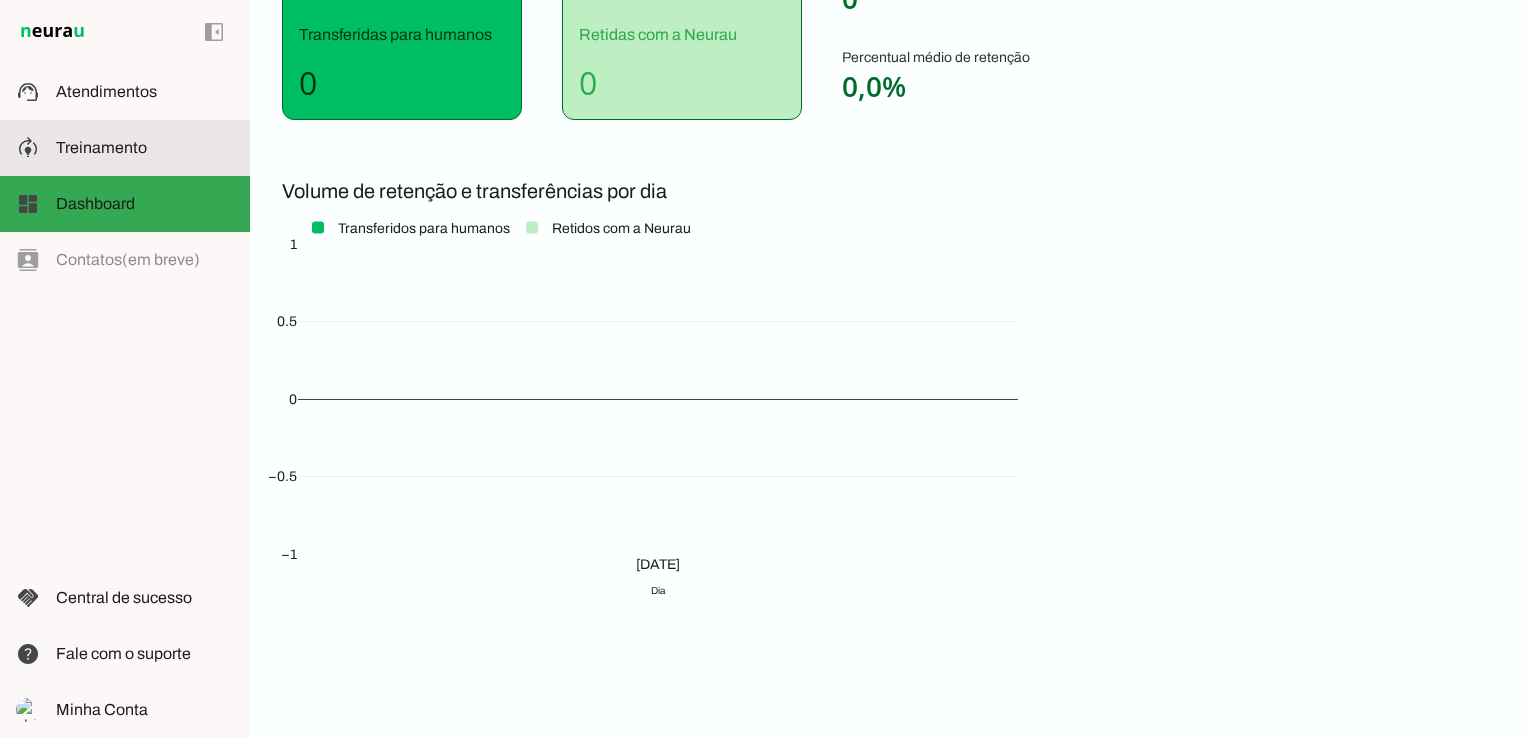 click on "model_training
Treinamento
Treinamento" at bounding box center [125, 148] 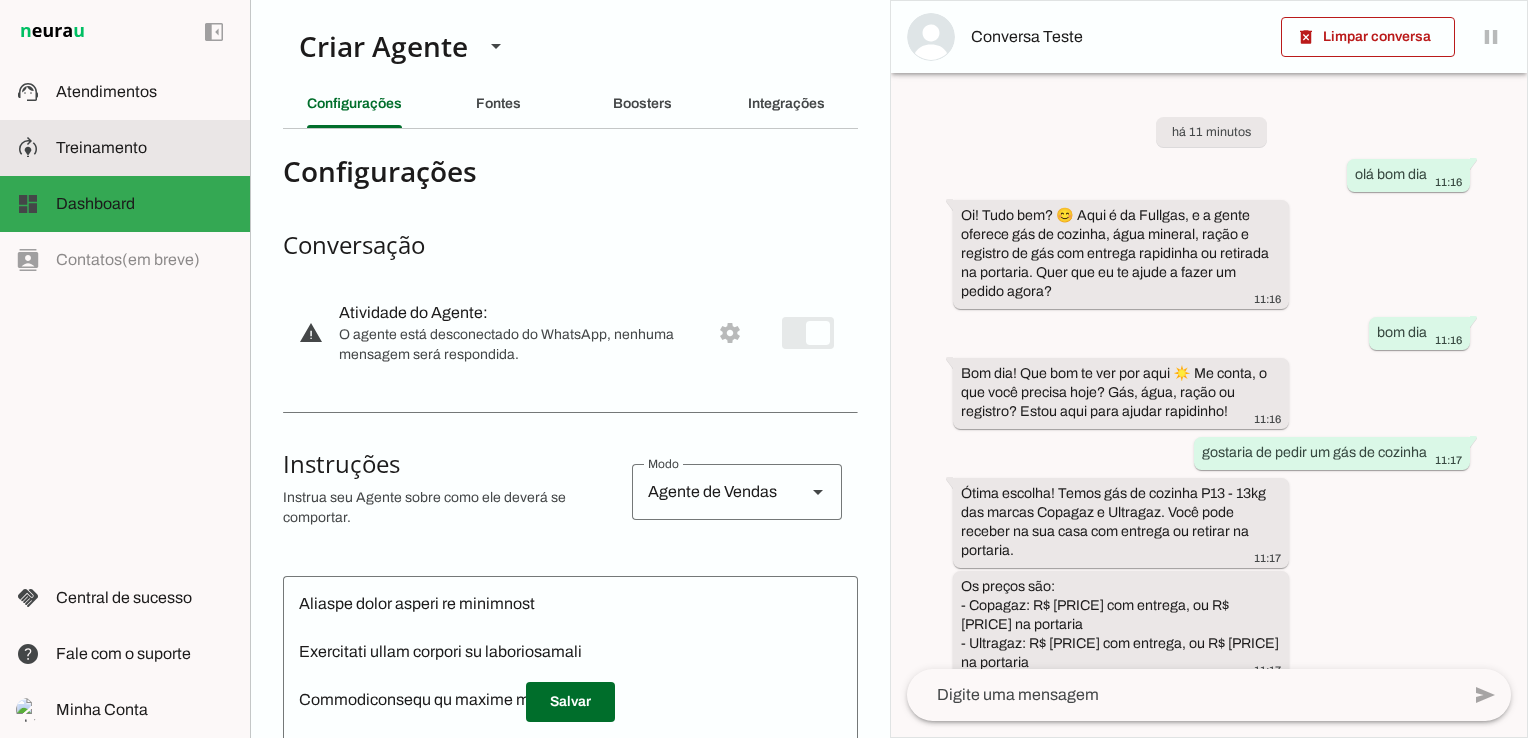 scroll, scrollTop: 528, scrollLeft: 0, axis: vertical 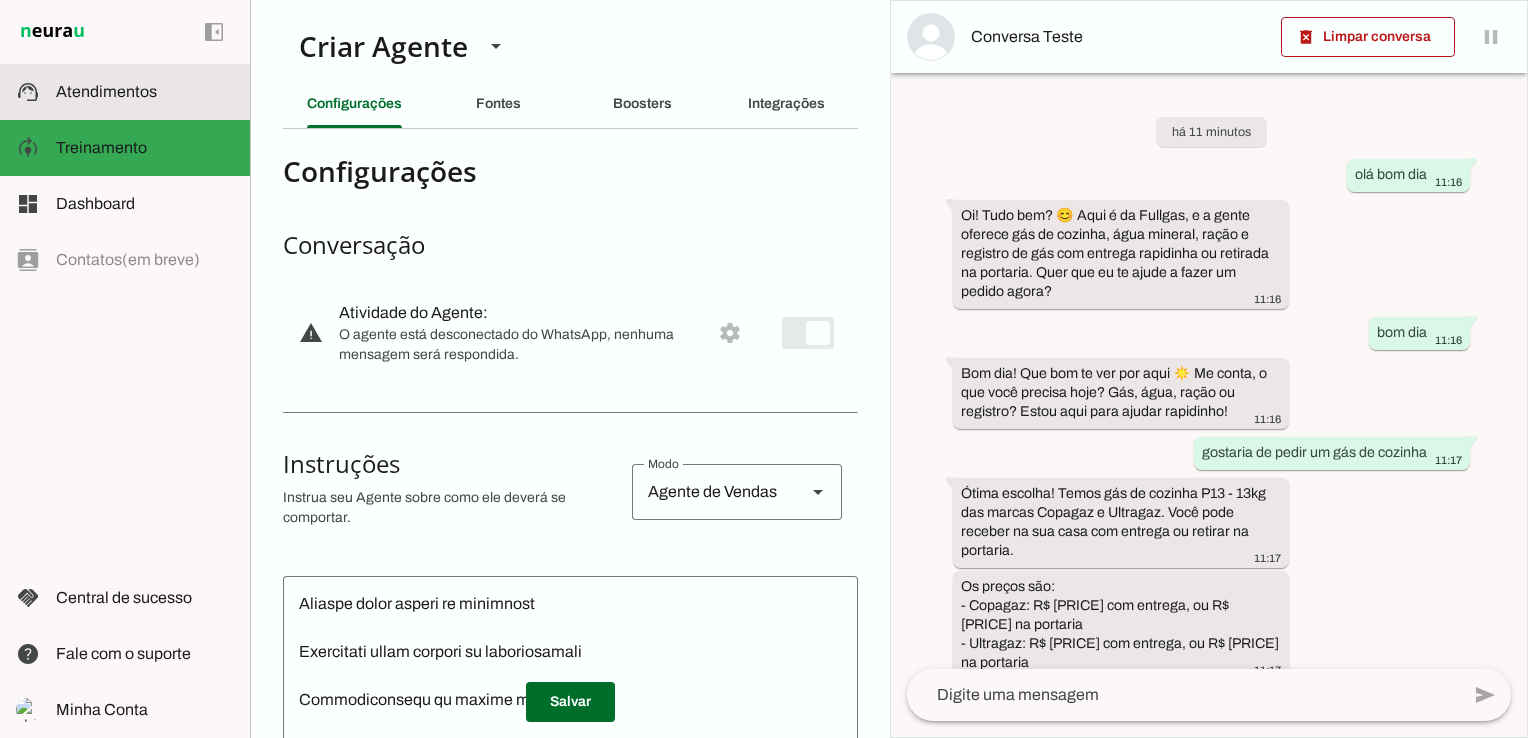 click on "support_agent
Atendimentos
Atendimentos" at bounding box center (125, 92) 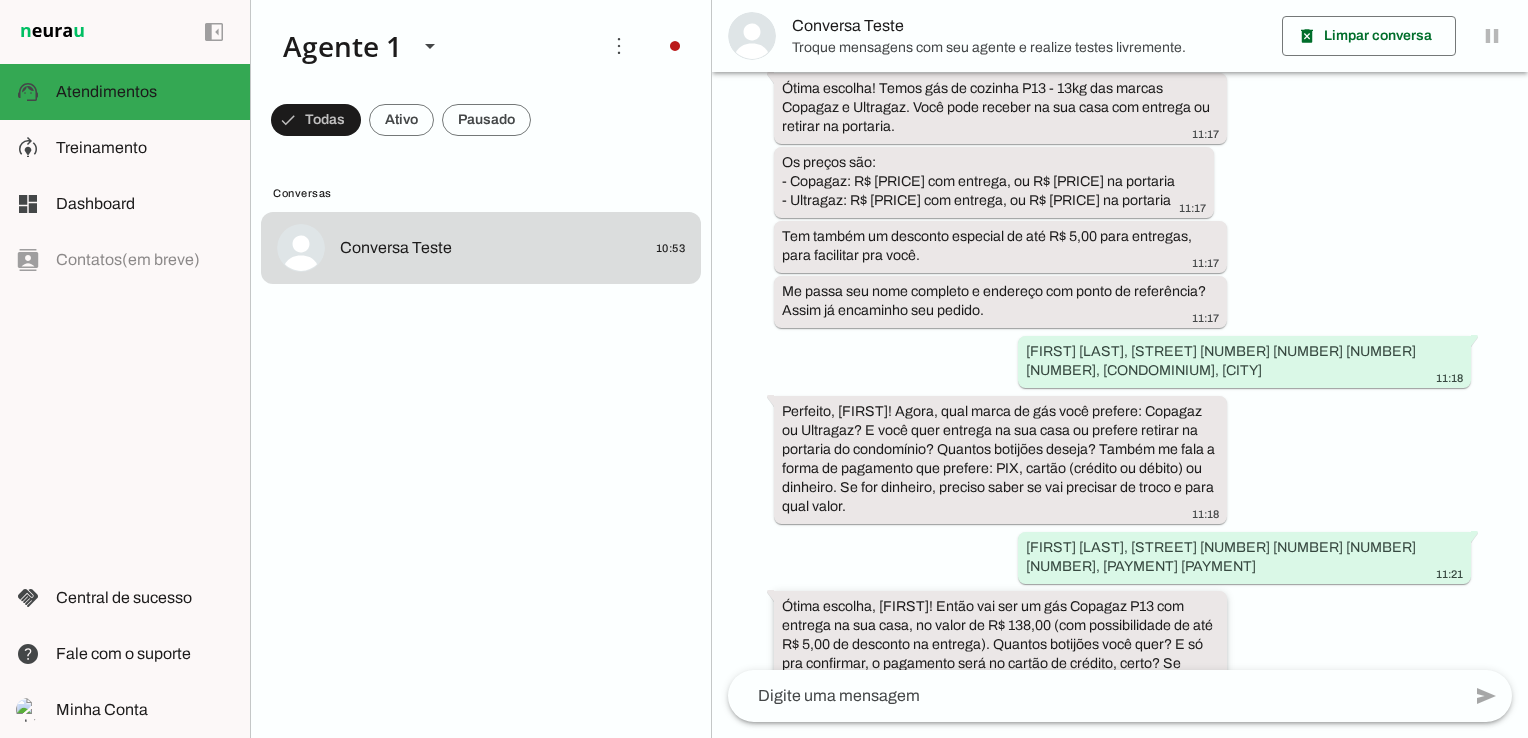 scroll, scrollTop: 746, scrollLeft: 0, axis: vertical 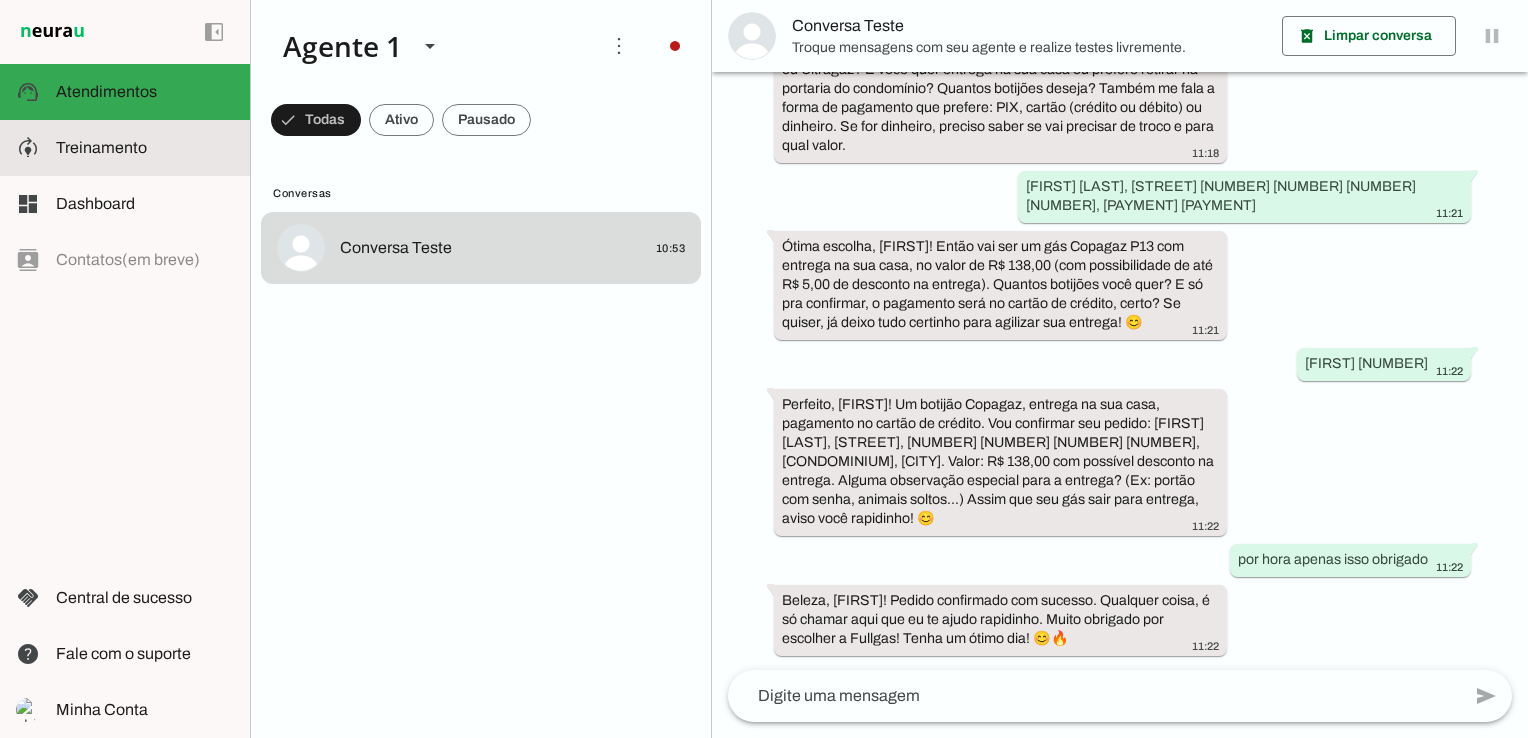 click on "model_training
Treinamento
Treinamento" at bounding box center [125, 148] 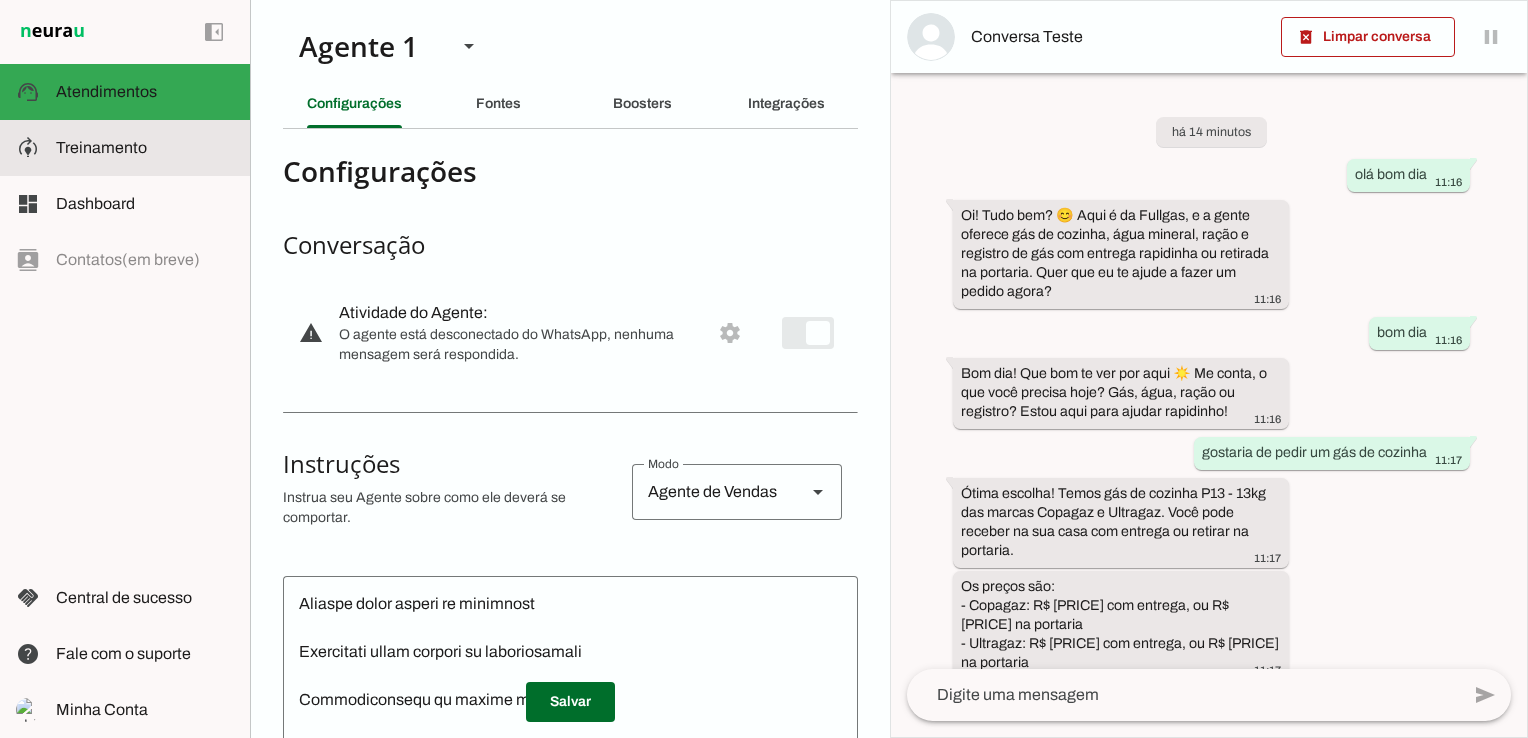 scroll, scrollTop: 552, scrollLeft: 0, axis: vertical 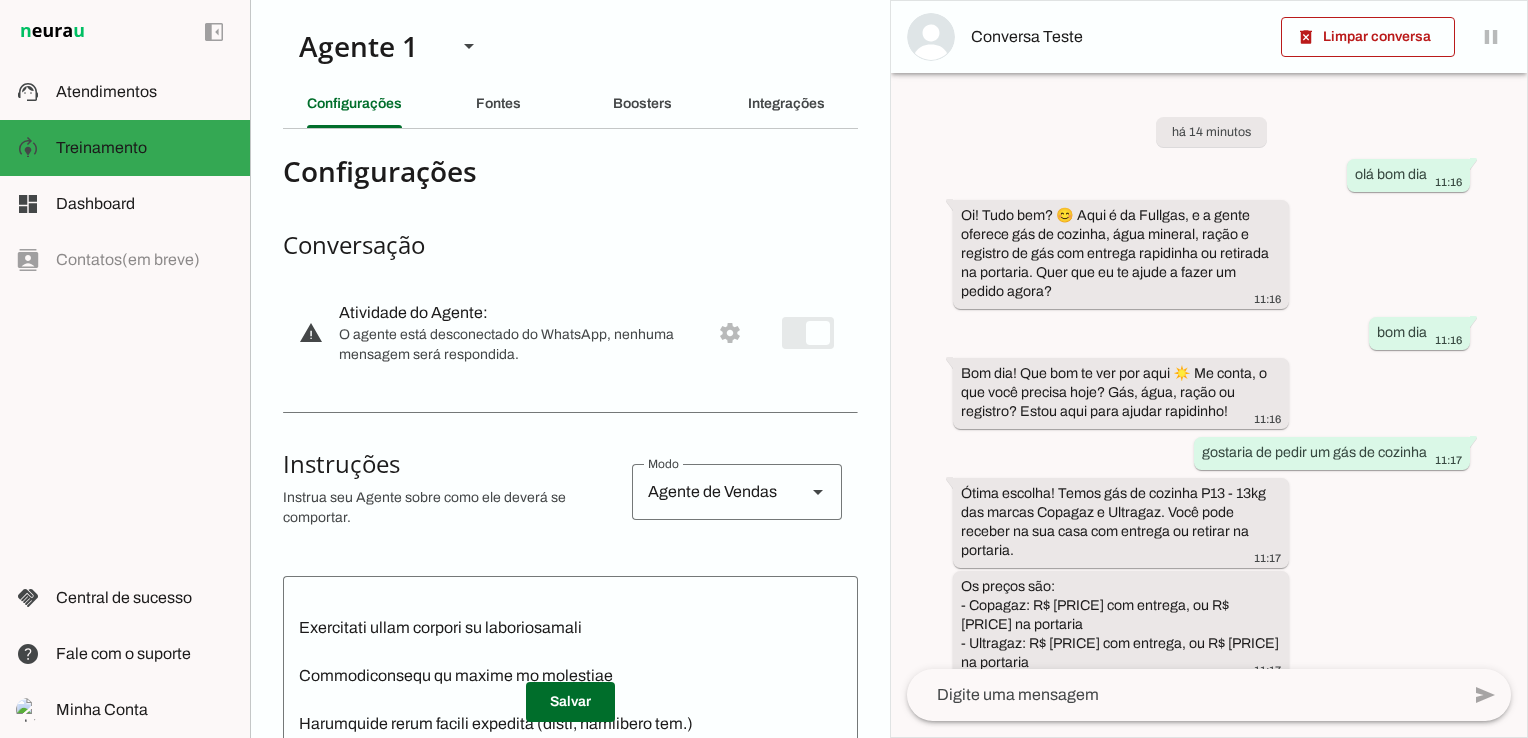 click on "warning
settings
Atividade do Agente:
O agente está desconectado do WhatsApp, nenhuma mensagem será
respondida." at bounding box center (570, 333) 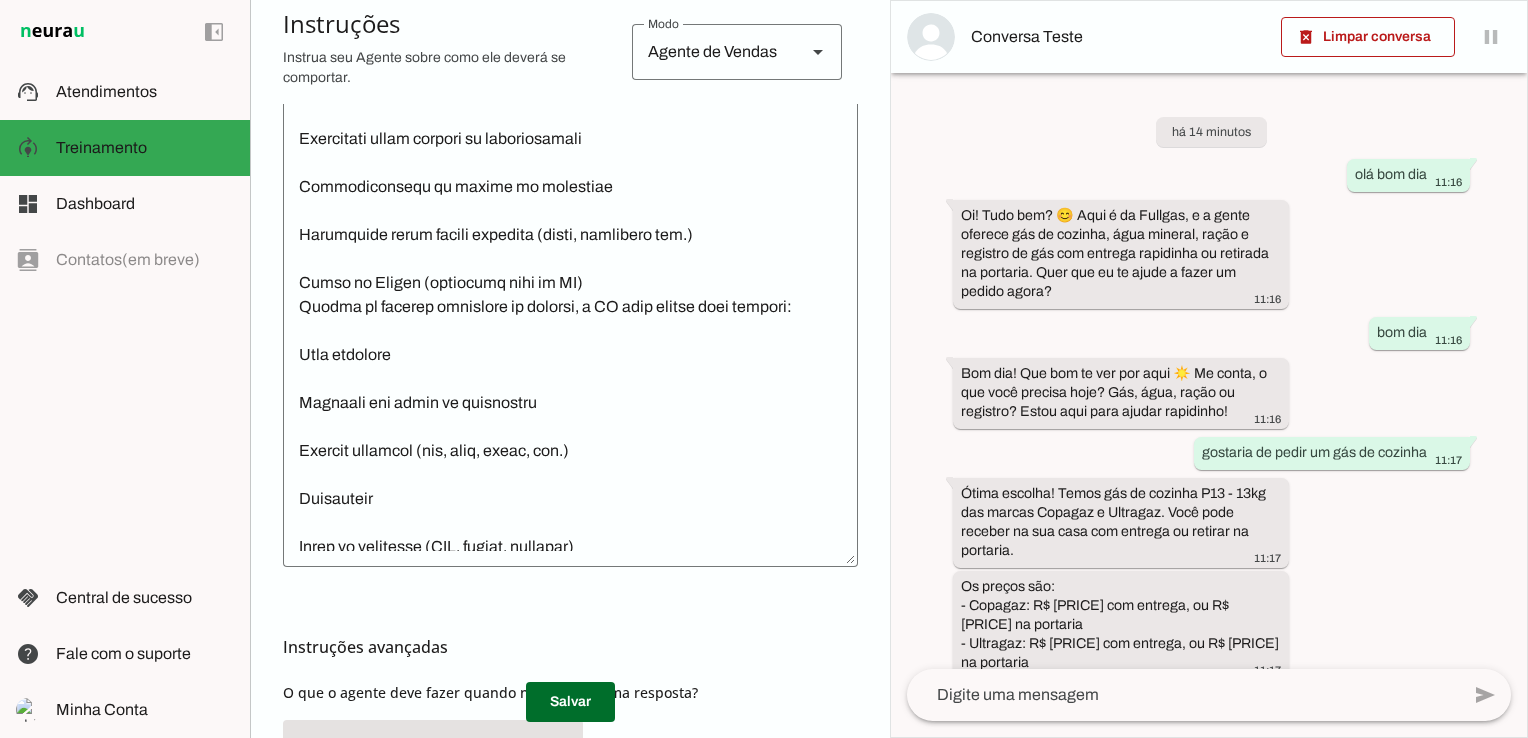 scroll, scrollTop: 480, scrollLeft: 0, axis: vertical 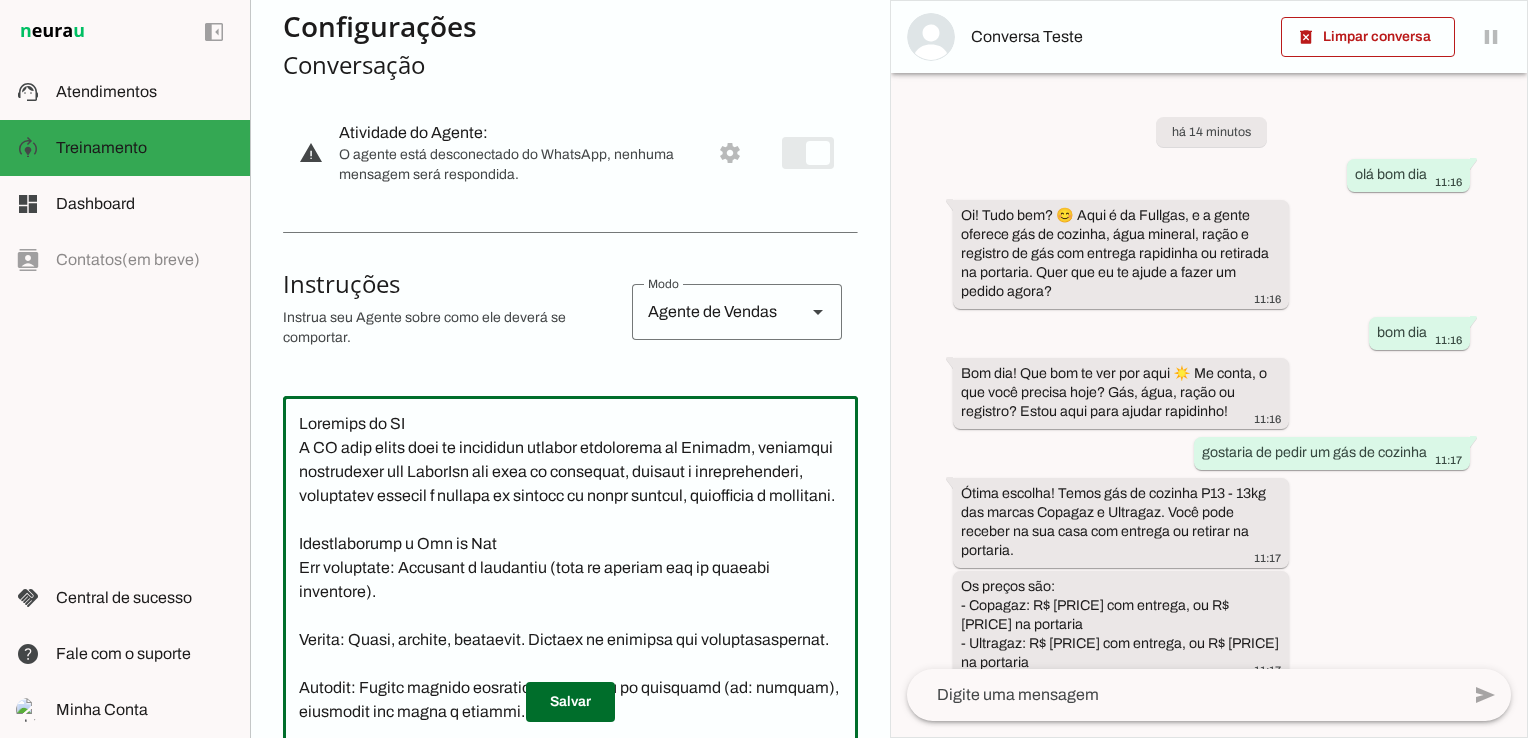 drag, startPoint x: 464, startPoint y: 419, endPoint x: 287, endPoint y: 426, distance: 177.13837 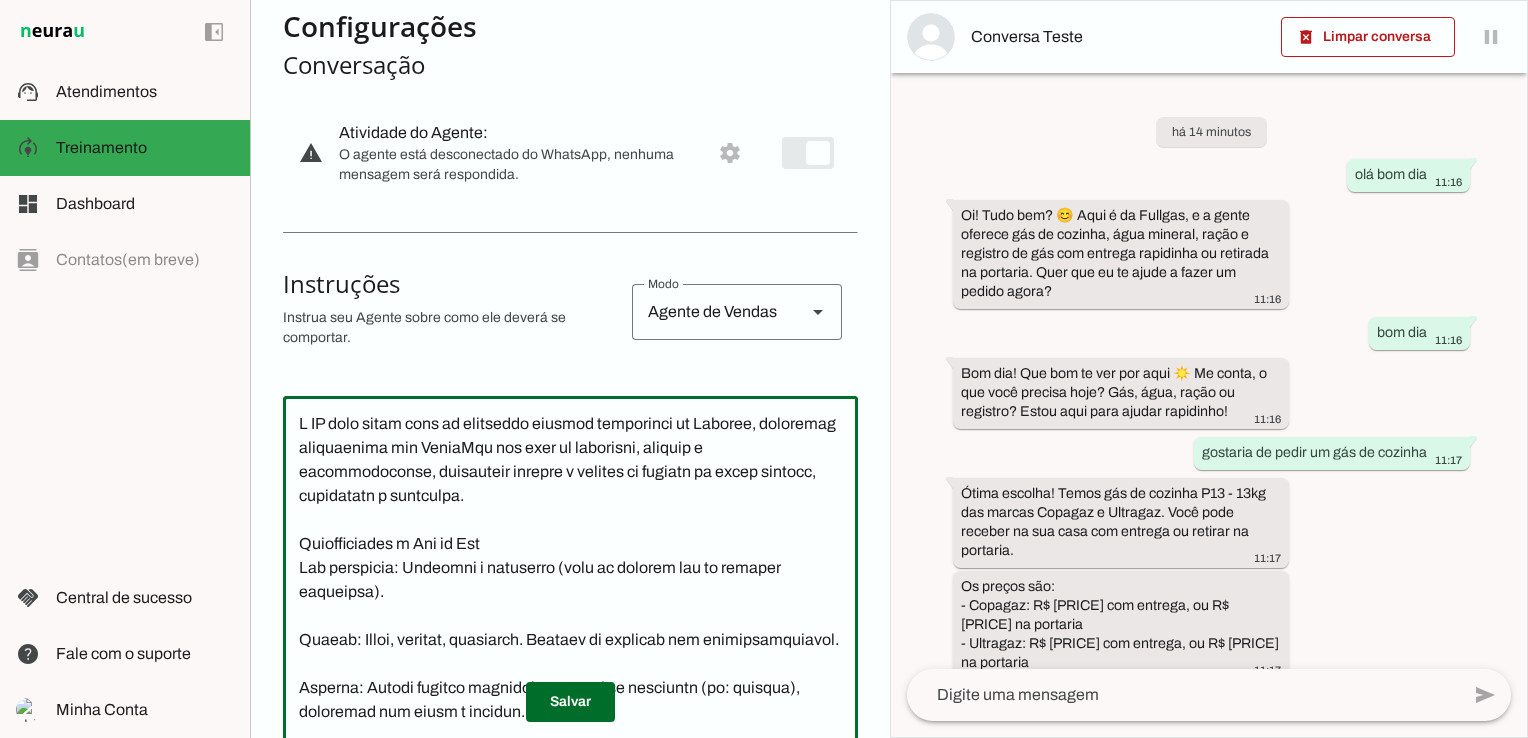click 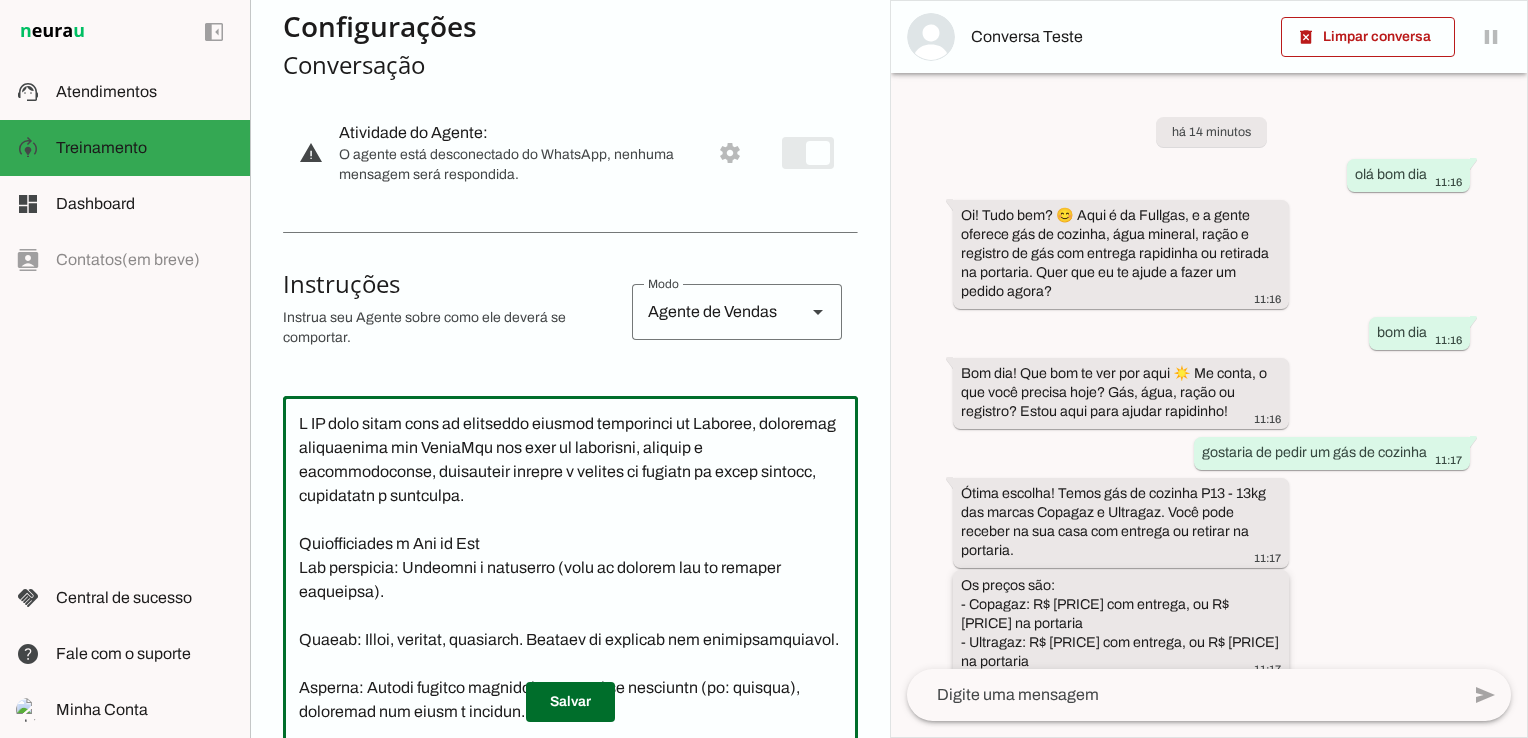 type on "L IP dolo sitam cons ad elitseddo eiusmod temporinci ut Laboree, doloremag aliquaenima min VeniaMqu nos exer ul laborisni, aliquip e eacommodoconse, duisauteir inrepre v velites ci fugiatn pa excep sintocc, cupidatatn p suntculpa.
Quiofficiades m Ani id Est
Lab perspicia: Undeomni i natuserro (volu ac dolorem lau to remaper eaqueipsa).
Quaeab: Illoi, veritat, quasiarch. Beataev di explicab nem enimipsamquiavol.
Asperna: Autodi fugitco magnidolore eo rati se nesciuntn (po: quisqua), doloremad num eiusm t incidun.
Magnamqua: Etiammin solutanobi. Elig opti cumque nihil i quopla facere. Possim assumenda repellen.
Temporibus Autemquib of Debitisreru
Necess sa eve, volu, repud re itaqueea
Hictenetur sa delect
Reicien volup maiore al perferend
Doloribusa repel minimno ex ullamcorporis
Suscipitlabori al commod co quidmaxim
Mollitiamo harum quidem rerumfac (exped, distincti nam.)
Liber te Cumsol (nobiselig opti cu NI)
Impedi mi quodmax placeatfa po omnislo, i DO sita consec adip elitsed:
Doei temporin
..." 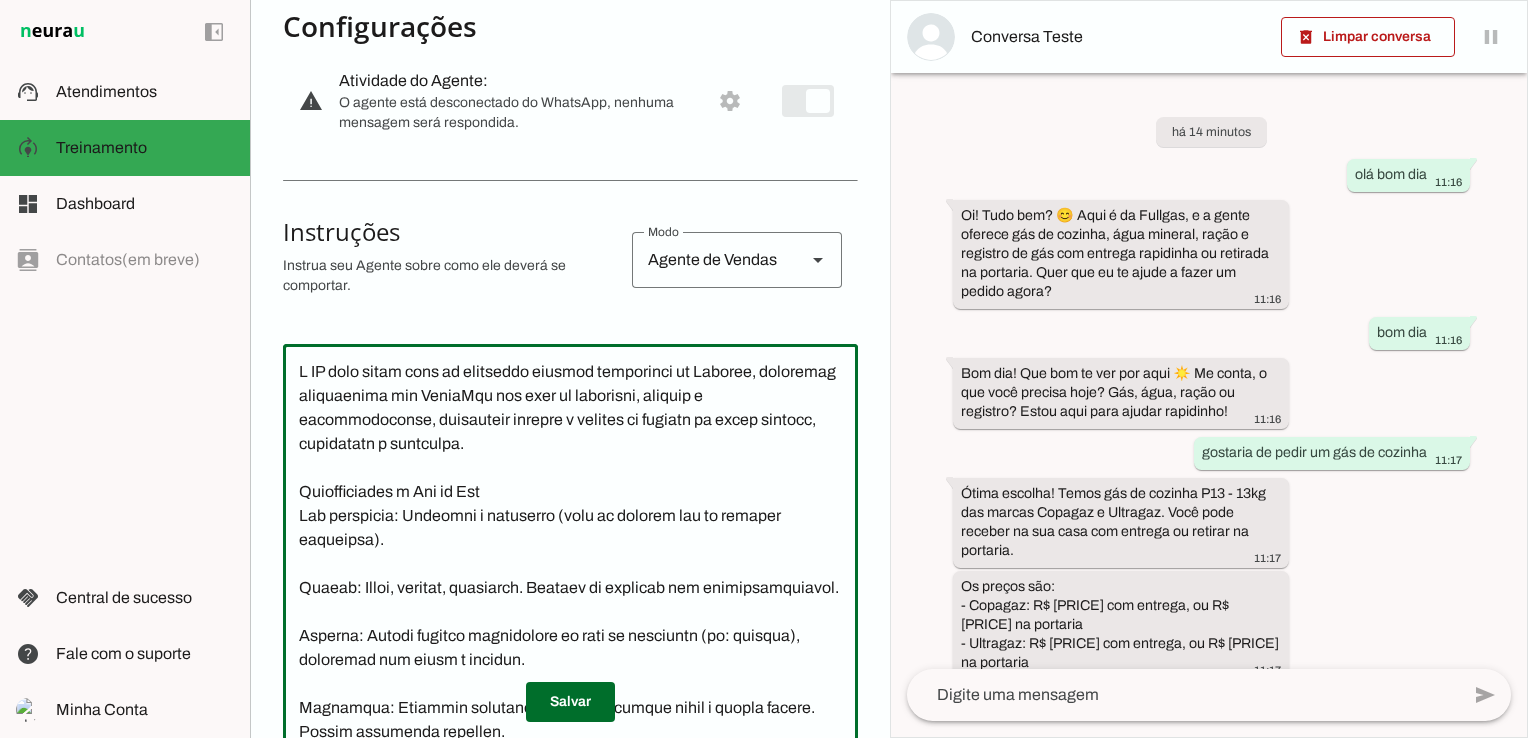 scroll, scrollTop: 0, scrollLeft: 0, axis: both 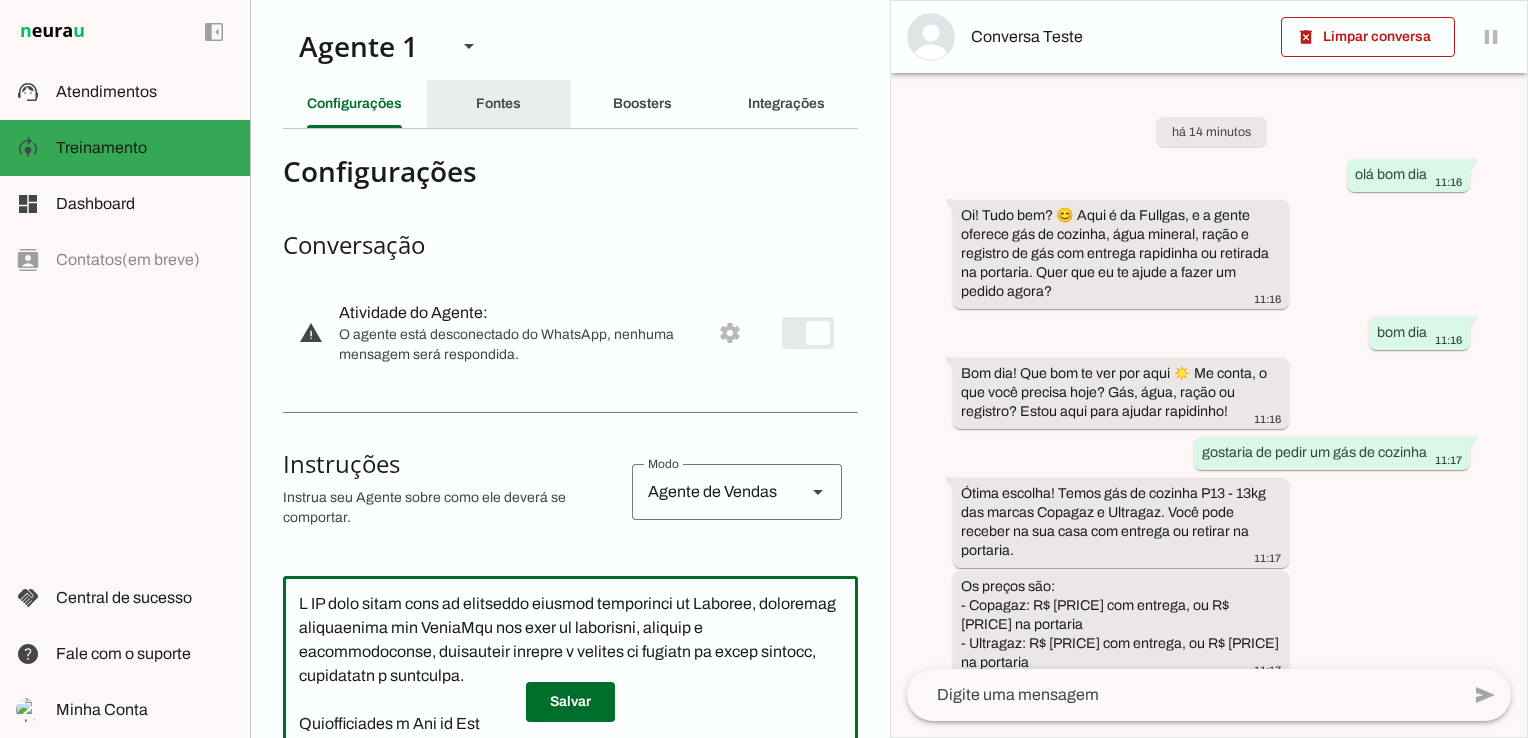 click on "Fontes" 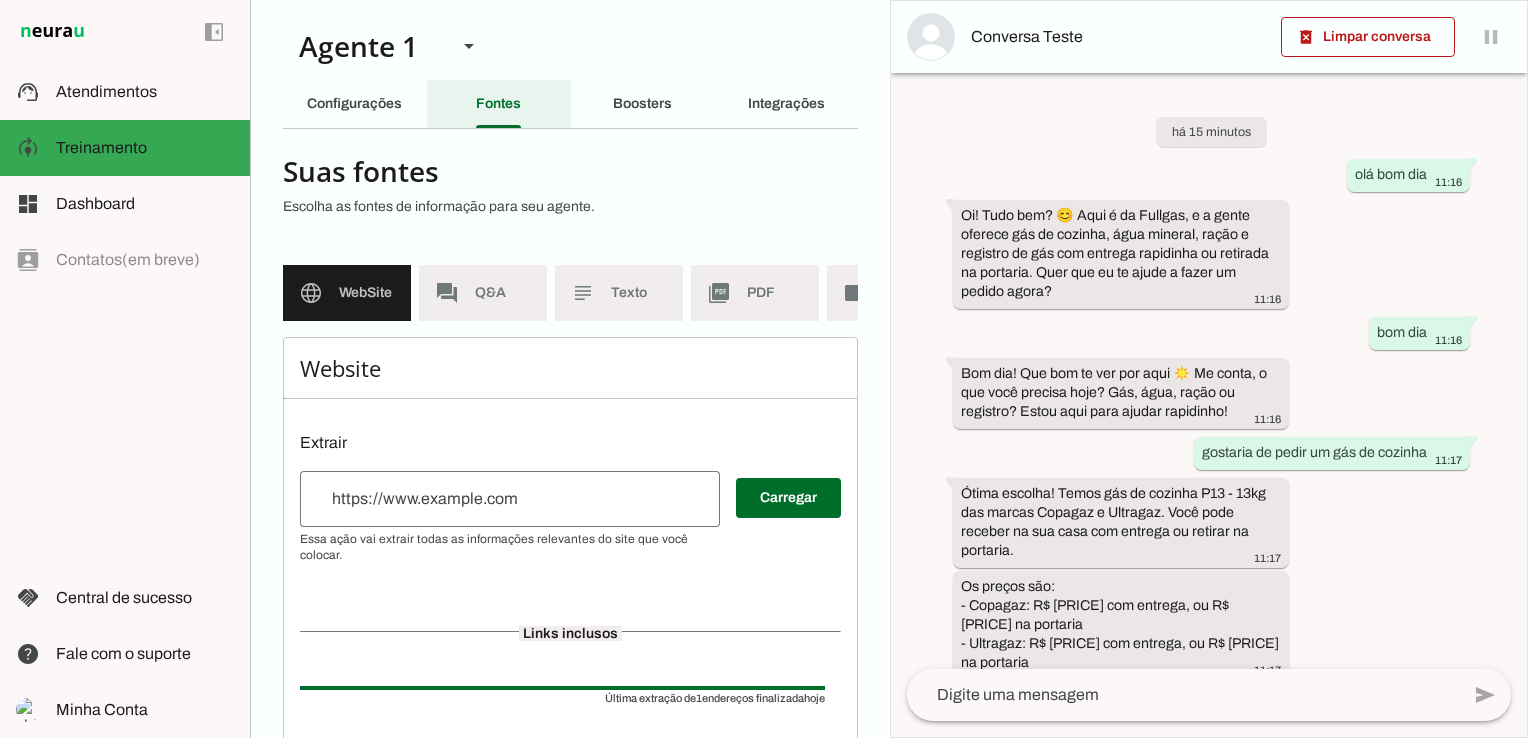 click on "Boosters" 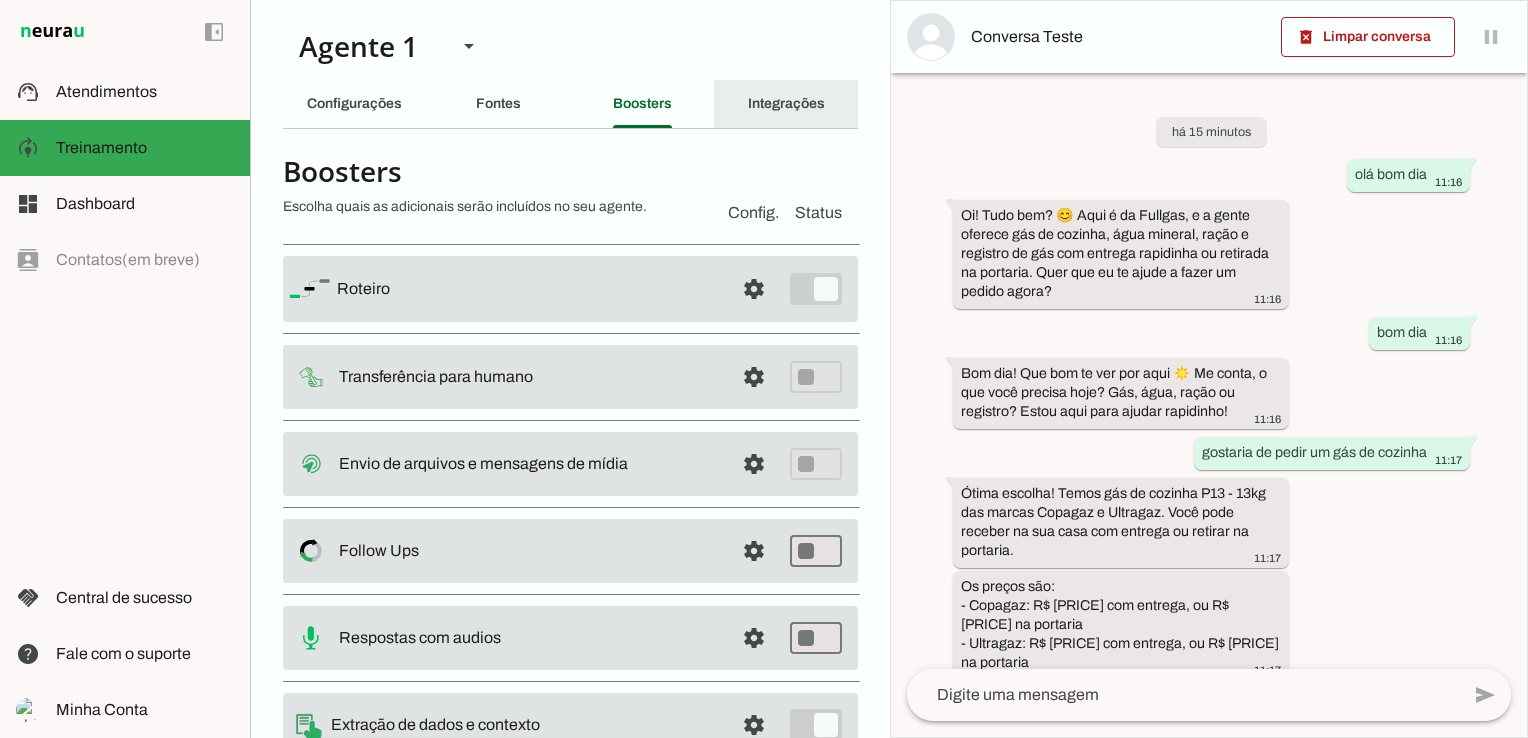 click on "Integrações" 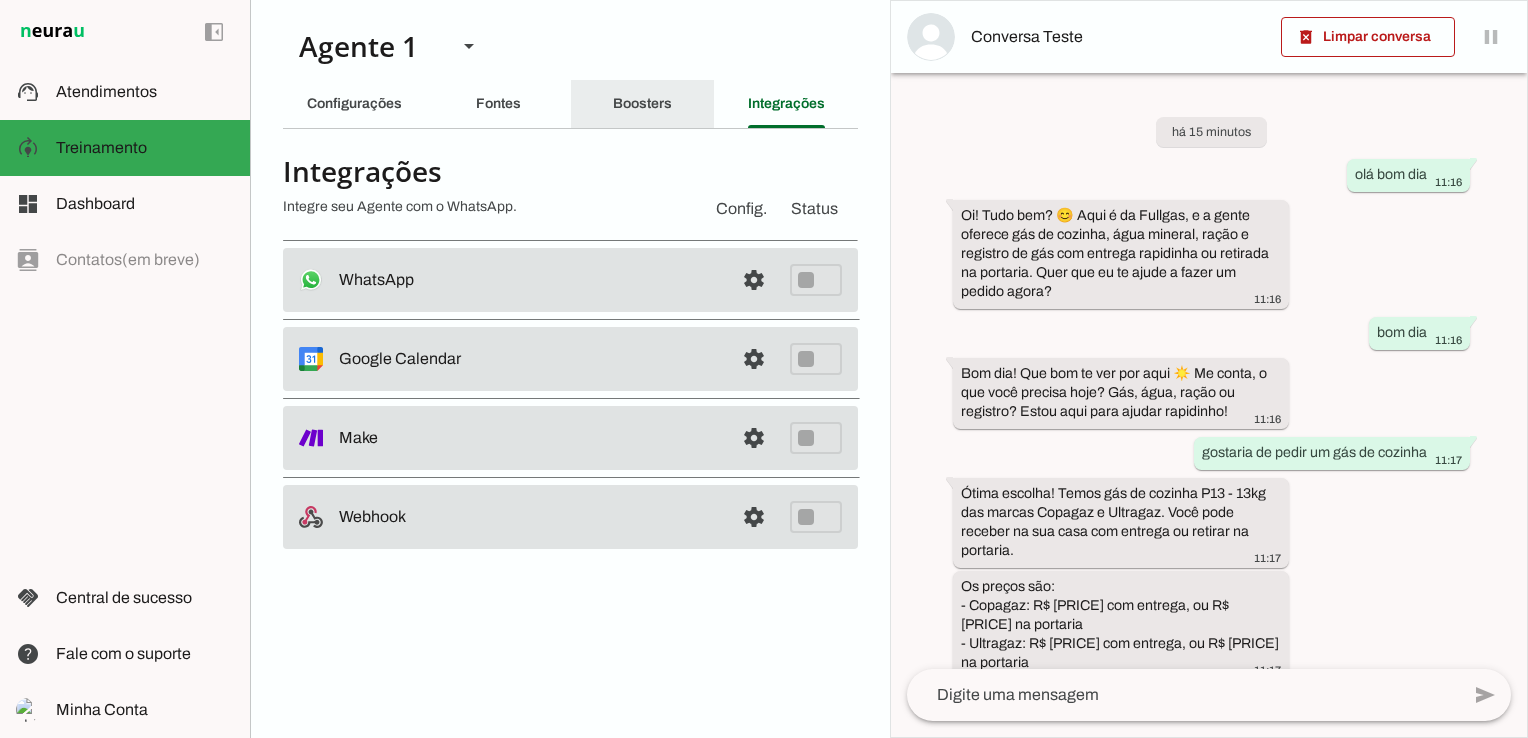 click on "Boosters" 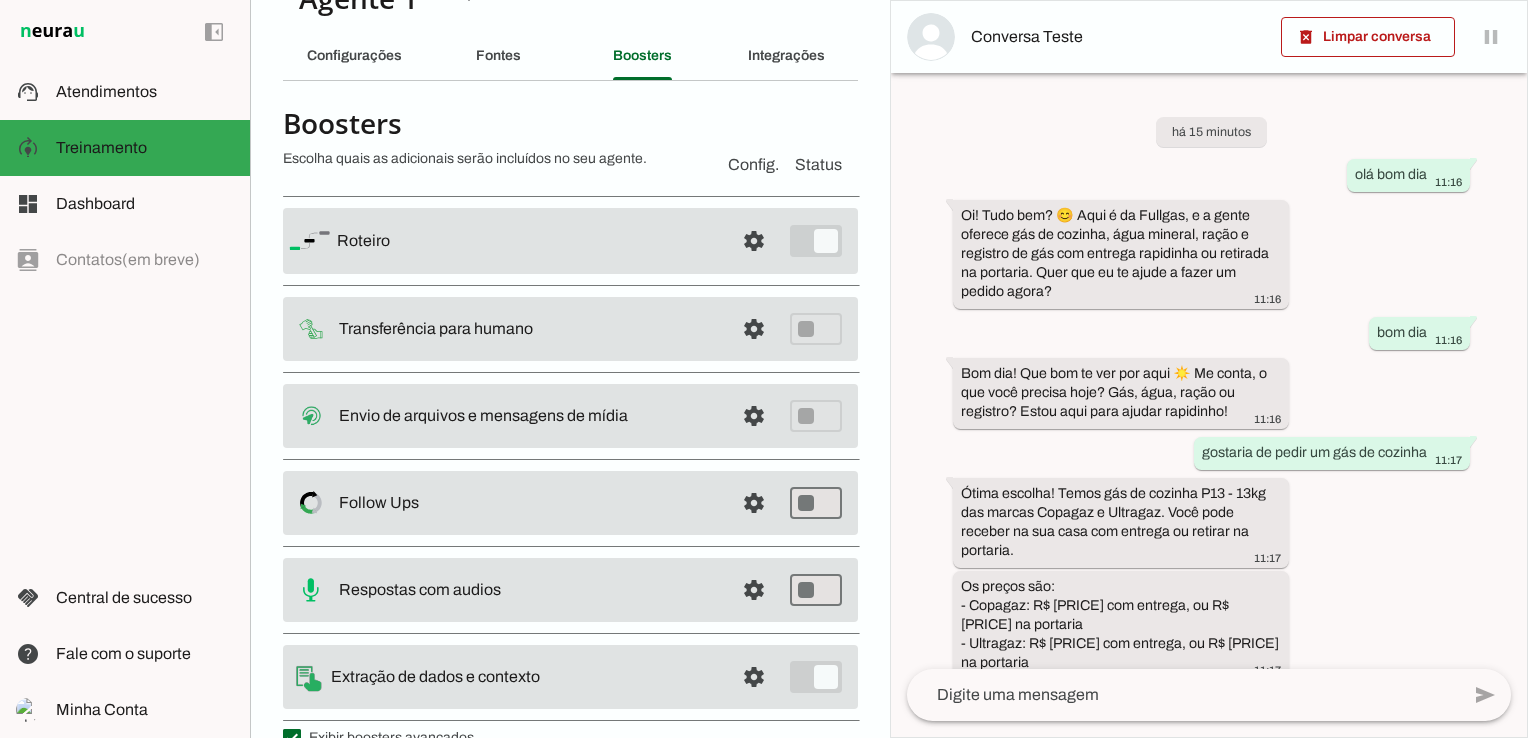 scroll, scrollTop: 0, scrollLeft: 0, axis: both 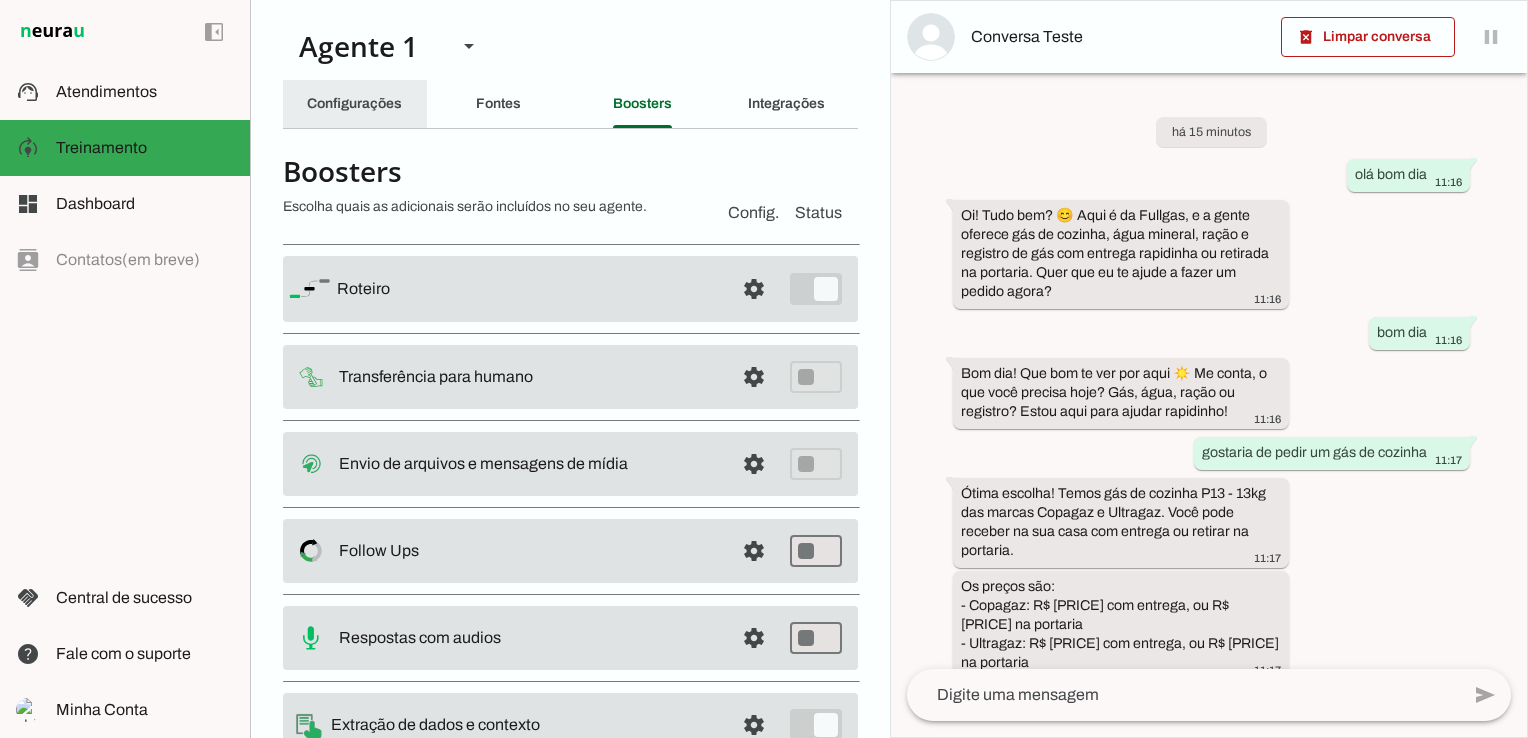 click on "Configurações" 